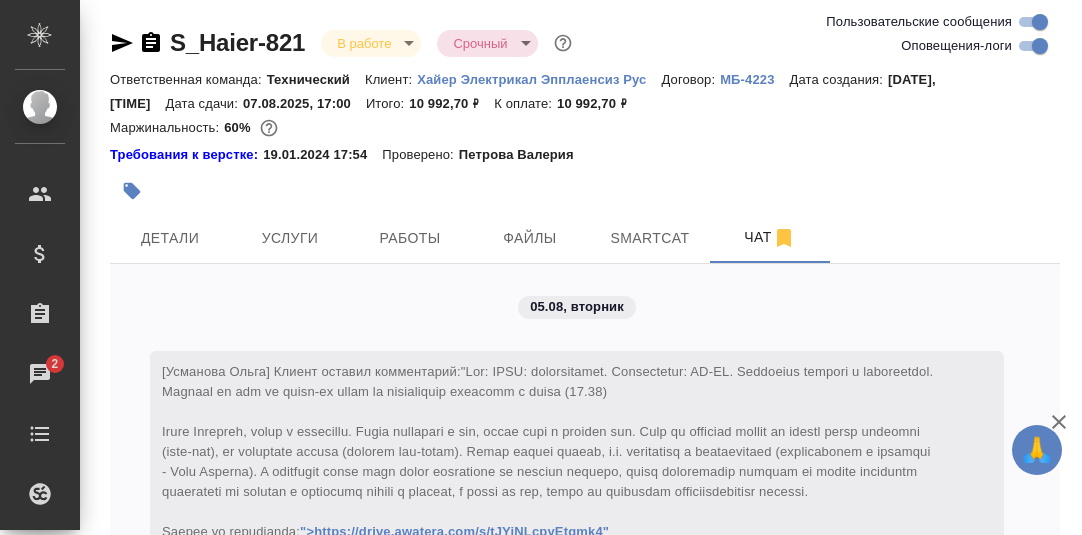 scroll, scrollTop: 0, scrollLeft: 0, axis: both 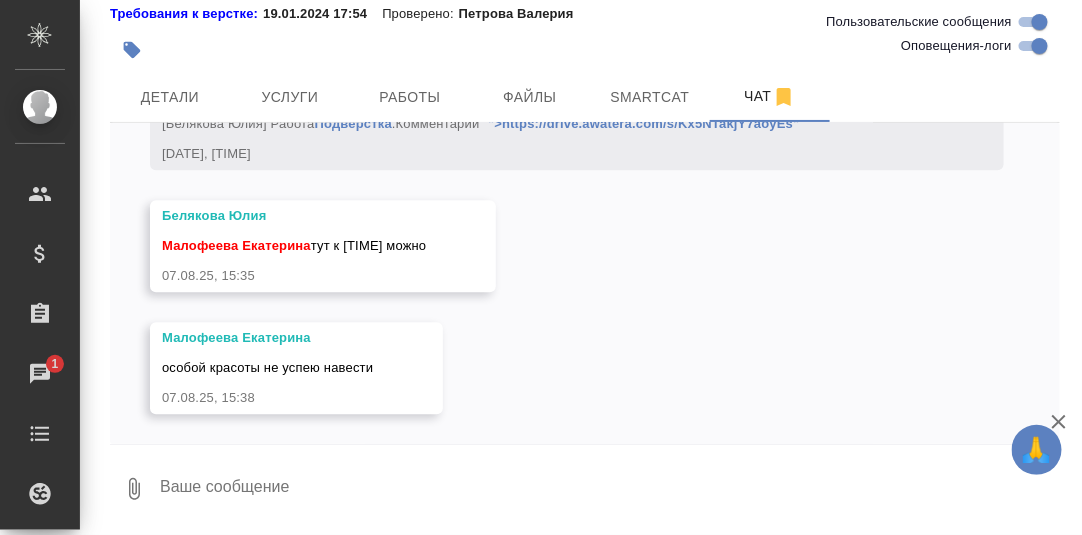click at bounding box center (609, 489) 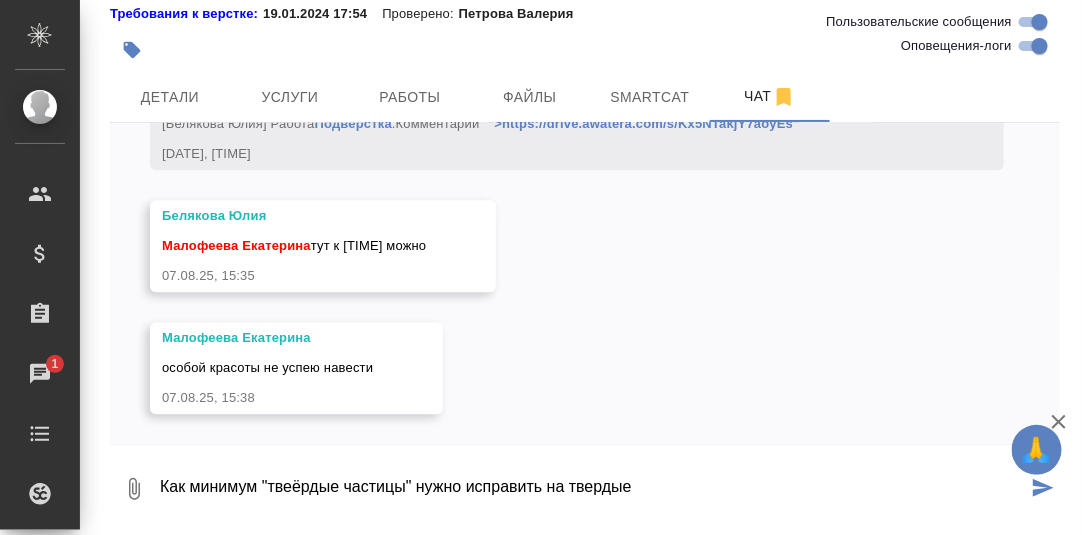scroll, scrollTop: 0, scrollLeft: 0, axis: both 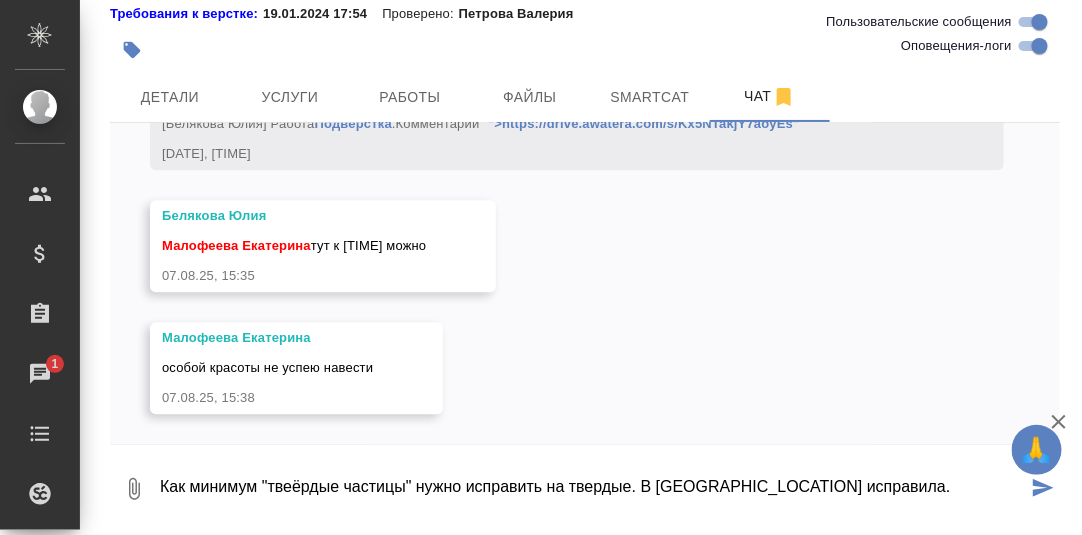 type on "Как минимум "твеёрдые частицы" нужно исправить на твердые. В [GEOGRAPHIC_LOCATION] исправила." 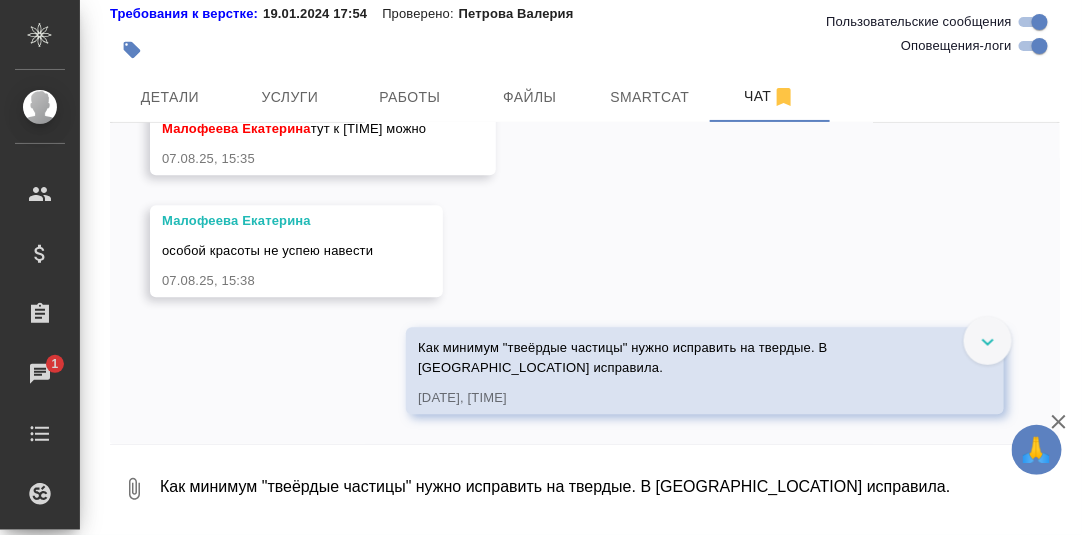 scroll, scrollTop: 11304, scrollLeft: 0, axis: vertical 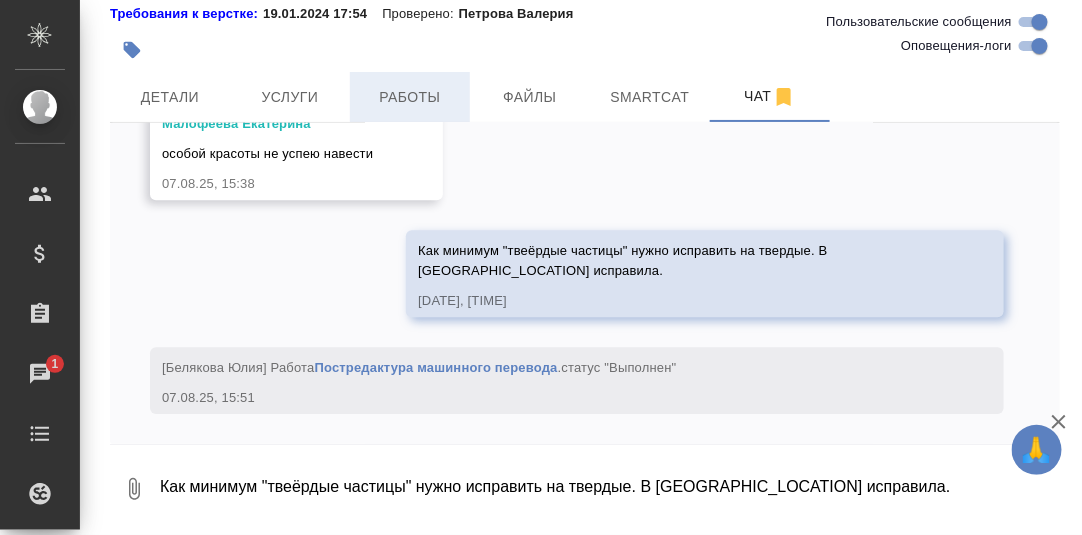 click on "Работы" at bounding box center [410, 97] 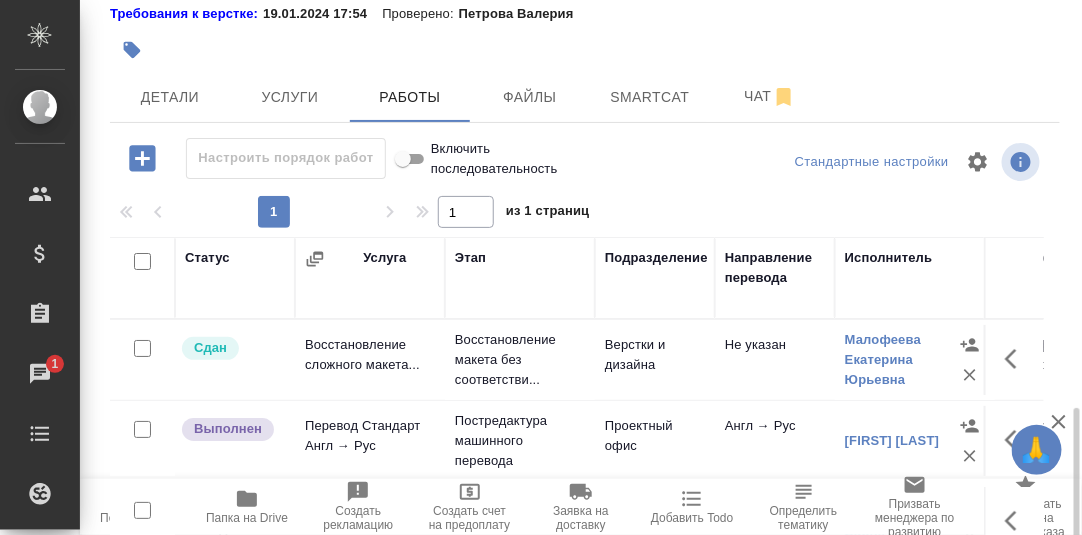 scroll, scrollTop: 344, scrollLeft: 0, axis: vertical 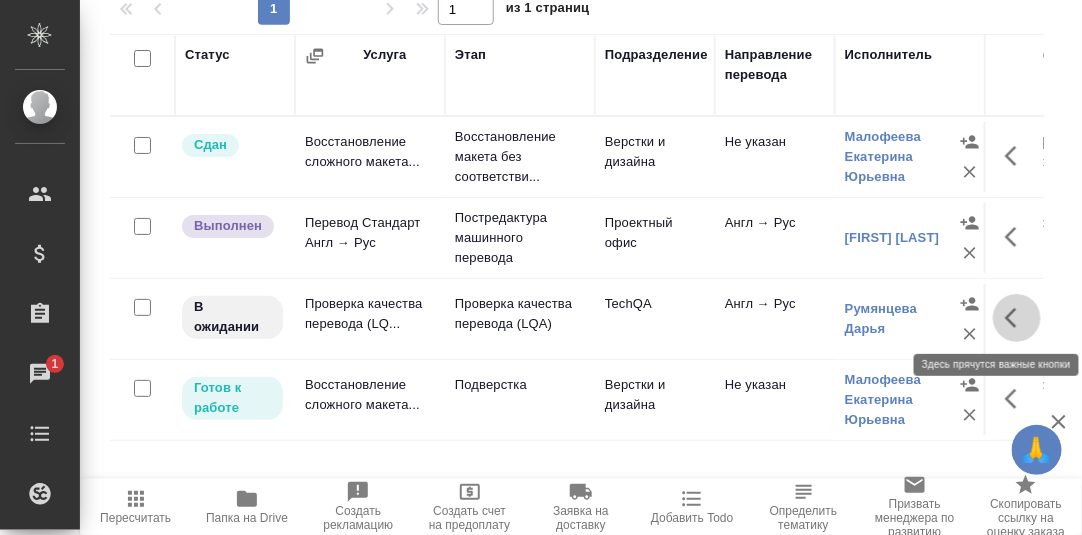 click 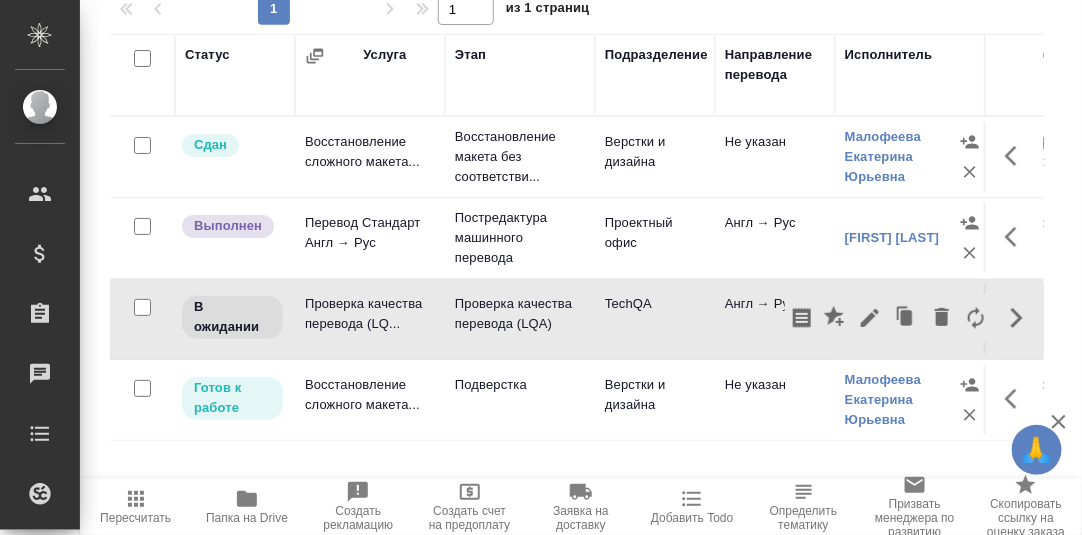 scroll, scrollTop: 0, scrollLeft: 0, axis: both 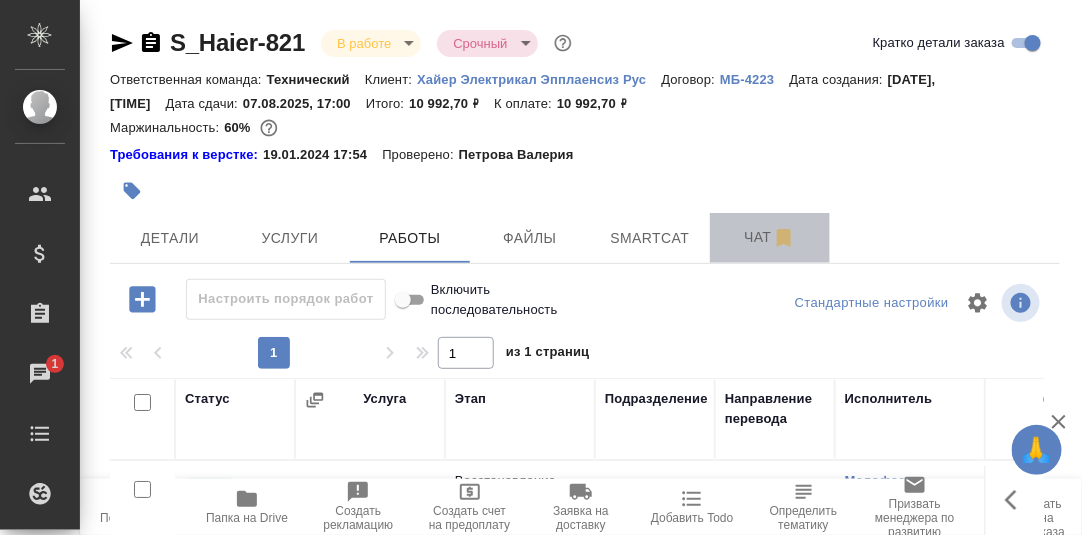 click on "Чат" at bounding box center (770, 237) 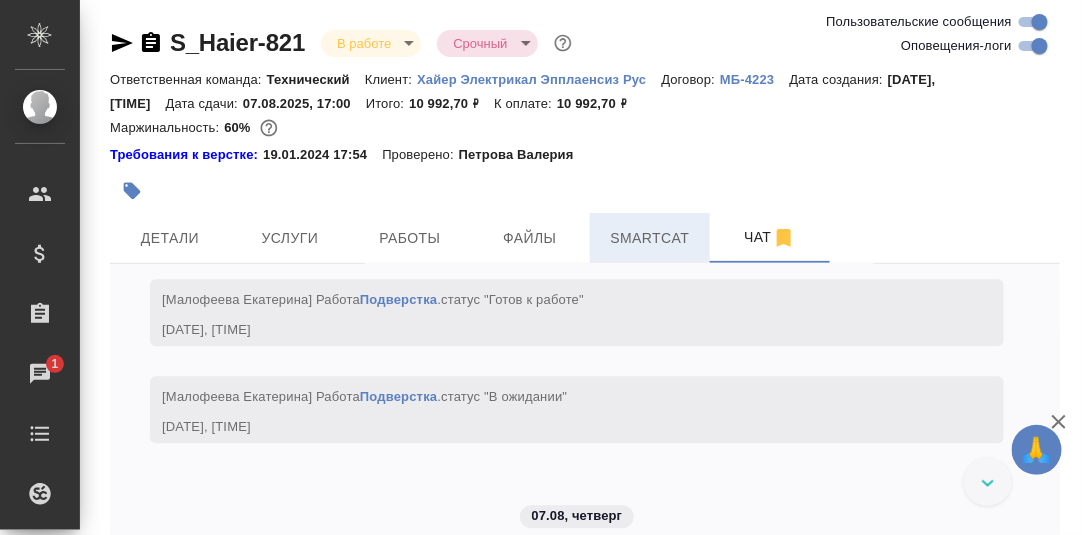 scroll, scrollTop: 11817, scrollLeft: 0, axis: vertical 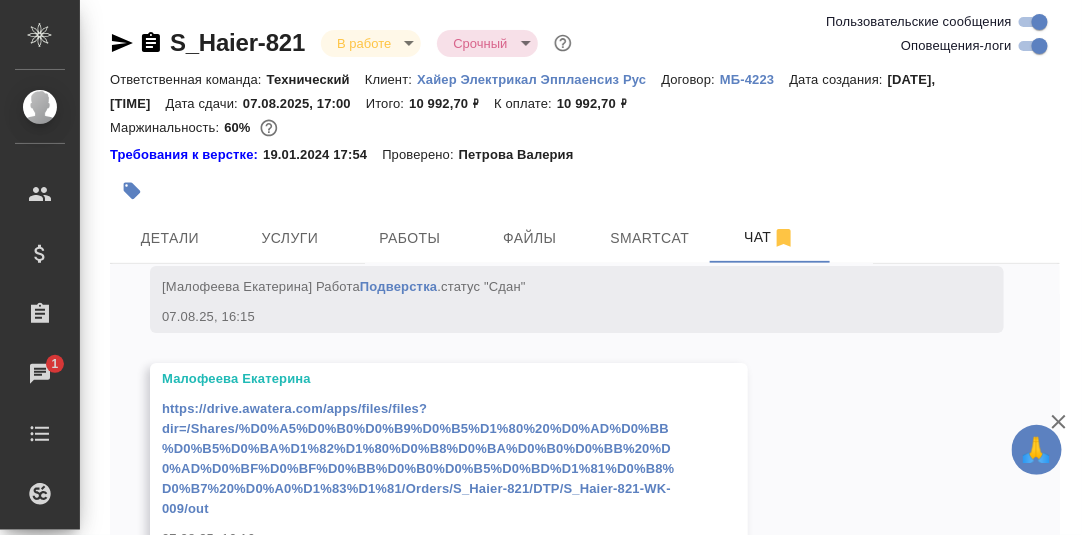 click on "https://drive.awatera.com/apps/files/files?dir=/Shares/%D0%A5%D0%B0%D0%B9%D0%B5%D1%80%20%D0%AD%D0%BB%D0%B5%D0%BA%D1%82%D1%80%D0%B8%D0%BA%D0%B0%D0%BB%20%D0%AD%D0%BF%D0%BF%D0%BB%D0%B0%D0%B5%D0%BD%D1%81%D0%B8%D0%B7%20%D0%A0%D1%83%D1%81/Orders/S_Haier-821/DTP/S_Haier-821-WK-009/out" at bounding box center (418, 458) 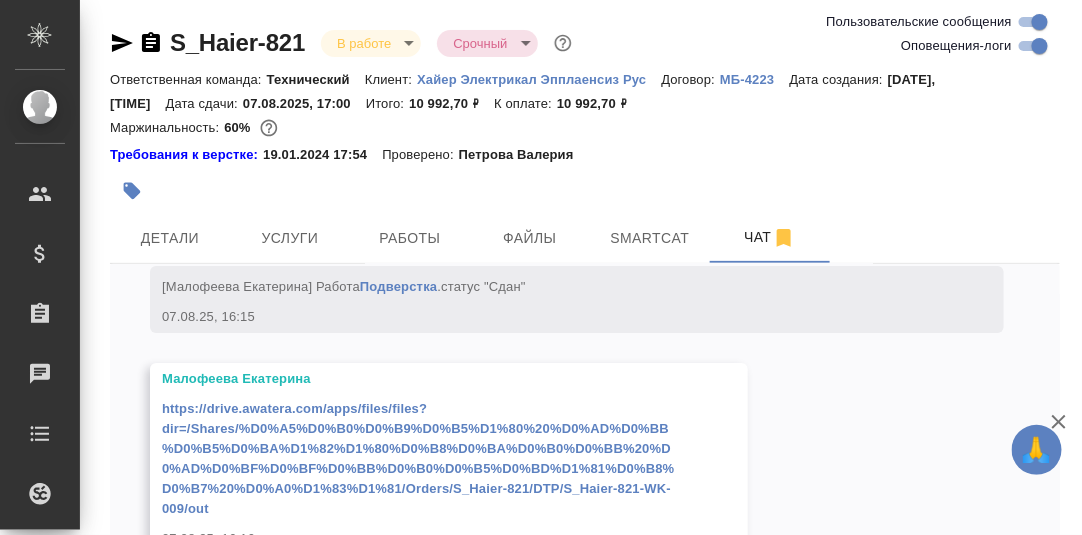 scroll, scrollTop: 141, scrollLeft: 0, axis: vertical 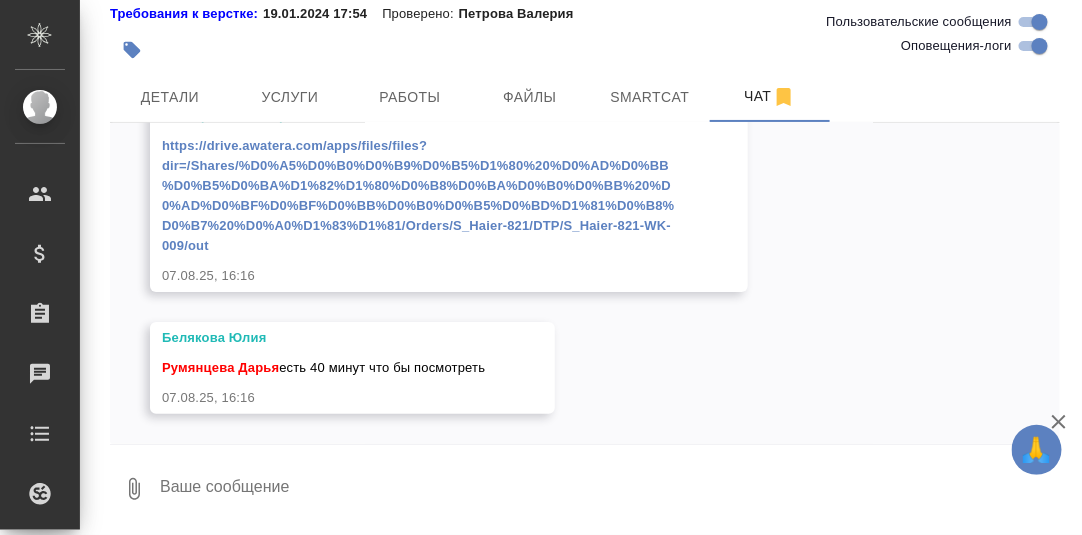 click at bounding box center [609, 489] 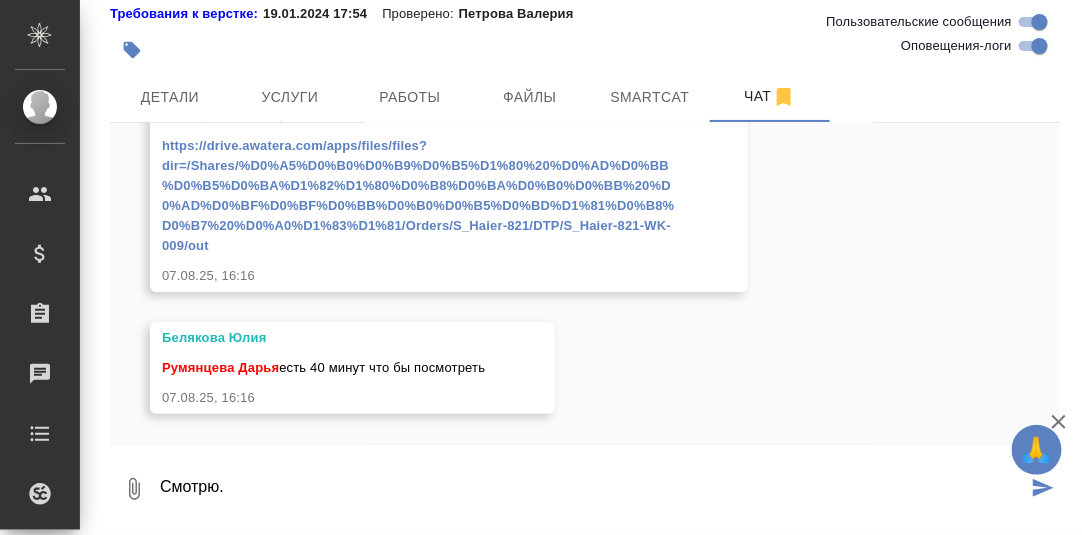 type on "Смотрю." 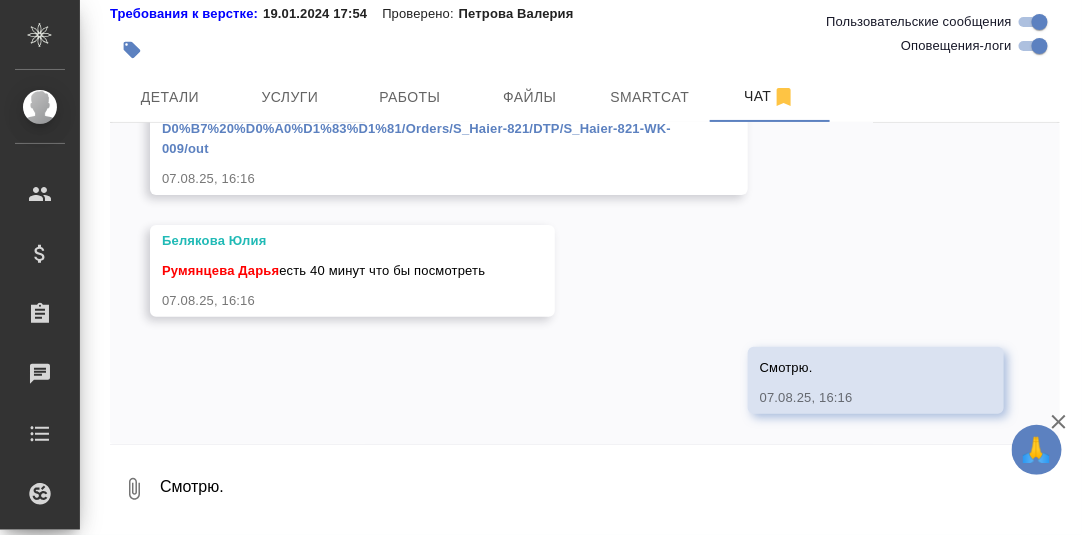 scroll, scrollTop: 12036, scrollLeft: 0, axis: vertical 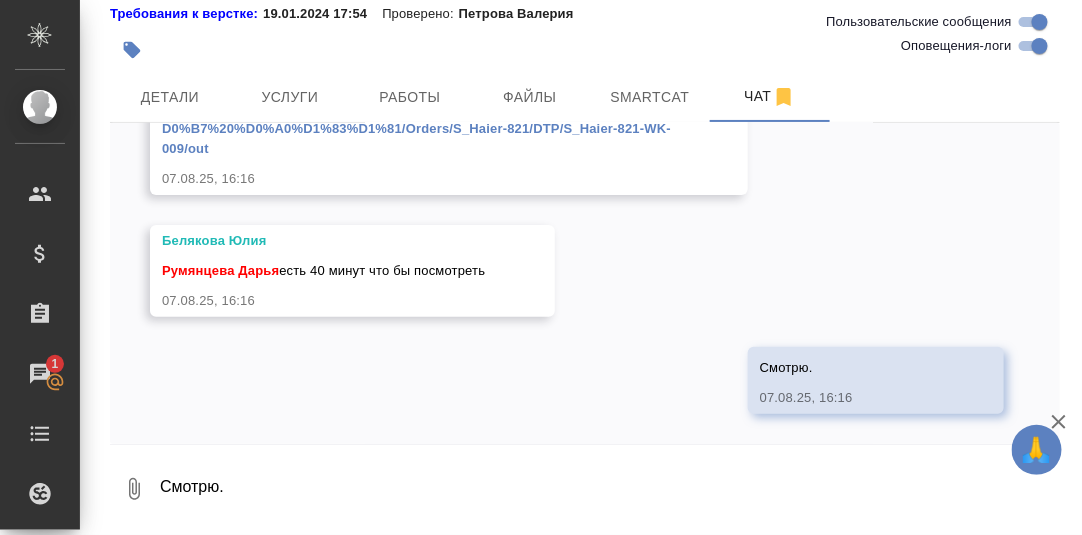 click on "Смотрю." at bounding box center [609, 489] 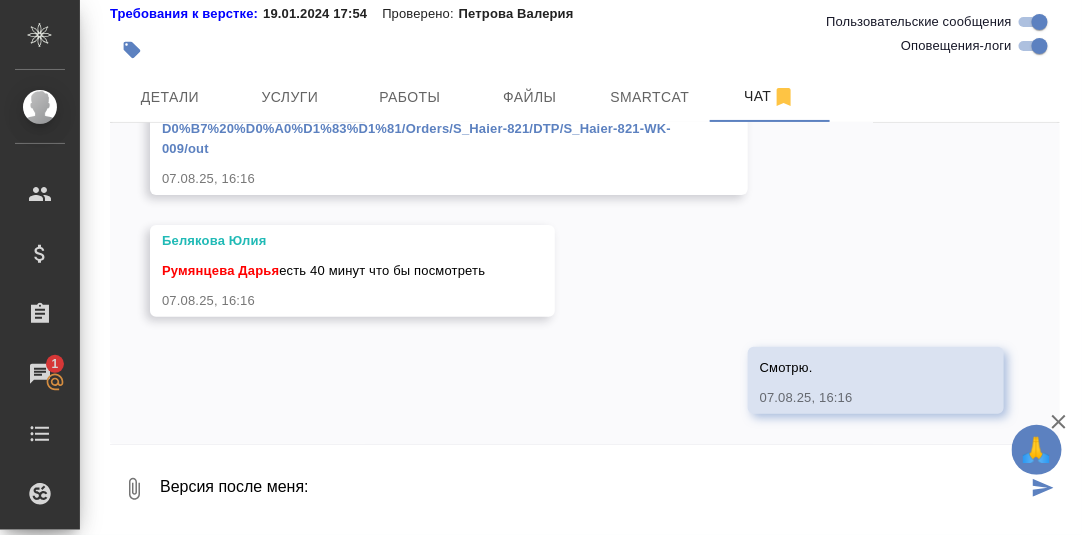 paste on "https://drive.awatera.com/apps/files/files/10038582?dir=/Shares/%D0%A5%D0%B0%D0%B9%D0%B5%D1%80%20%D0%AD%D0%BB%D0%B5%D0%BA%D1%82%D1%80%D0%B8%D0%BA%D0%B0%D0%BB%20%D0%AD%D0%BF%D0%BF%D0%BB%D0%B0%D0%B5%D0%BD%D1%81%D0%B8%D0%B7%20%D0%A0%D1%83%D1%81/Orders/S_Haier-821/LQA/S_Haier-821-WK-012/out" 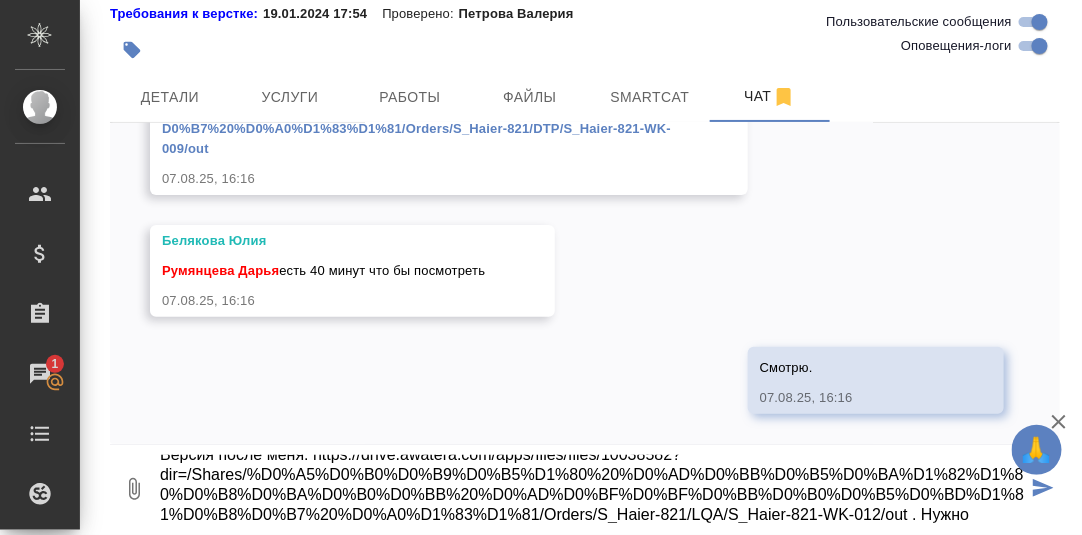 scroll, scrollTop: 52, scrollLeft: 0, axis: vertical 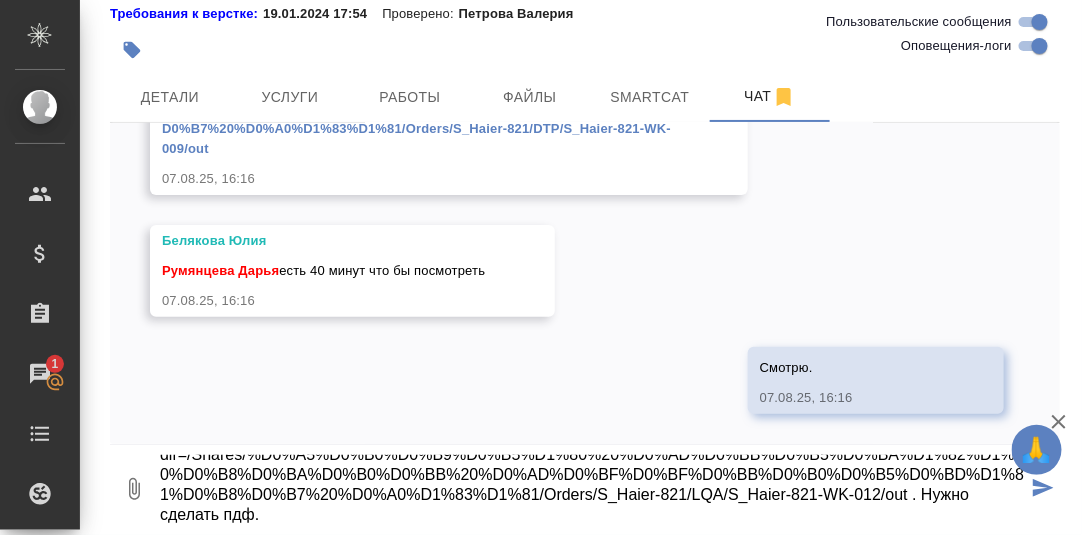 type on "Версия после меня: https://drive.awatera.com/apps/files/files/10038582?dir=/Shares/%D0%A5%D0%B0%D0%B9%D0%B5%D1%80%20%D0%AD%D0%BB%D0%B5%D0%BA%D1%82%D1%80%D0%B8%D0%BA%D0%B0%D0%BB%20%D0%AD%D0%BF%D0%BF%D0%BB%D0%B0%D0%B5%D0%BD%D1%81%D0%B8%D0%B7%20%D0%A0%D1%83%D1%81/Orders/S_Haier-821/LQA/S_Haier-821-WK-012/out . Нужно сделать пдф." 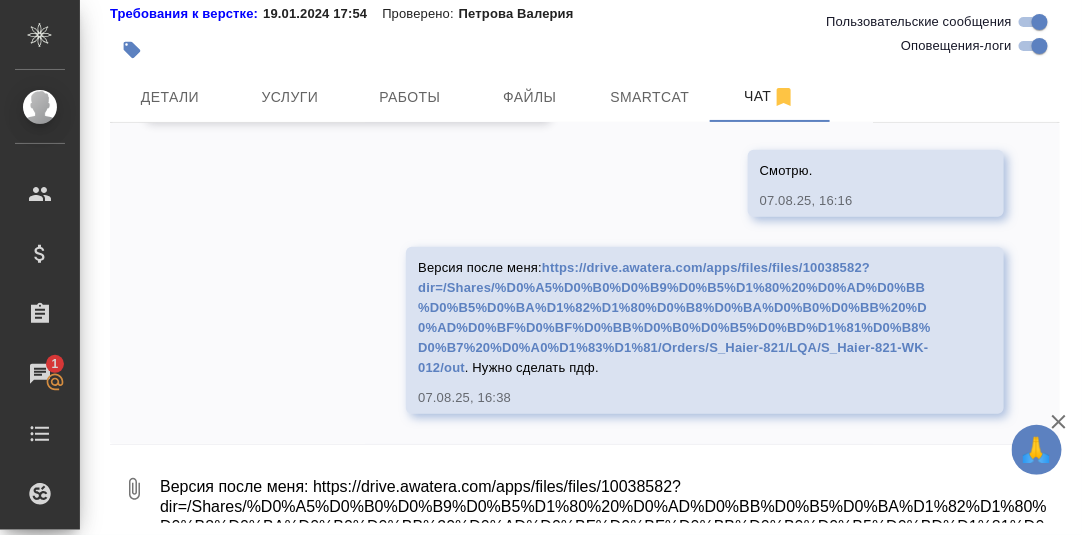 scroll, scrollTop: 12233, scrollLeft: 0, axis: vertical 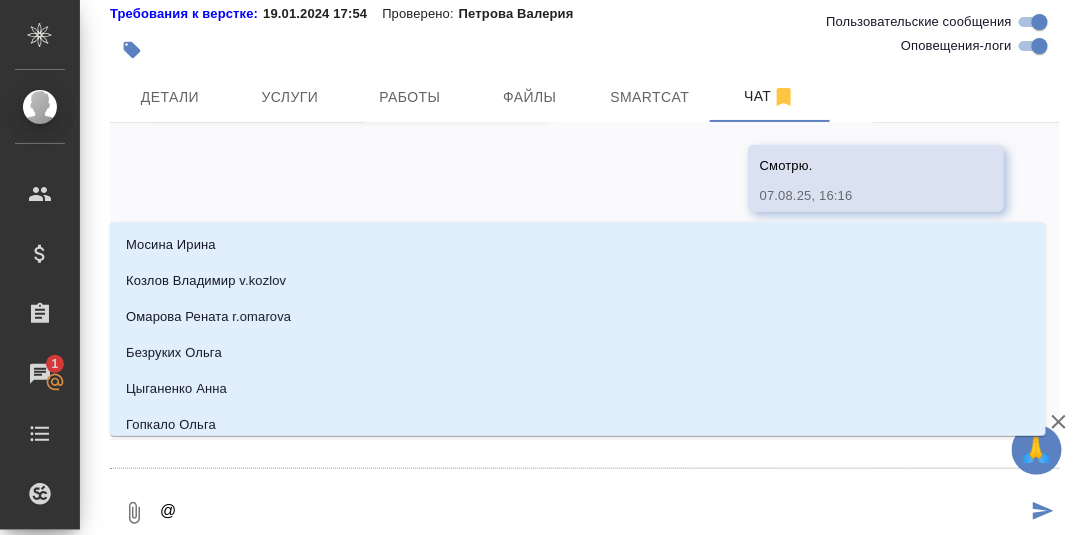 type on "@М" 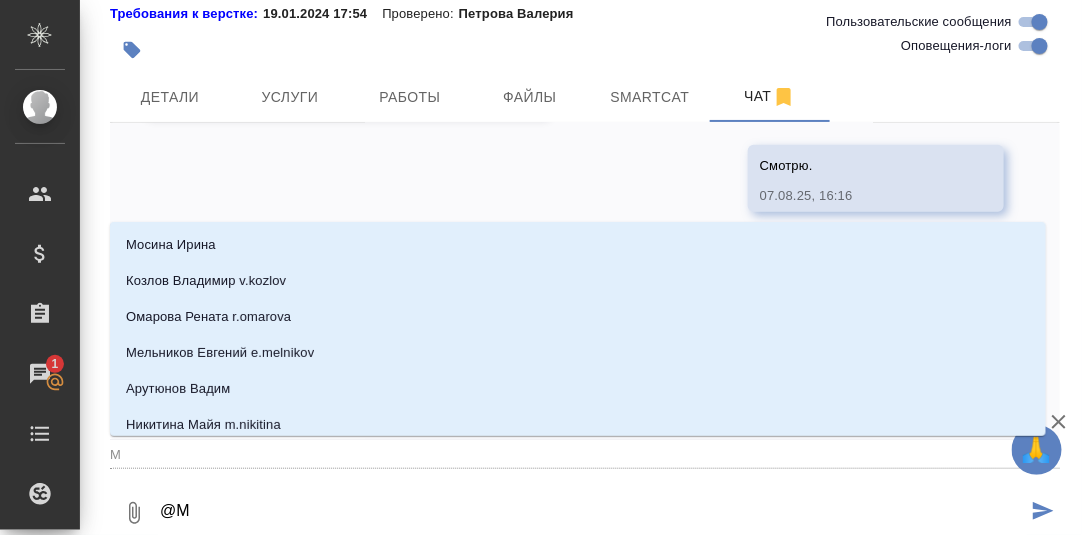 type on "@Ма" 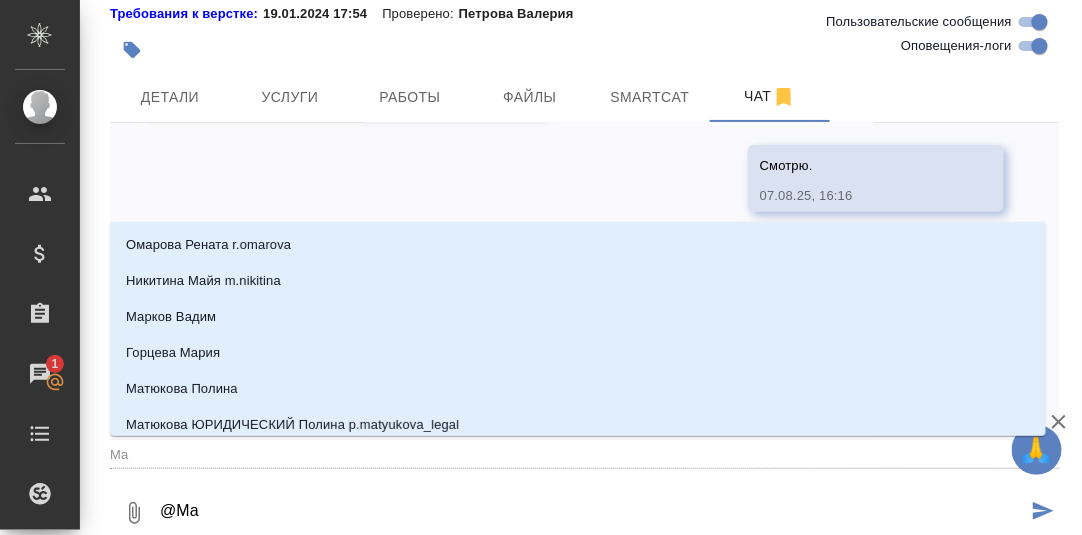 type on "@Мал" 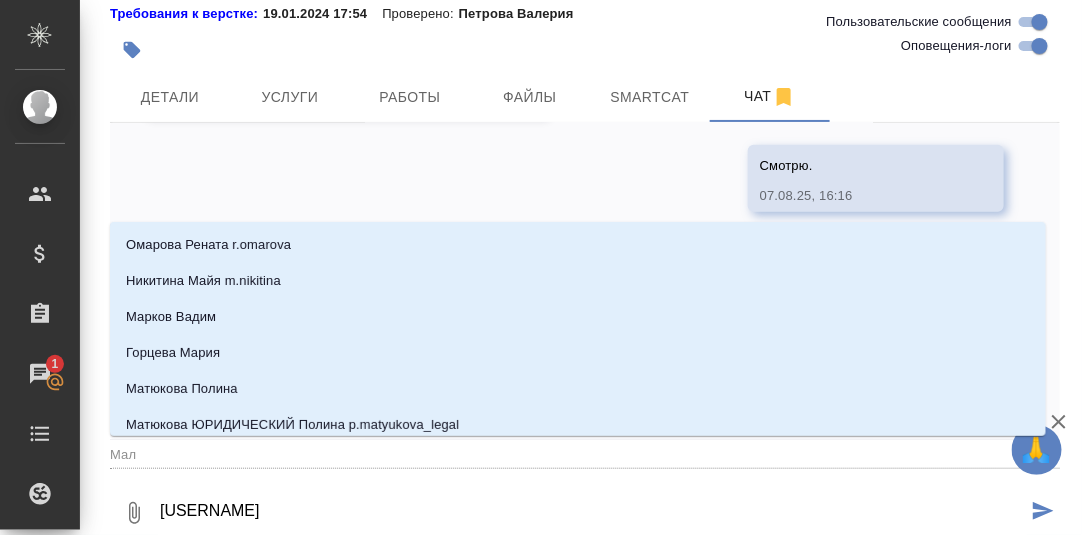 type on "@Мало" 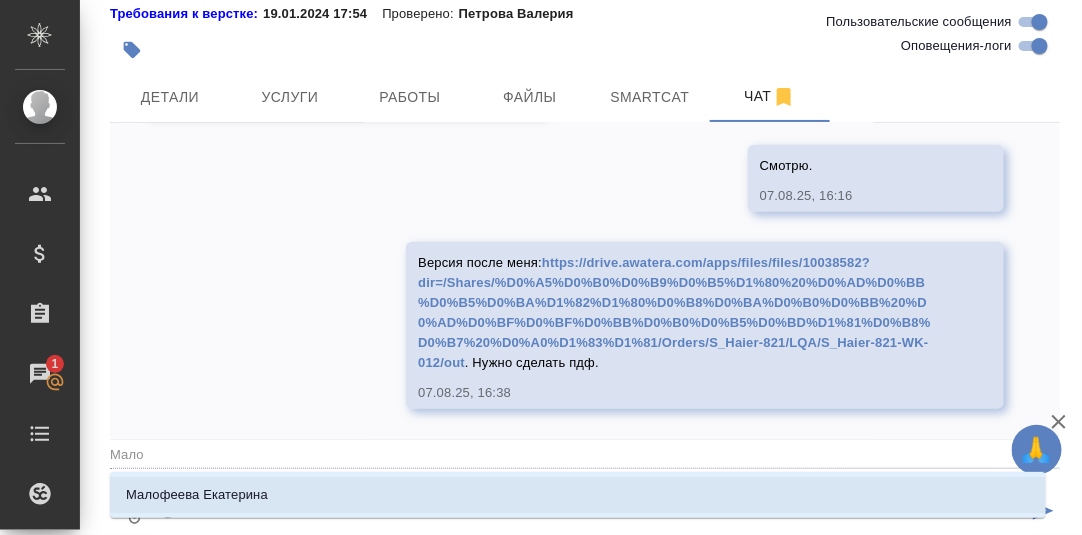 click on "Малофеева Екатерина" at bounding box center (197, 495) 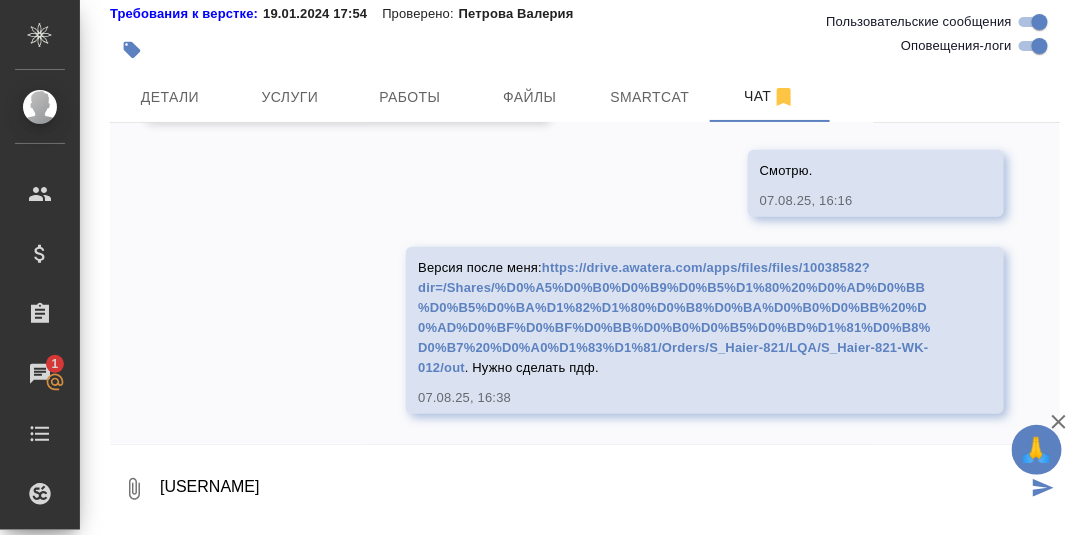 type on "@Малофеева Екатерина" 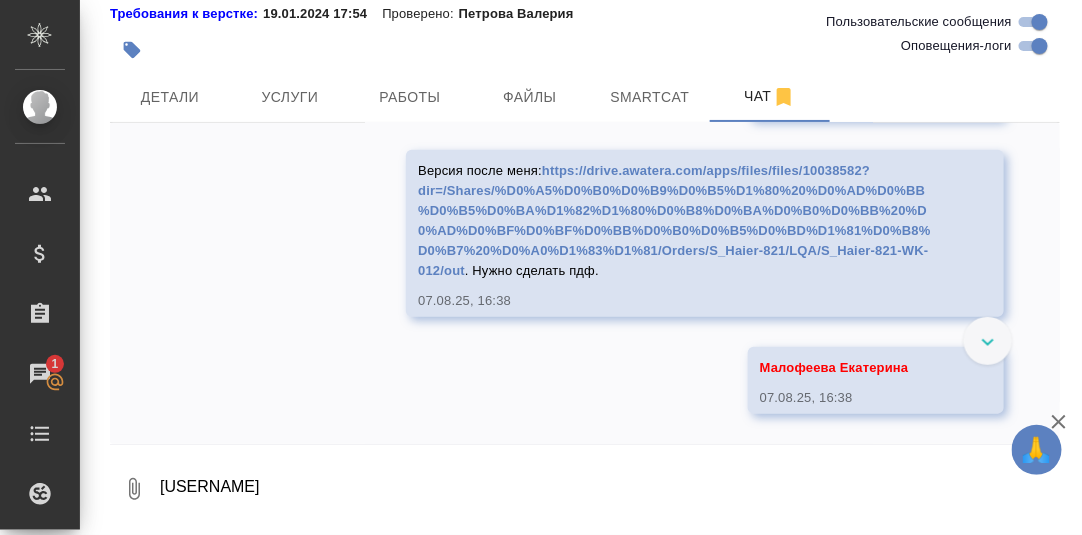 scroll, scrollTop: 12330, scrollLeft: 0, axis: vertical 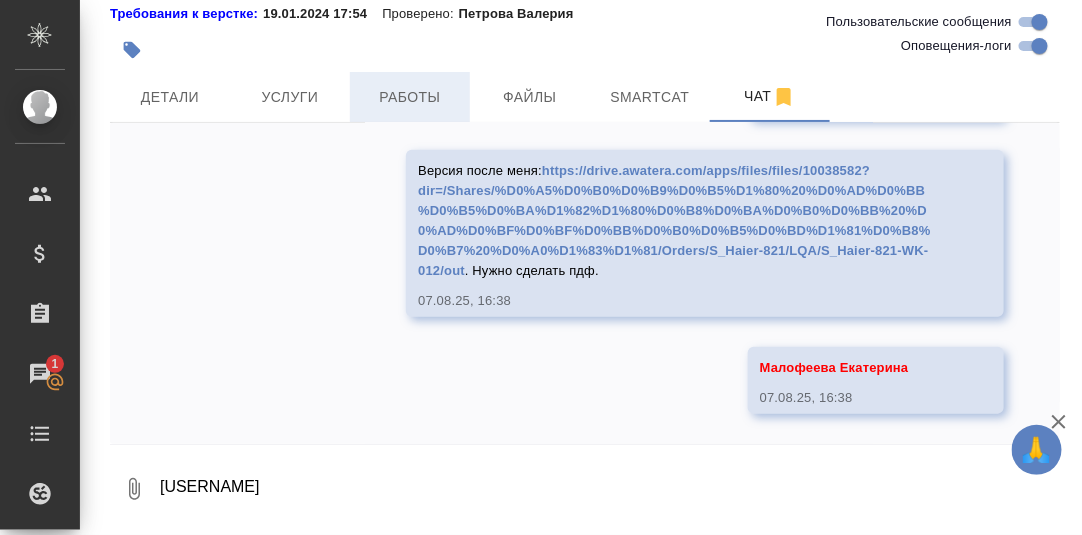 click on "Работы" at bounding box center (410, 97) 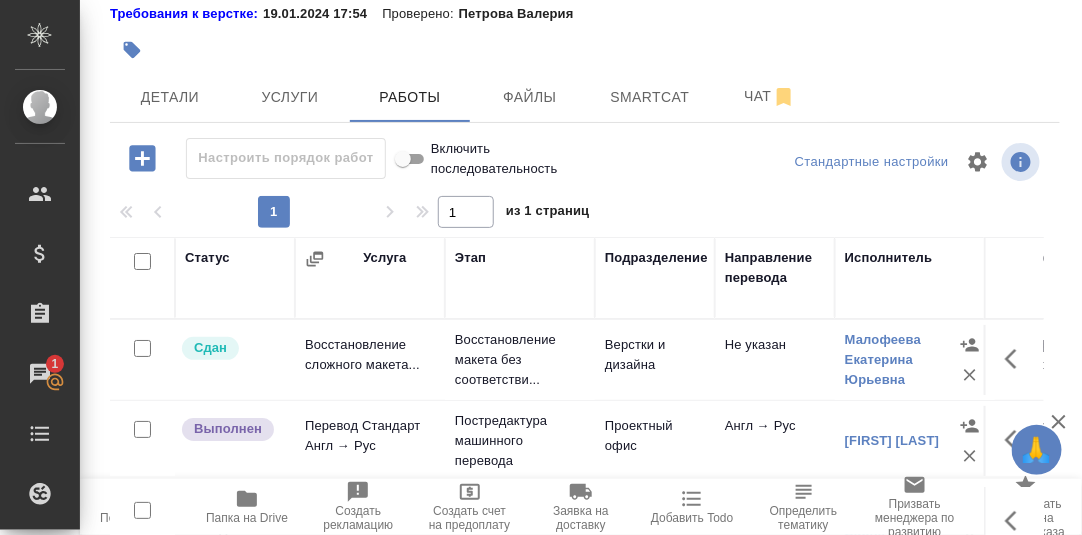 scroll, scrollTop: 341, scrollLeft: 0, axis: vertical 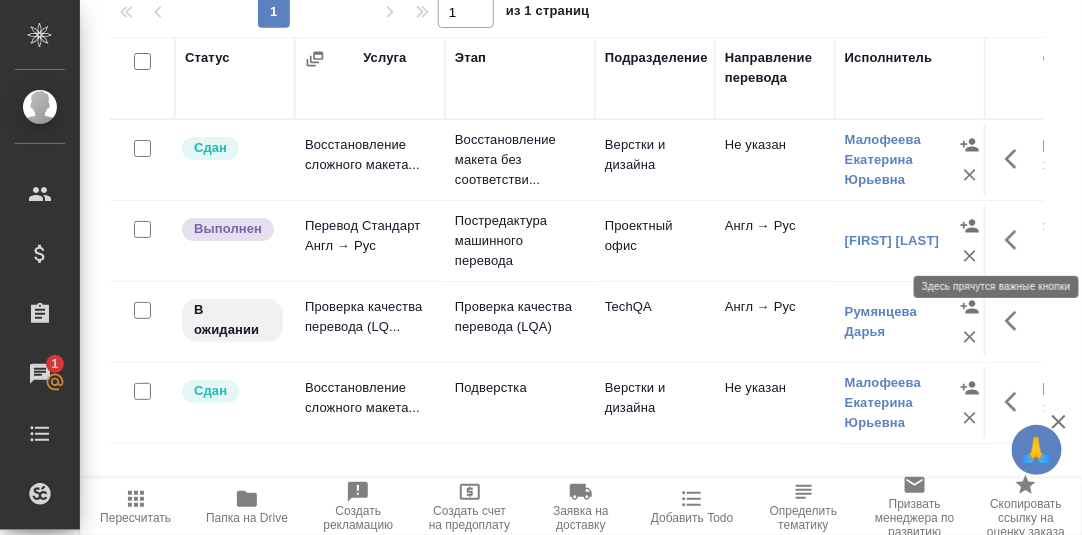 click 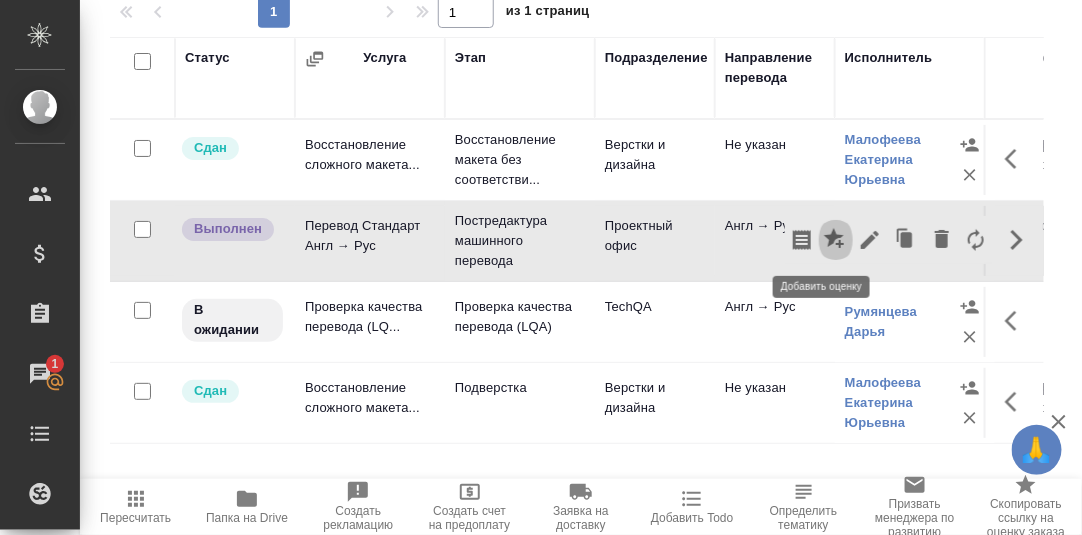 click 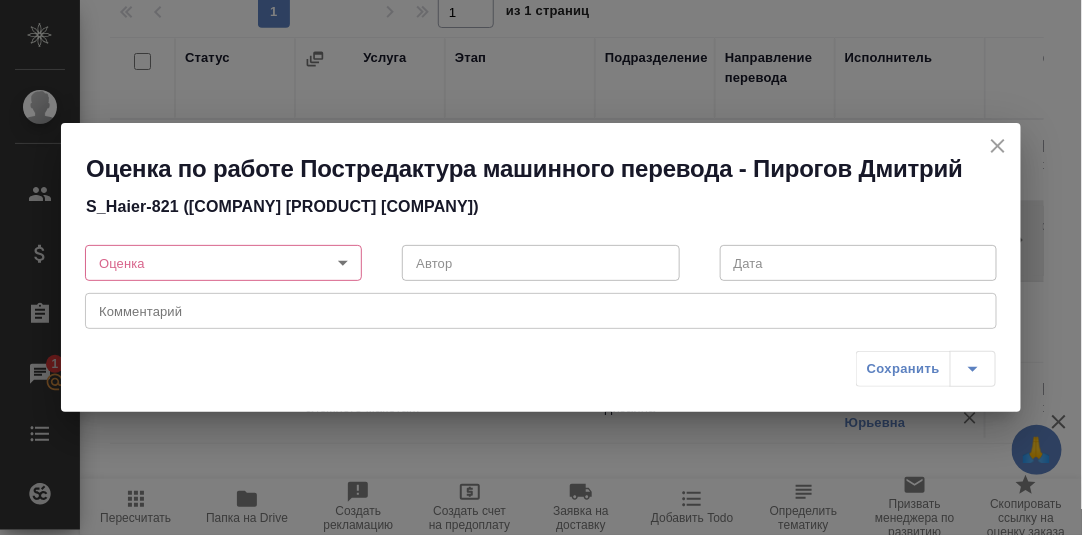 click on "🙏 .cls-1
fill:#fff;
AWATERA Румянцева Дарья d.rumyantseva Клиенты Спецификации Заказы 1 Чаты Todo Проекты SC Исполнители Кандидаты Работы Входящие заявки Заявки на доставку Рекламации Проекты процессинга Конференции Выйти S_Haier-821 В работе inProgress Срочный urgent Кратко детали заказа Ответственная команда: Технический Клиент: Хайер Электрикал Эпплаенсиз Рус Договор: МБ-4223 Дата создания: 05.08.2025, 12:21 Дата сдачи: 07.08.2025, 17:00 Итого: 10 992,70 ₽ К оплате: 10 992,70 ₽ Маржинальность: 60% Требования к верстке: 19.01.2024 17:54 Проверено: Петрова Валерия Детали Услуги Работы Файлы Smartcat Чат 1" at bounding box center [541, 267] 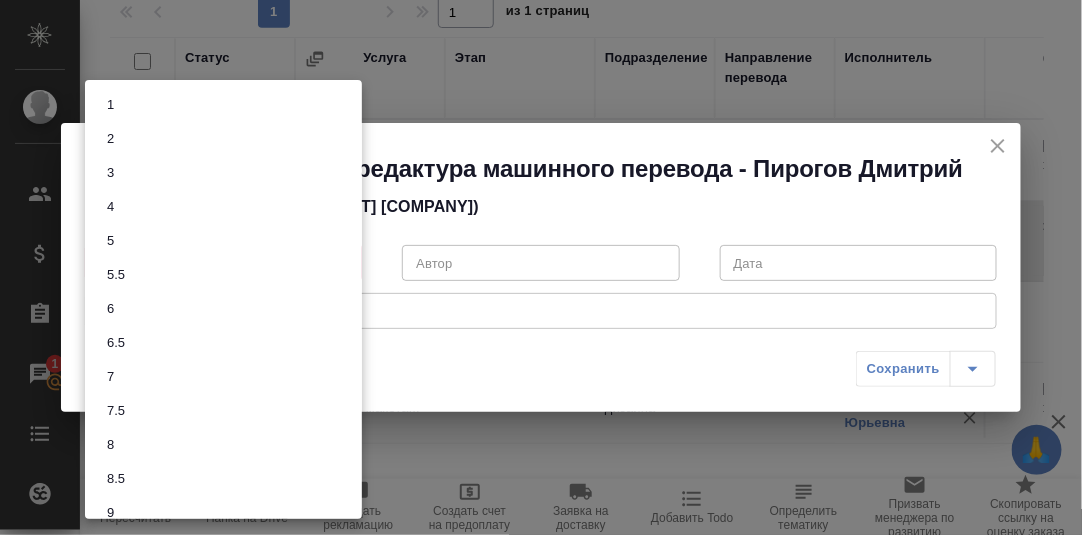 scroll, scrollTop: 86, scrollLeft: 0, axis: vertical 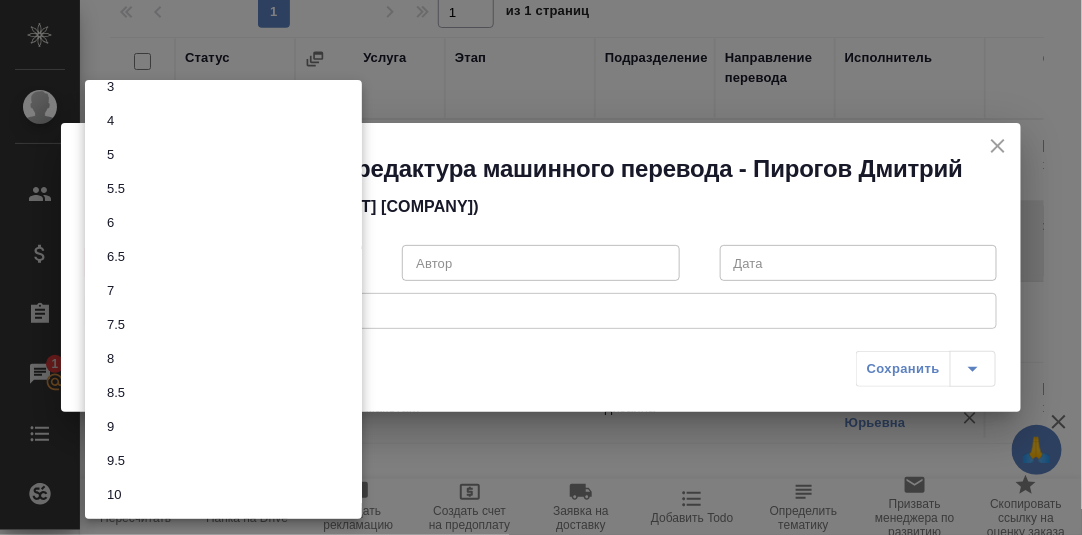 click on "8.5" at bounding box center [223, 393] 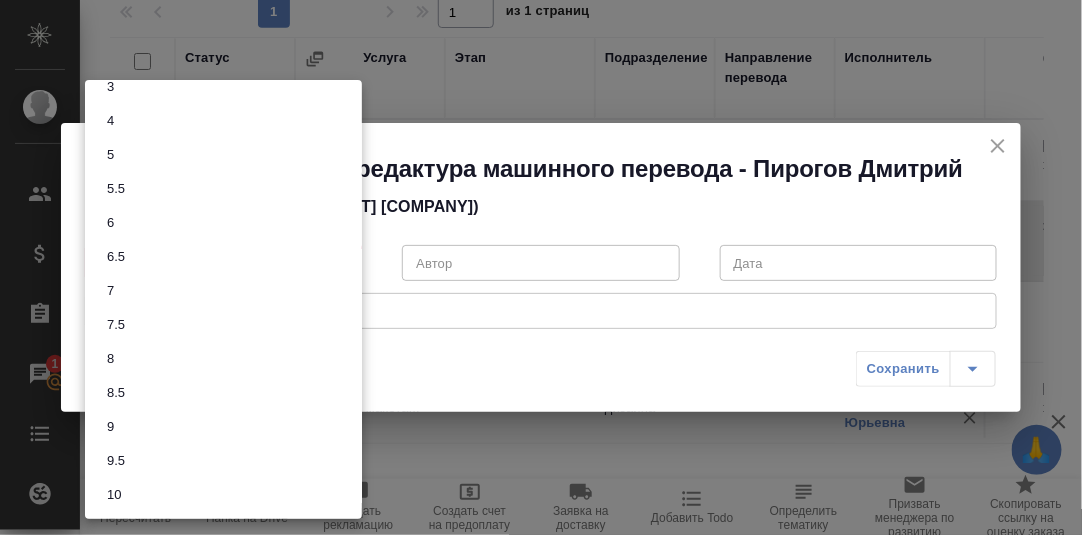 type on "8.5" 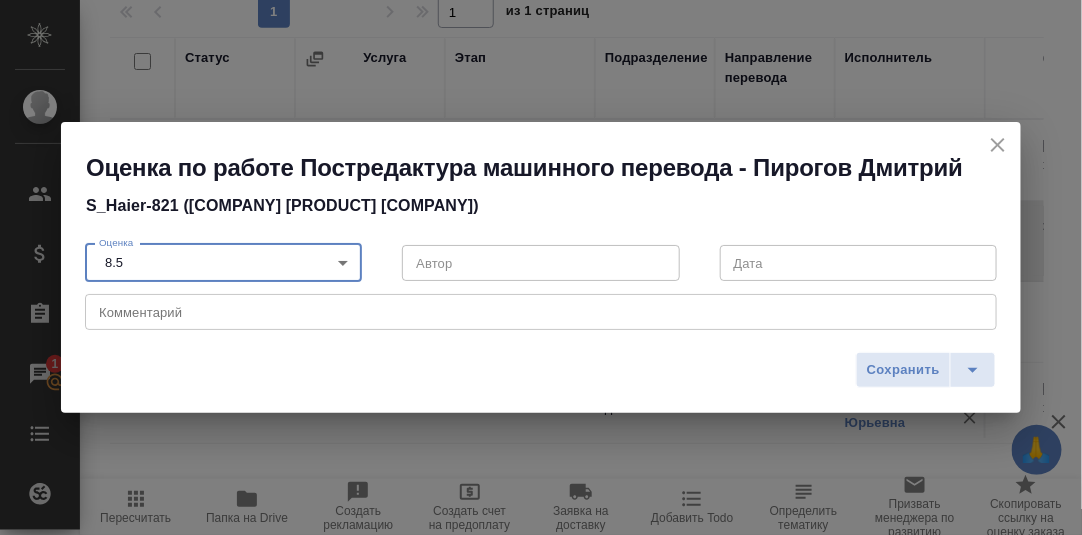 click at bounding box center (541, 312) 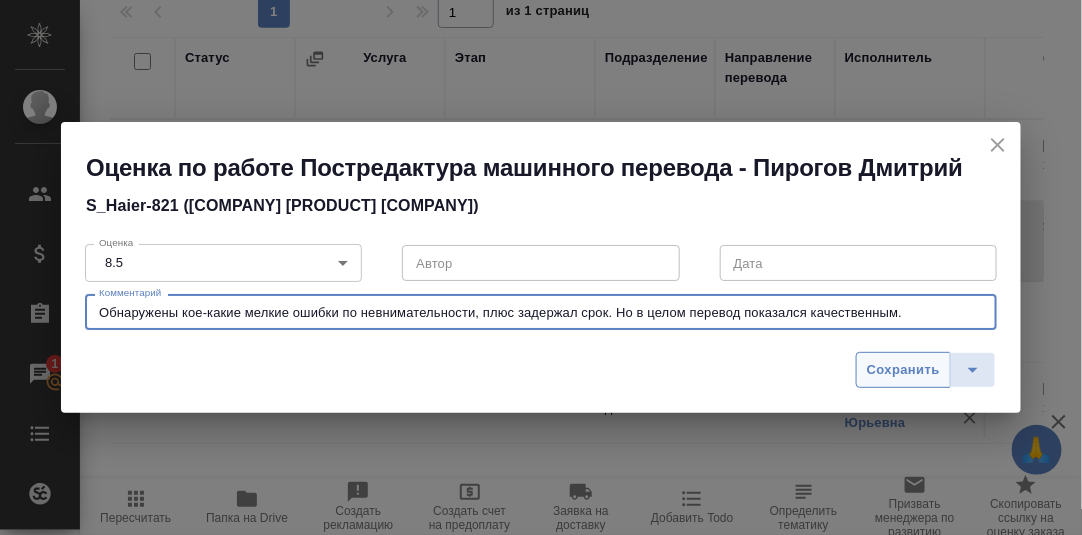 type on "Обнаружены кое-какие мелкие ошибки по невнимательности, плюс задержал срок. Но в целом перевод показался качественным." 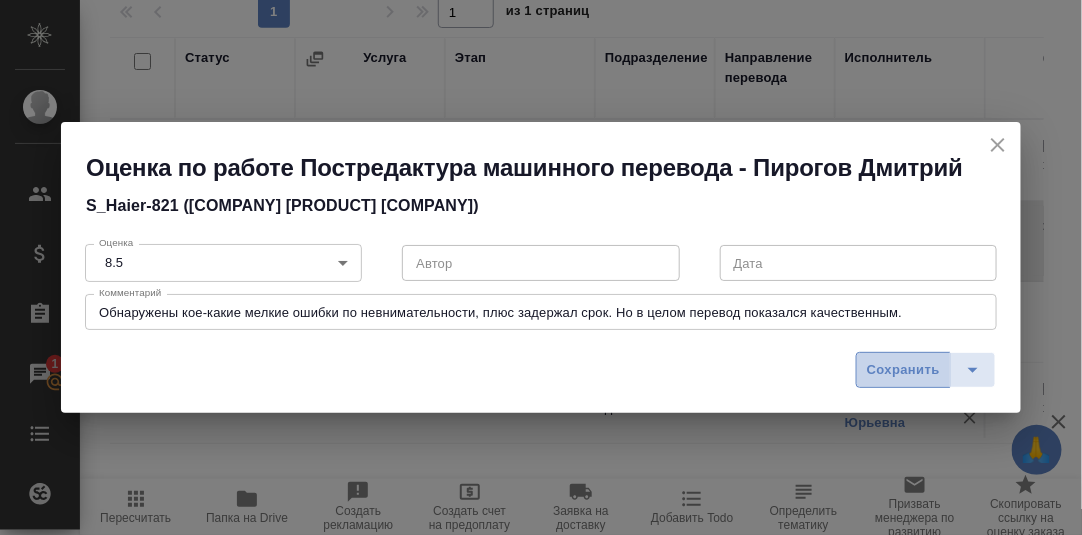 drag, startPoint x: 896, startPoint y: 374, endPoint x: 928, endPoint y: 301, distance: 79.70571 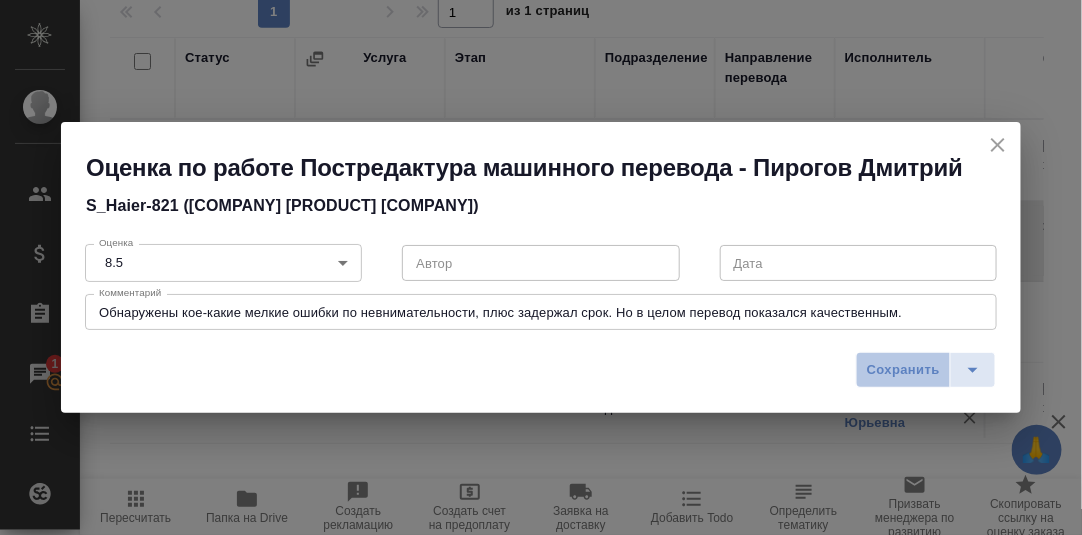 click on "Сохранить" at bounding box center (903, 370) 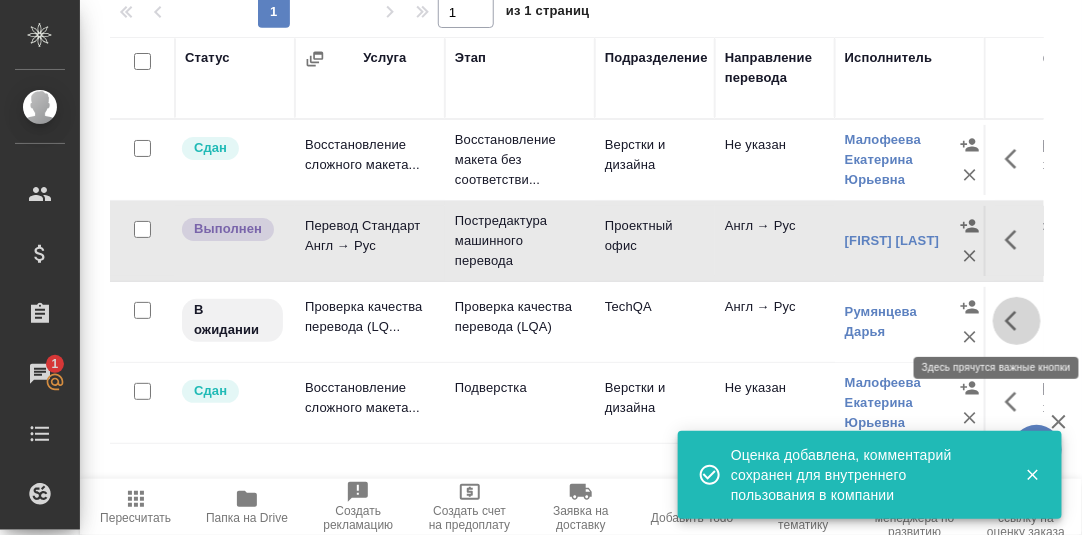 click 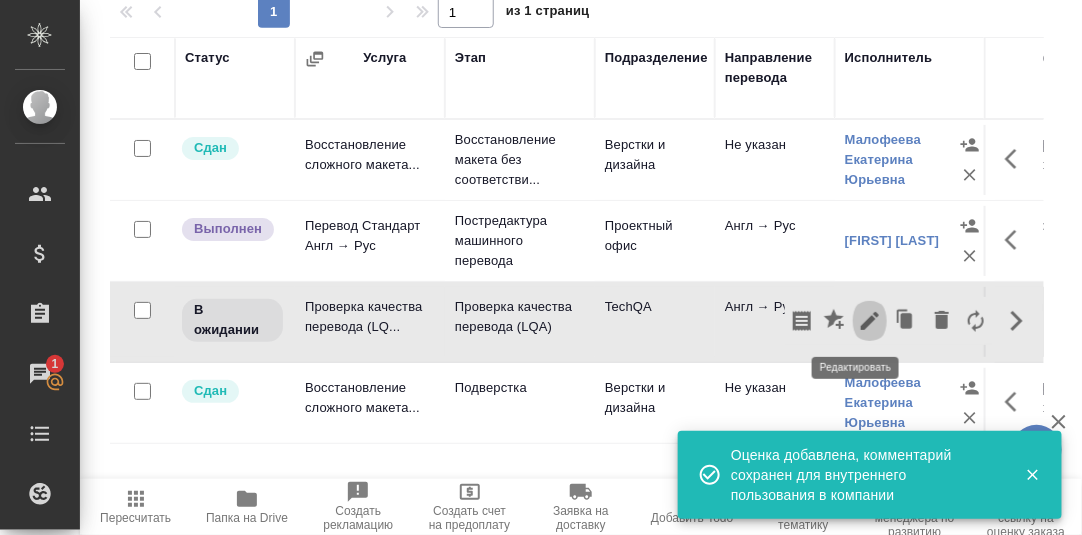 click 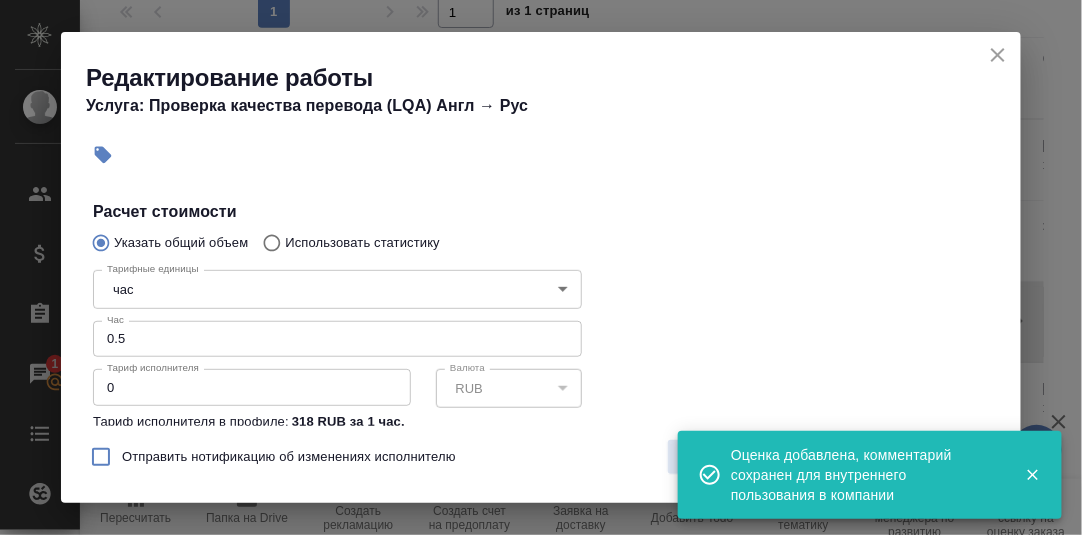 scroll, scrollTop: 400, scrollLeft: 0, axis: vertical 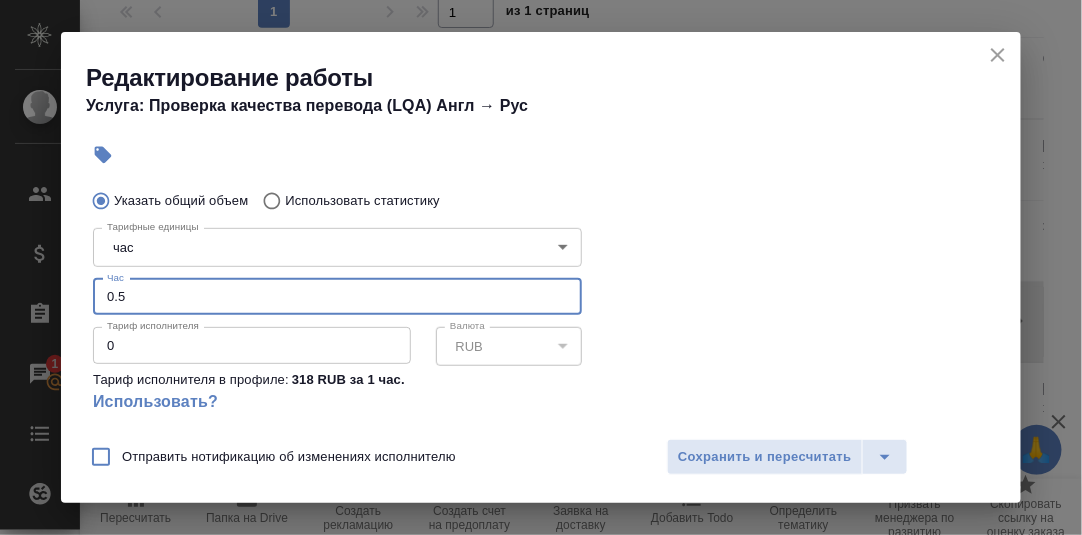 click on "0.5" at bounding box center [337, 297] 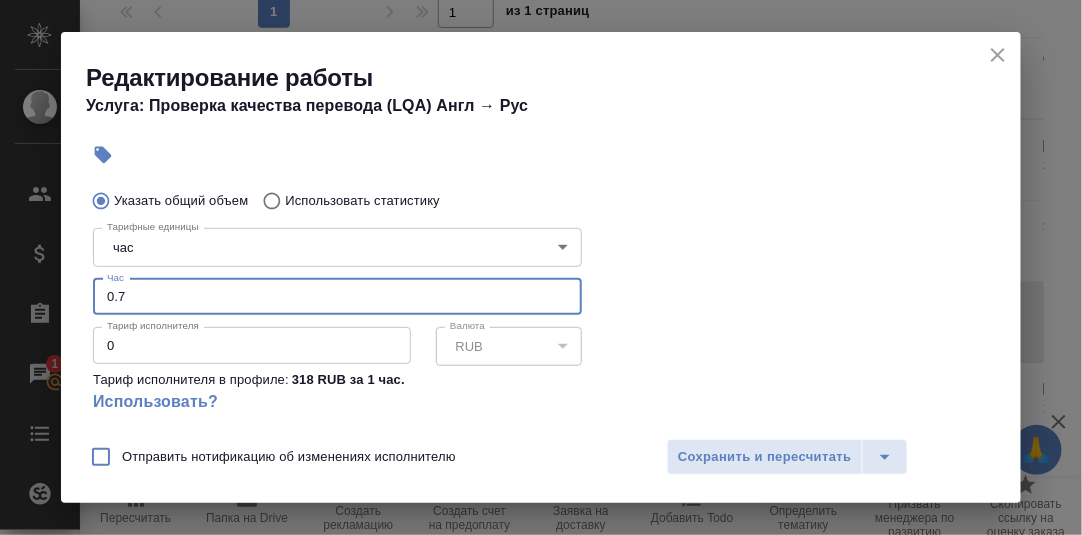 type on "0.7" 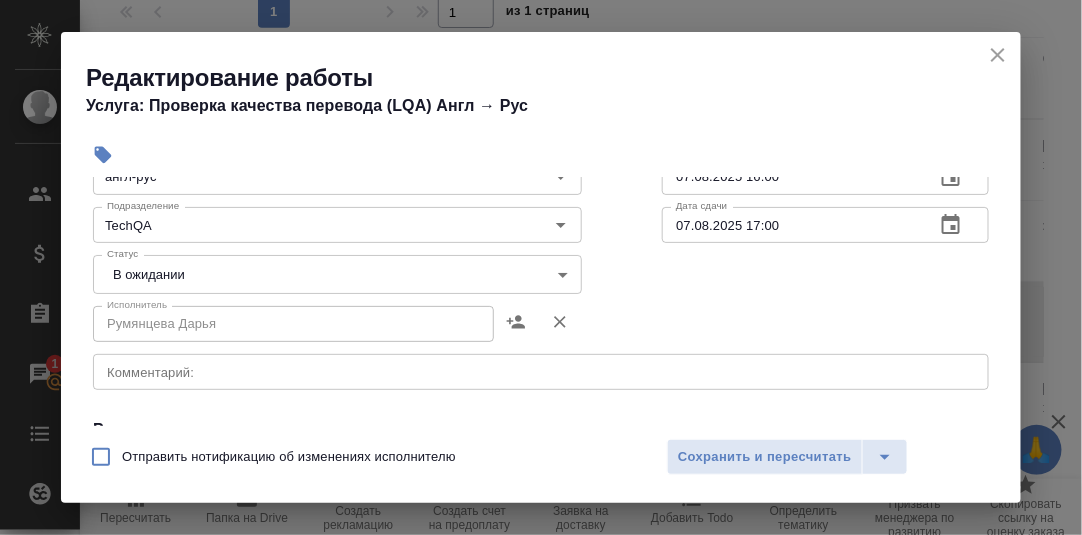 scroll, scrollTop: 99, scrollLeft: 0, axis: vertical 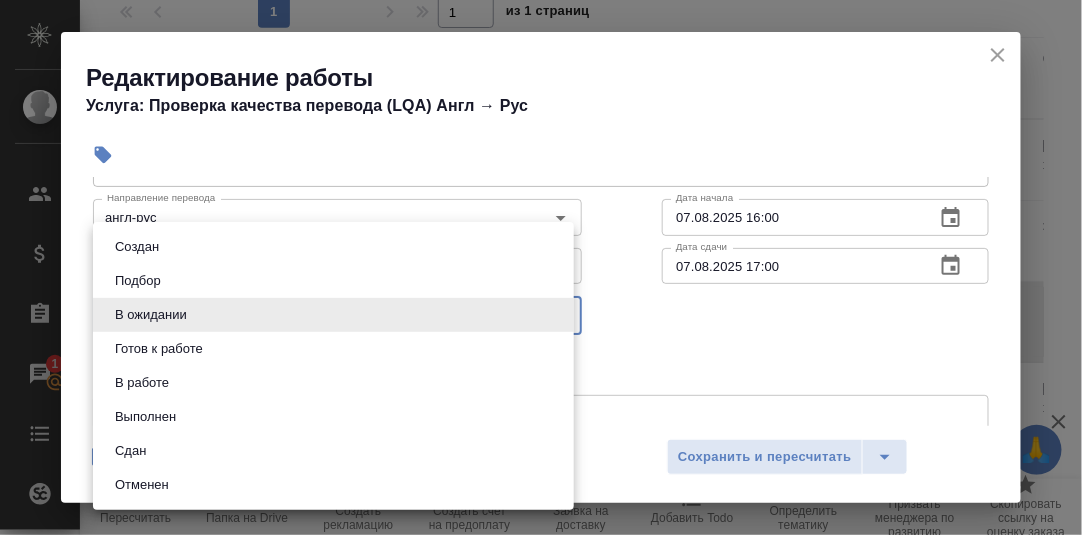 drag, startPoint x: 556, startPoint y: 307, endPoint x: 334, endPoint y: 368, distance: 230.22815 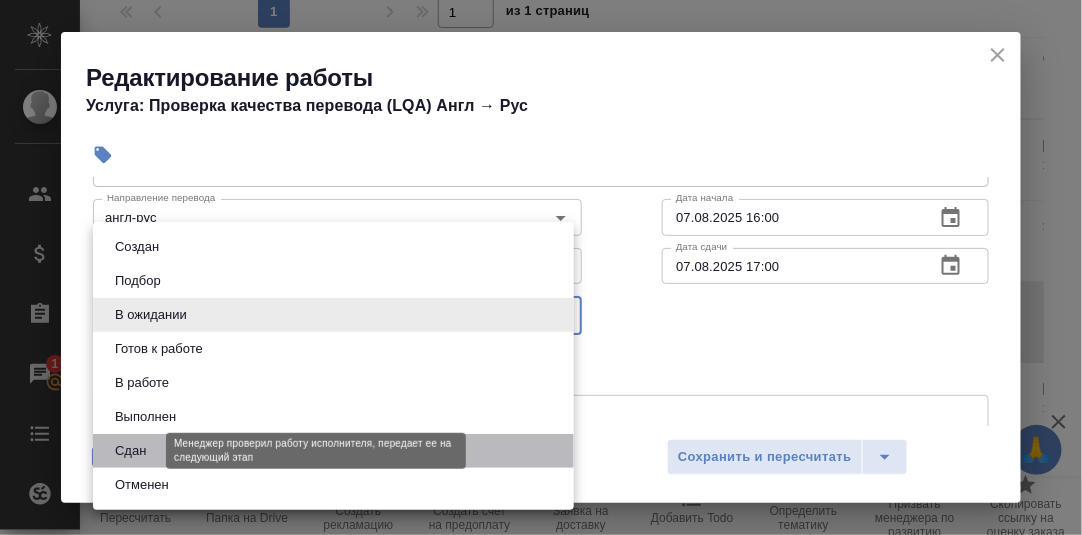 drag, startPoint x: 136, startPoint y: 449, endPoint x: 273, endPoint y: 446, distance: 137.03284 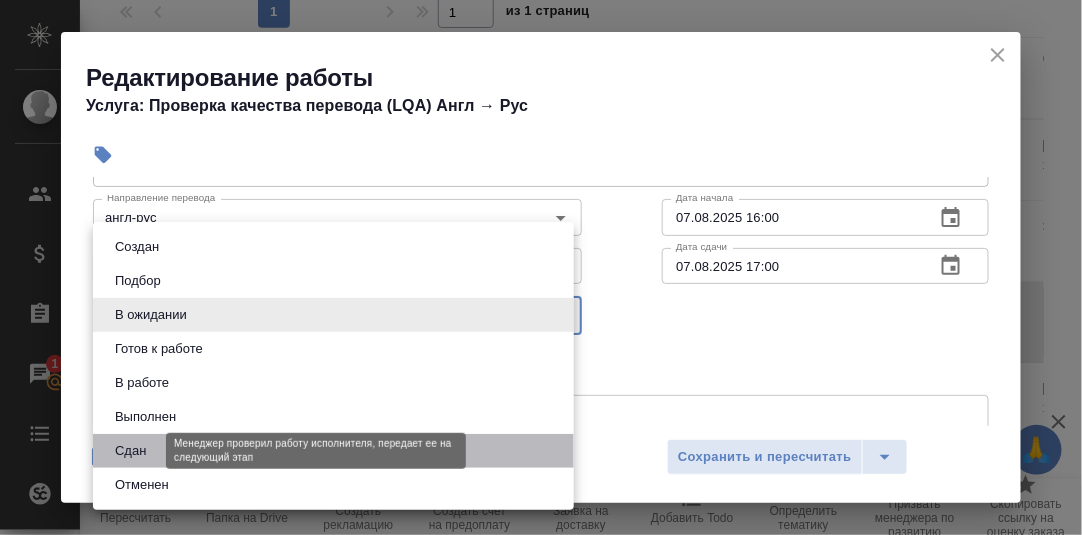 type on "closed" 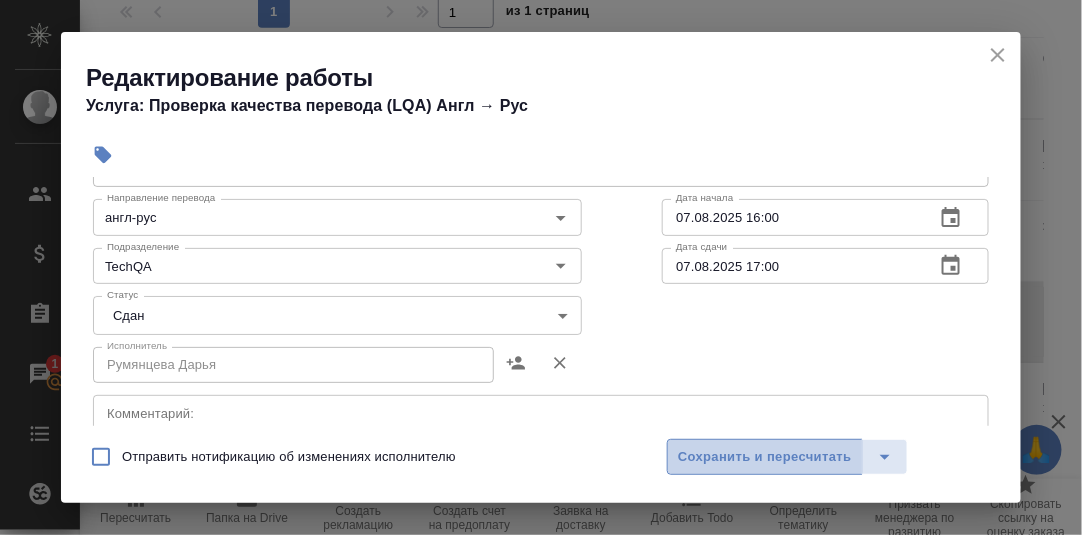 drag, startPoint x: 740, startPoint y: 461, endPoint x: 1064, endPoint y: 378, distance: 334.46225 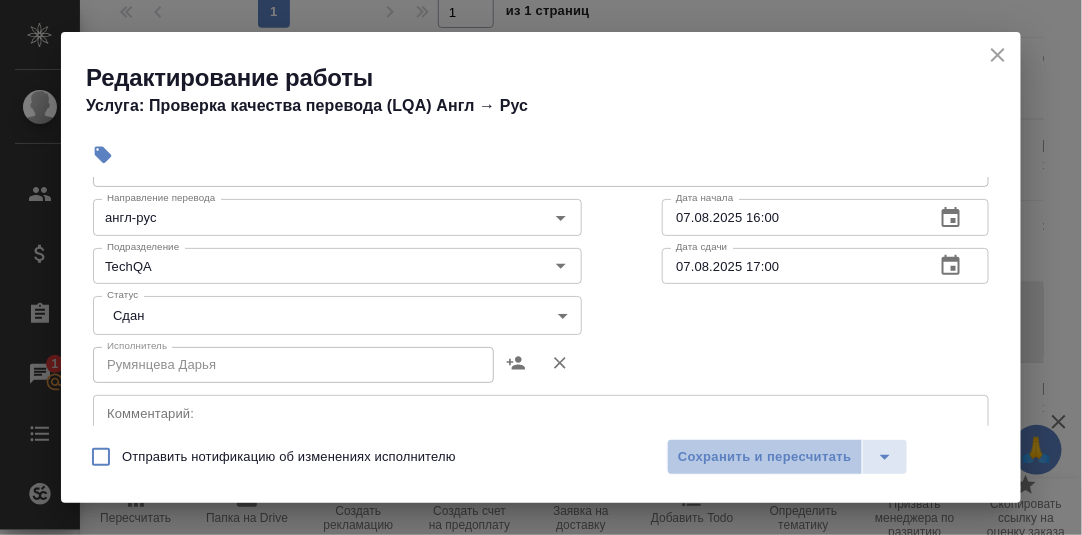 click on "Сохранить и пересчитать" at bounding box center [765, 457] 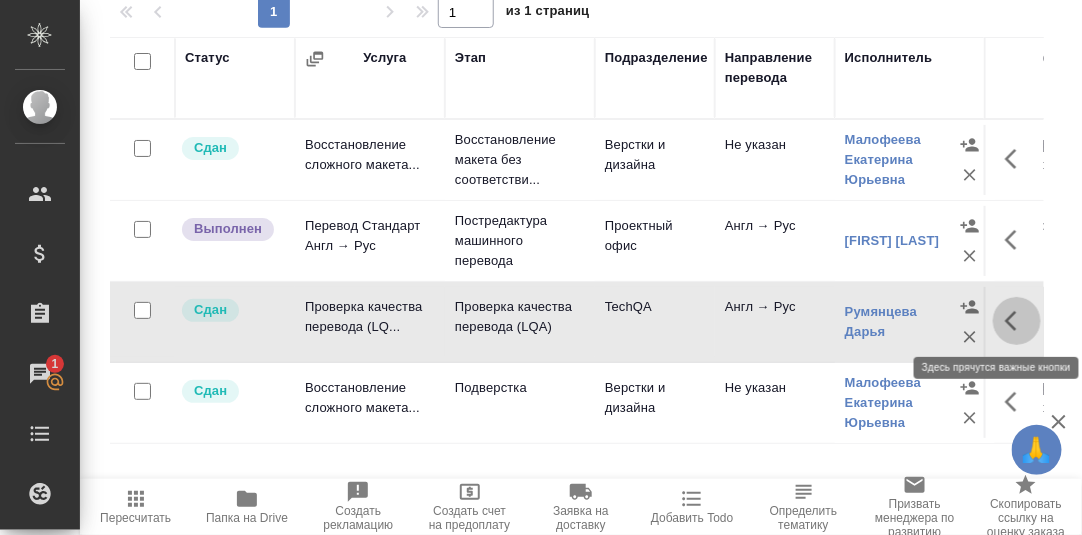 click 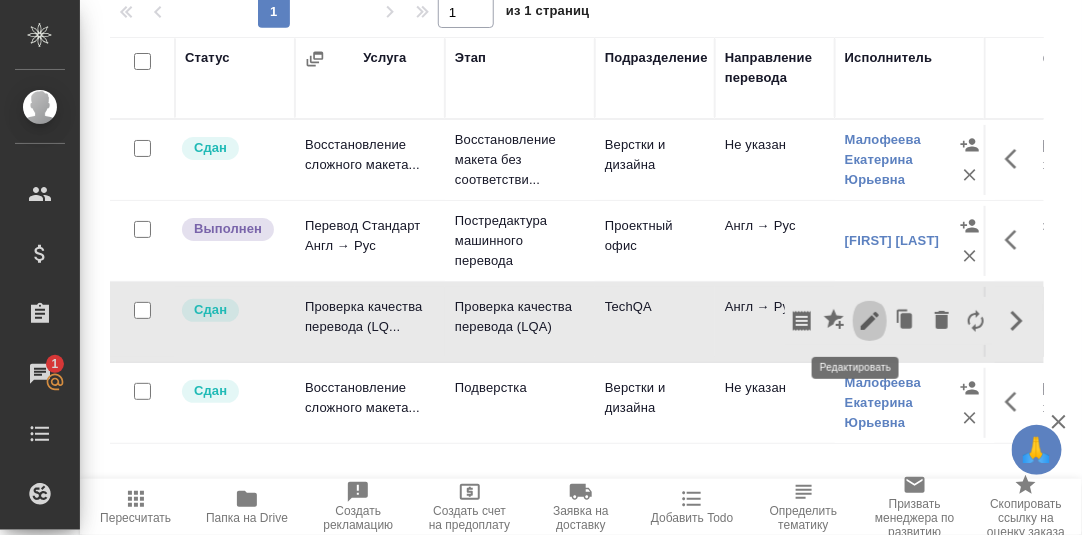 click 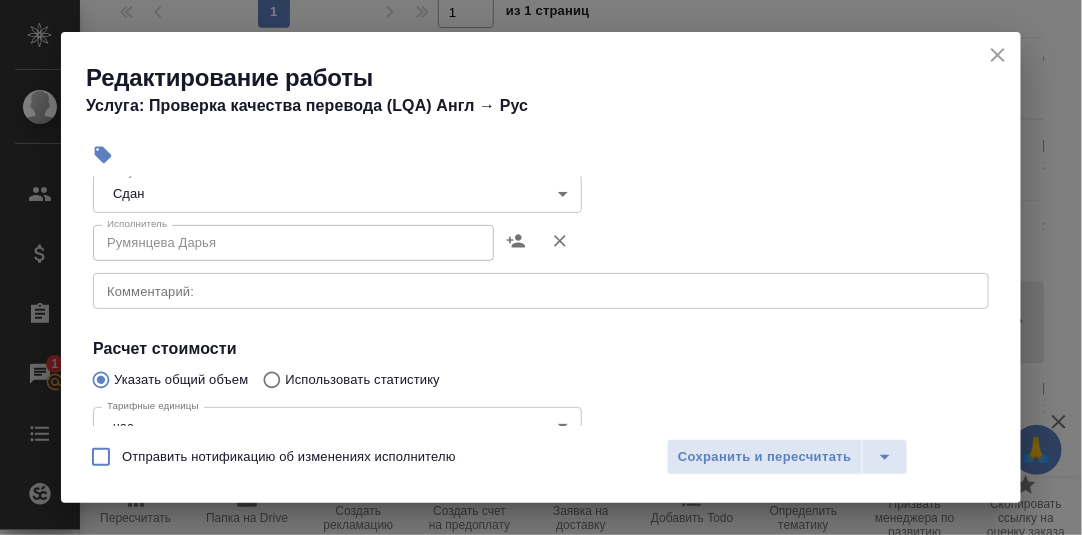 scroll, scrollTop: 400, scrollLeft: 0, axis: vertical 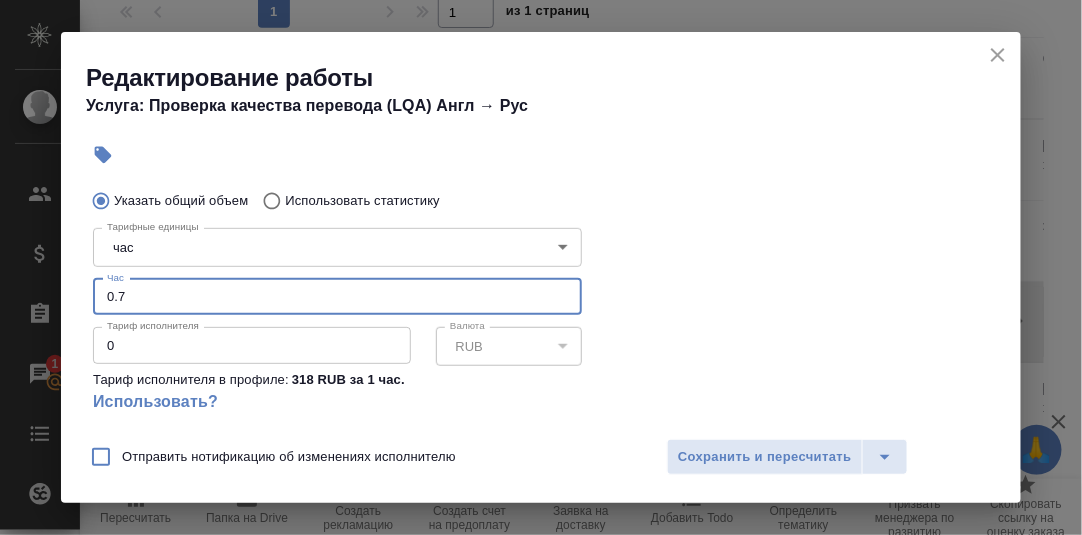 click on "0.7" at bounding box center (337, 297) 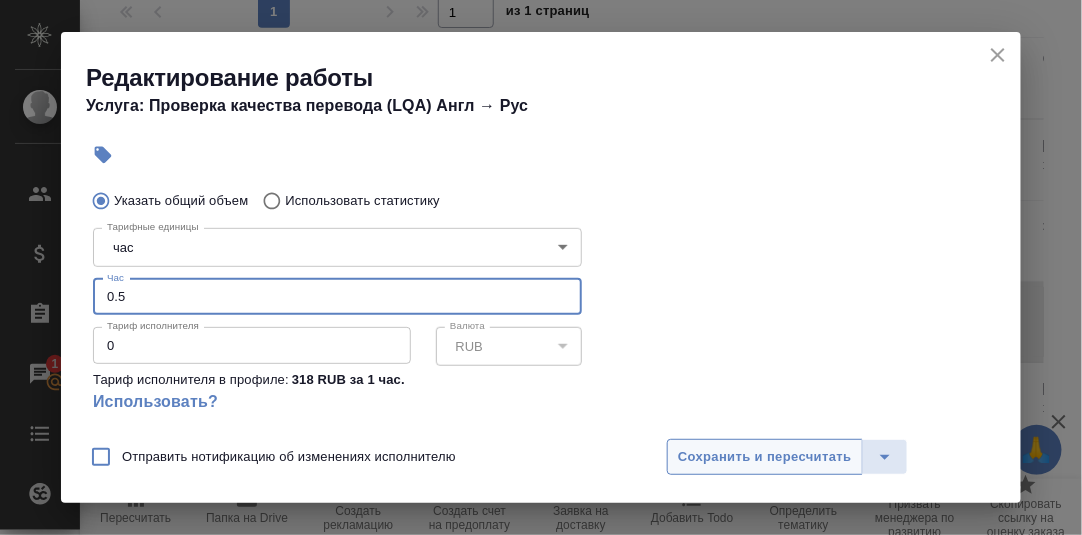 type on "0.5" 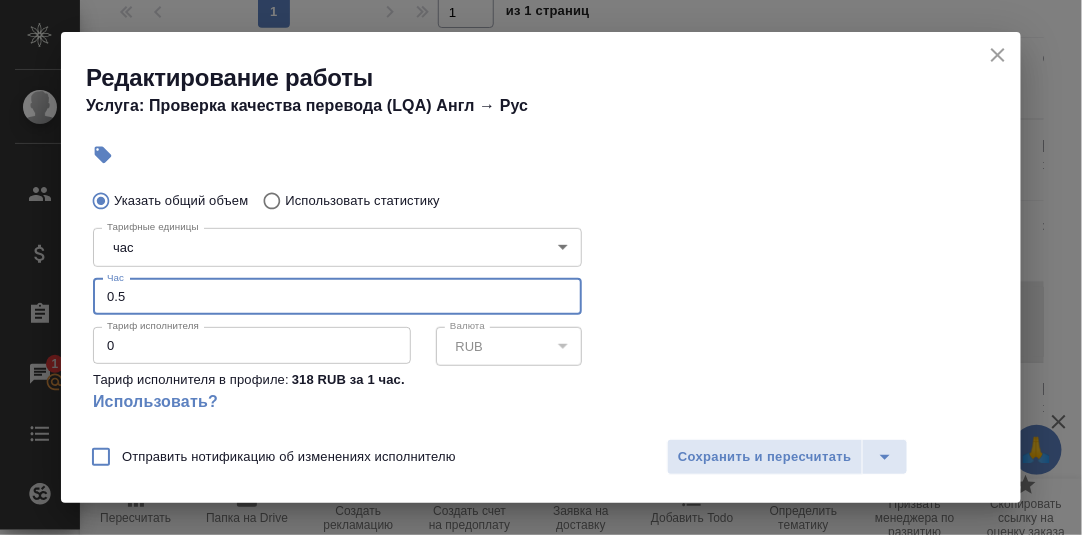 click on "Сохранить и пересчитать" at bounding box center (765, 457) 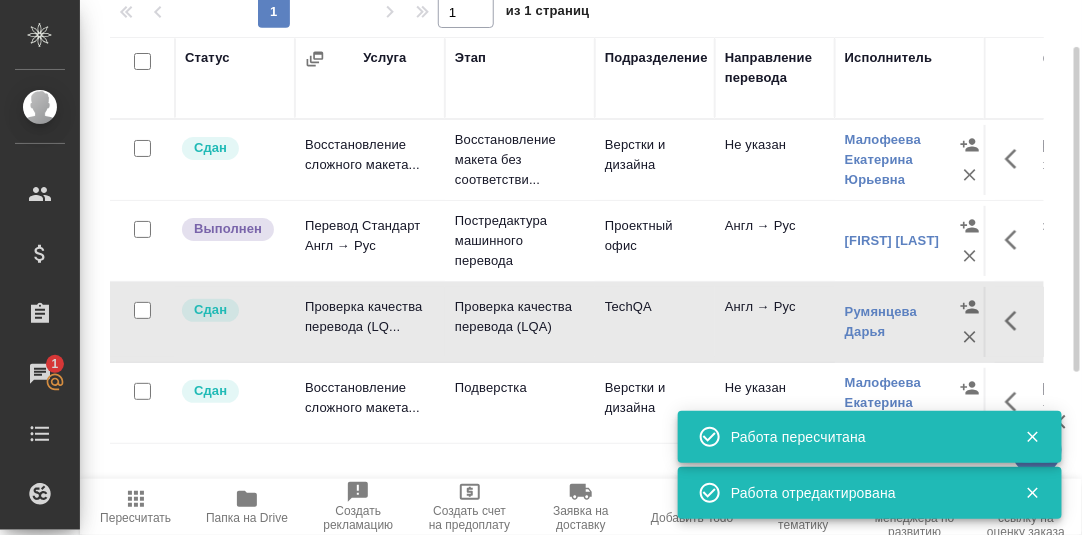scroll, scrollTop: 0, scrollLeft: 0, axis: both 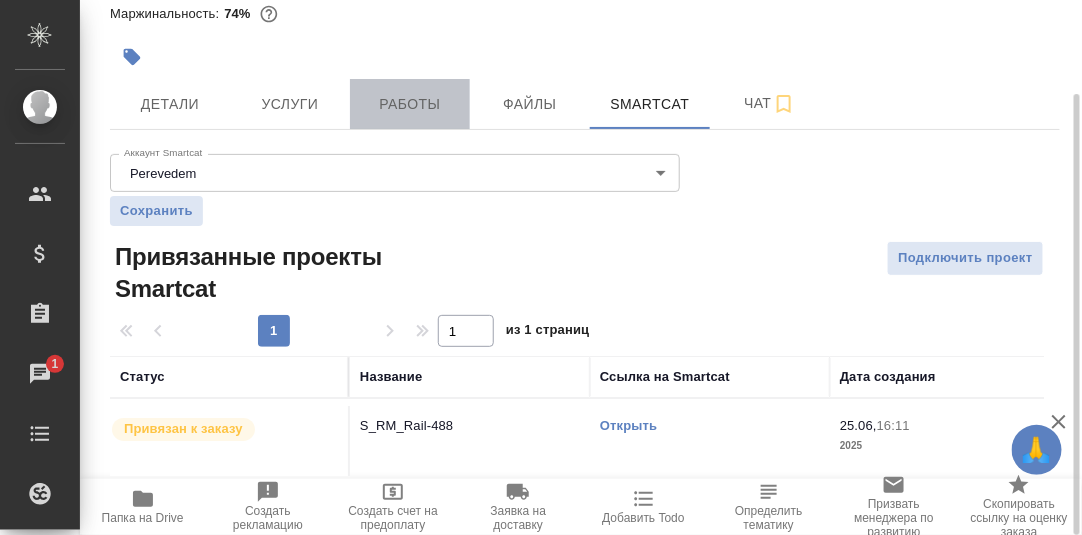 click on "Работы" at bounding box center [410, 104] 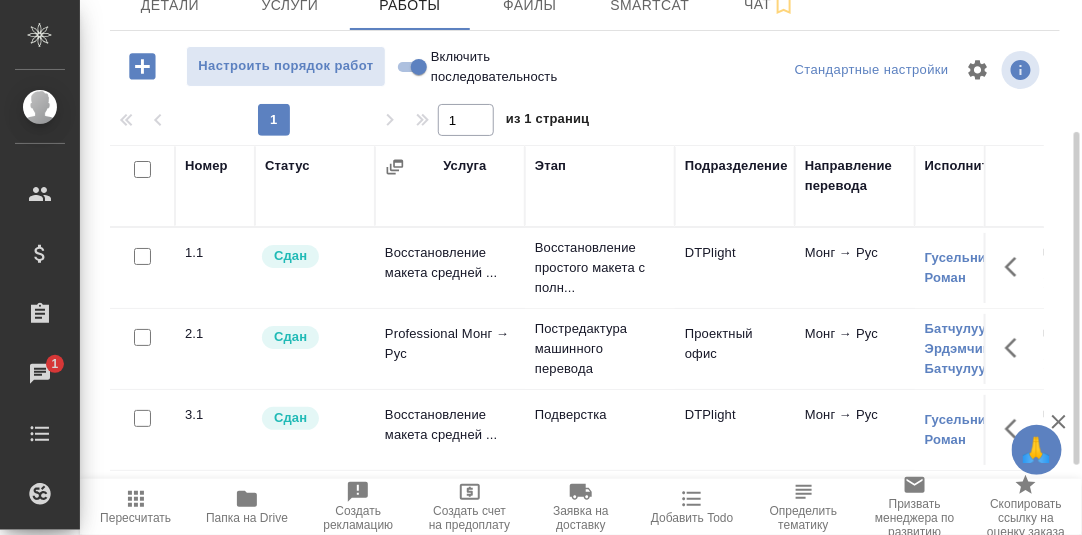 scroll, scrollTop: 324, scrollLeft: 0, axis: vertical 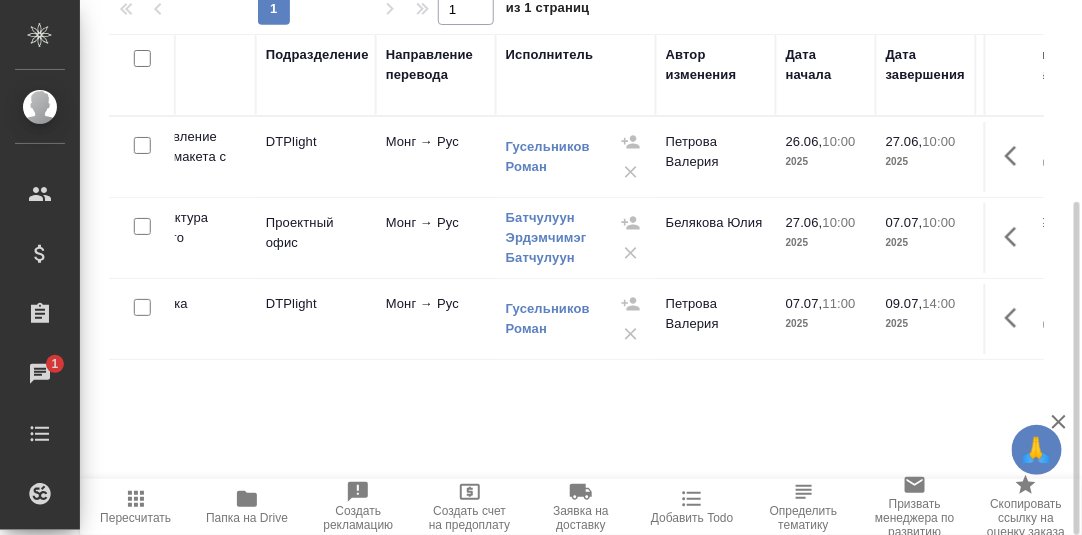 click 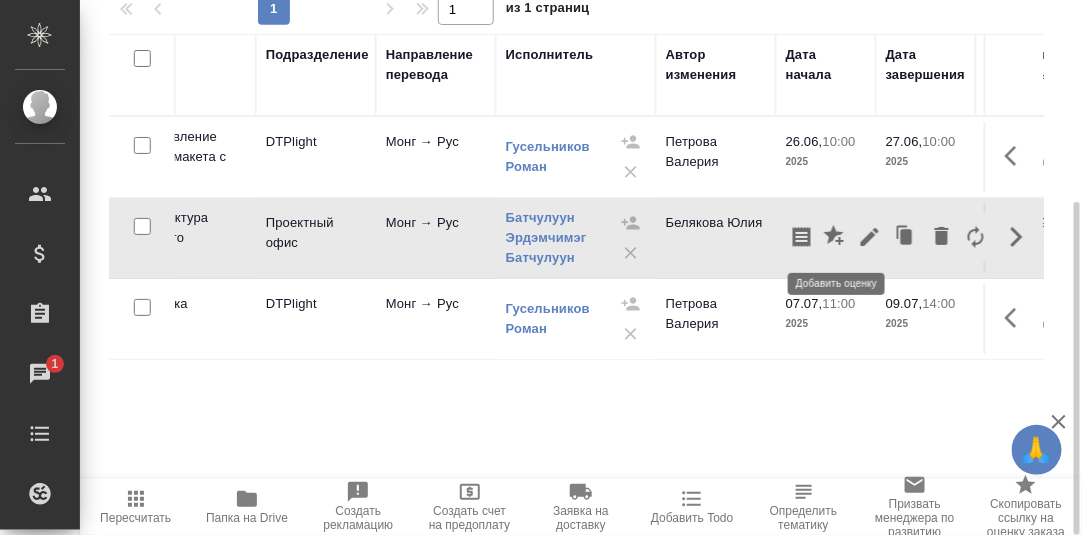 click 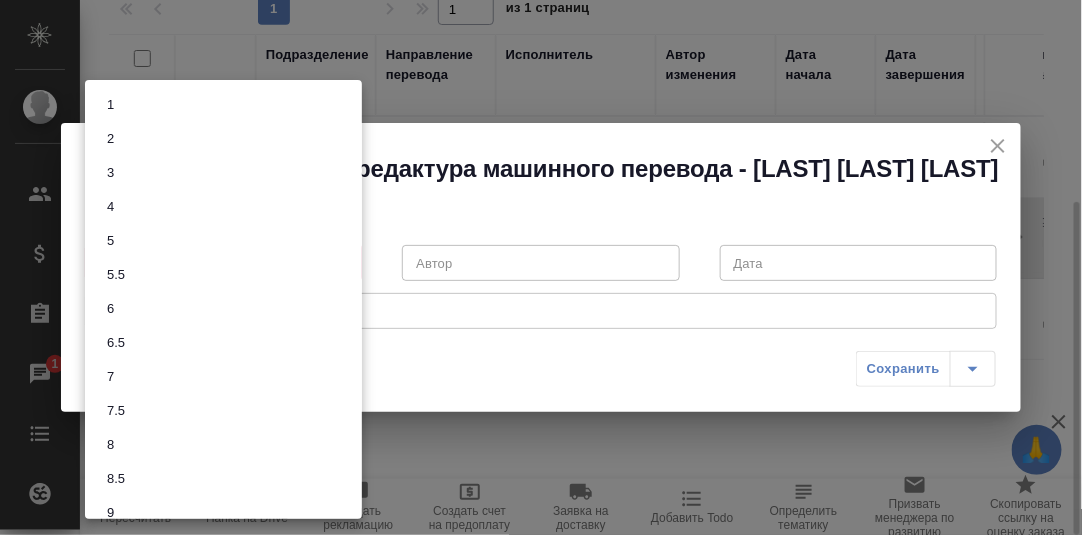 click on "🙏 .cls-1
fill:#fff;
AWATERA Румянцева Дарья d.rumyantseva Клиенты Спецификации Заказы 1 Чаты Todo Проекты SC Исполнители Кандидаты Работы Входящие заявки Заявки на доставку Рекламации Проекты процессинга Конференции Выйти S_RM_Rail-488 Завершен closed Срочный urgent Кратко детали заказа Ответственная команда: Технический Клиент: RM Rail Договор: ВР-3104 Спецификация: OTP-12985 Дата получения: 31.07.2025, 17:07 Дата создания: 25.06.2025, 16:06 Дата сдачи: 09.07.2025, 17:00 Итого: 134 592,84 ₽ К оплате: 134 592,84 ₽ Маржинальность: 74% Детали Услуги Работы Файлы Smartcat Чат Настроить порядок работ 1 1 из 1 страниц   16" at bounding box center [541, 267] 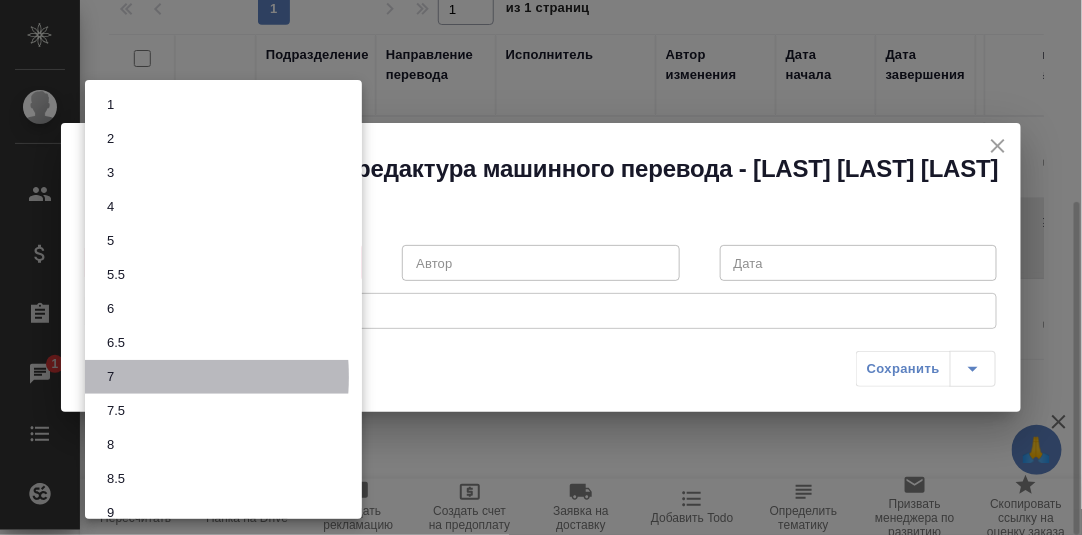 click on "7" at bounding box center [110, 377] 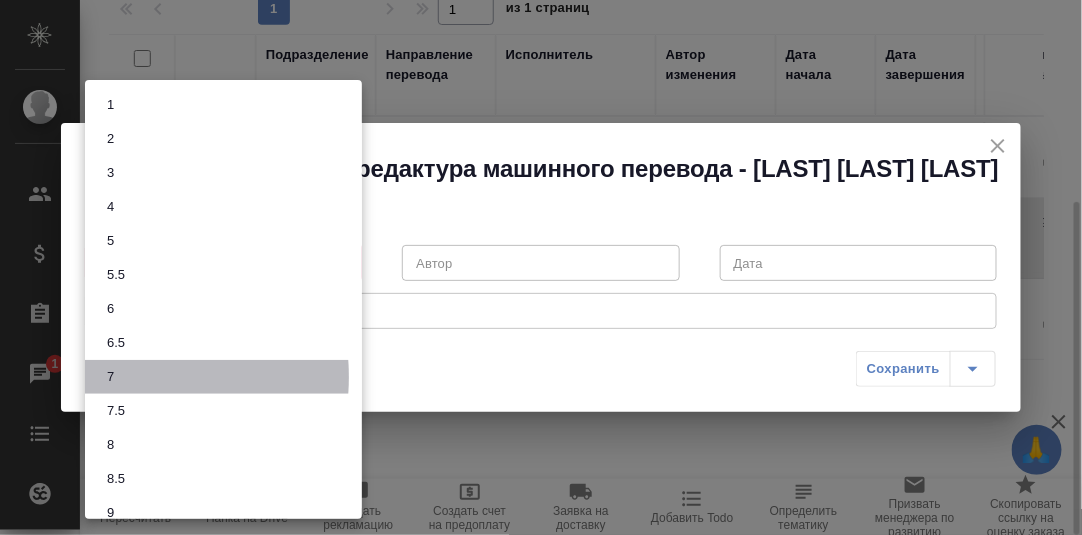 type on "7" 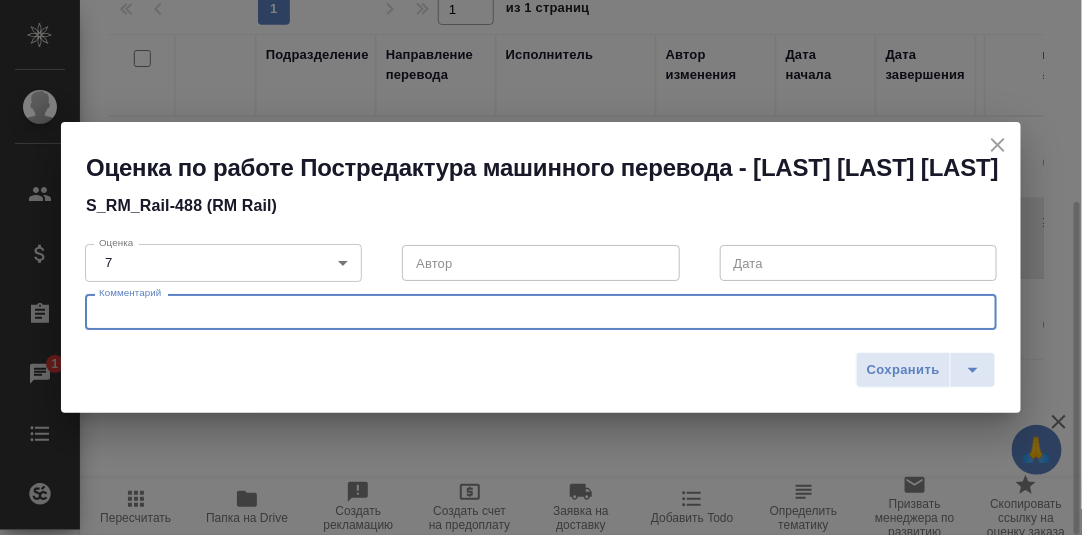 click at bounding box center [541, 312] 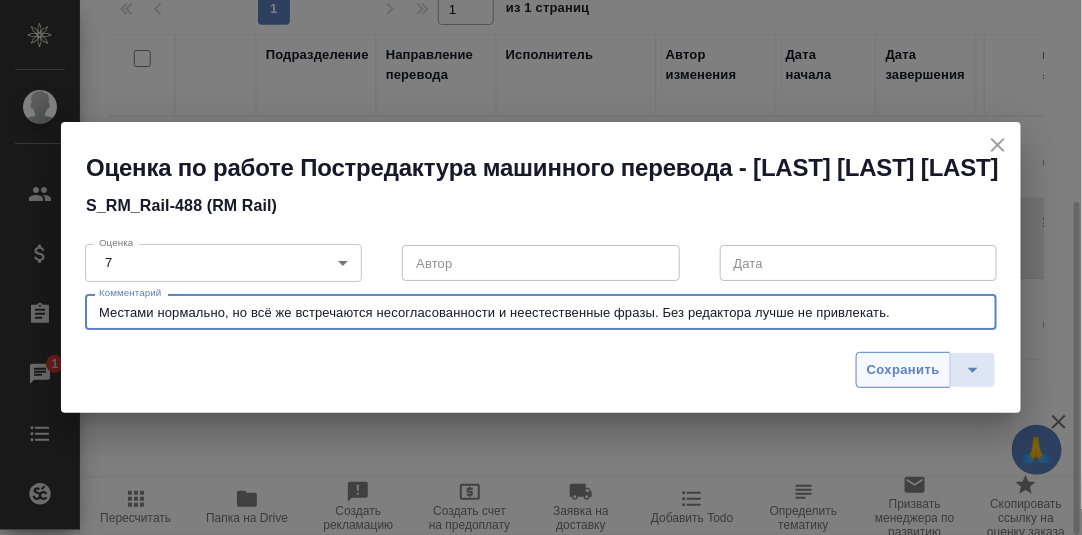 type on "Местами нормально, но всё же встречаются несогласованности и неестественные фразы. Без редактора лучше не привлекать." 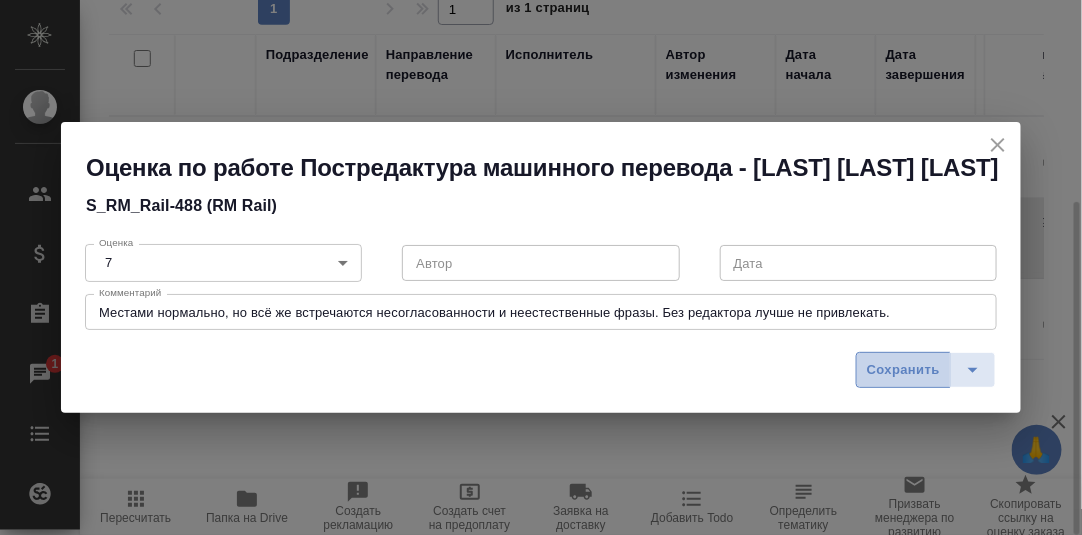 click on "Сохранить" at bounding box center (903, 370) 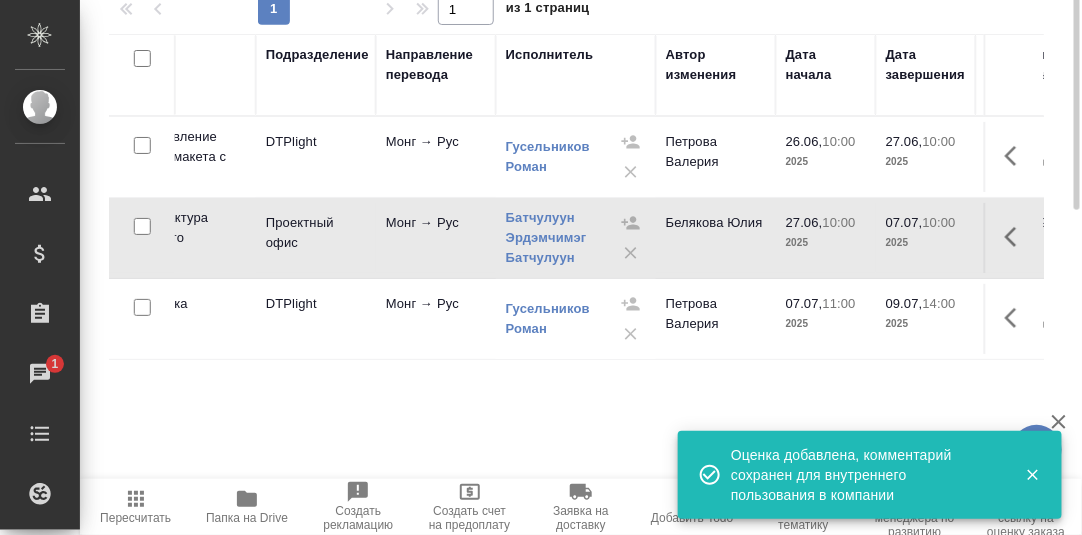 scroll, scrollTop: 24, scrollLeft: 0, axis: vertical 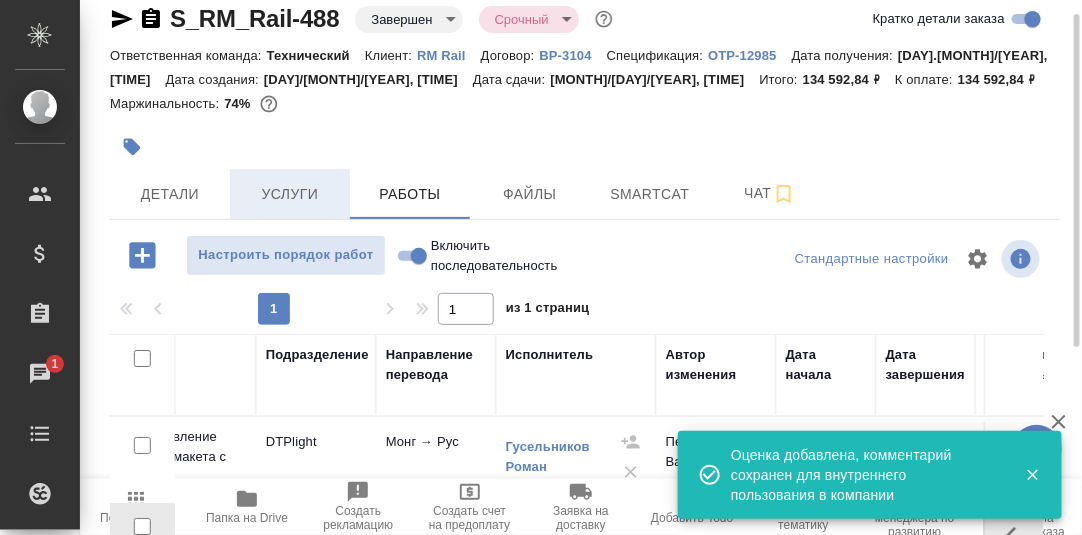 click on "Услуги" at bounding box center (290, 194) 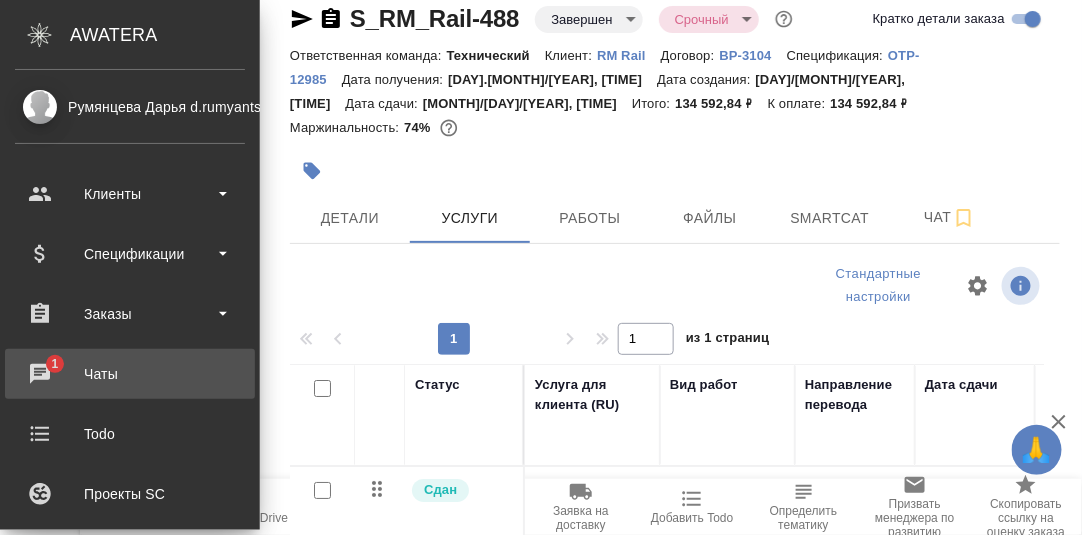 click on "Чаты" at bounding box center (130, 374) 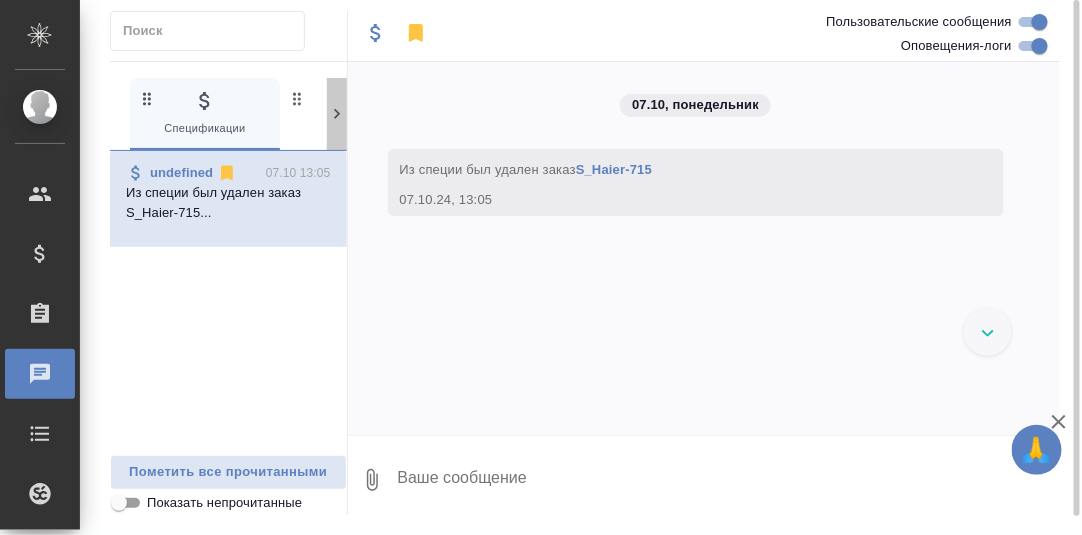 click 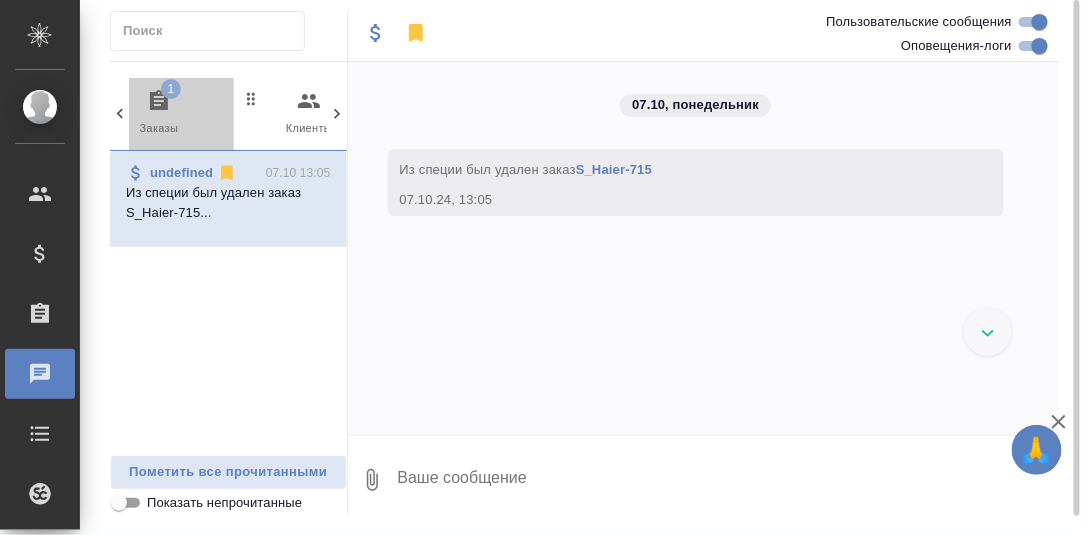 drag, startPoint x: 157, startPoint y: 95, endPoint x: 221, endPoint y: 173, distance: 100.89599 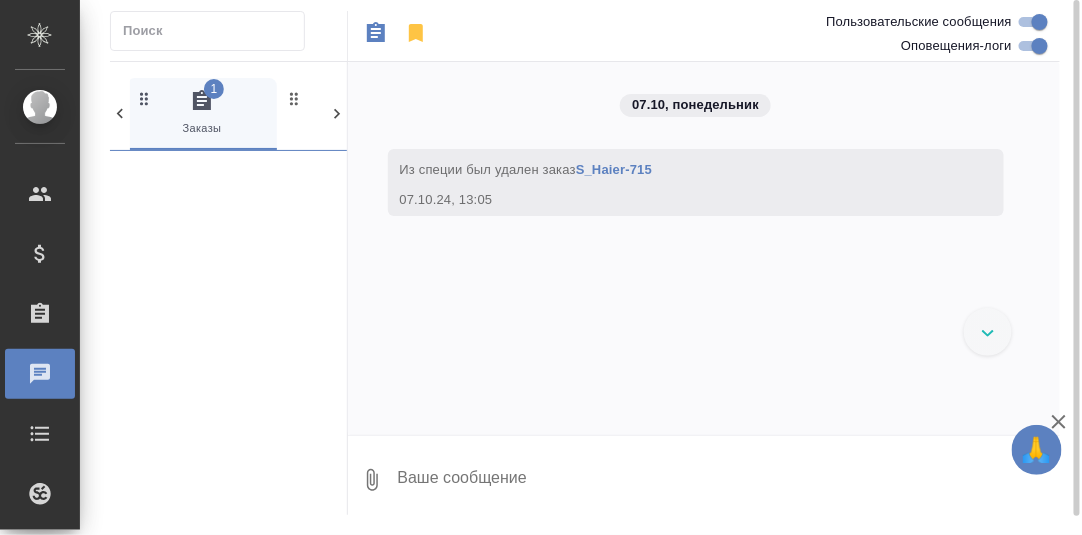 scroll, scrollTop: 0, scrollLeft: 149, axis: horizontal 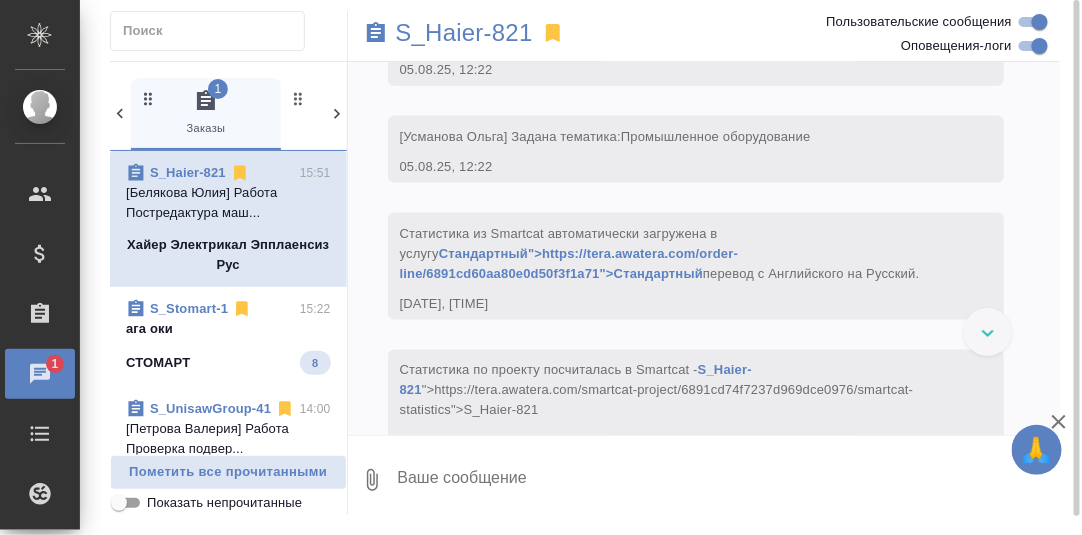 click on "ага оки" at bounding box center (228, 329) 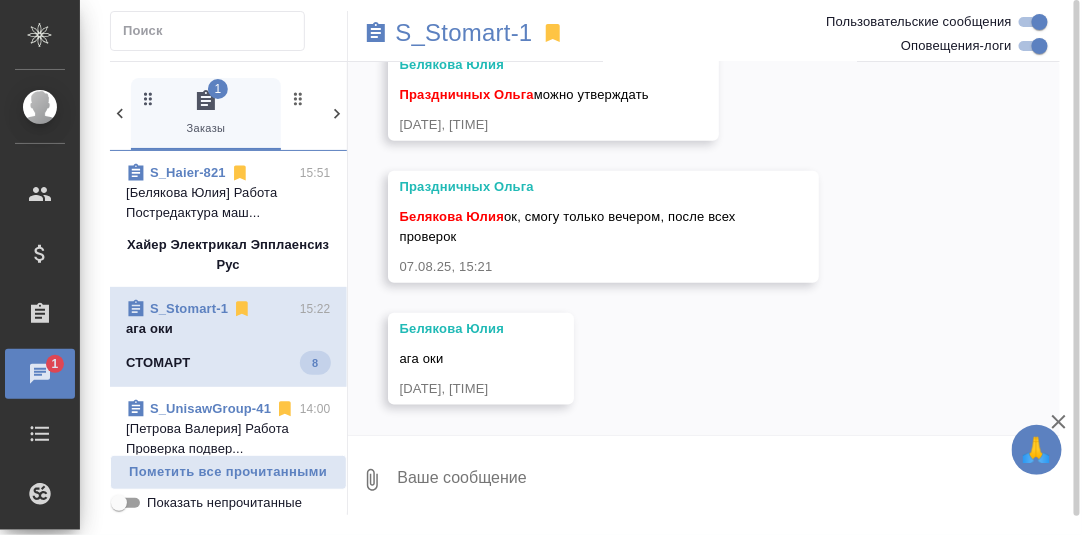 scroll, scrollTop: 16356, scrollLeft: 0, axis: vertical 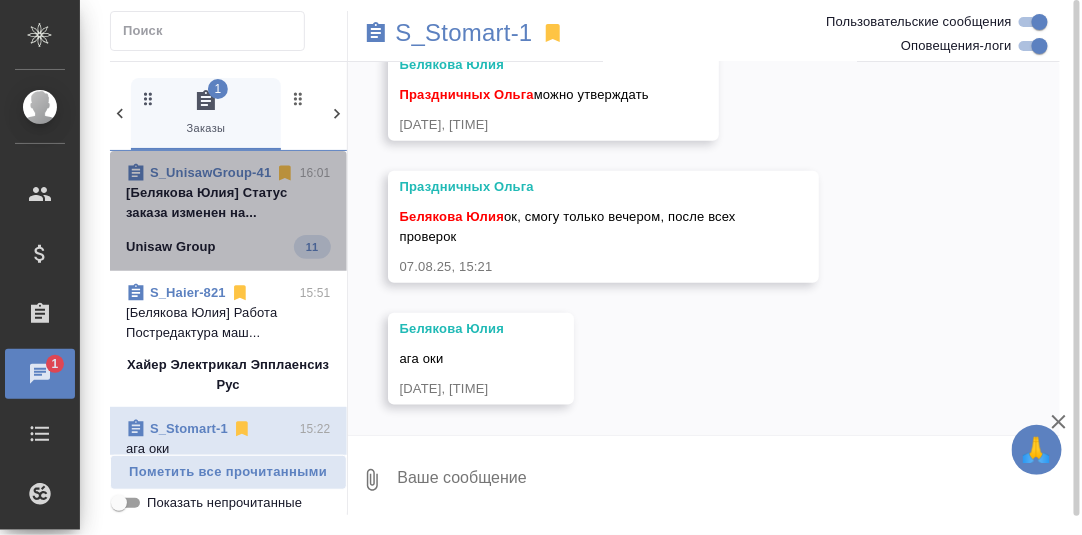 click on "[Белякова Юлия] Статус заказа изменен на..." at bounding box center [228, 203] 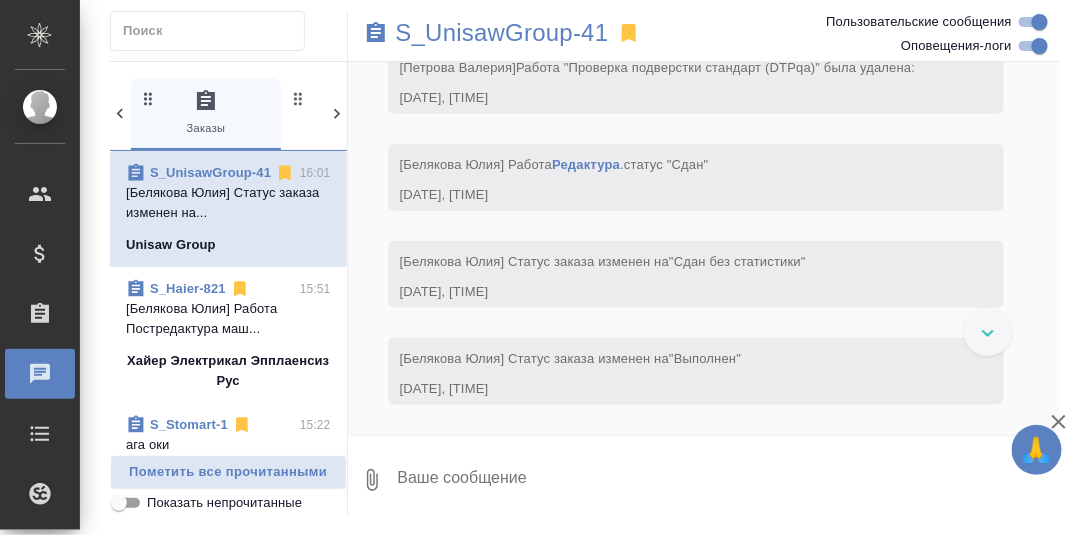 scroll, scrollTop: 28256, scrollLeft: 0, axis: vertical 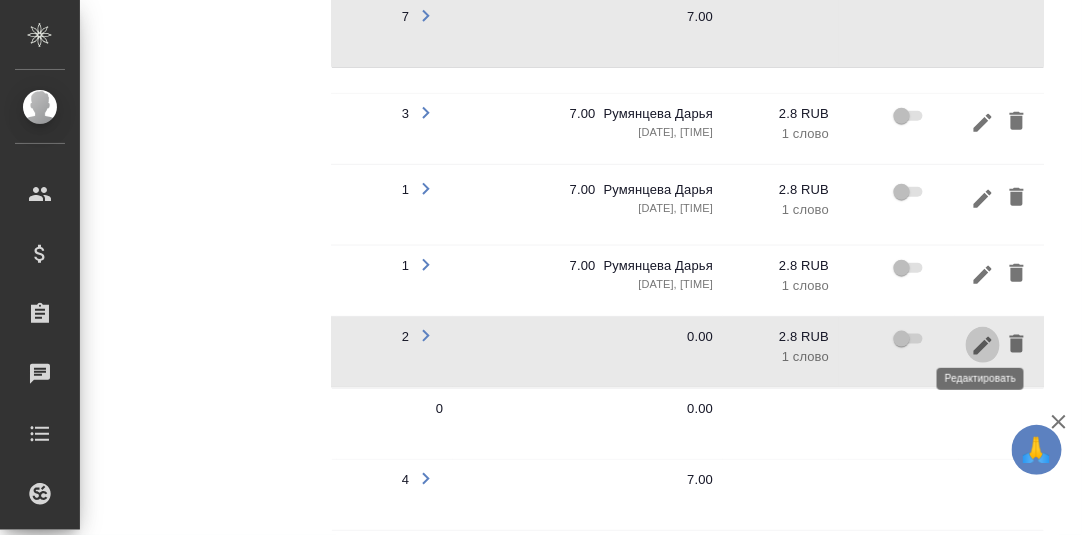 click 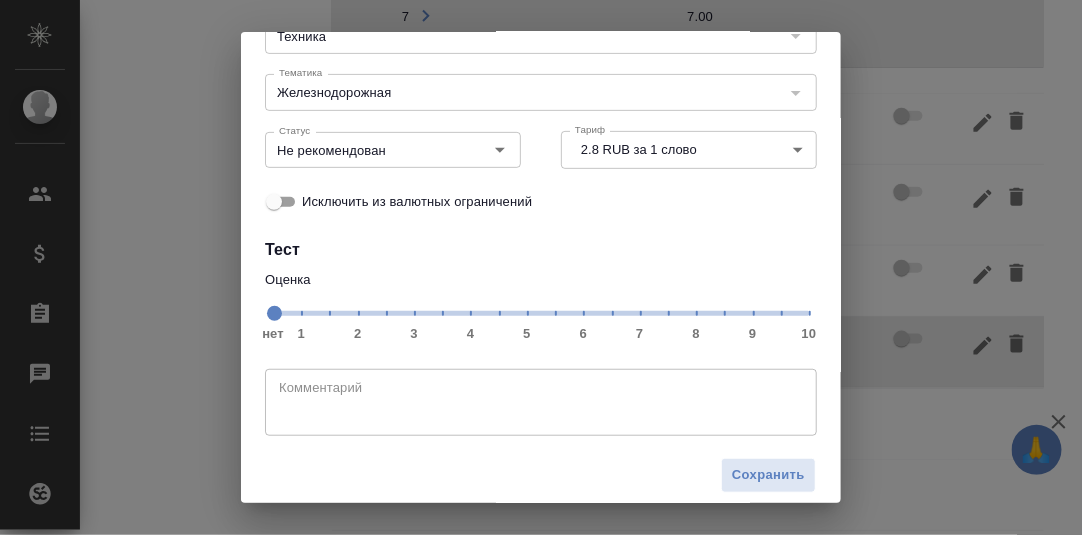 scroll, scrollTop: 183, scrollLeft: 0, axis: vertical 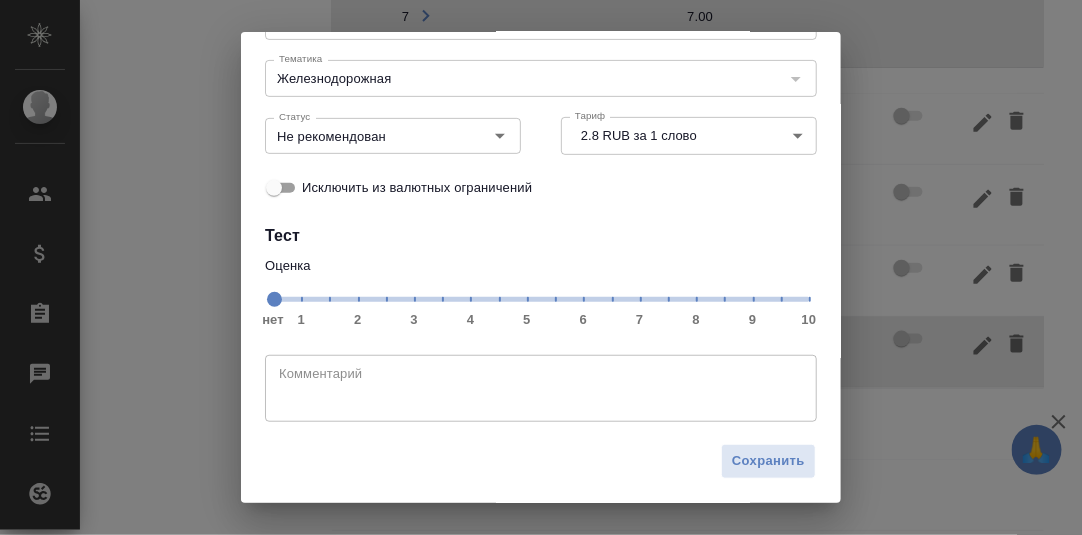 click on "нет 1 2 3 4 5 6 7 8 9 10" at bounding box center (541, 298) 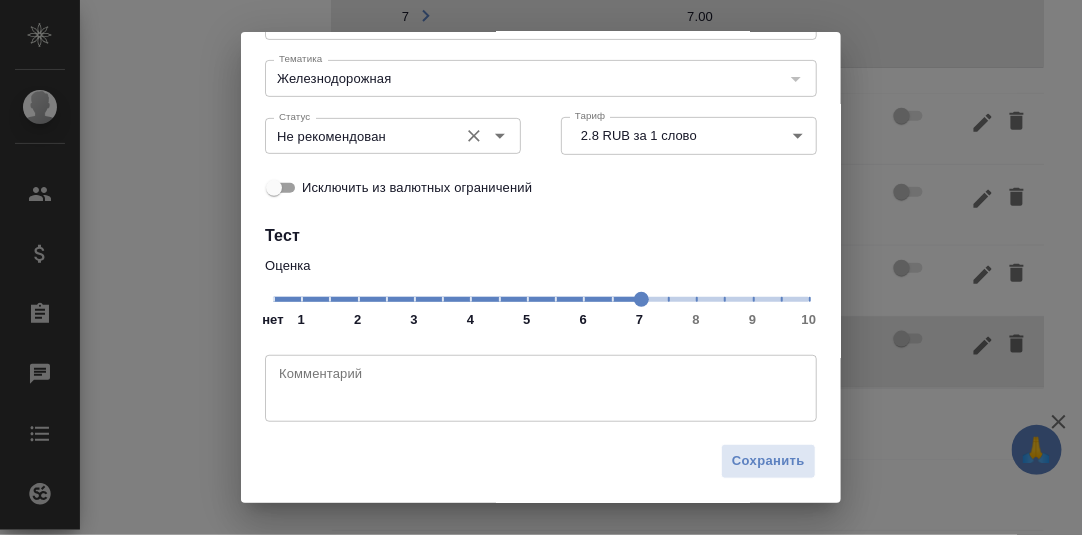 click 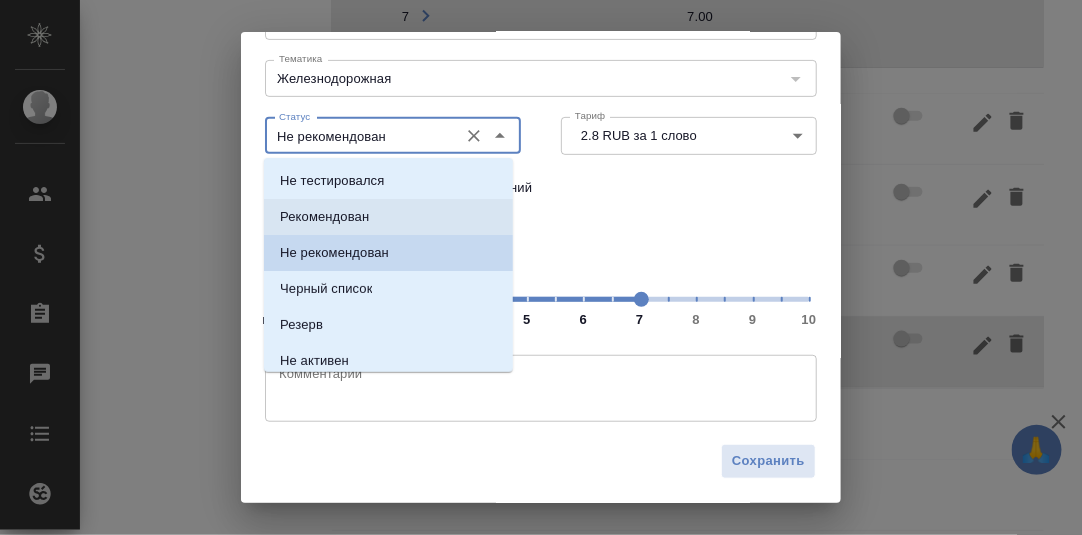 click on "Рекомендован" at bounding box center [324, 217] 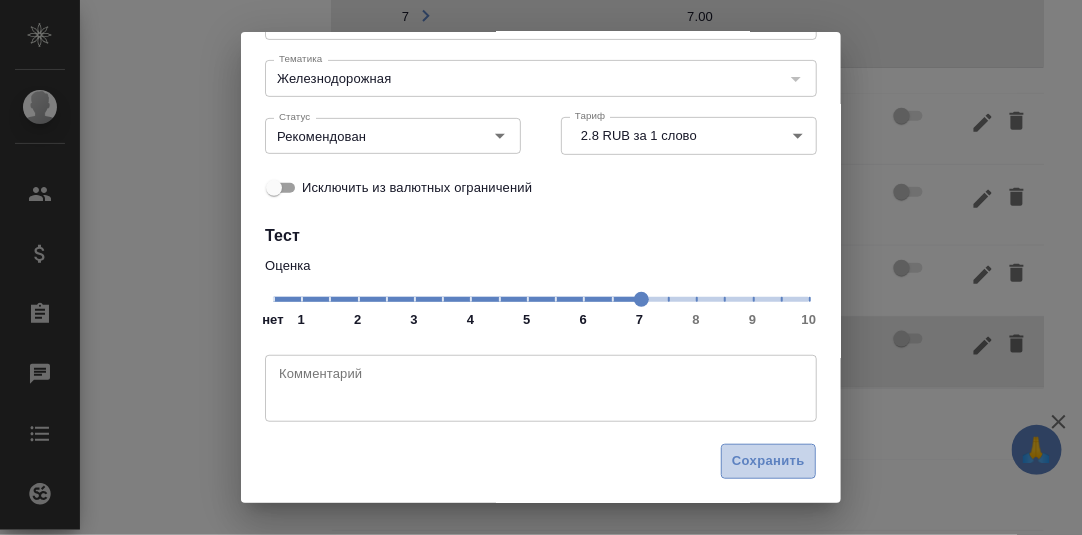 drag, startPoint x: 743, startPoint y: 460, endPoint x: 931, endPoint y: 427, distance: 190.8743 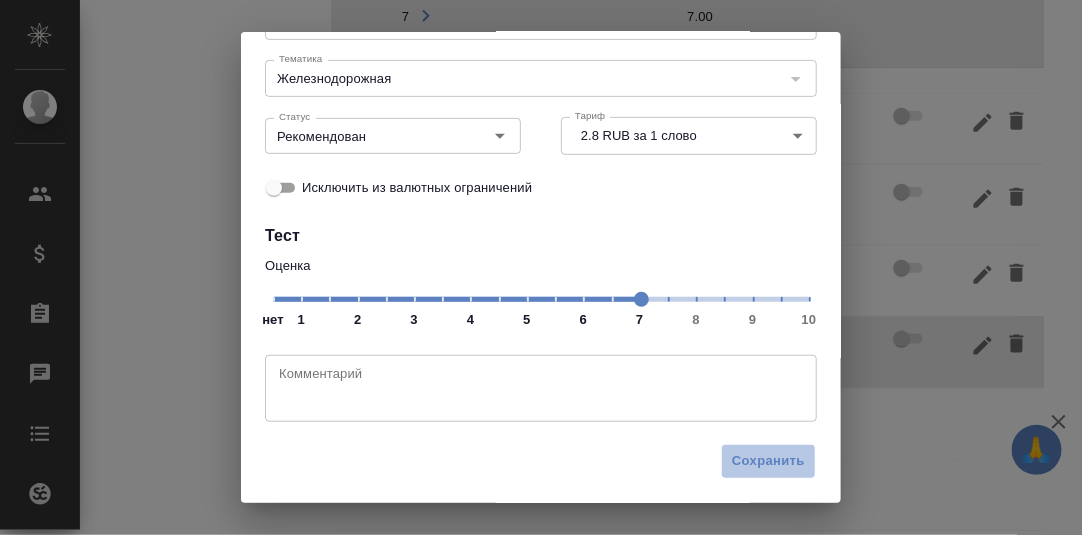 click on "Сохранить" at bounding box center [768, 461] 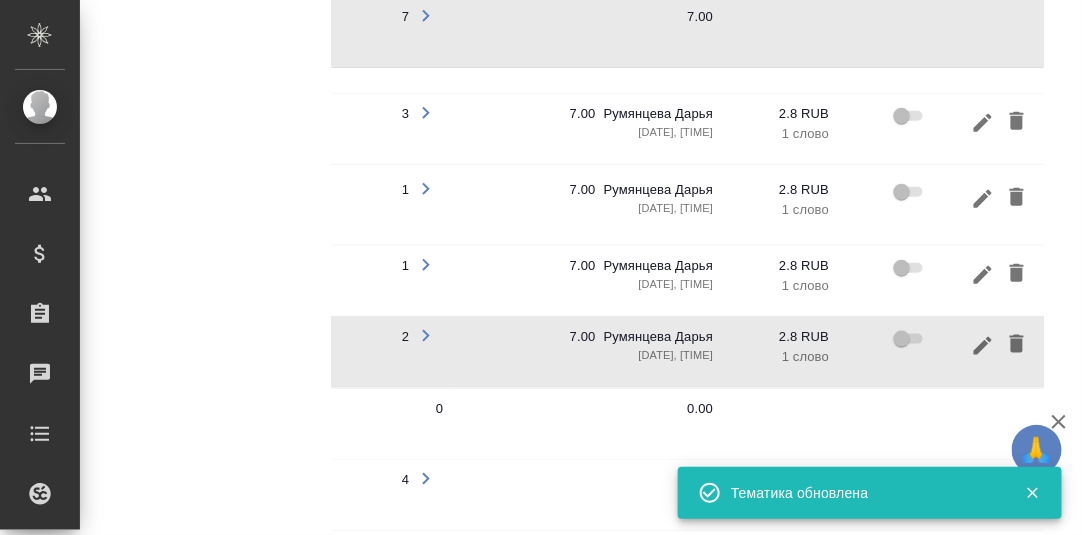 scroll, scrollTop: 0, scrollLeft: 0, axis: both 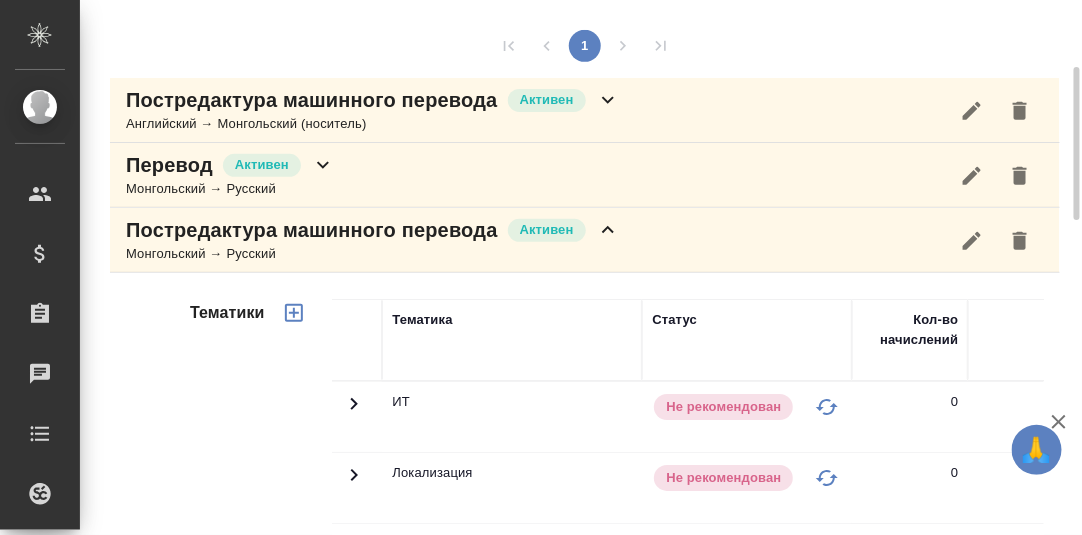 click 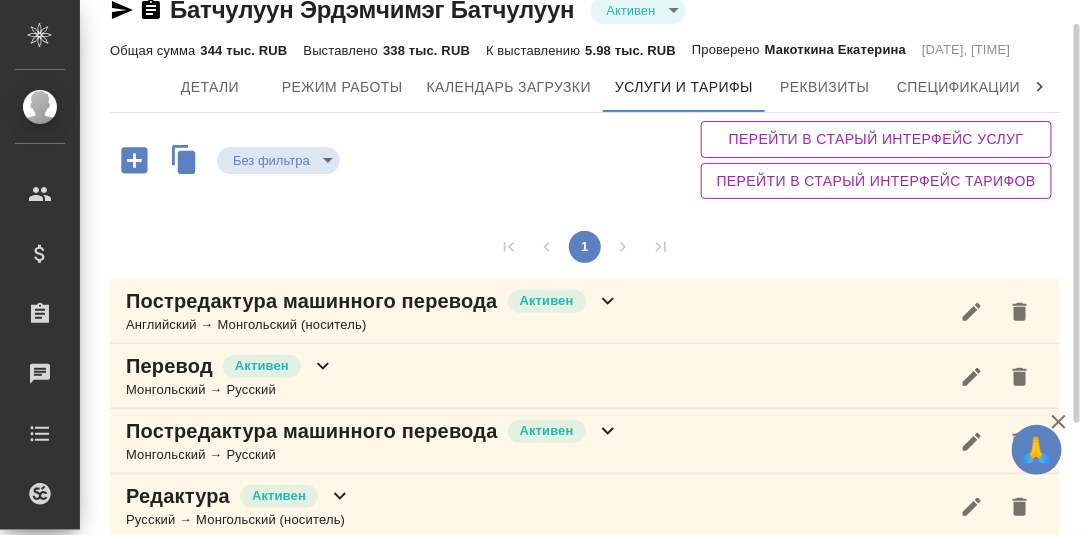 scroll, scrollTop: 0, scrollLeft: 0, axis: both 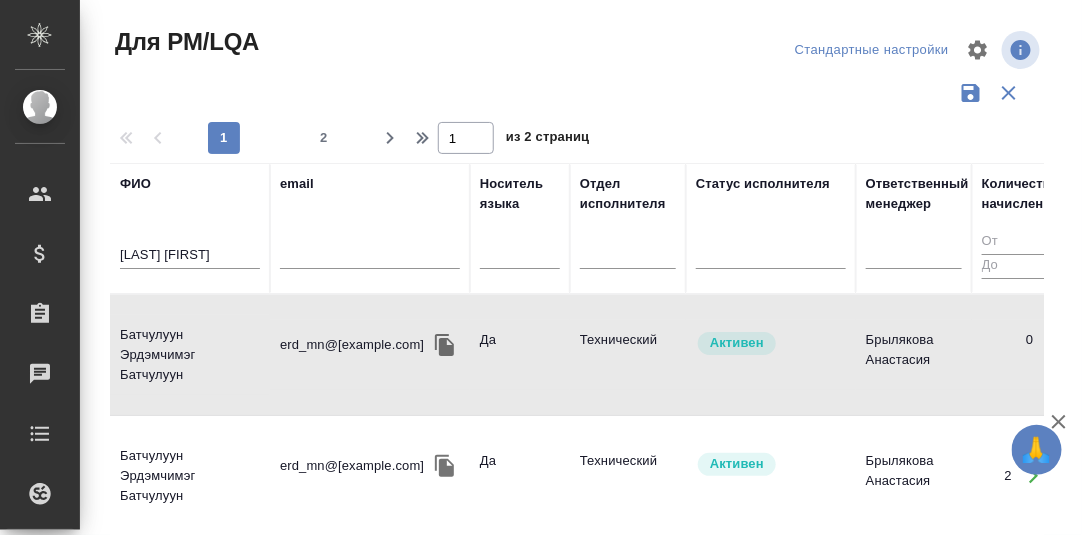 click on "Батчулуун Эрдэмчимэг Батчулуун" at bounding box center (190, 355) 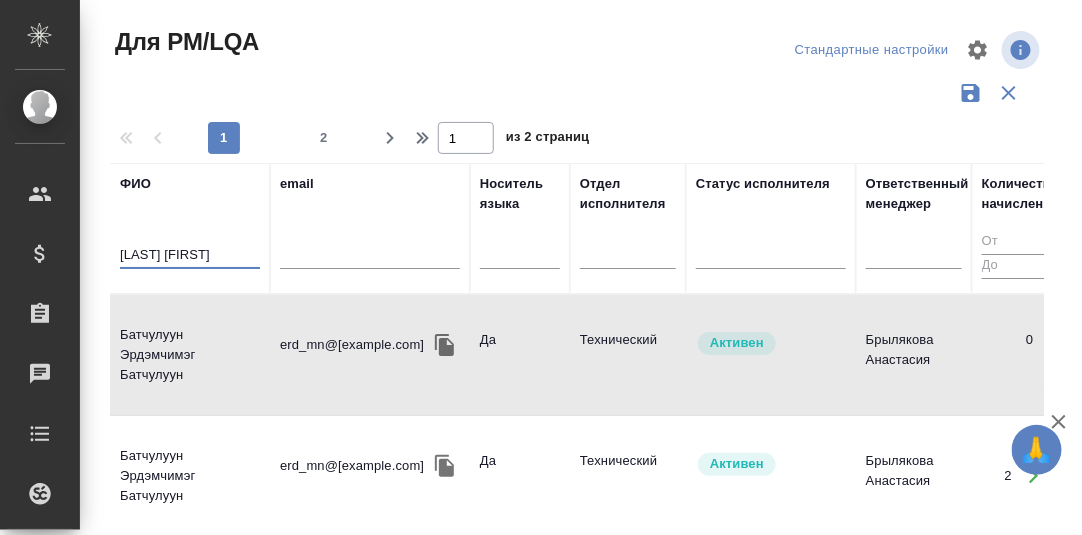 scroll, scrollTop: 0, scrollLeft: 2, axis: horizontal 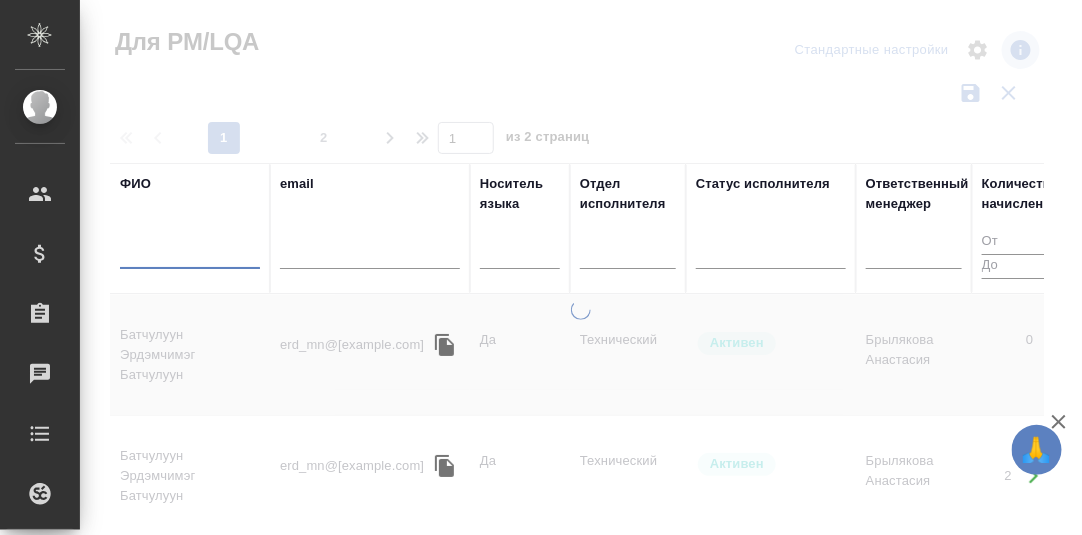 paste on "Мамедова (Алиева) Гюнель" 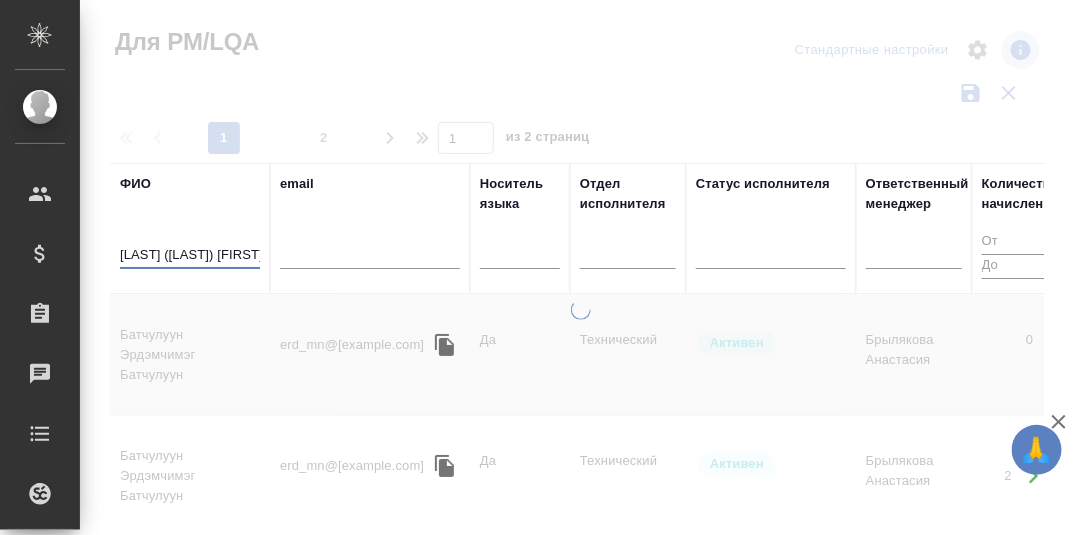 scroll, scrollTop: 0, scrollLeft: 30, axis: horizontal 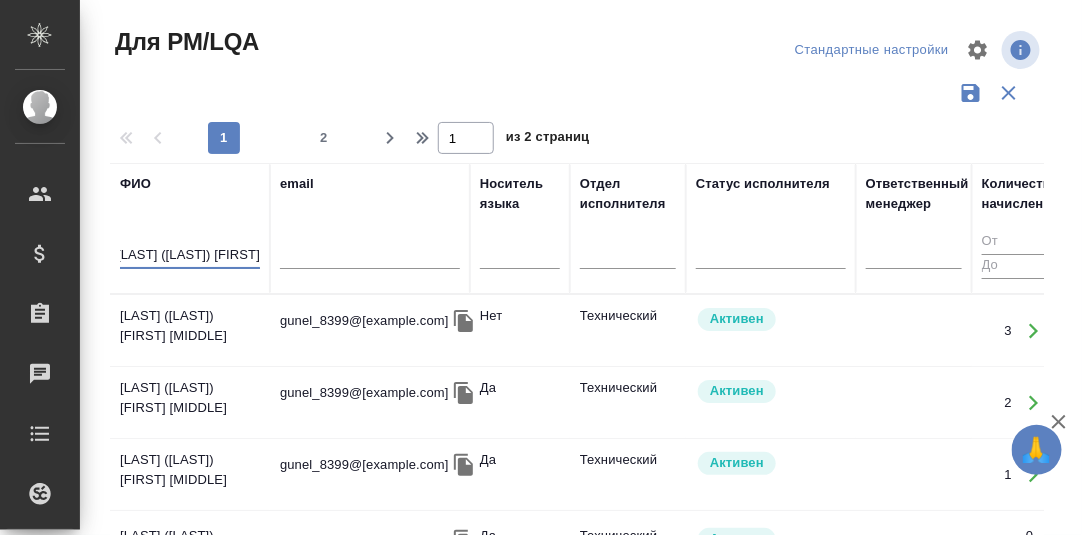 type on "Мамедова (Алиева) Гюнель" 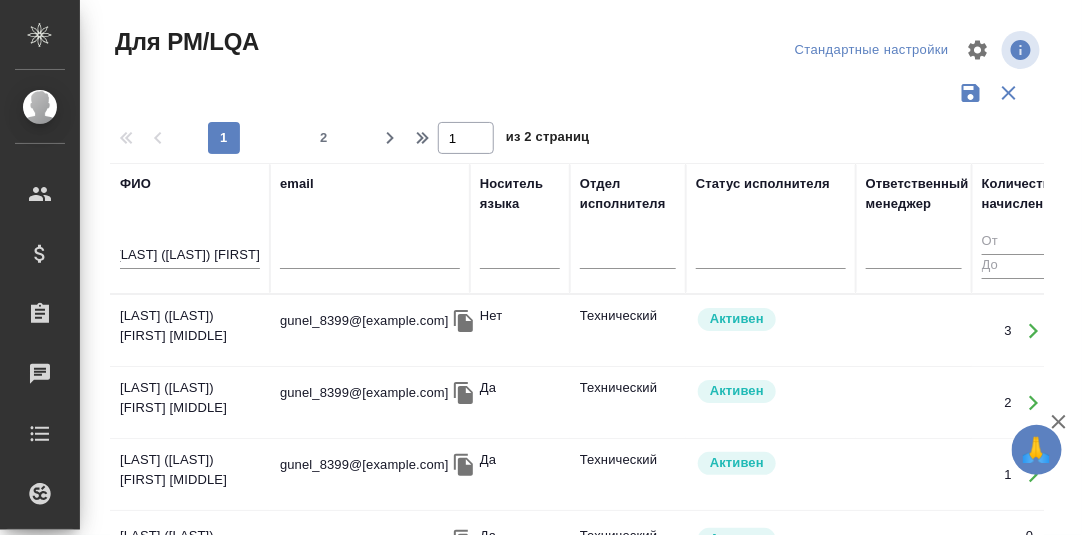 scroll, scrollTop: 0, scrollLeft: 0, axis: both 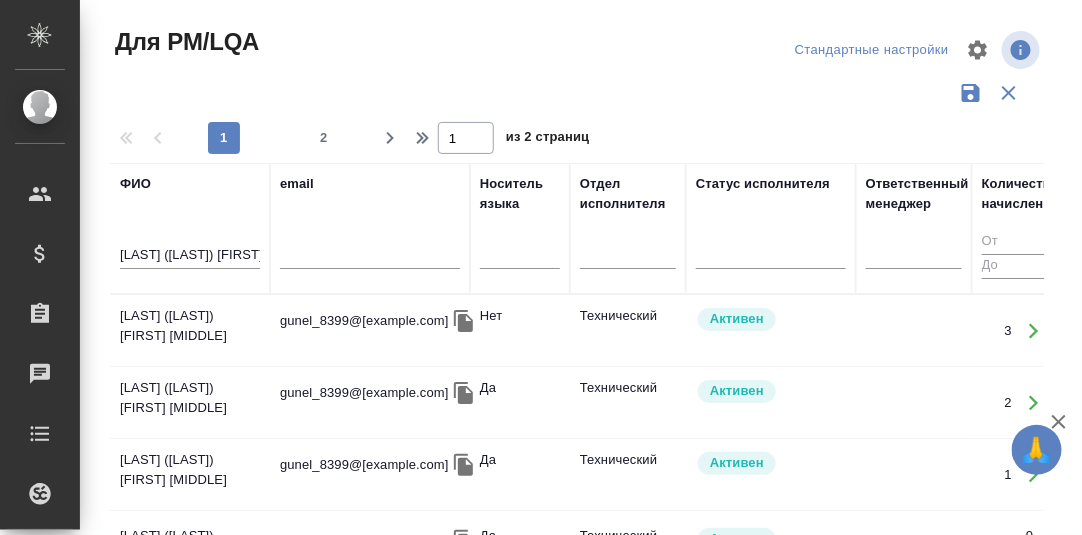 click on "Мамедова (Алиева) Гюнель Алим кызы" at bounding box center [190, 331] 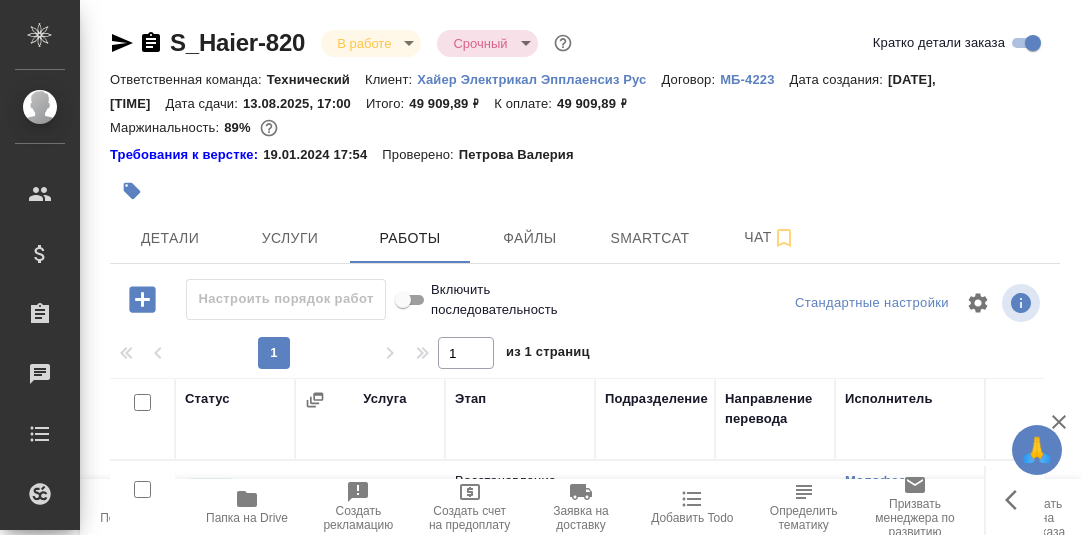 scroll, scrollTop: 0, scrollLeft: 0, axis: both 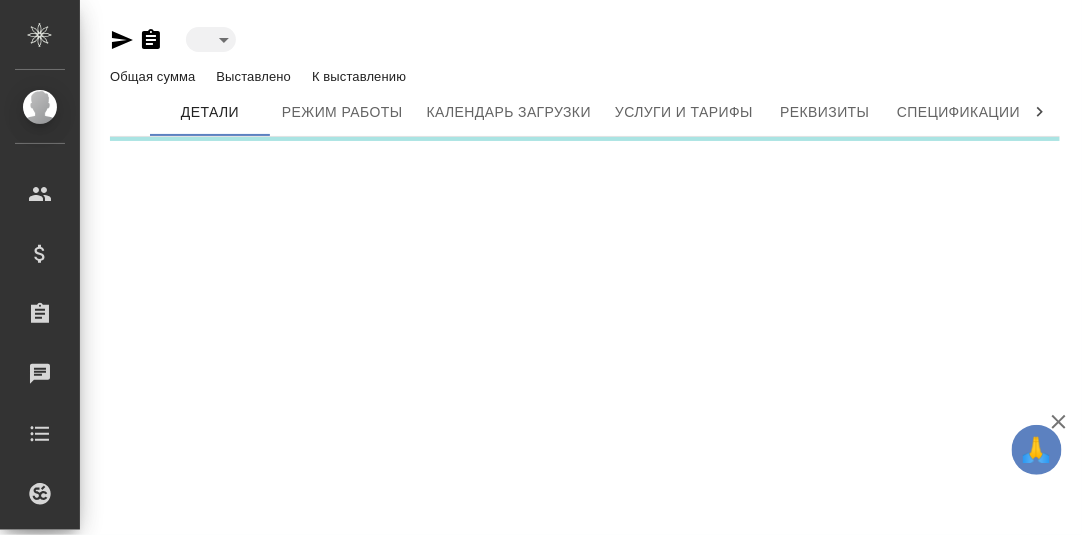 type on "active" 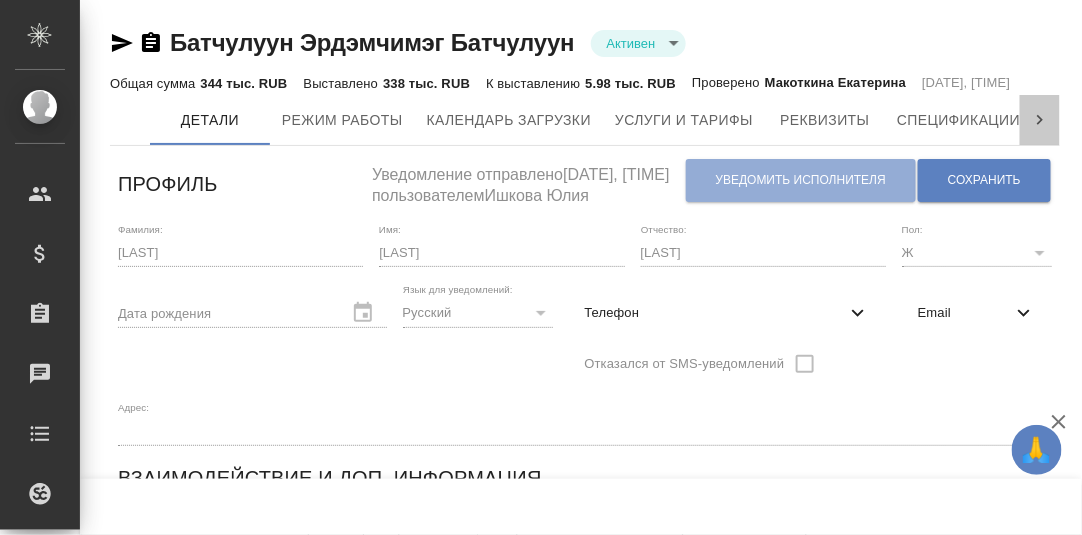 click 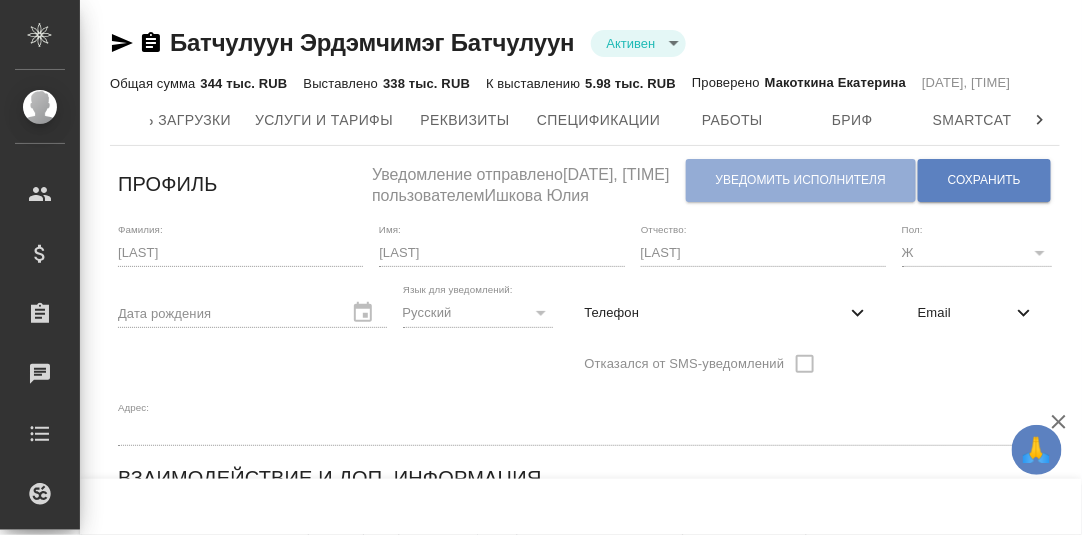 scroll, scrollTop: 0, scrollLeft: 612, axis: horizontal 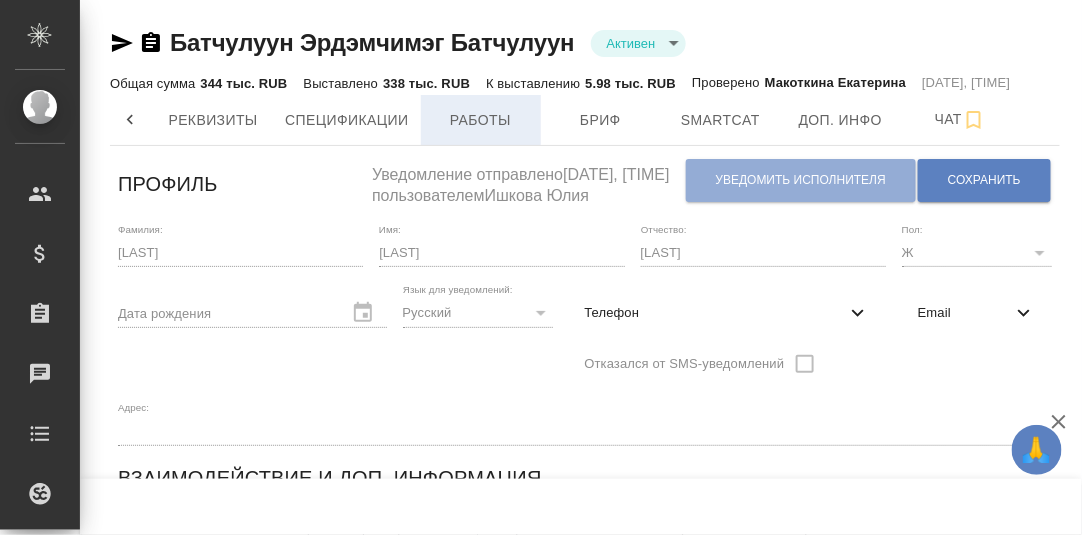 click on "Работы" at bounding box center (481, 120) 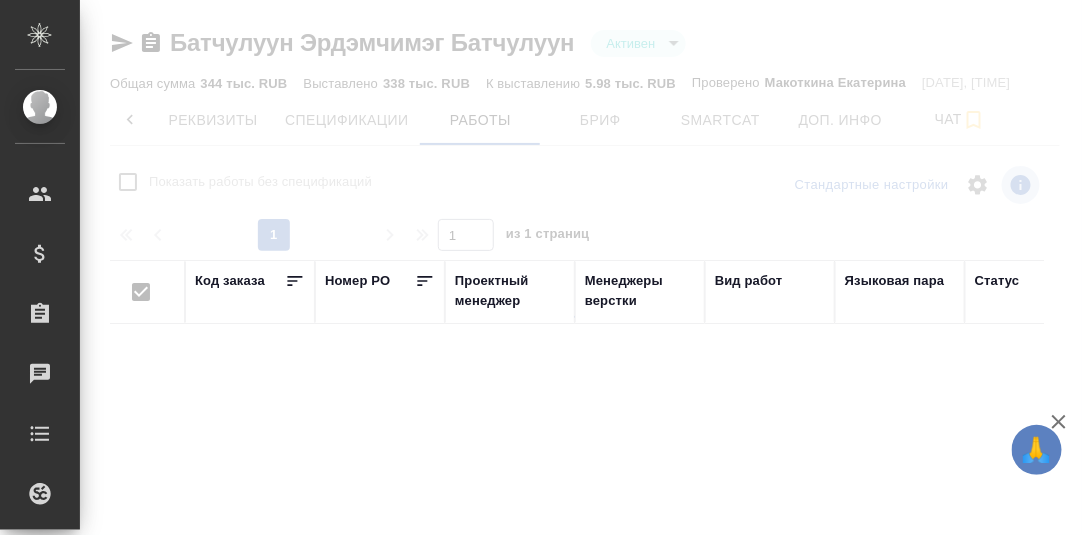 checkbox on "false" 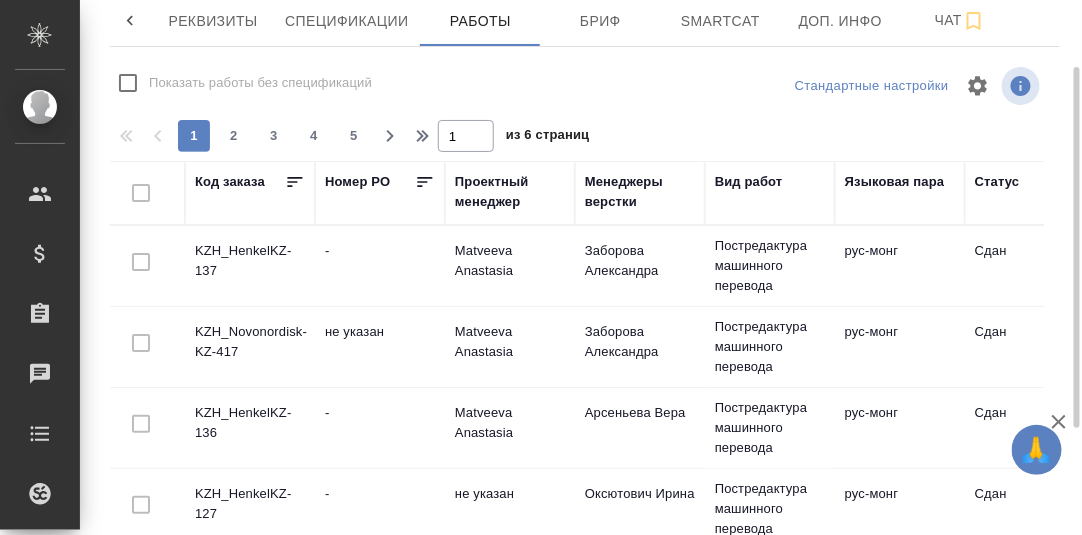 scroll, scrollTop: 255, scrollLeft: 0, axis: vertical 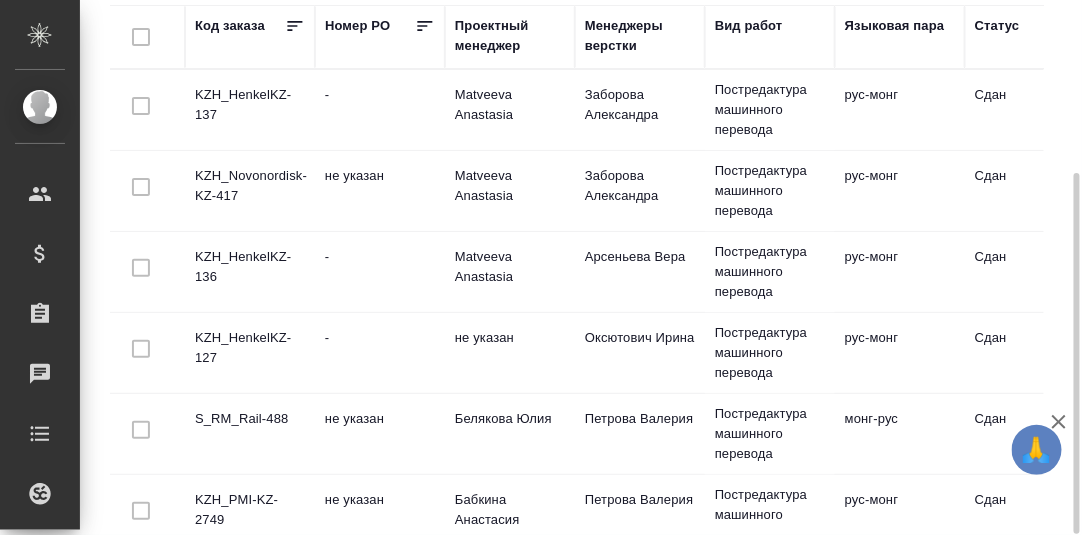 click on "S_RM_Rail-488" at bounding box center [250, 110] 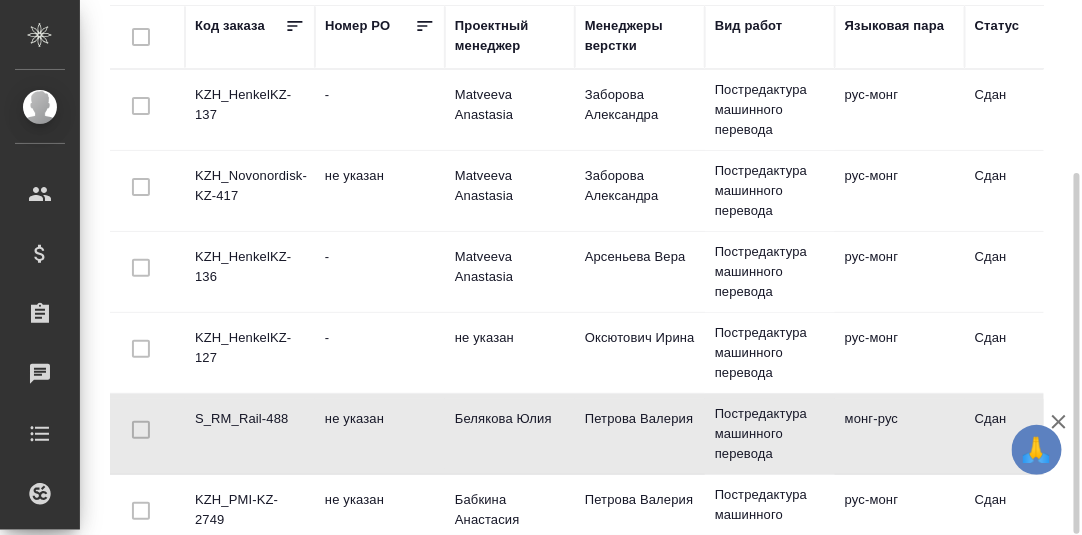 click on "S_RM_Rail-488" at bounding box center (250, 110) 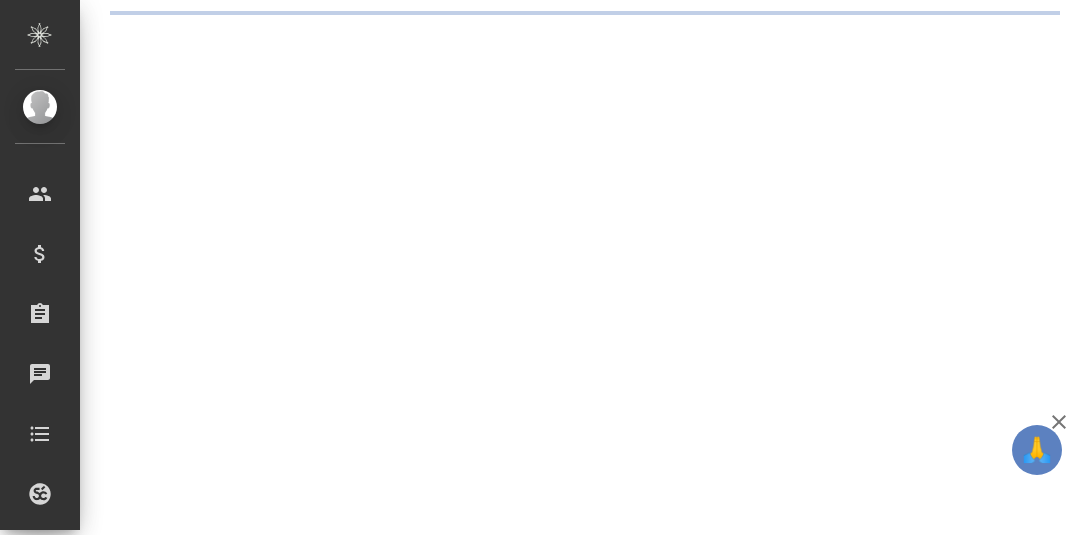 scroll, scrollTop: 0, scrollLeft: 0, axis: both 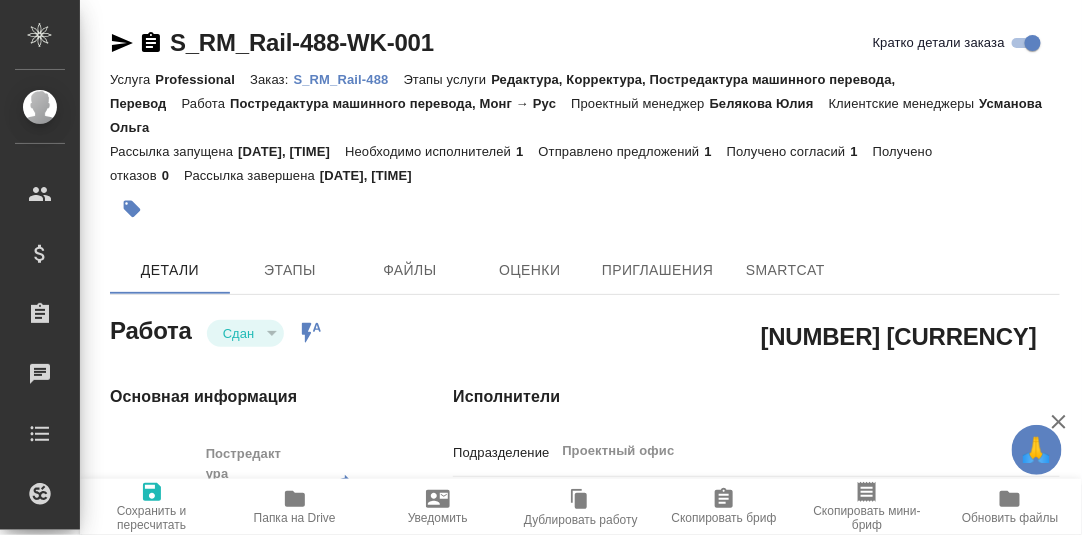 type on "x" 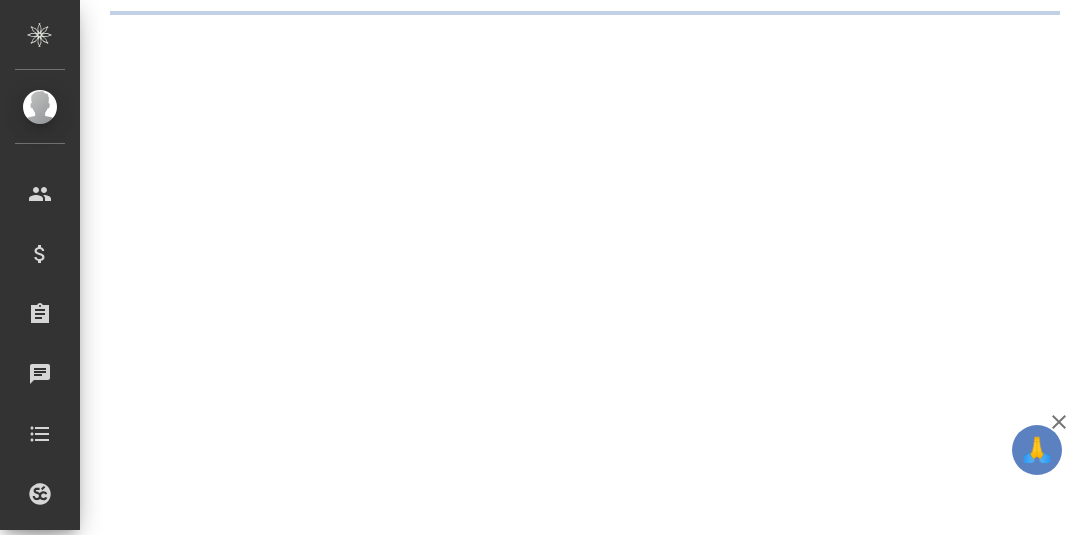 scroll, scrollTop: 0, scrollLeft: 0, axis: both 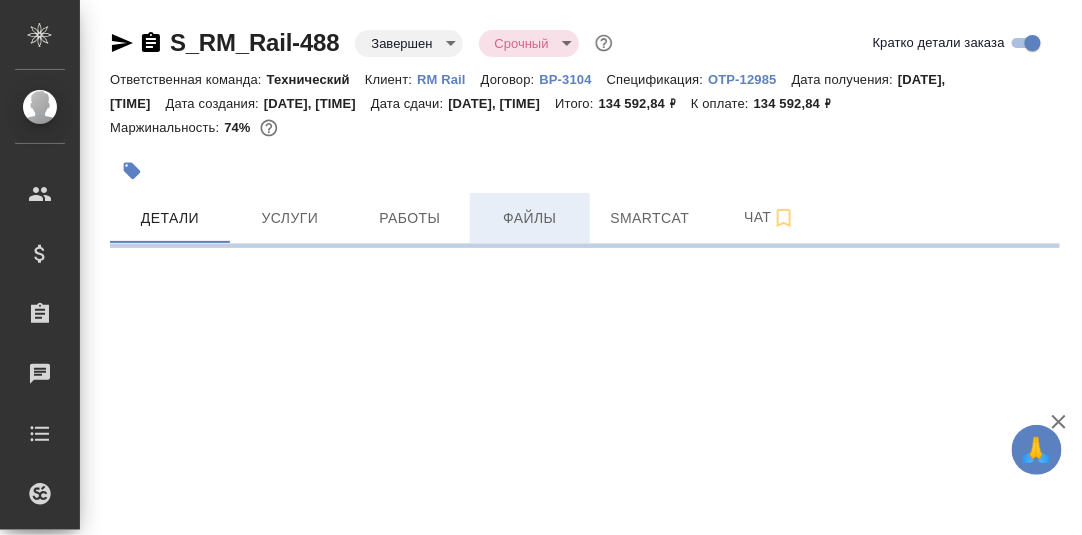 select on "RU" 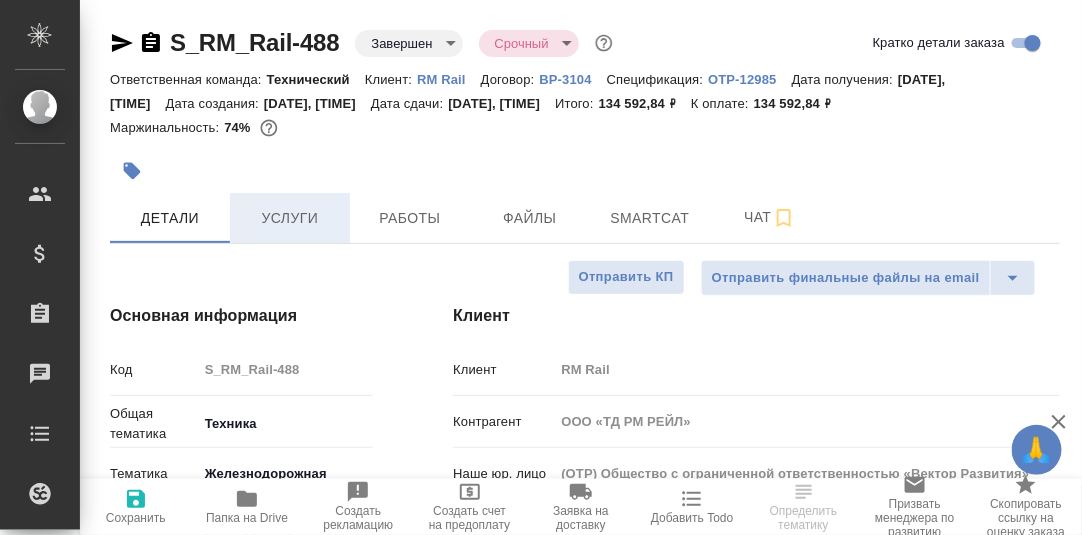 type on "x" 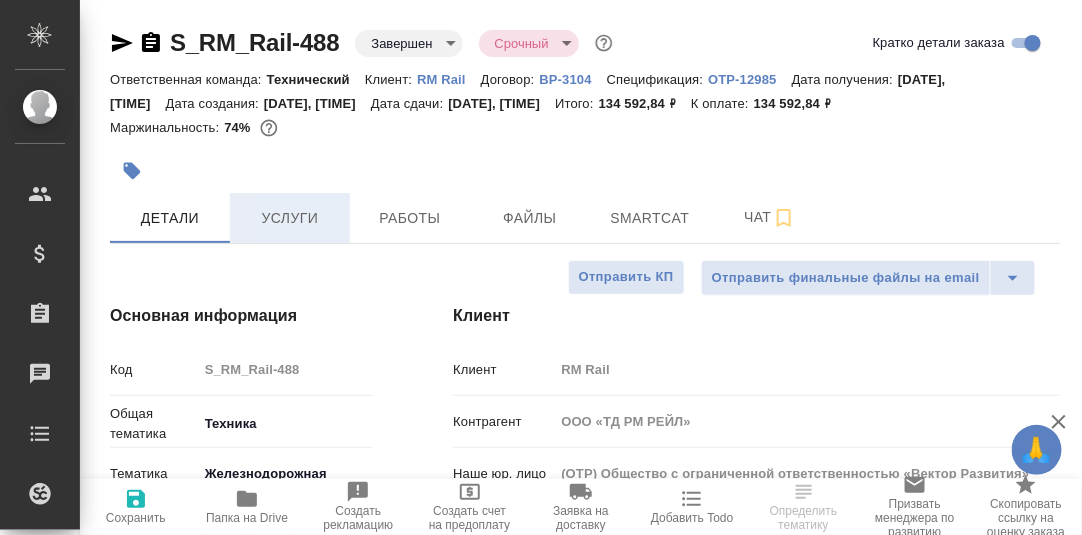 type on "x" 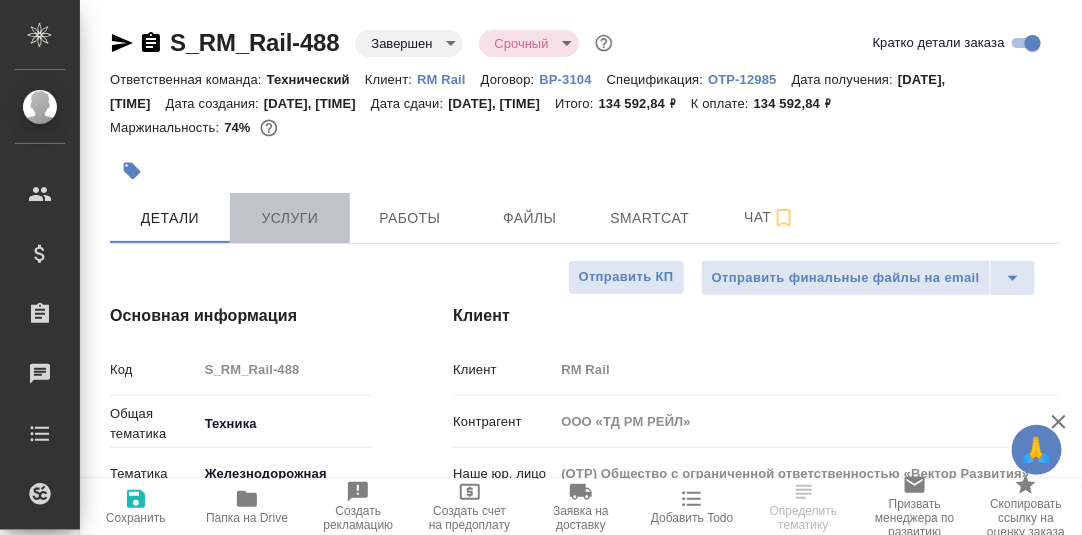 click on "Услуги" at bounding box center (290, 218) 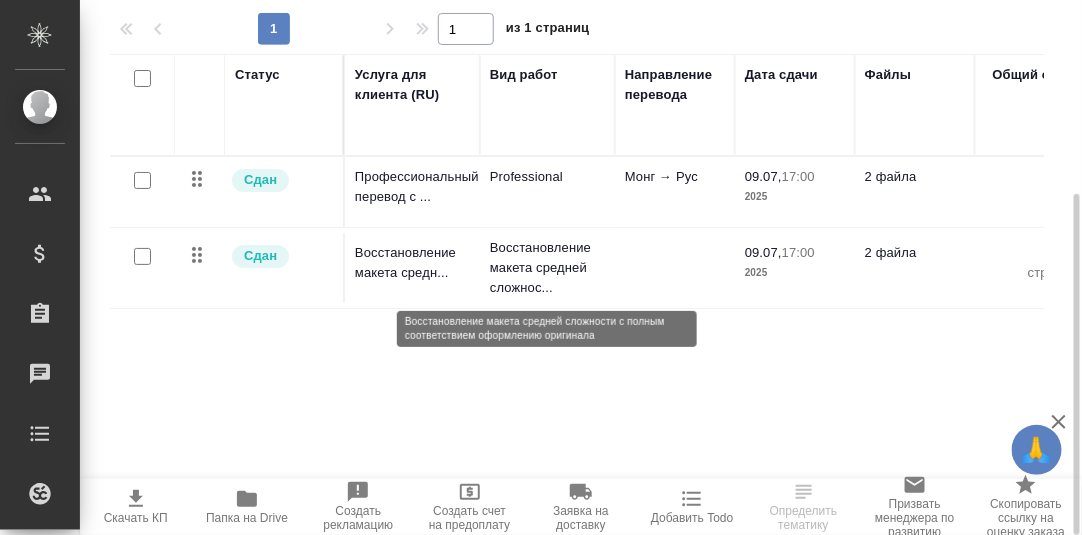 scroll, scrollTop: 4, scrollLeft: 0, axis: vertical 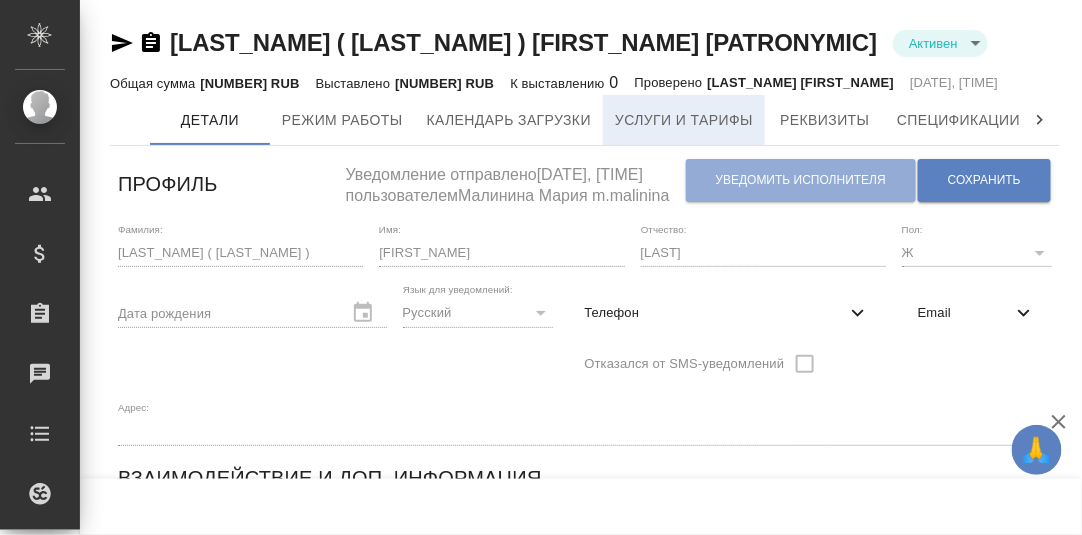 click on "Услуги и тарифы" at bounding box center (684, 120) 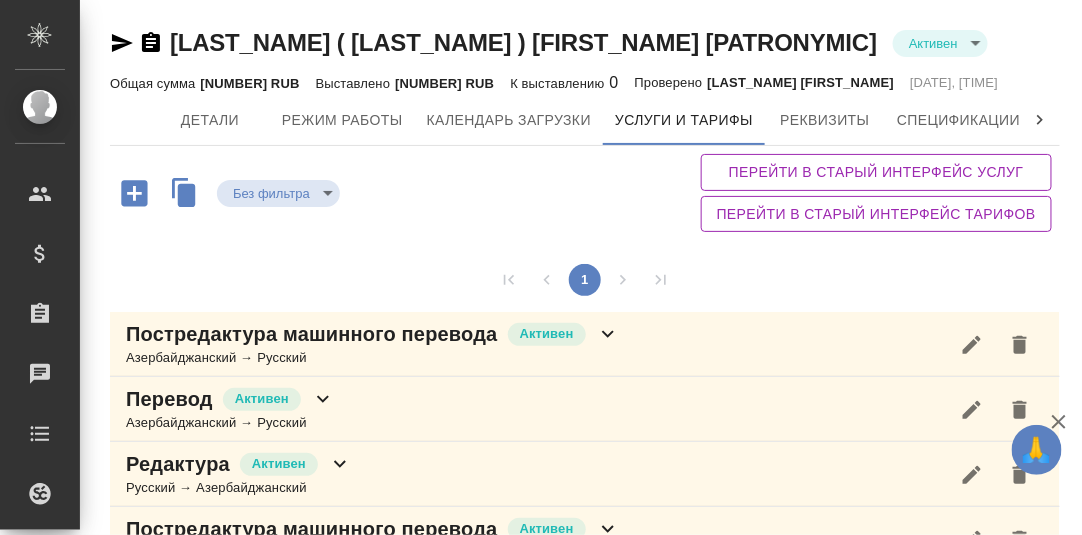 scroll, scrollTop: 116, scrollLeft: 0, axis: vertical 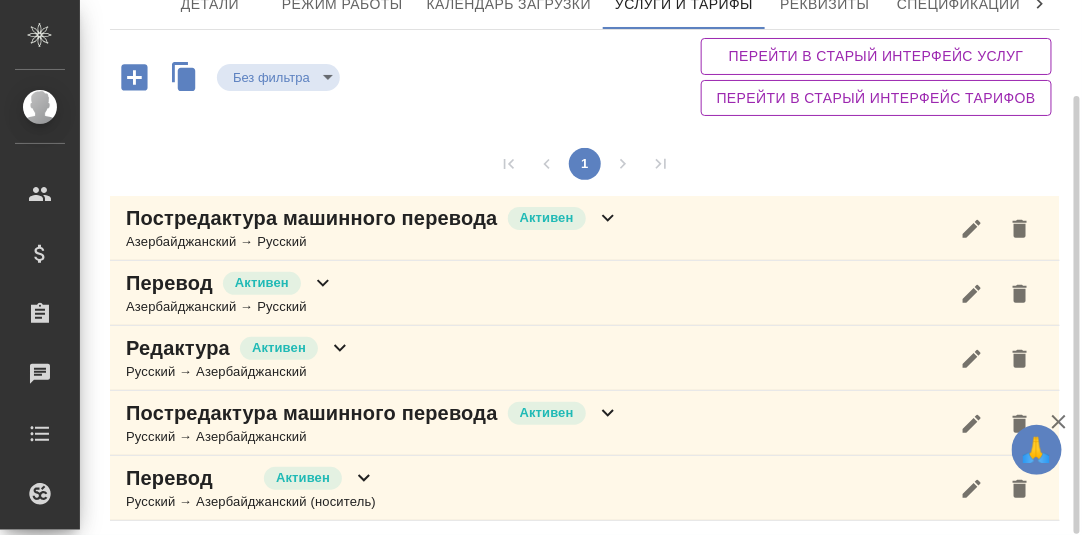 click 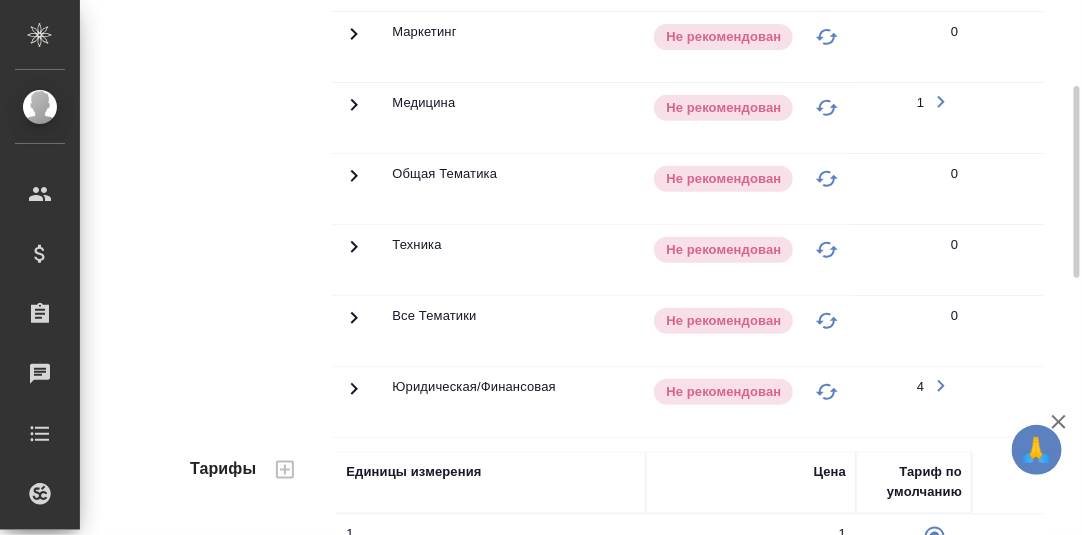 scroll, scrollTop: 116, scrollLeft: 0, axis: vertical 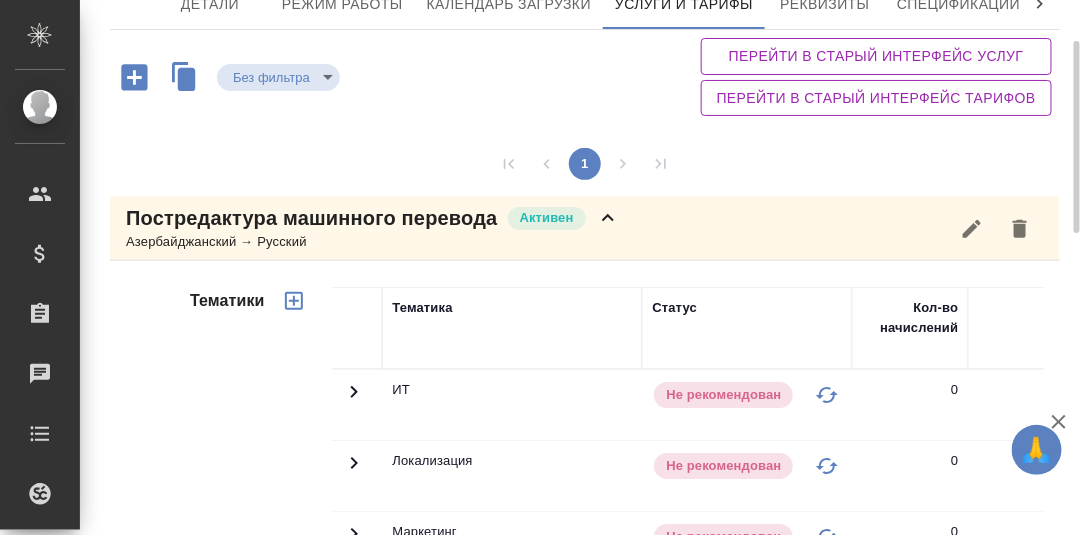 click 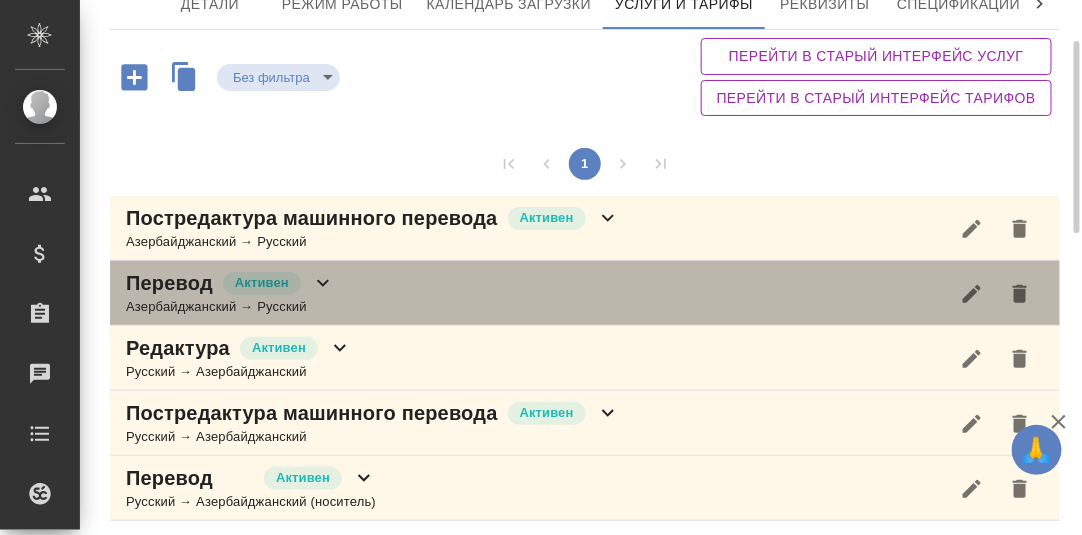 click 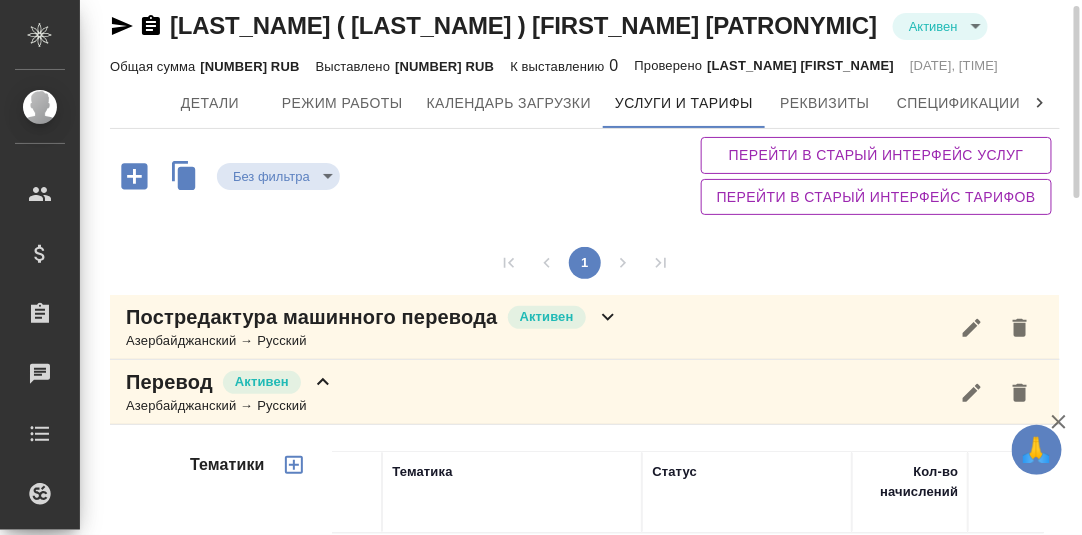 scroll, scrollTop: 116, scrollLeft: 0, axis: vertical 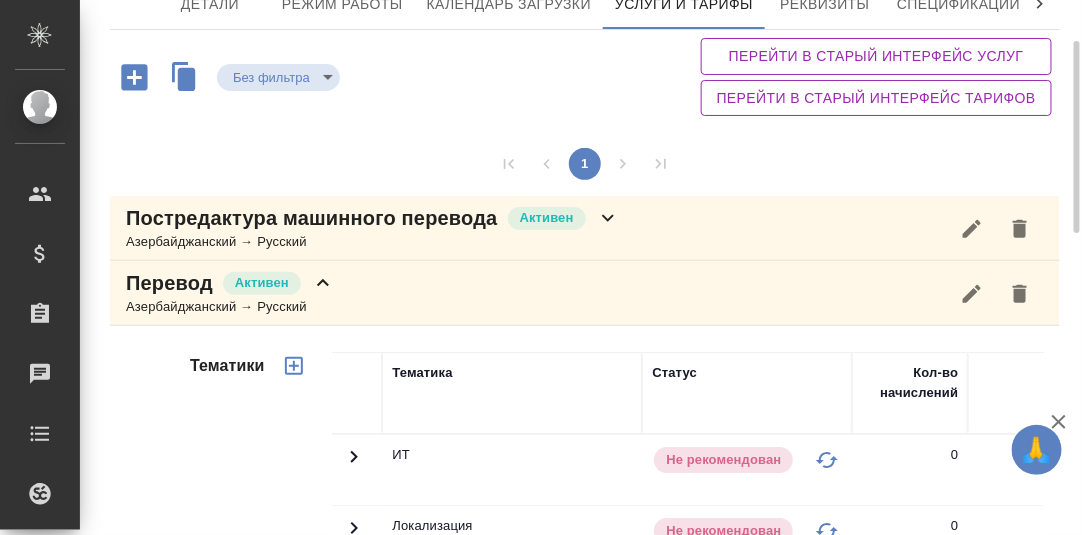 click 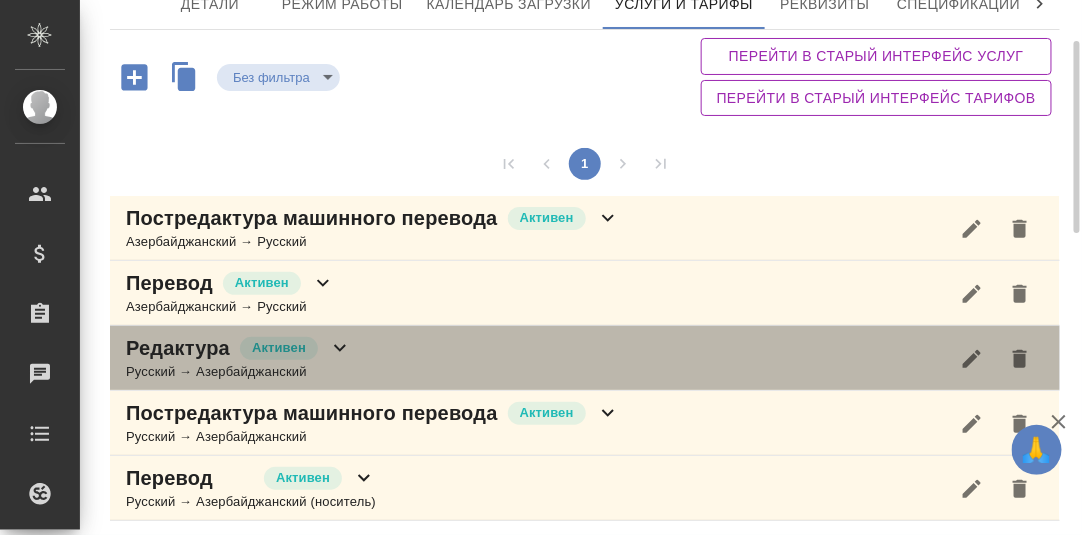 click 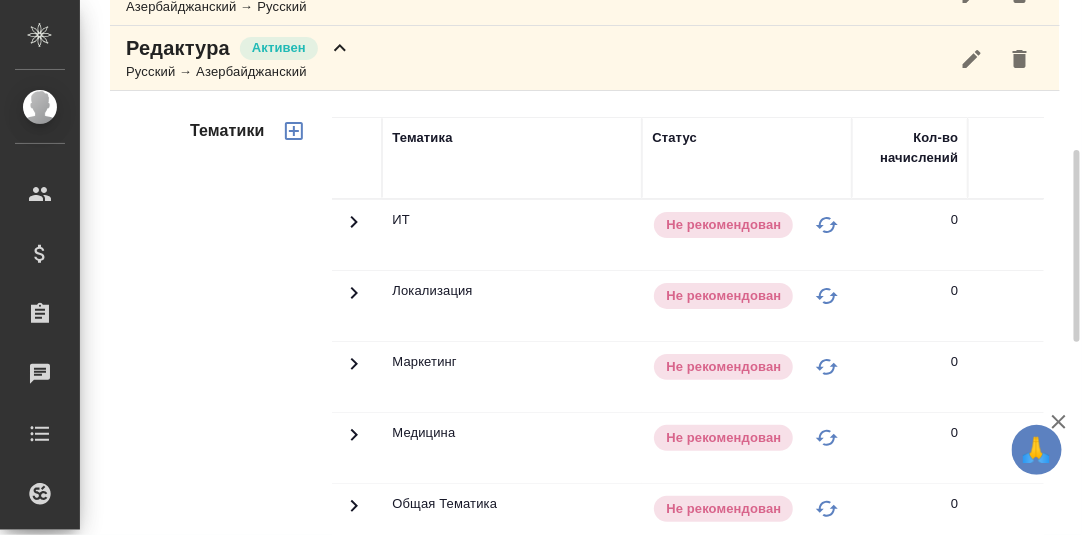scroll, scrollTop: 616, scrollLeft: 0, axis: vertical 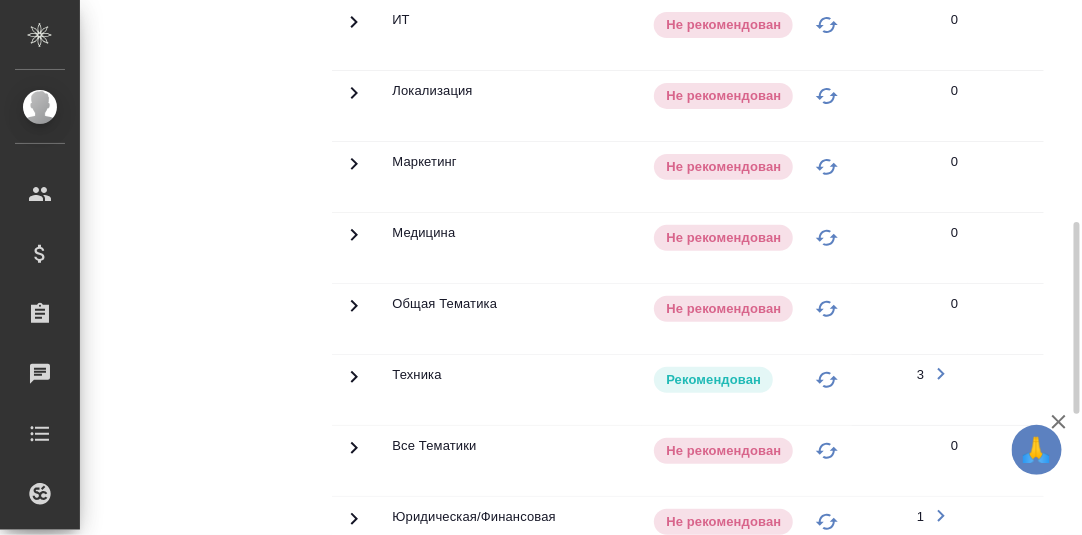 click 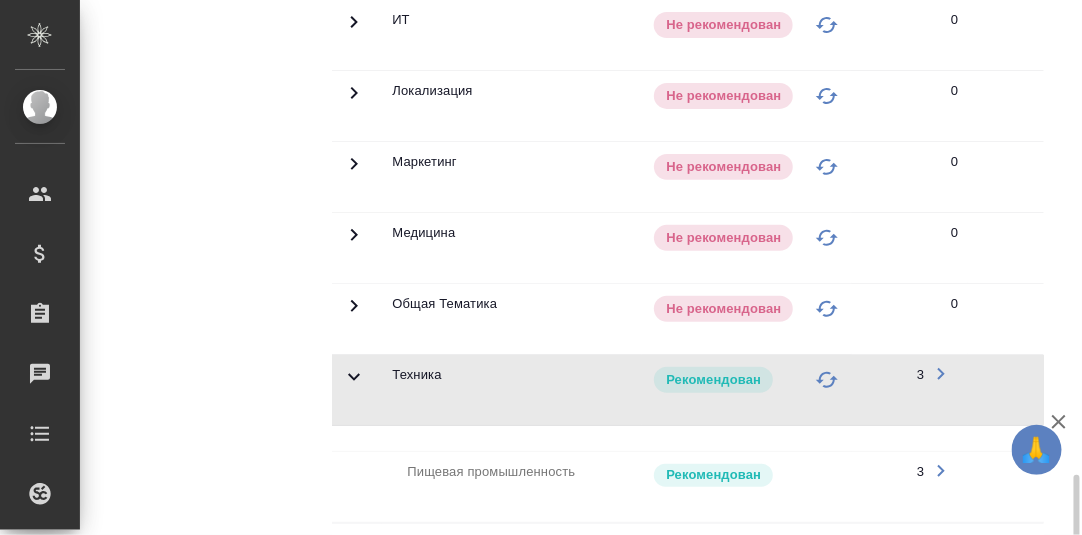 scroll, scrollTop: 915, scrollLeft: 0, axis: vertical 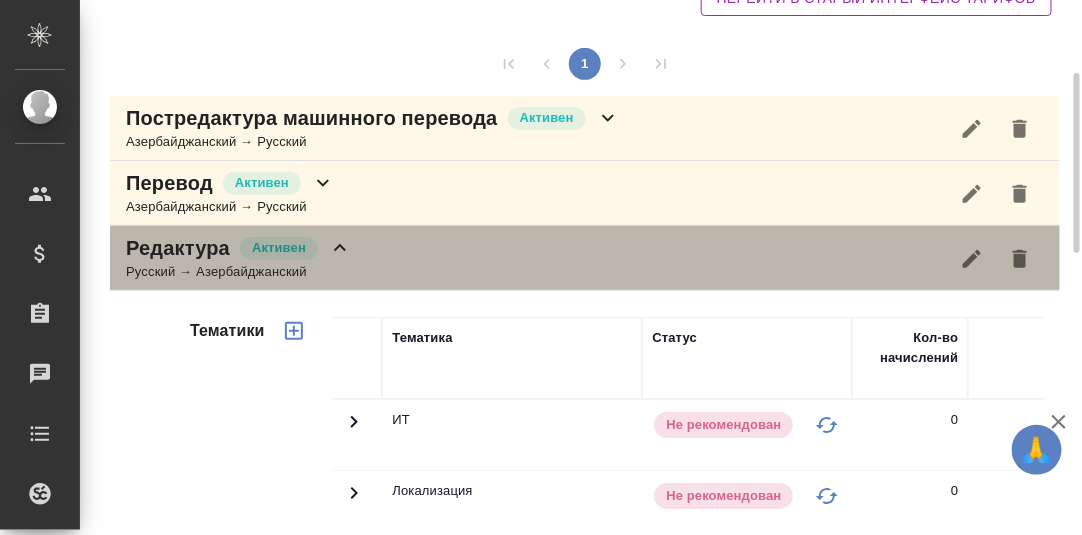 click 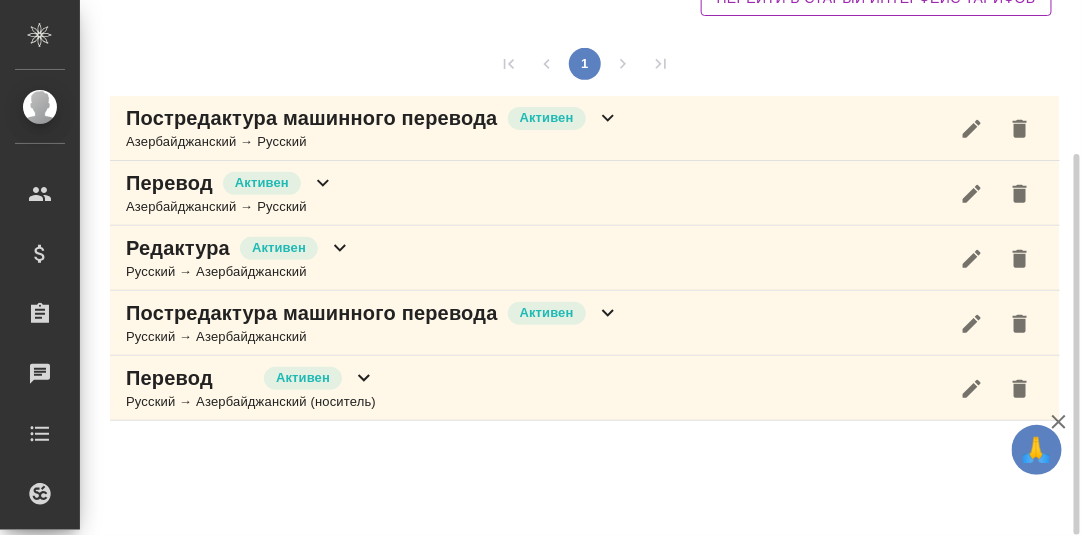 scroll, scrollTop: 216, scrollLeft: 0, axis: vertical 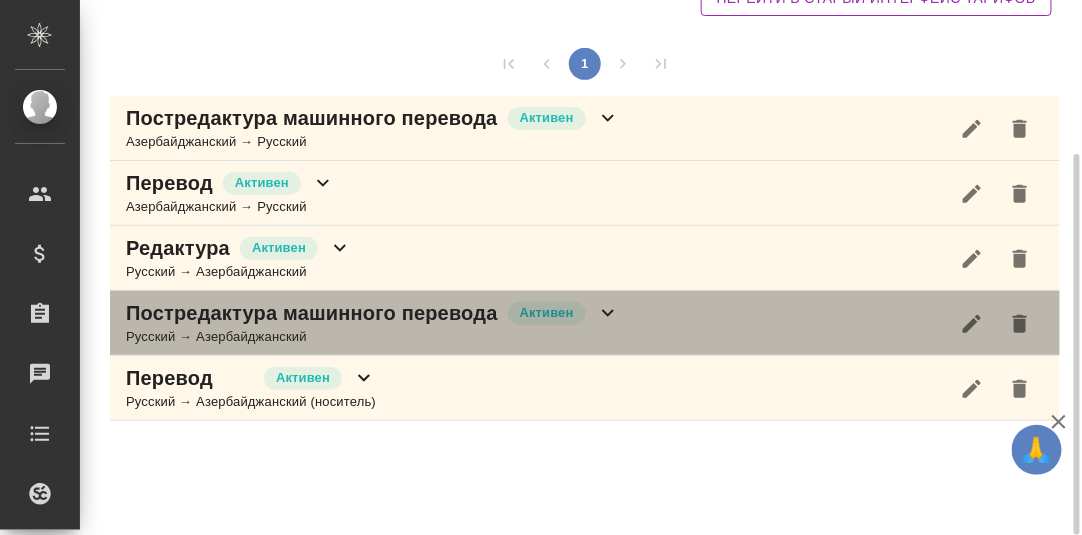 click 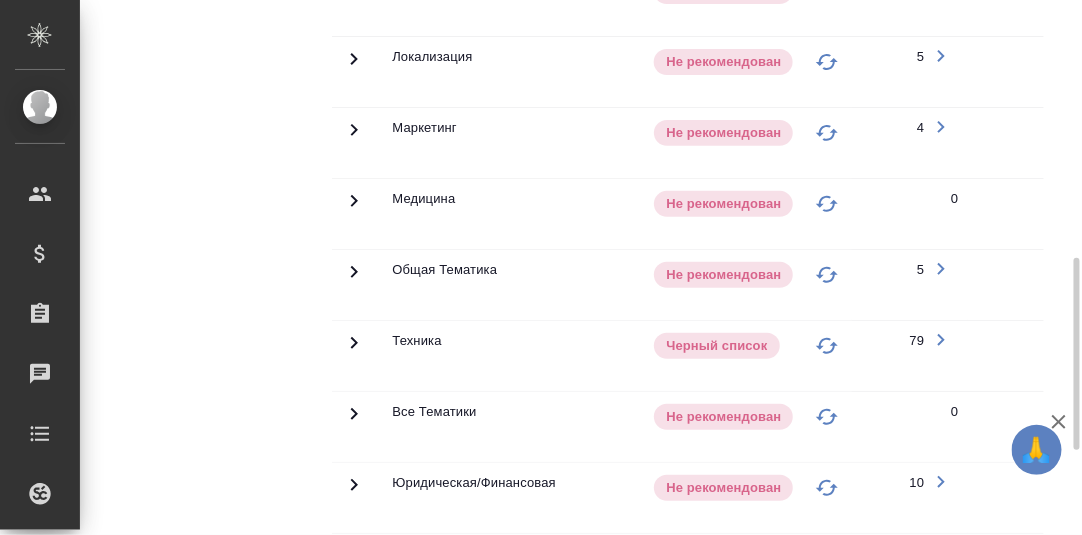 scroll, scrollTop: 950, scrollLeft: 0, axis: vertical 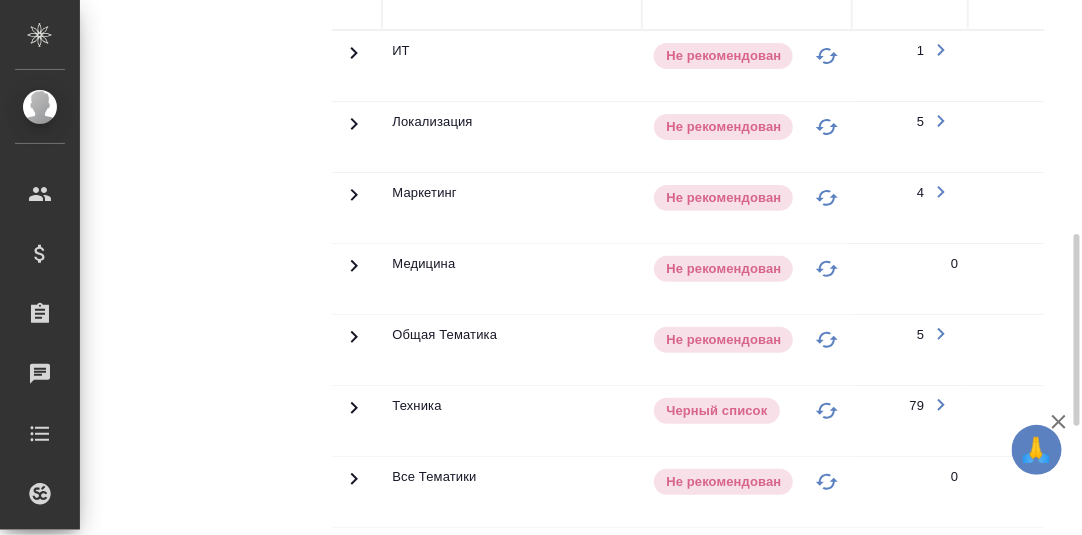 click 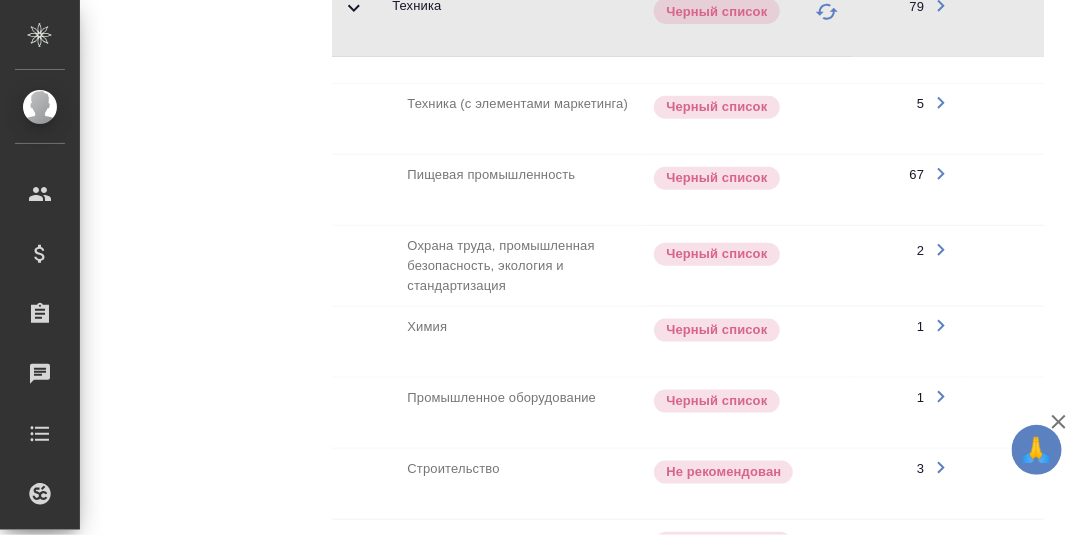 scroll, scrollTop: 1349, scrollLeft: 0, axis: vertical 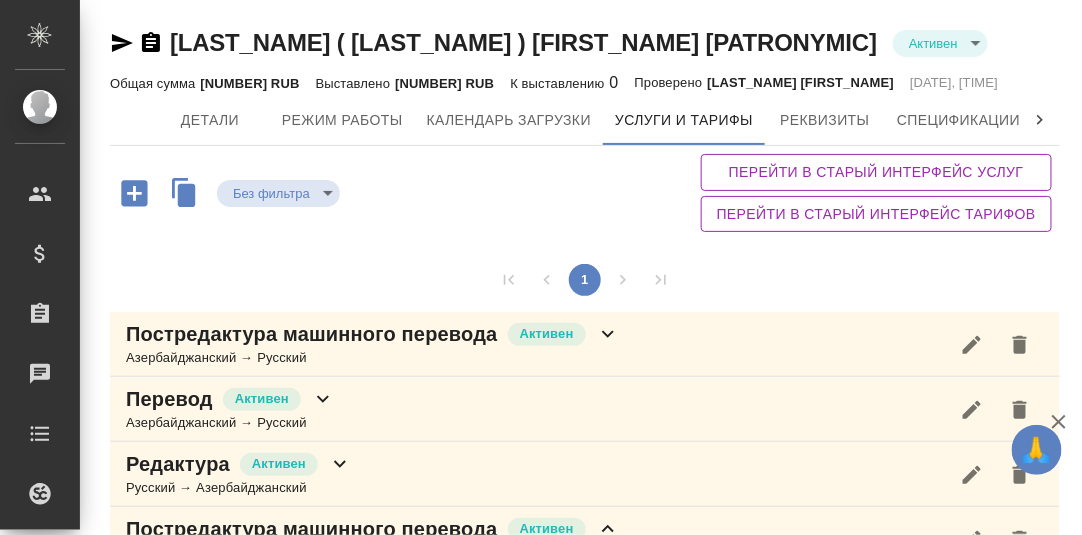 click 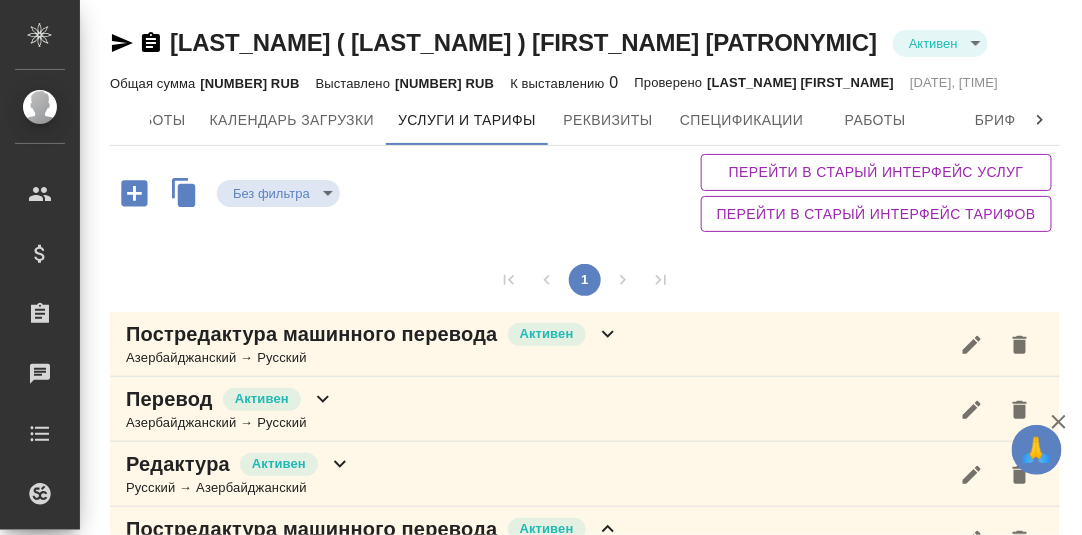 scroll, scrollTop: 0, scrollLeft: 612, axis: horizontal 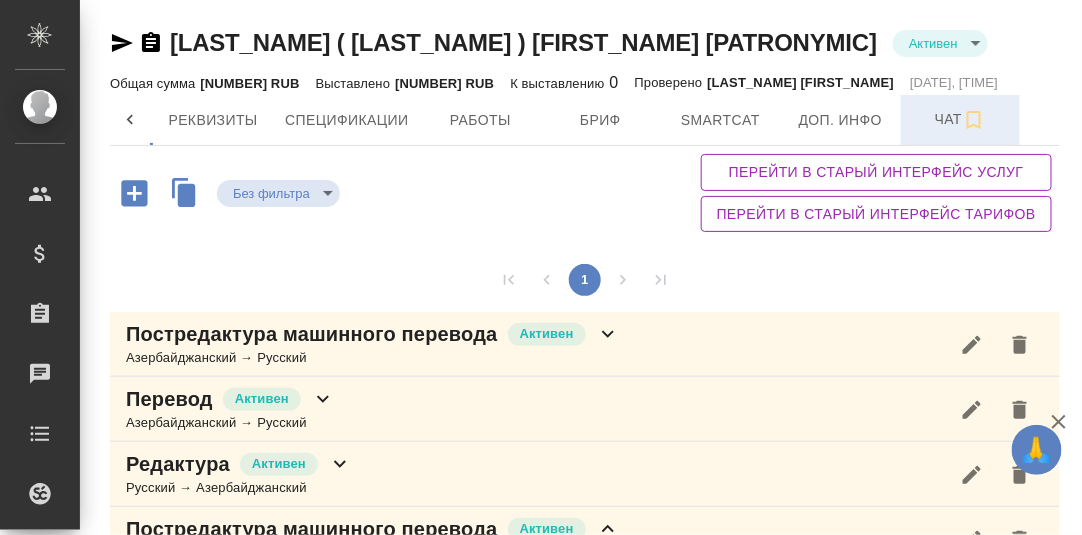 click on "Чат" at bounding box center (961, 119) 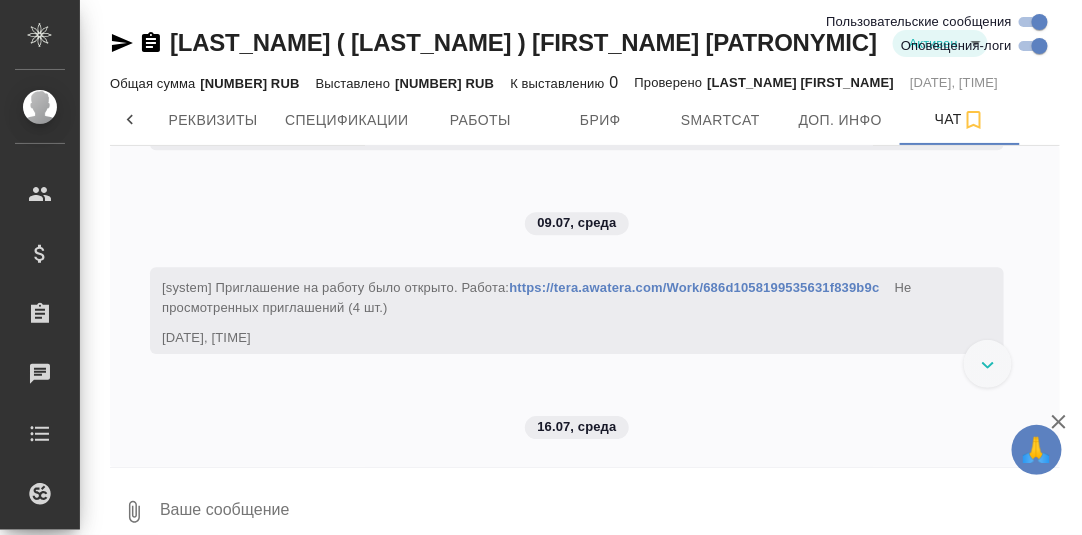 scroll, scrollTop: 29491, scrollLeft: 0, axis: vertical 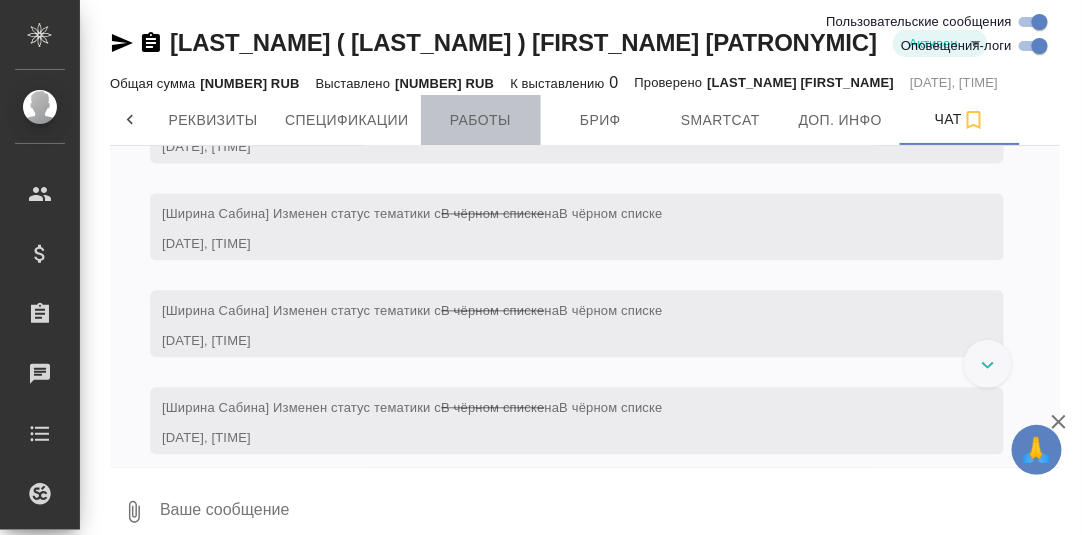 click on "Работы" at bounding box center (481, 120) 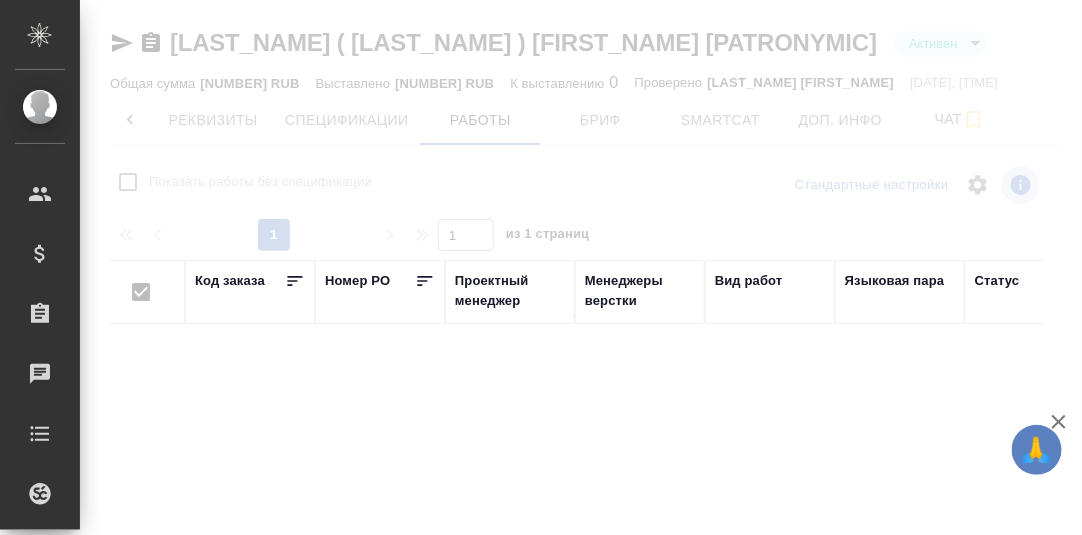 checkbox on "false" 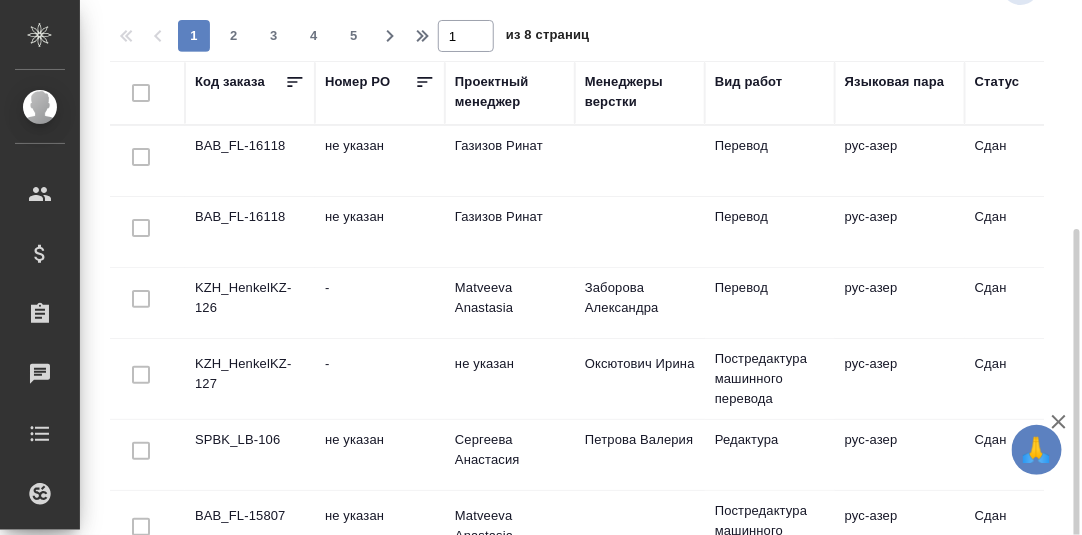 scroll, scrollTop: 255, scrollLeft: 0, axis: vertical 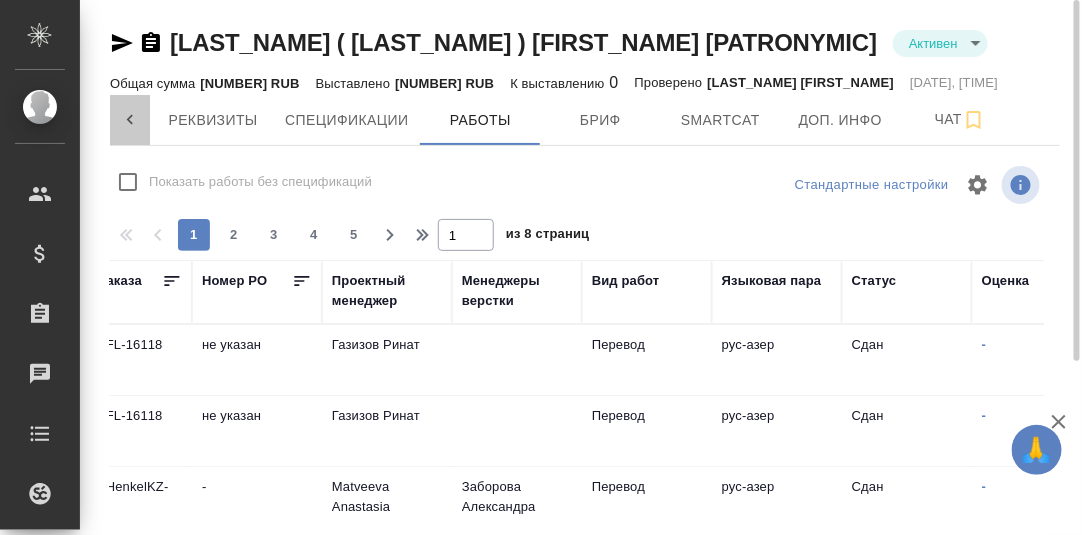 click 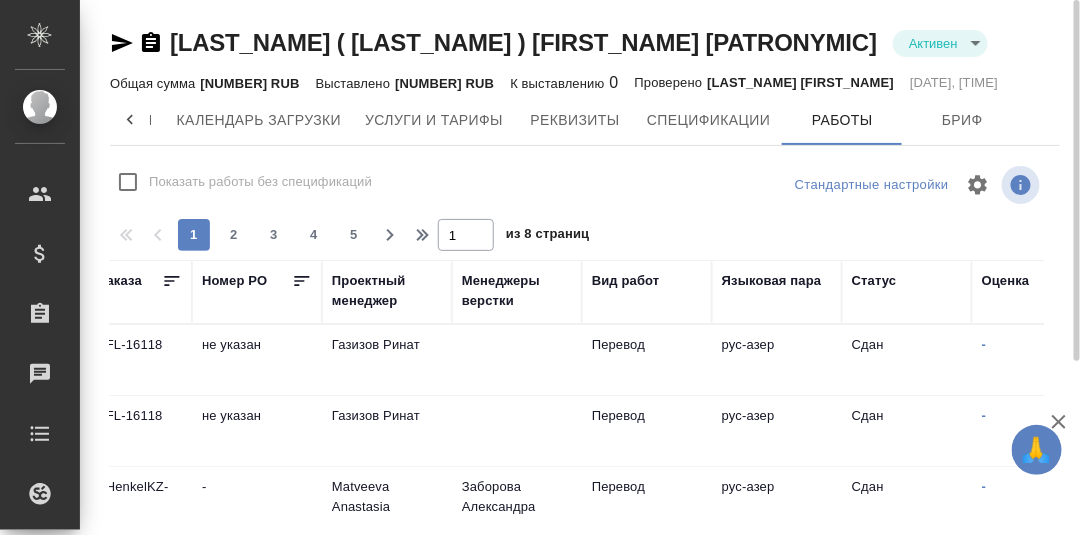 scroll, scrollTop: 0, scrollLeft: 0, axis: both 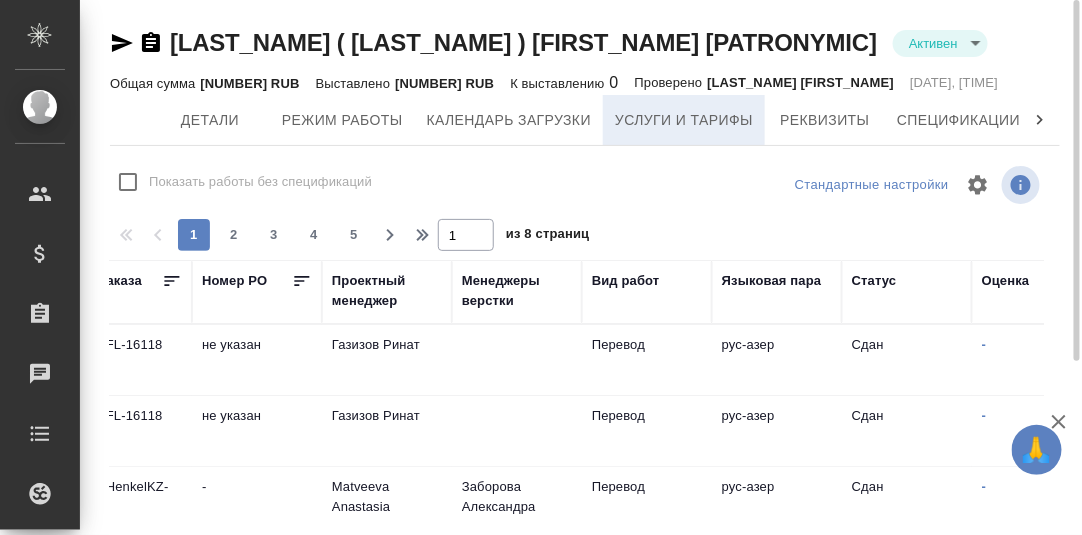 click on "Услуги и тарифы" at bounding box center [684, 120] 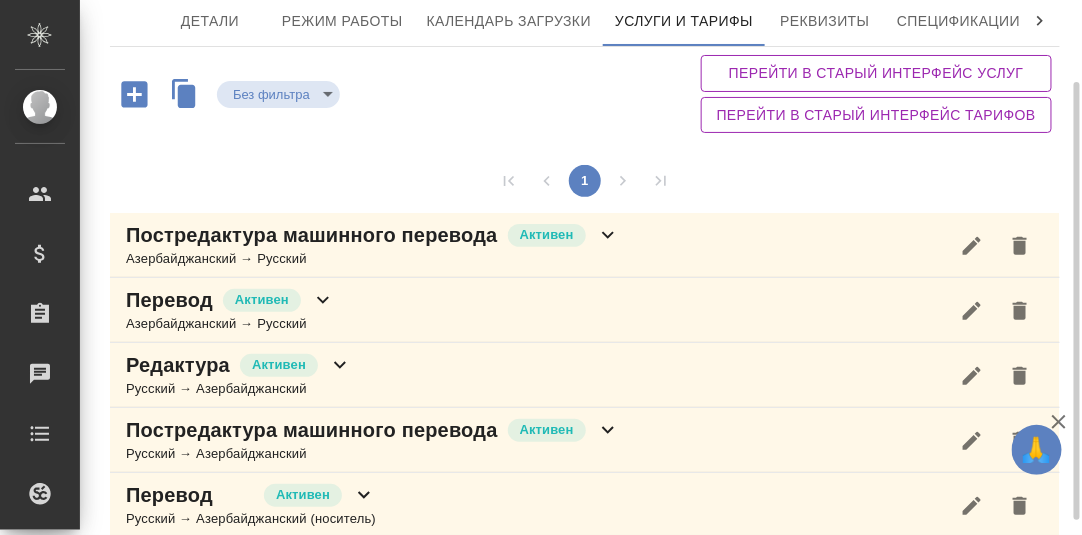 scroll, scrollTop: 116, scrollLeft: 0, axis: vertical 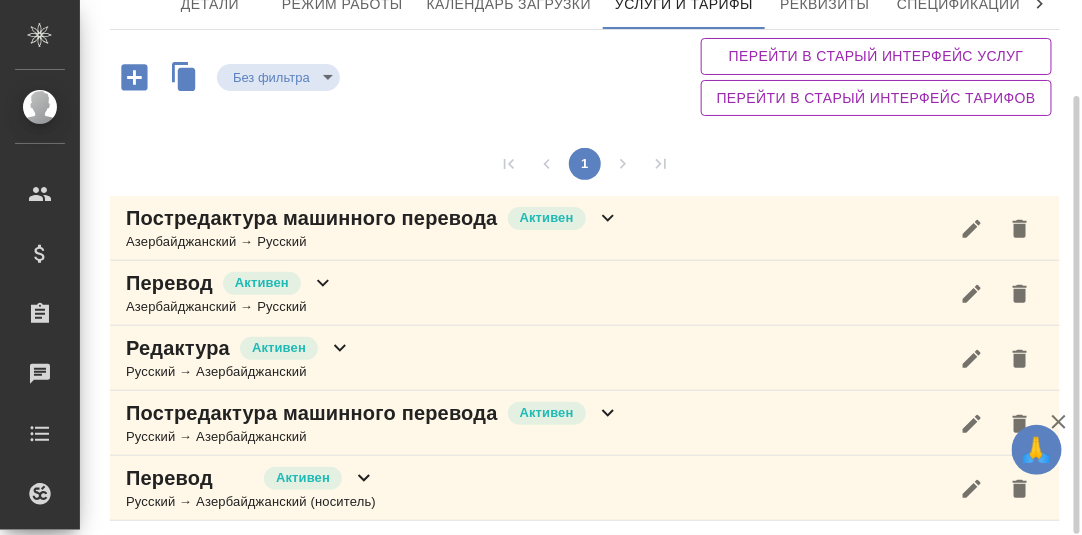 click 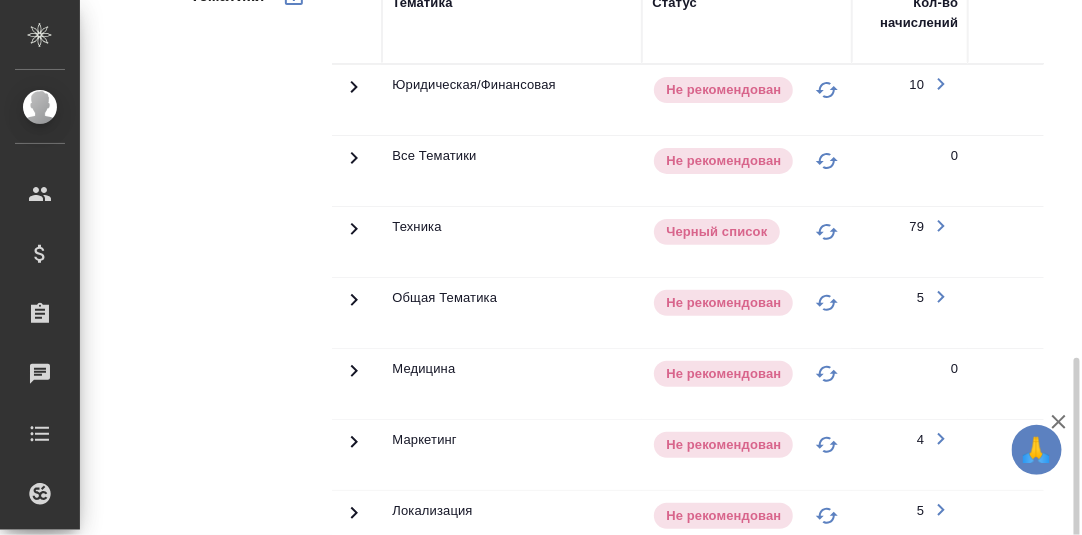 scroll, scrollTop: 716, scrollLeft: 0, axis: vertical 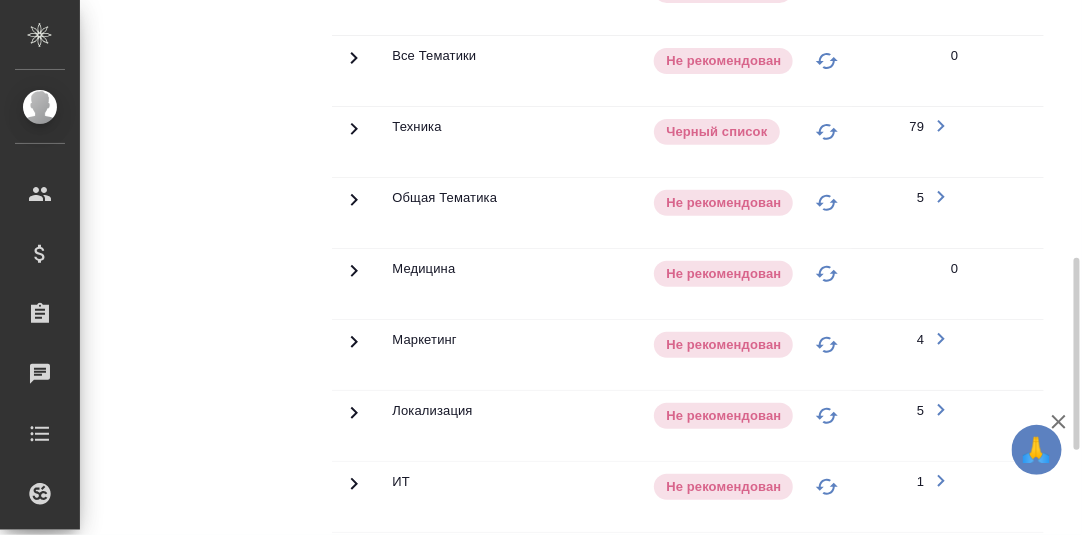 click 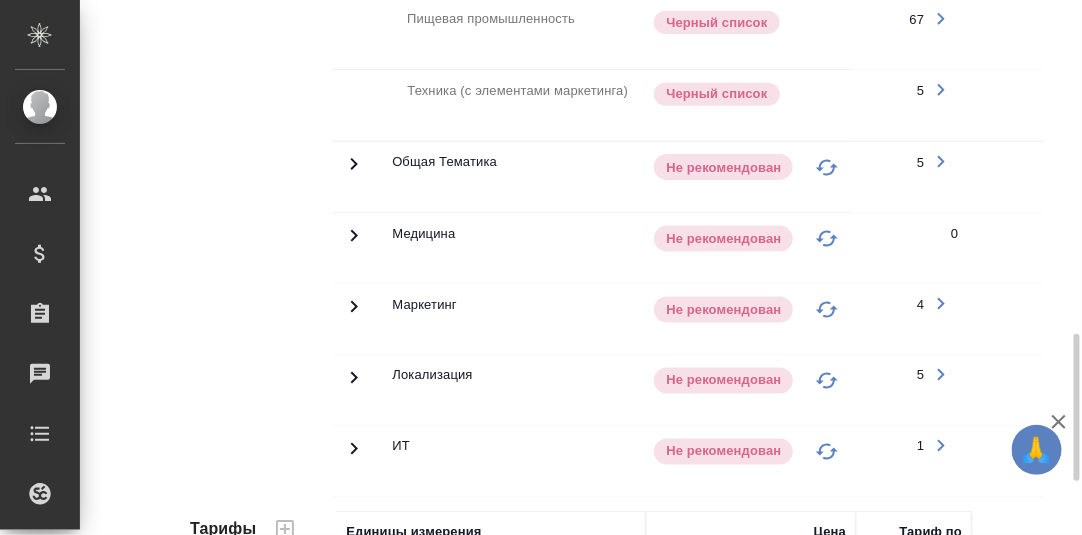 scroll, scrollTop: 1315, scrollLeft: 0, axis: vertical 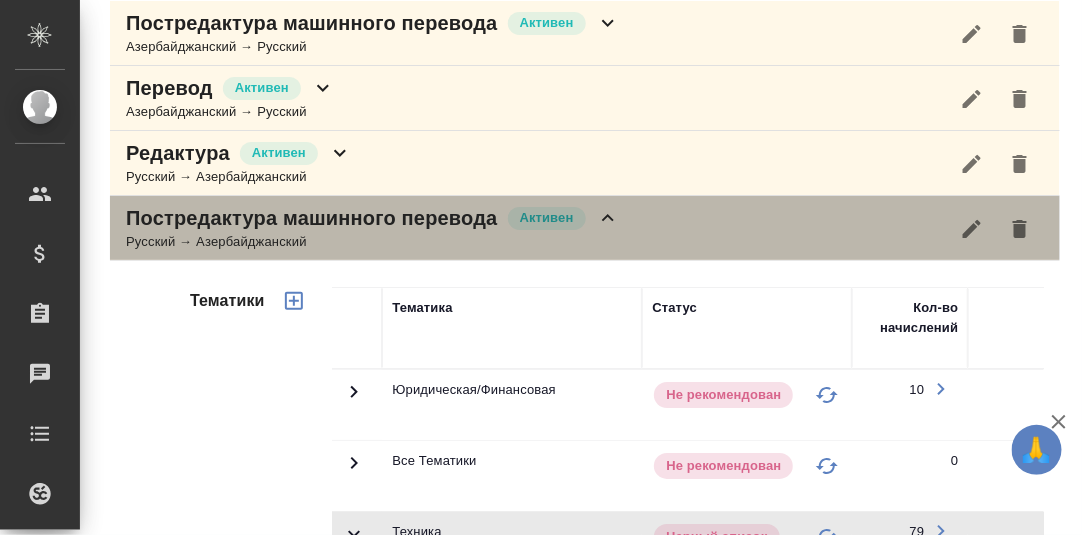 click 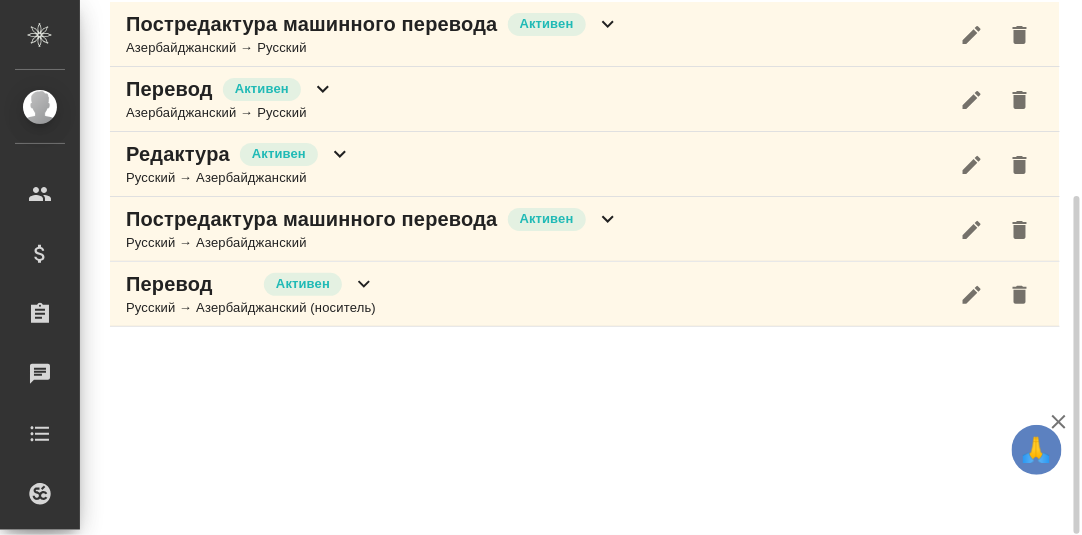 scroll, scrollTop: 309, scrollLeft: 0, axis: vertical 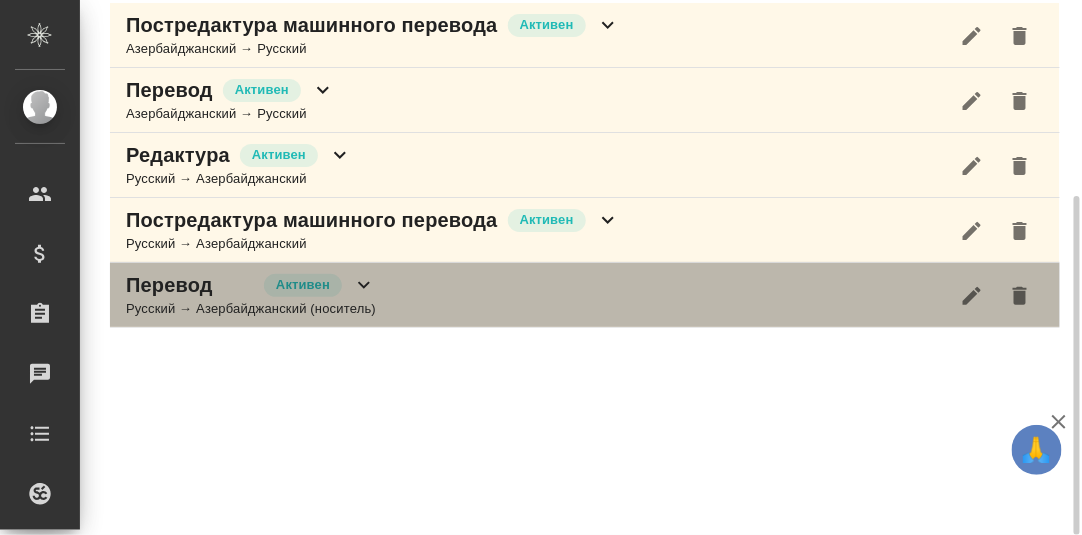 click 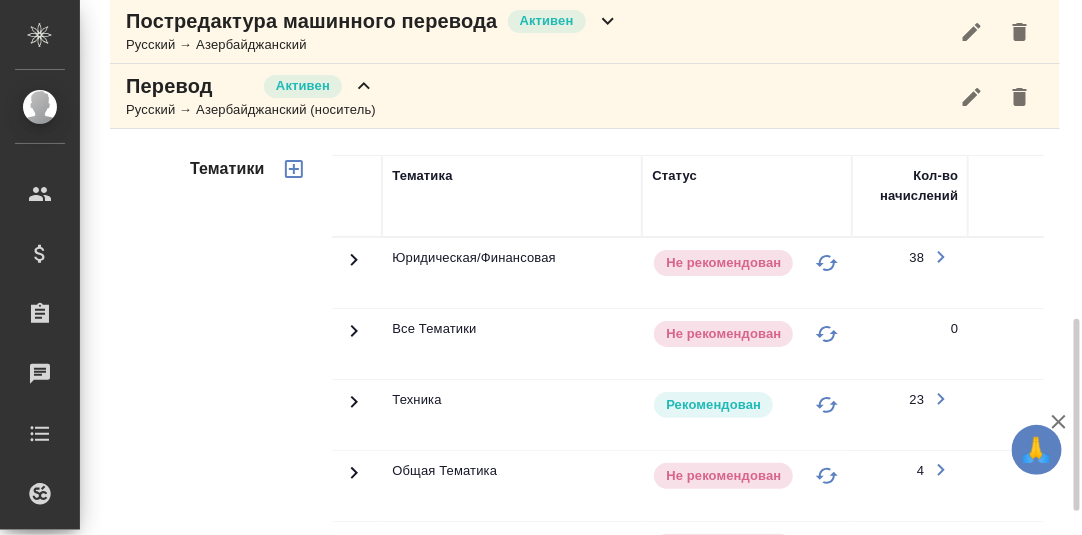 scroll, scrollTop: 708, scrollLeft: 0, axis: vertical 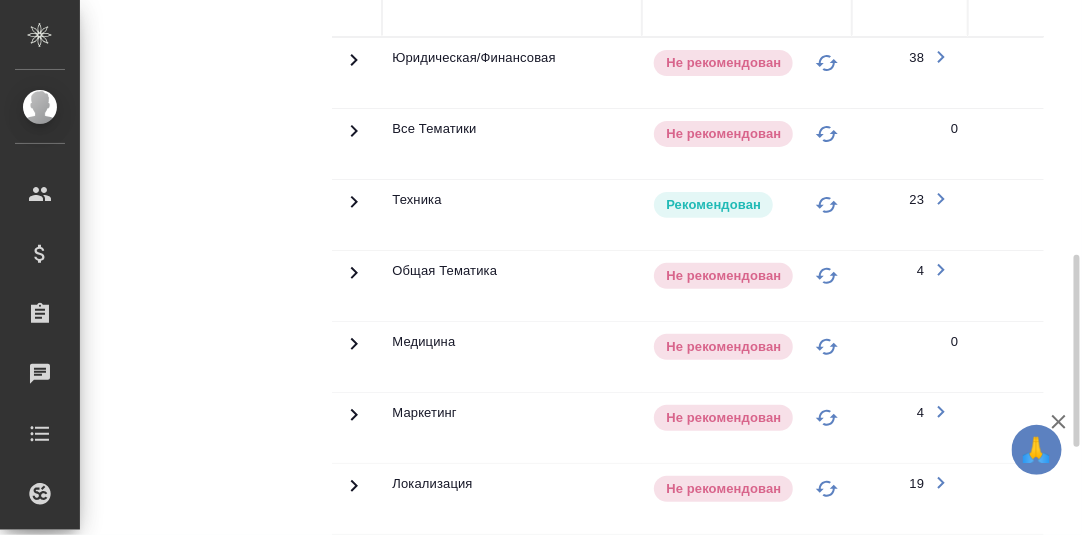 click 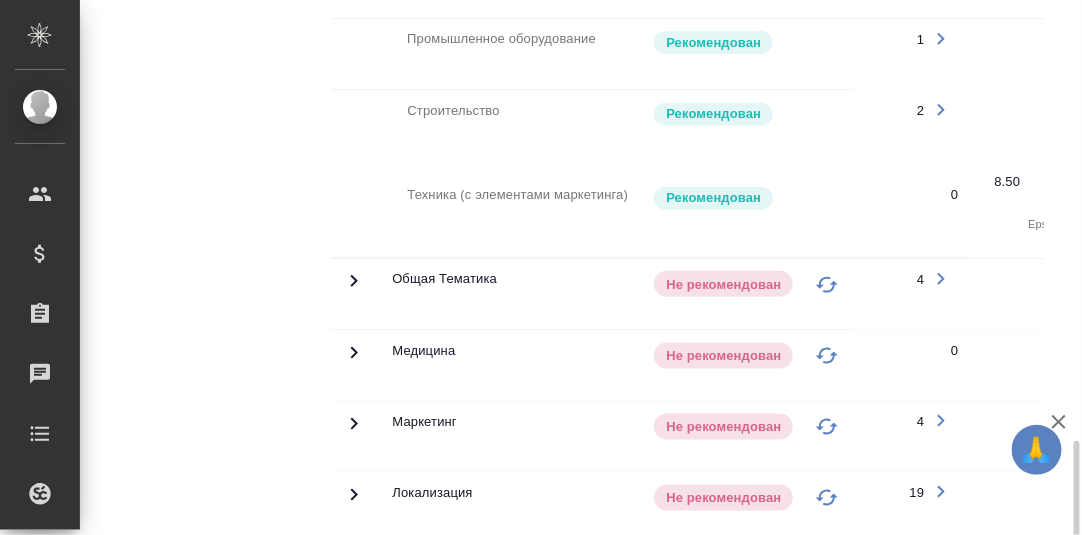 scroll, scrollTop: 1207, scrollLeft: 0, axis: vertical 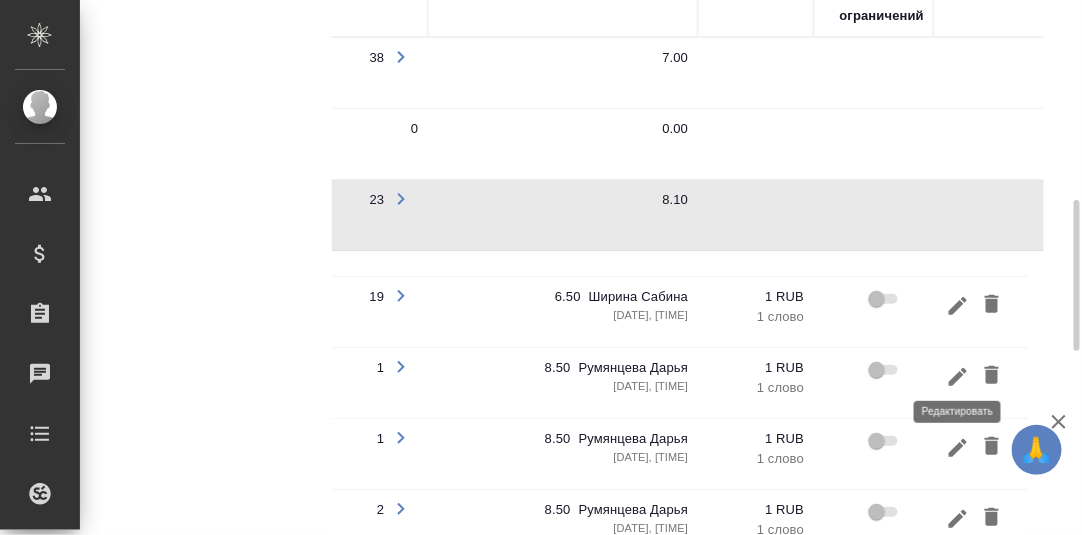 click 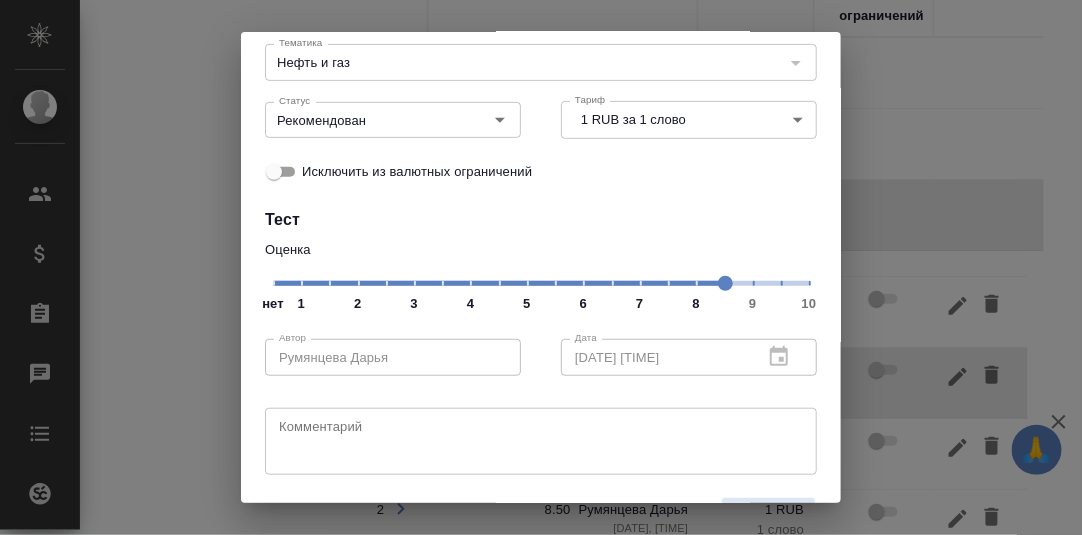 scroll, scrollTop: 200, scrollLeft: 0, axis: vertical 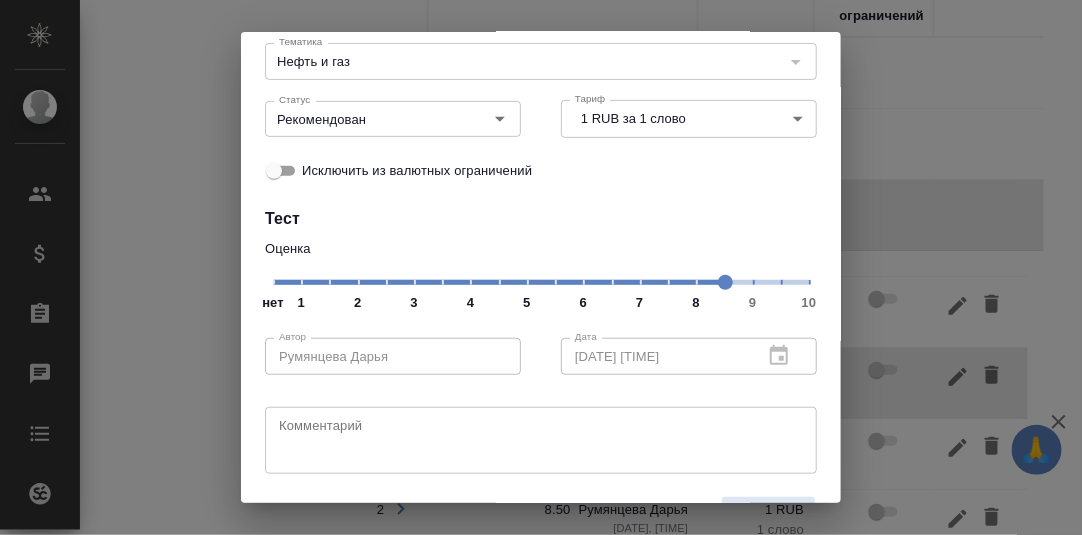 click on "нет 1 2 3 4 5 6 7 8 9 10" at bounding box center (541, 281) 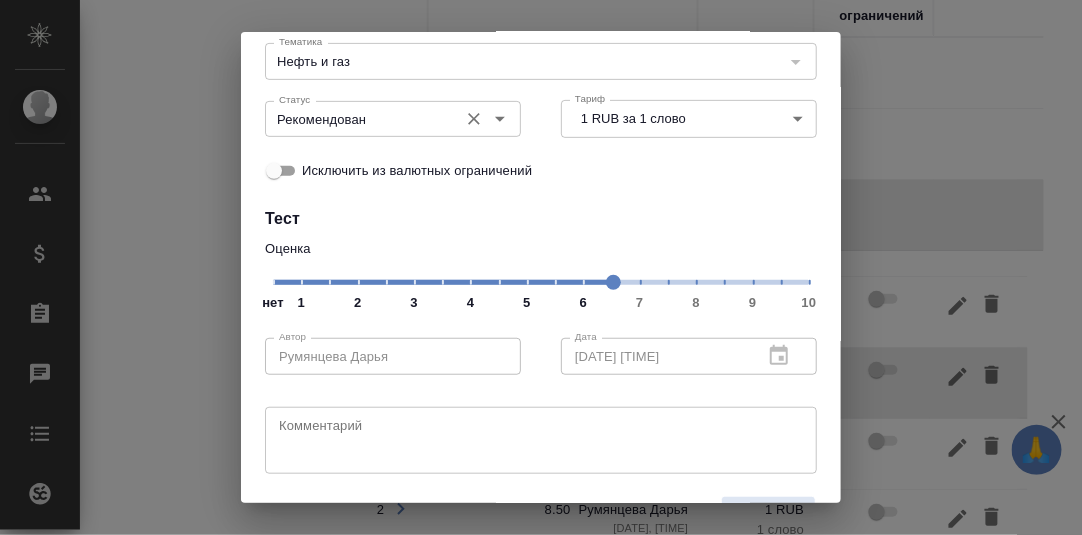 click 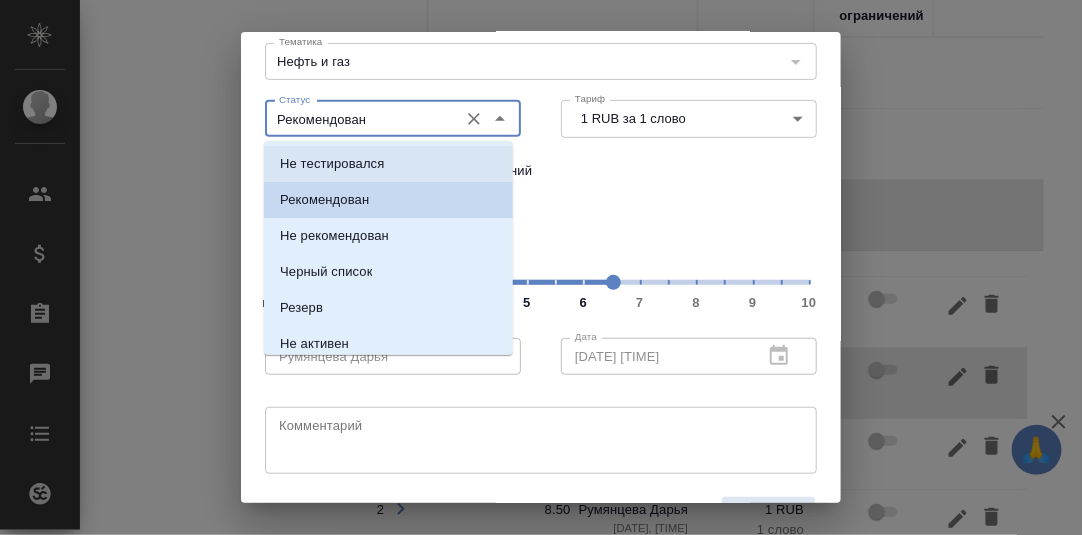 click on "Не тестировался" at bounding box center [332, 164] 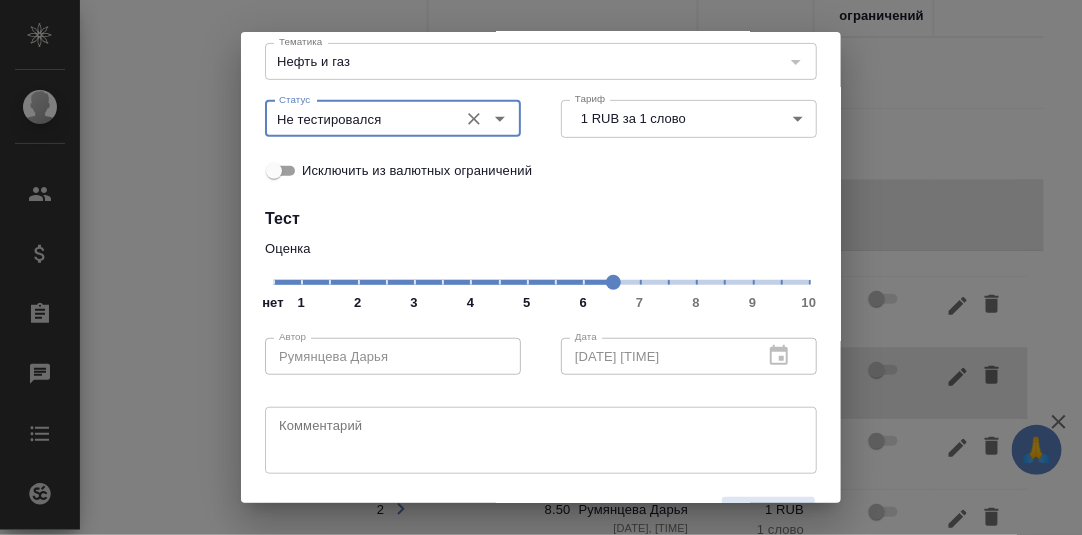 drag, startPoint x: 498, startPoint y: 118, endPoint x: 484, endPoint y: 124, distance: 15.231546 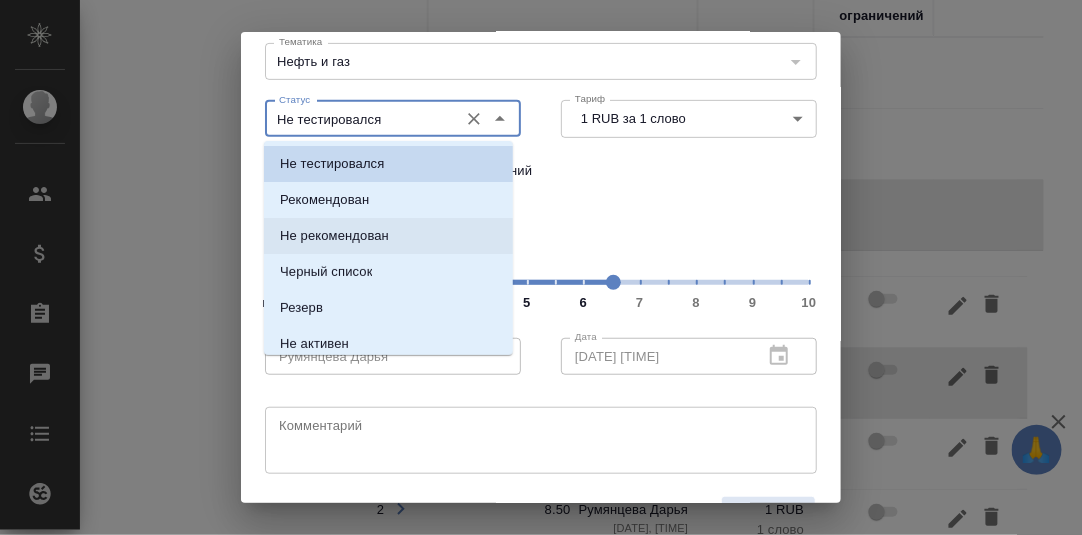 click on "Не рекомендован" at bounding box center (334, 236) 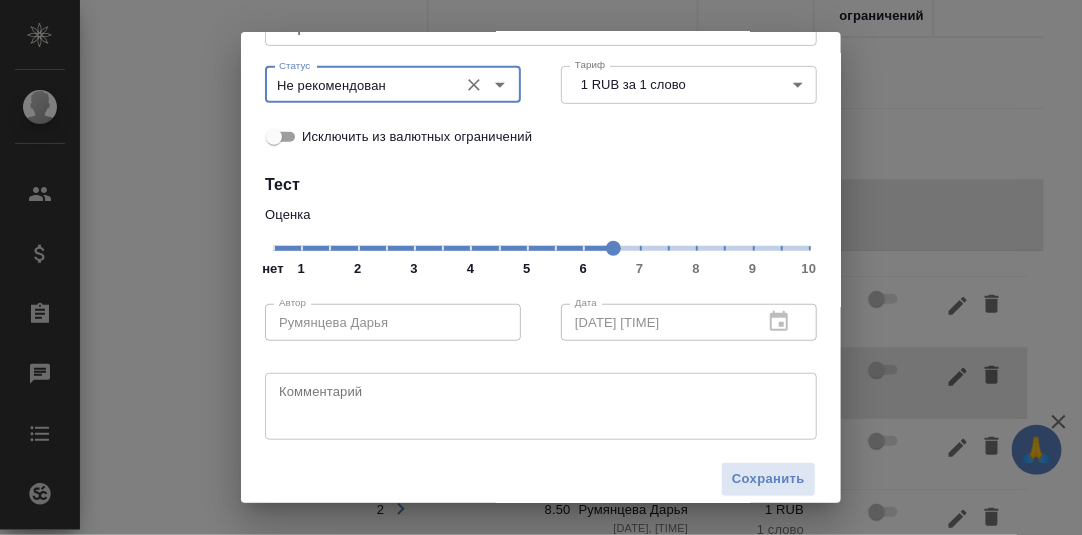 scroll, scrollTop: 251, scrollLeft: 0, axis: vertical 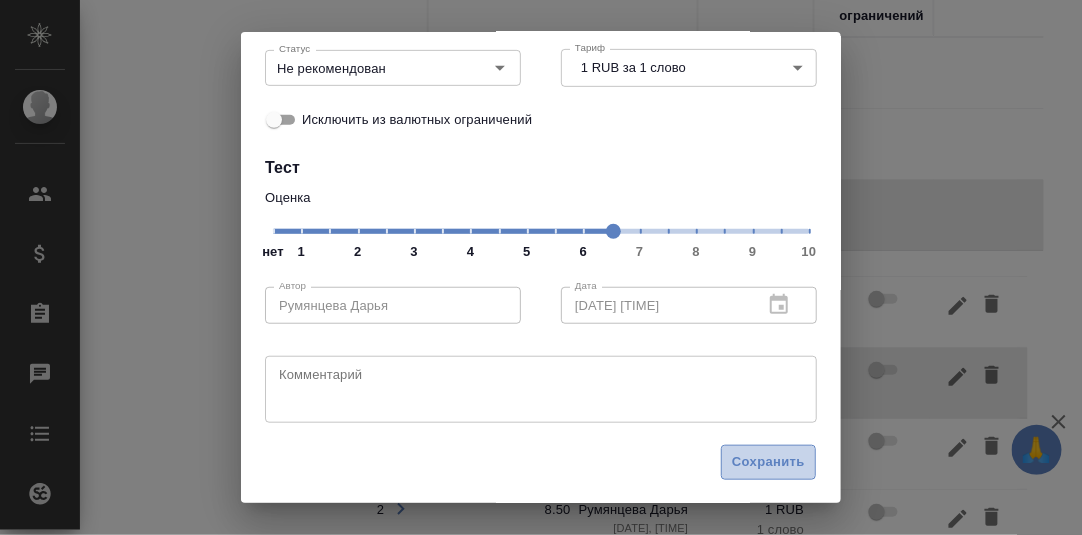 click on "Сохранить" at bounding box center (768, 462) 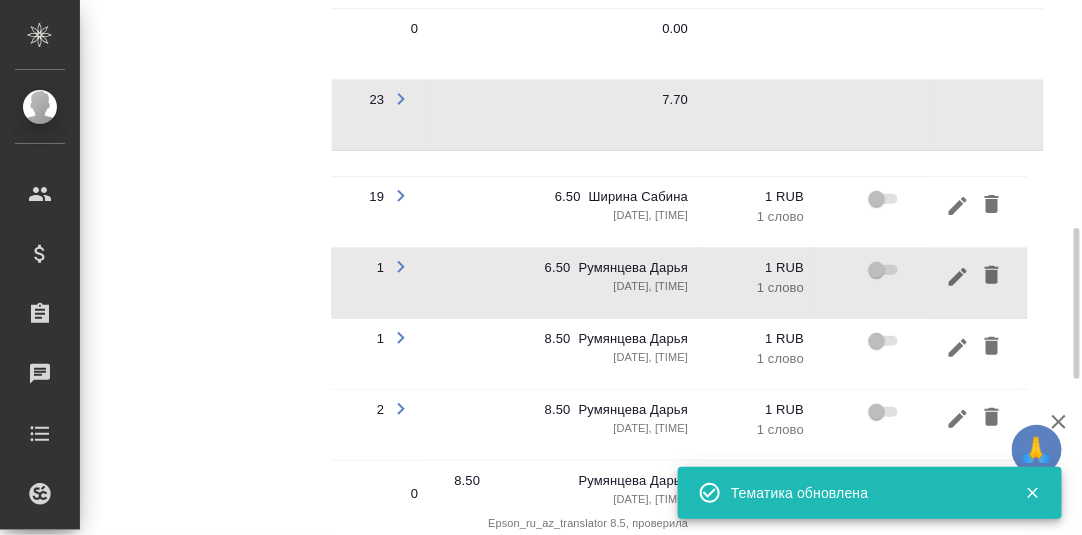 scroll, scrollTop: 908, scrollLeft: 0, axis: vertical 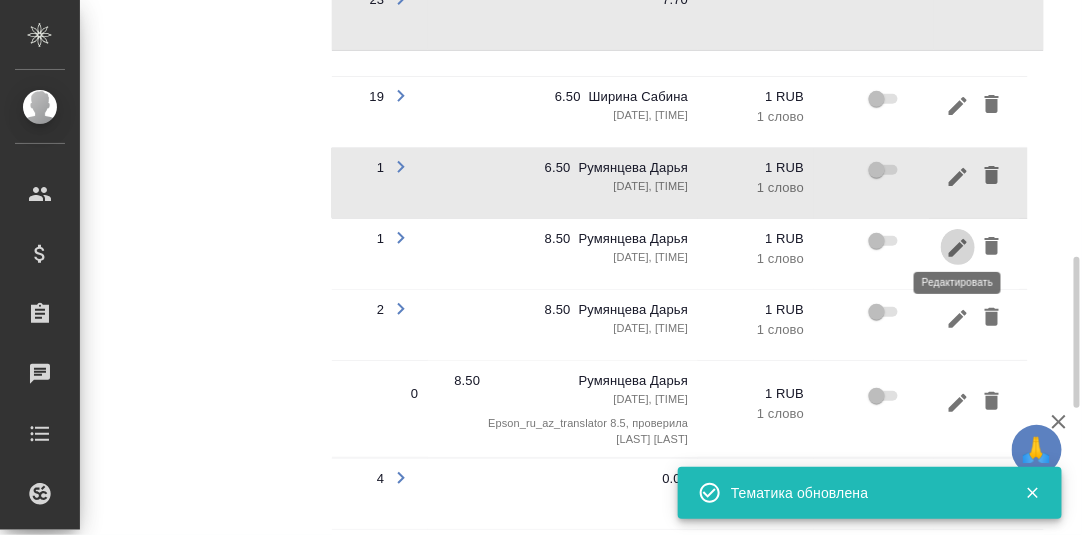 click 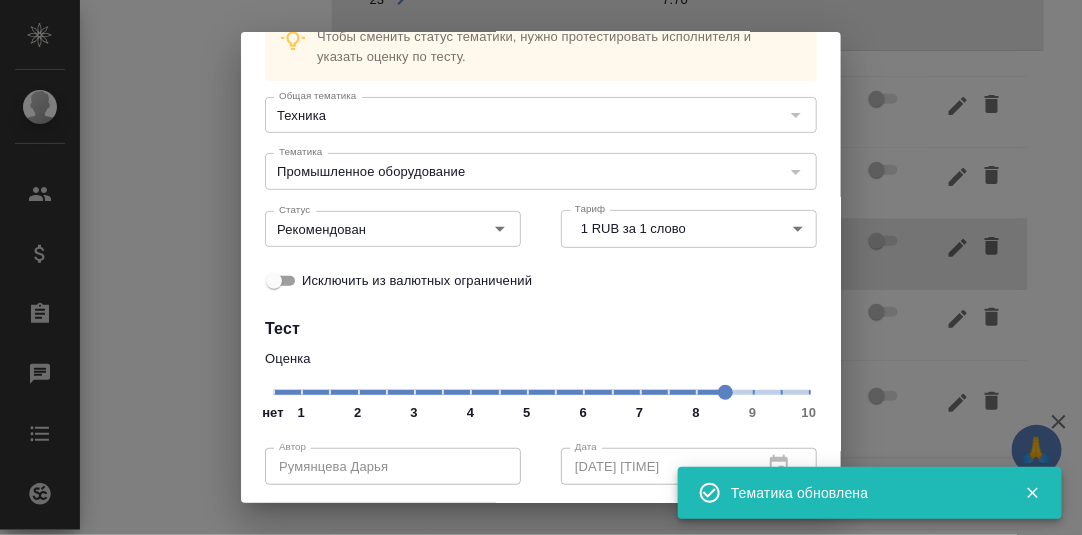 scroll, scrollTop: 200, scrollLeft: 0, axis: vertical 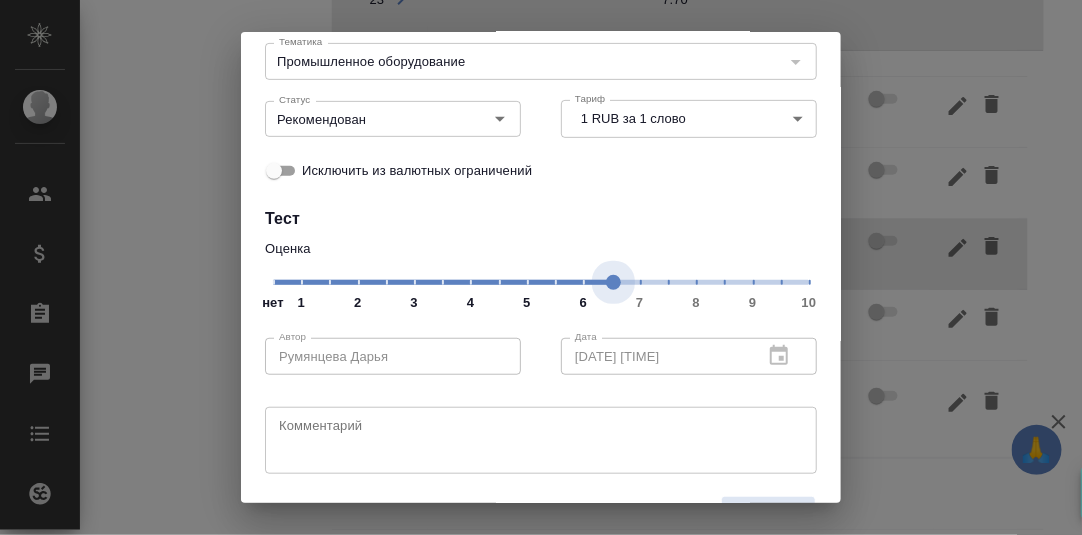 click on "нет 1 2 3 4 5 6 7 8 9 10" at bounding box center [541, 281] 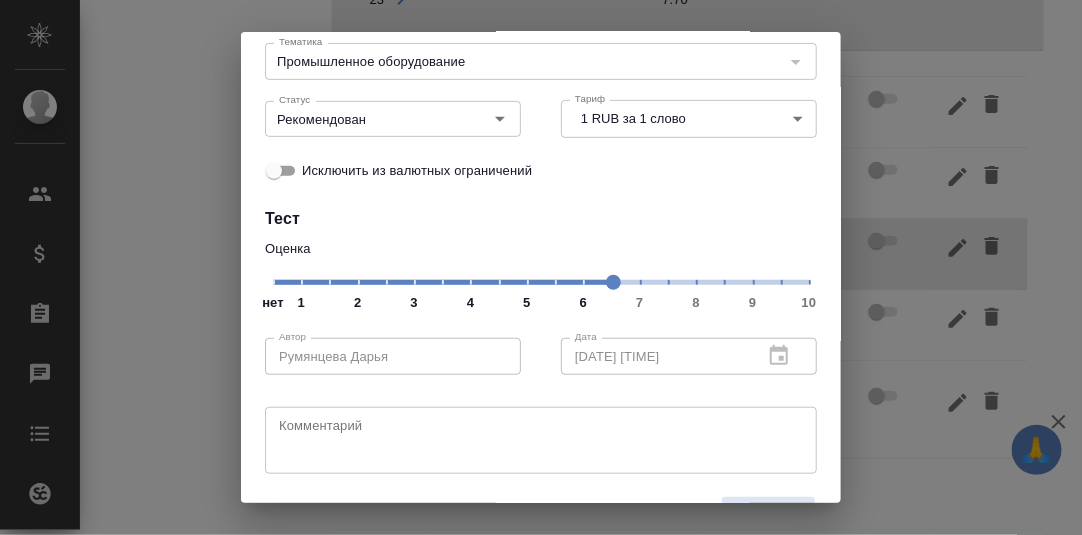 click on "нет 1 2 3 4 5 6 7 8 9 10" at bounding box center (541, 281) 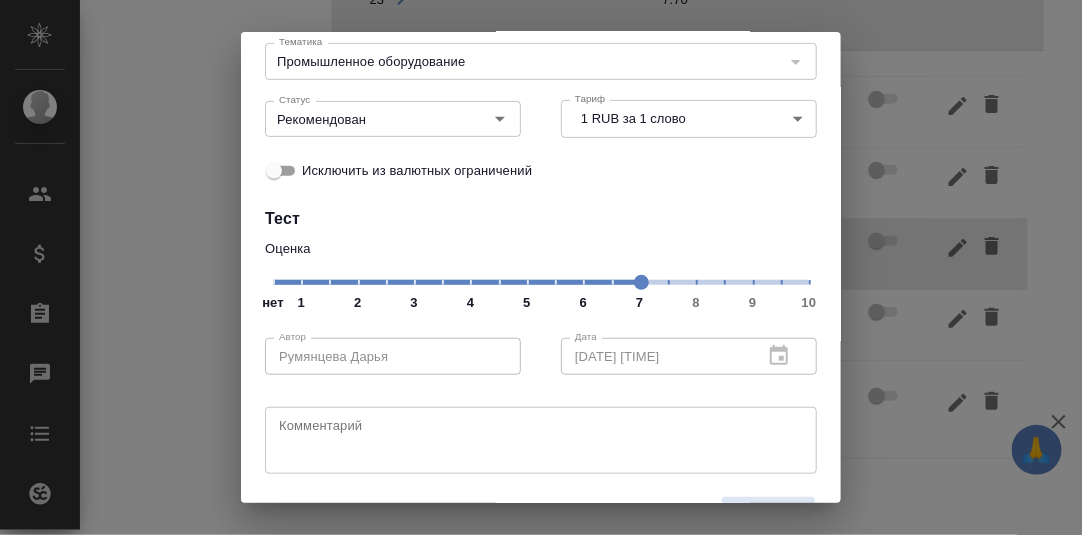 scroll, scrollTop: 251, scrollLeft: 0, axis: vertical 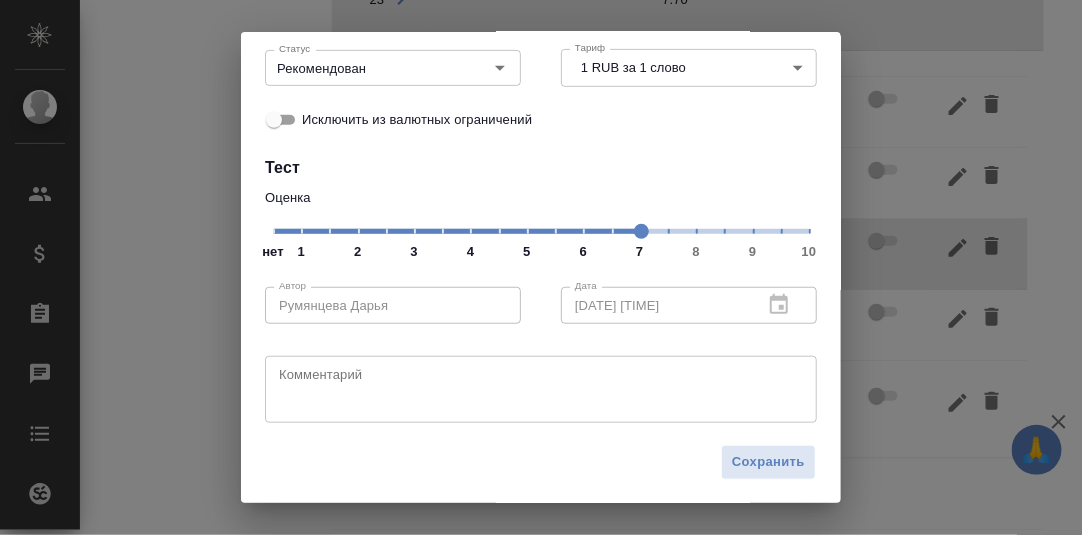 drag, startPoint x: 765, startPoint y: 461, endPoint x: 794, endPoint y: 439, distance: 36.40055 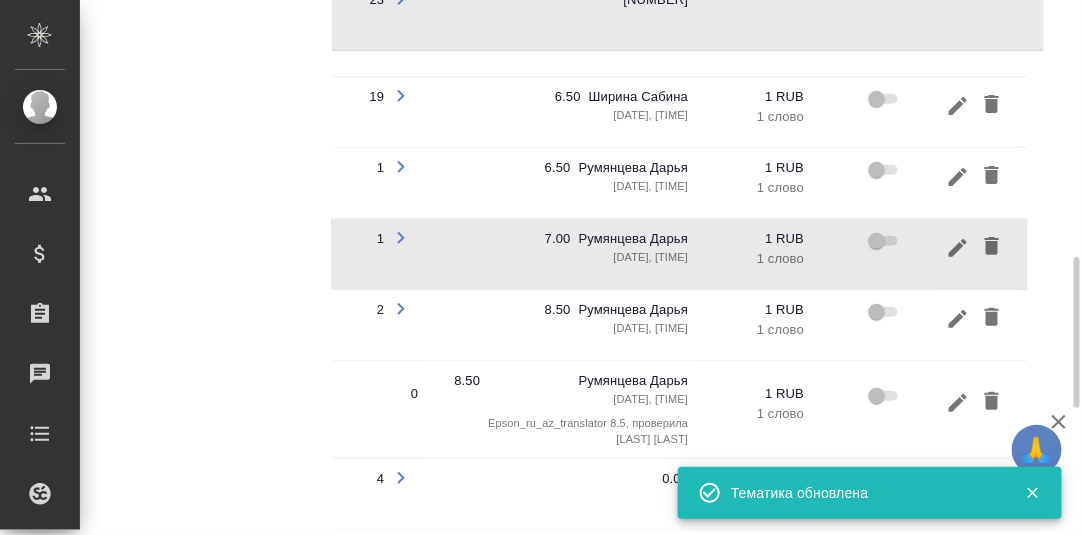 scroll, scrollTop: 1008, scrollLeft: 0, axis: vertical 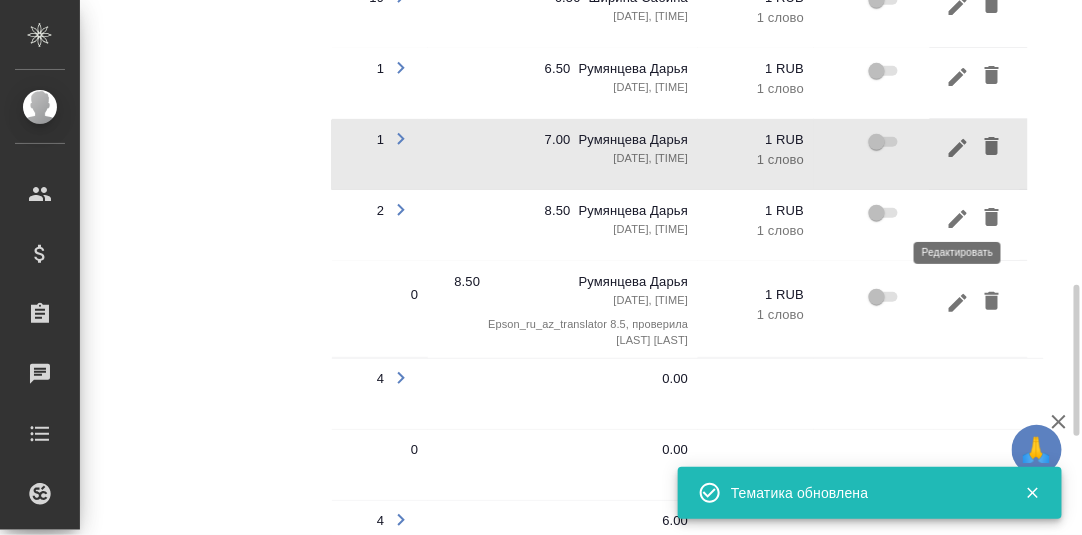 click 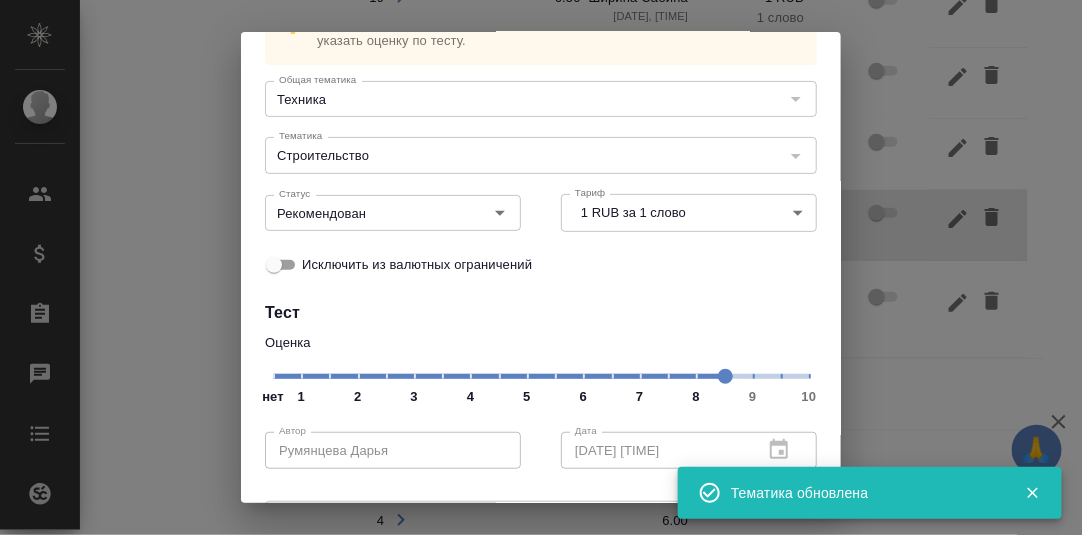 scroll, scrollTop: 200, scrollLeft: 0, axis: vertical 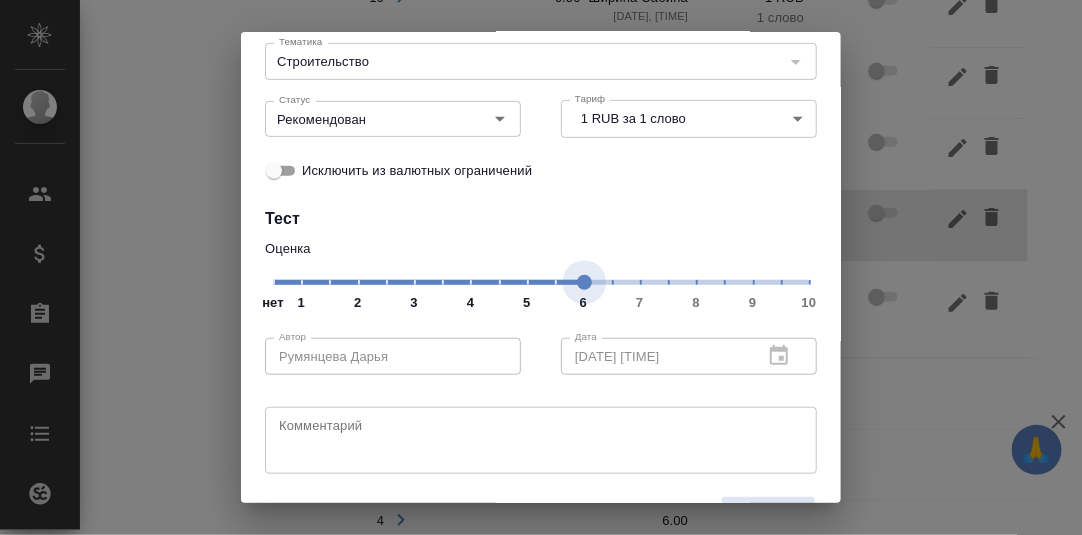 click on "нет 1 2 3 4 5 6 7 8 9 10" at bounding box center (541, 281) 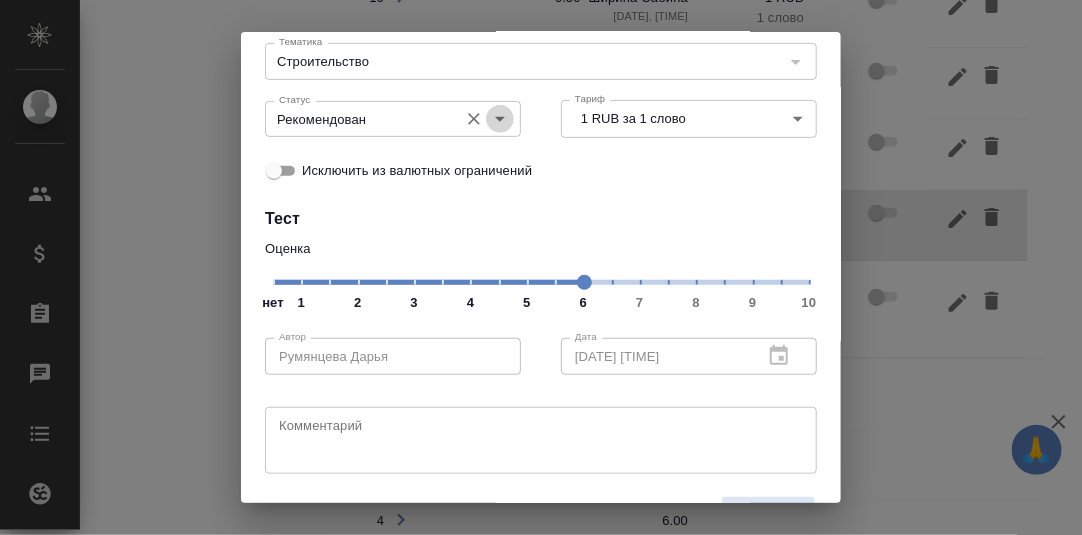 drag, startPoint x: 493, startPoint y: 111, endPoint x: 458, endPoint y: 135, distance: 42.43819 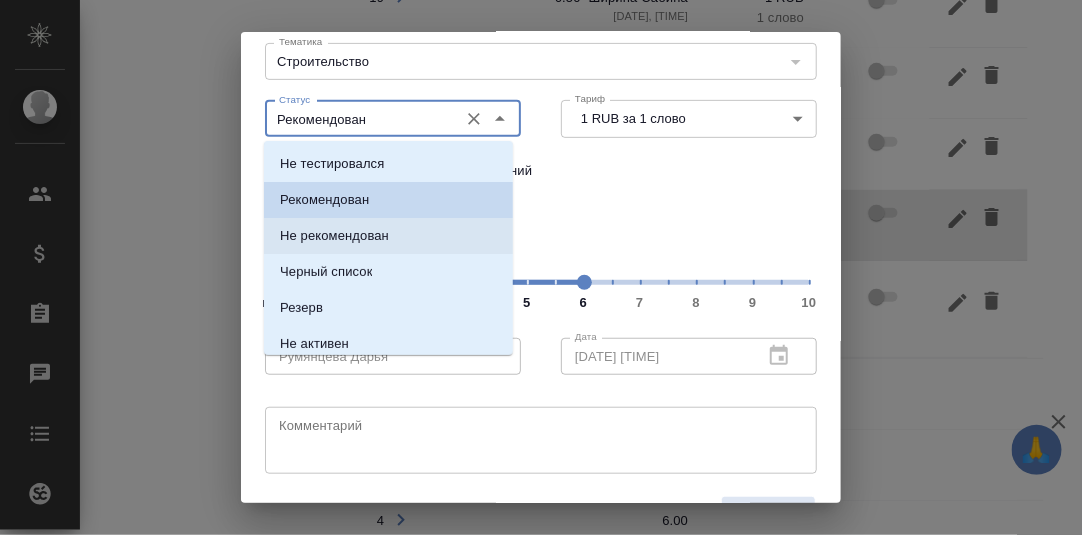 click on "Не рекомендован" at bounding box center [334, 236] 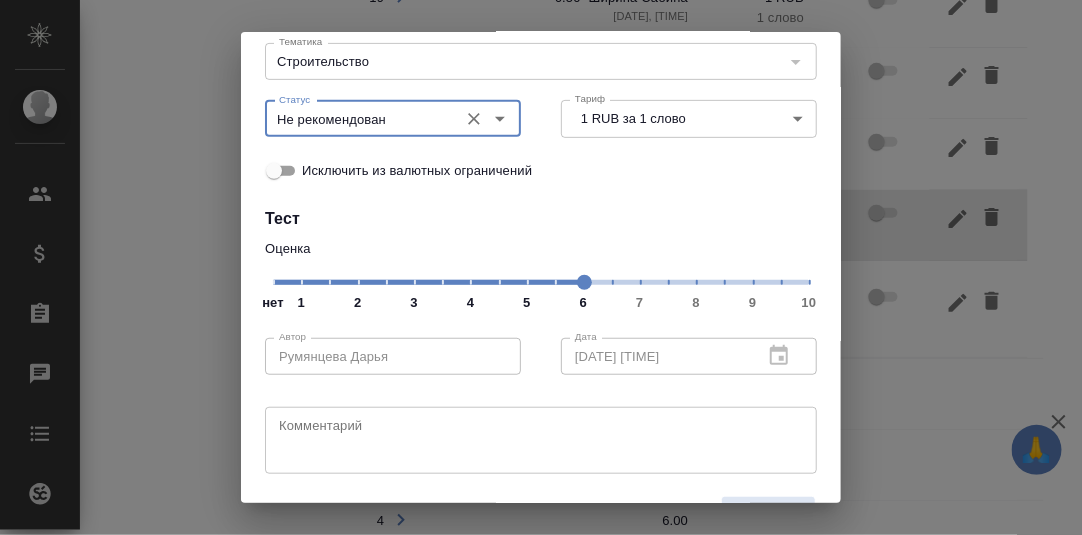type on "Не рекомендован" 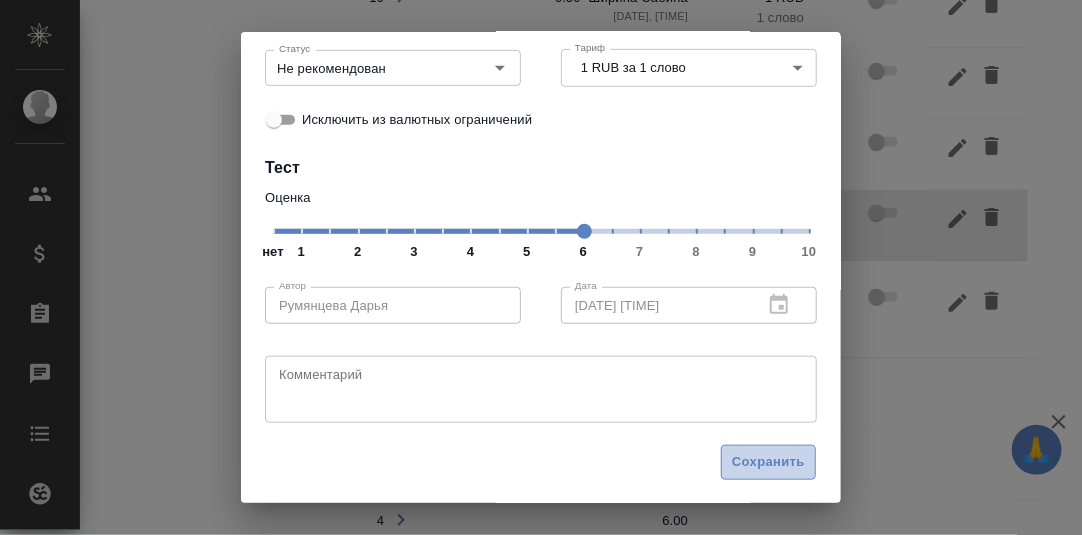 click on "Сохранить" at bounding box center [768, 462] 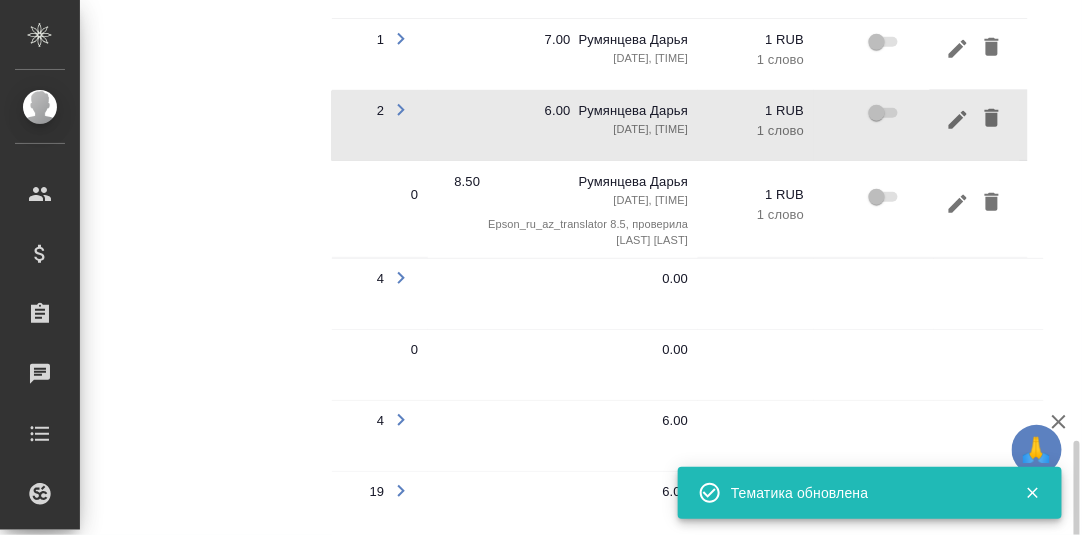 scroll, scrollTop: 1207, scrollLeft: 0, axis: vertical 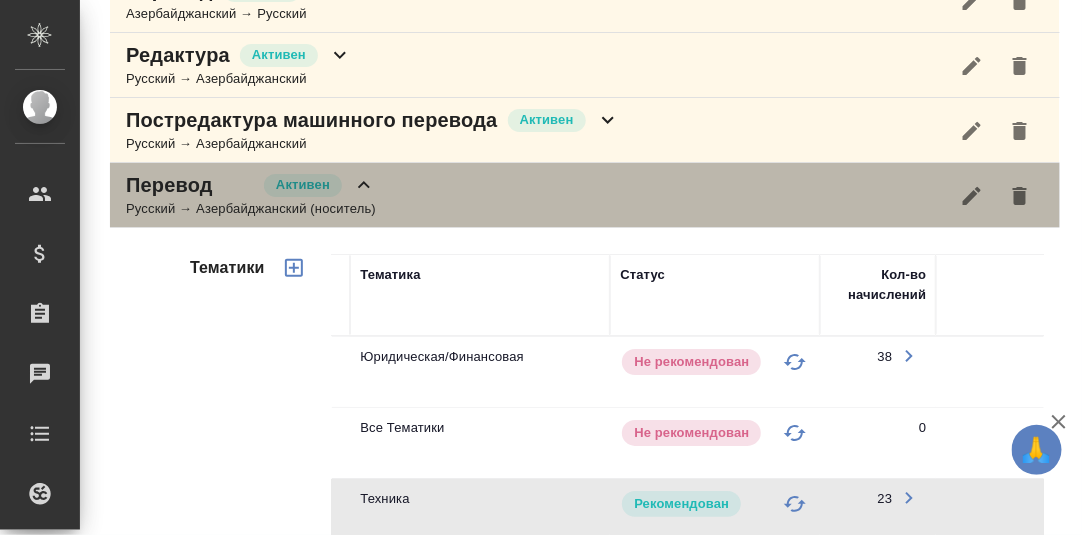 click 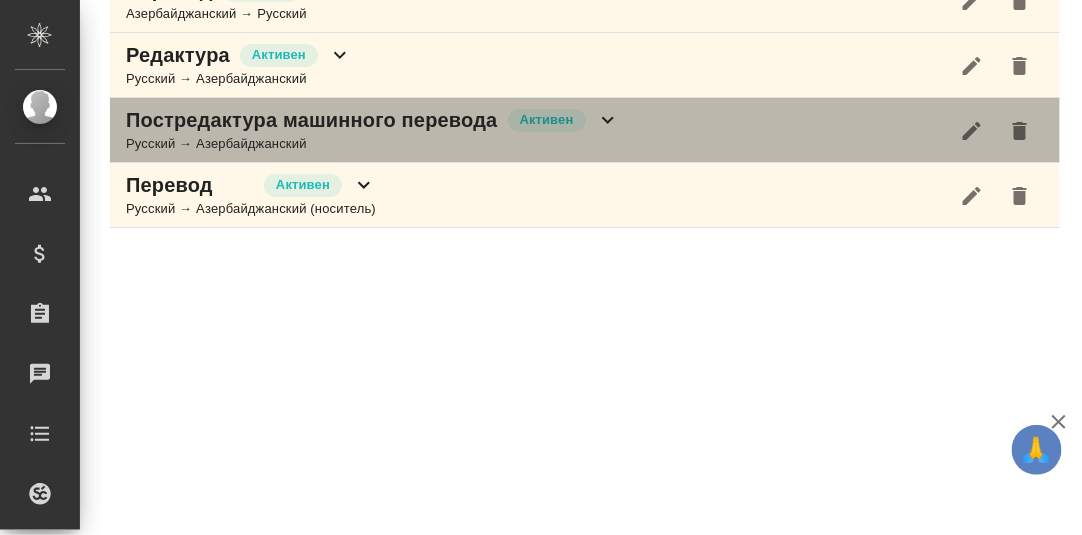 click 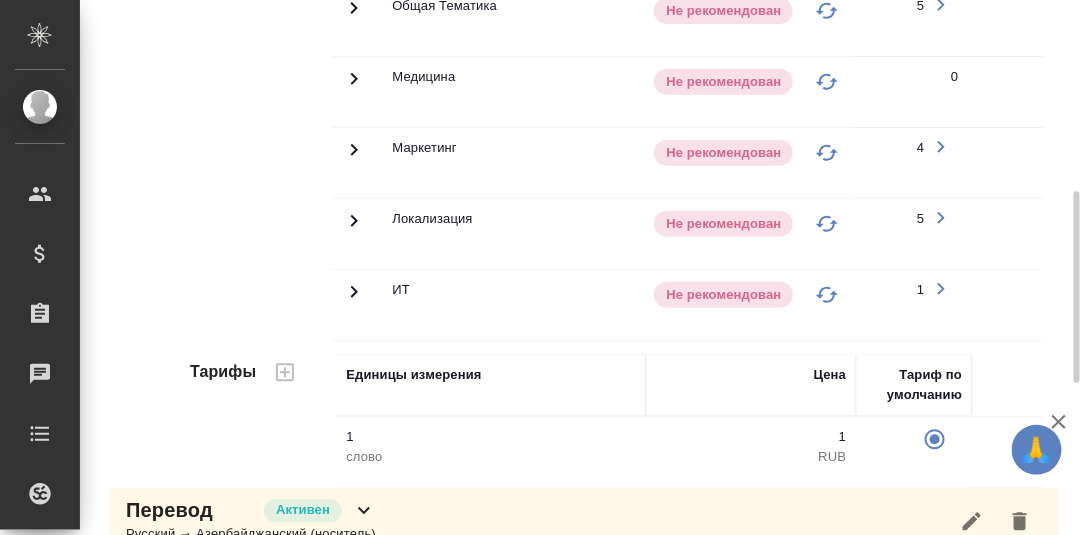 scroll, scrollTop: 708, scrollLeft: 0, axis: vertical 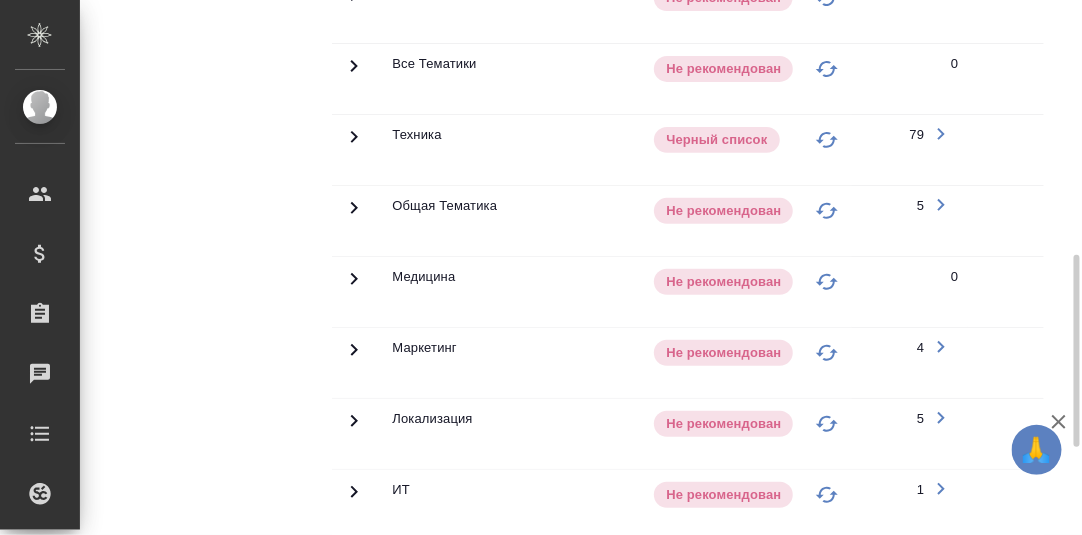 click 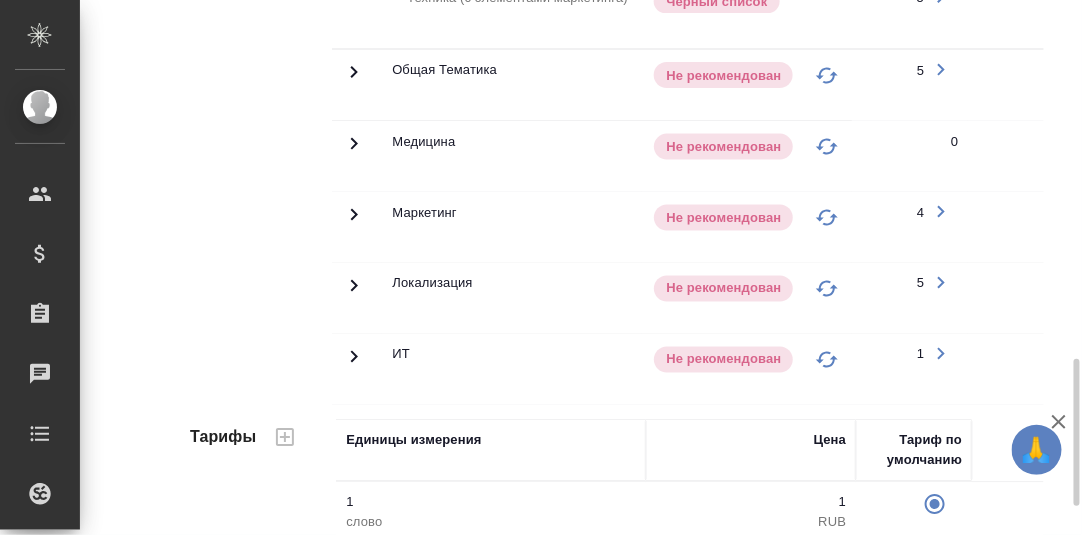 scroll, scrollTop: 1407, scrollLeft: 0, axis: vertical 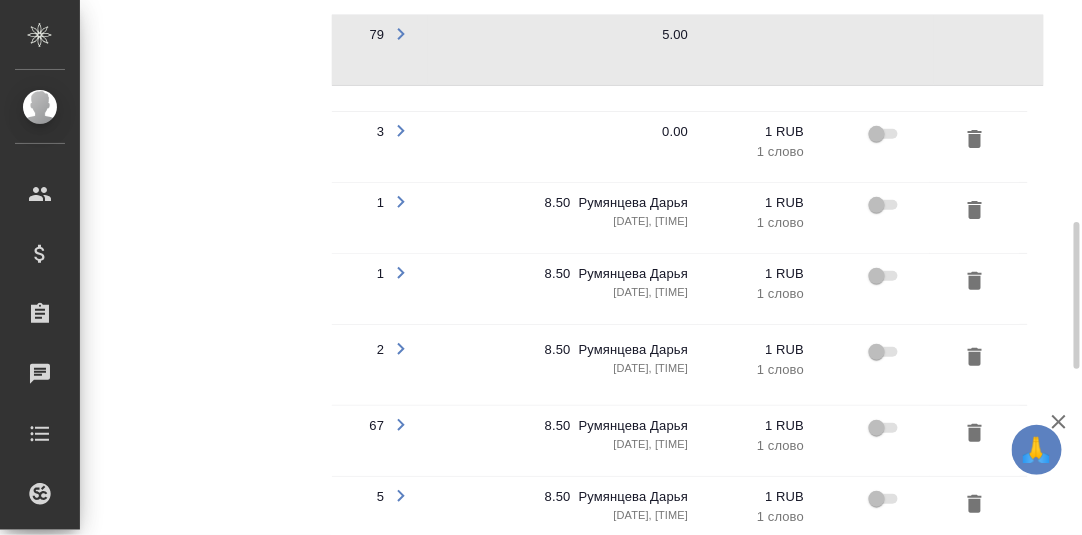 click on "1 RUB" at bounding box center [756, 132] 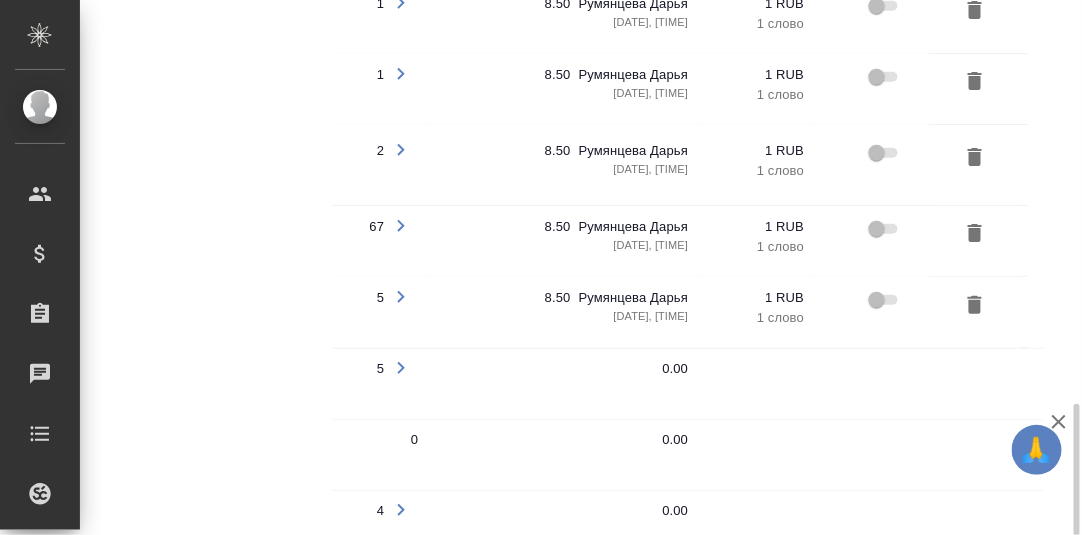 scroll, scrollTop: 1409, scrollLeft: 0, axis: vertical 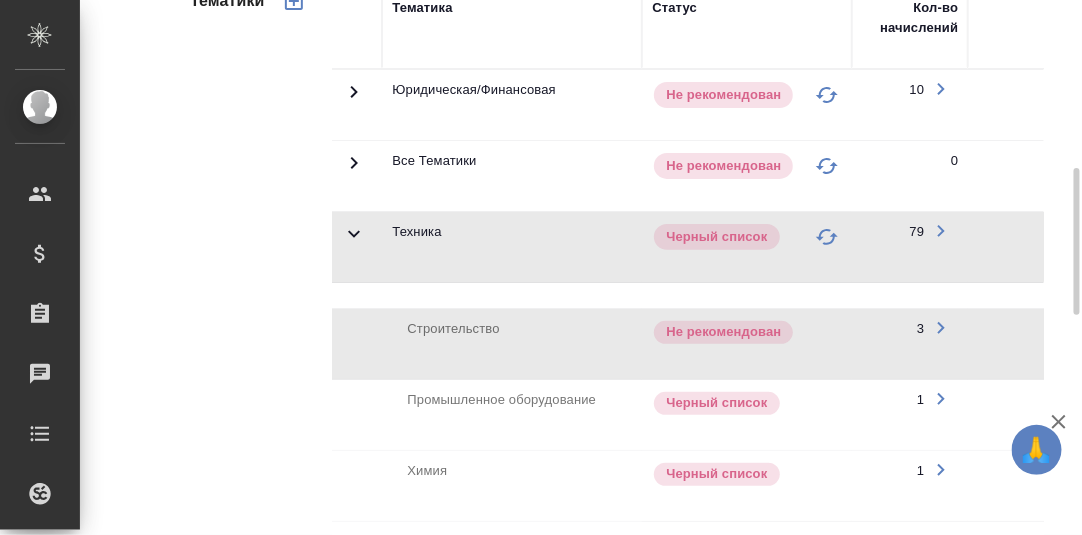 click on "Строительство" at bounding box center (487, 344) 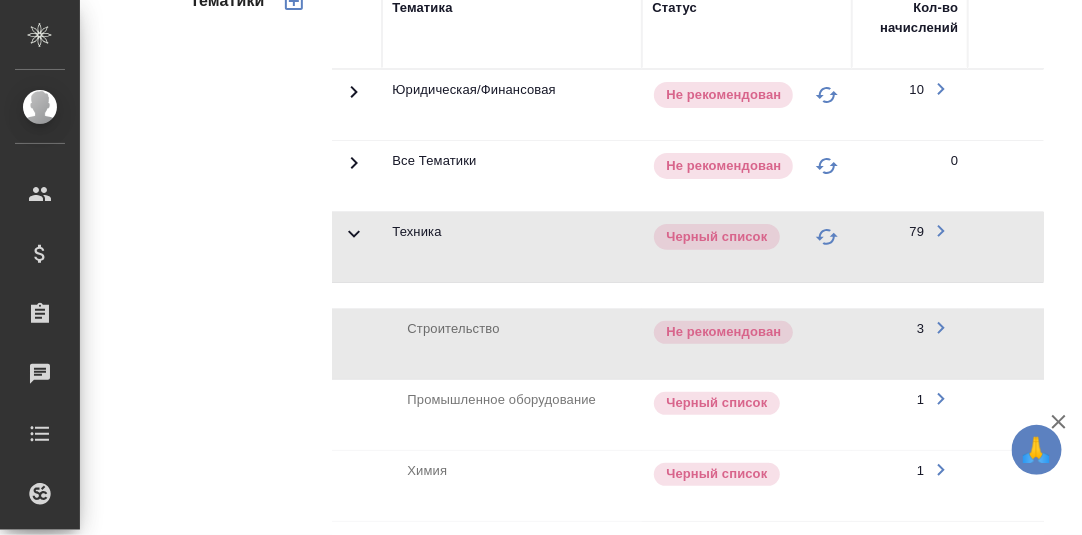 click 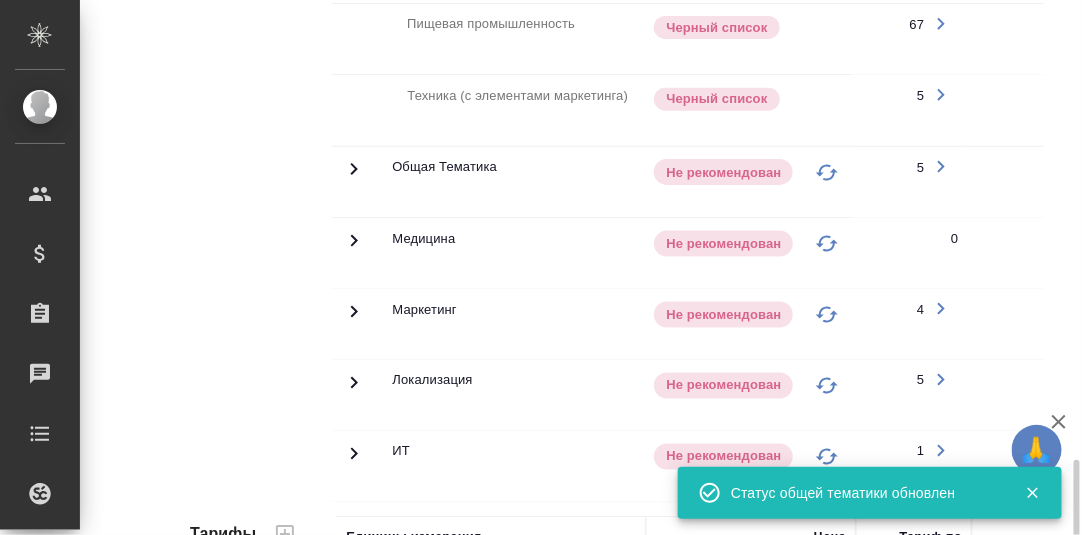 scroll, scrollTop: 1310, scrollLeft: 0, axis: vertical 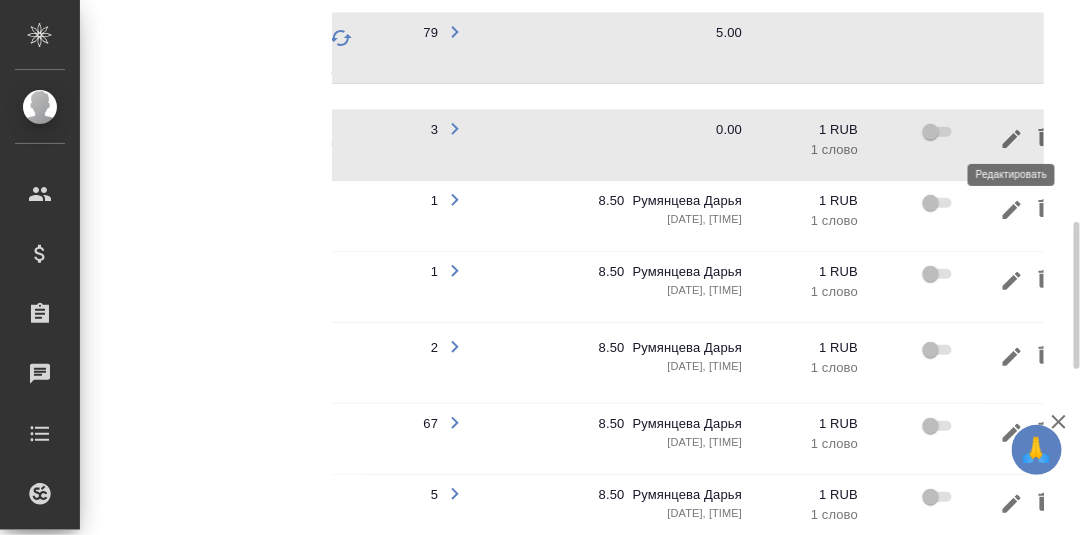 click 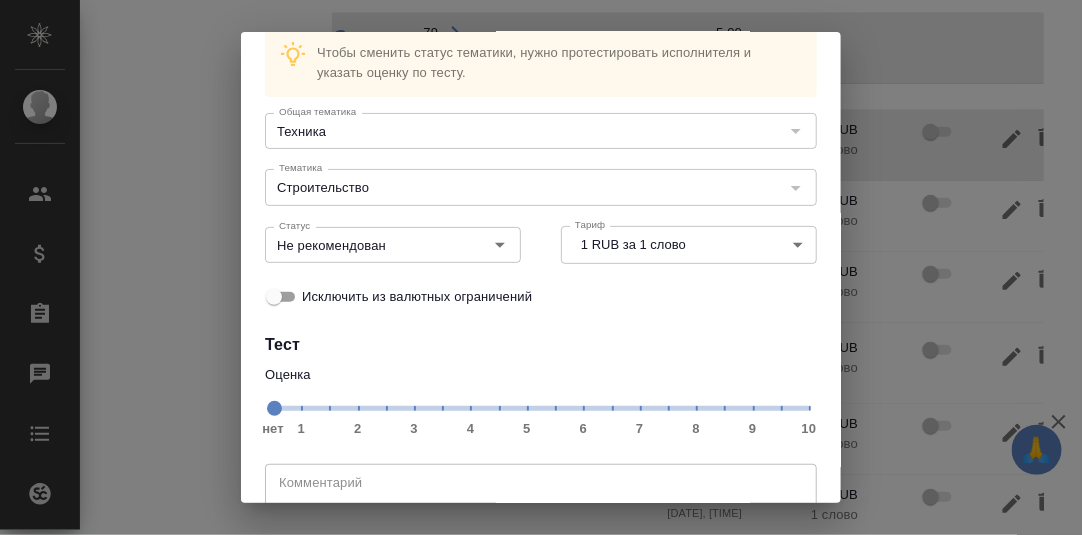 scroll, scrollTop: 99, scrollLeft: 0, axis: vertical 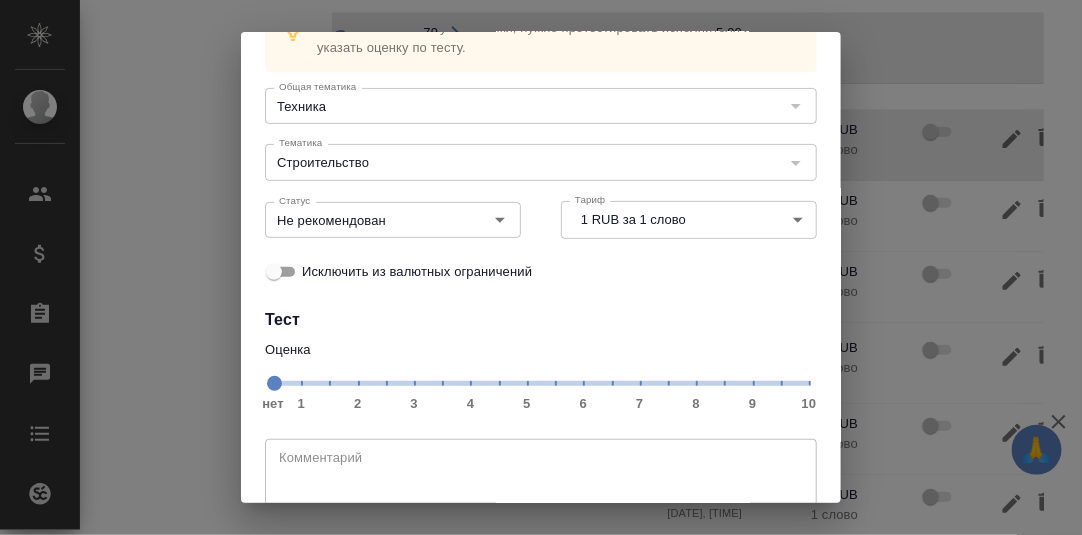 click on "нет 1 2 3 4 5 6 7 8 9 10" at bounding box center (541, 382) 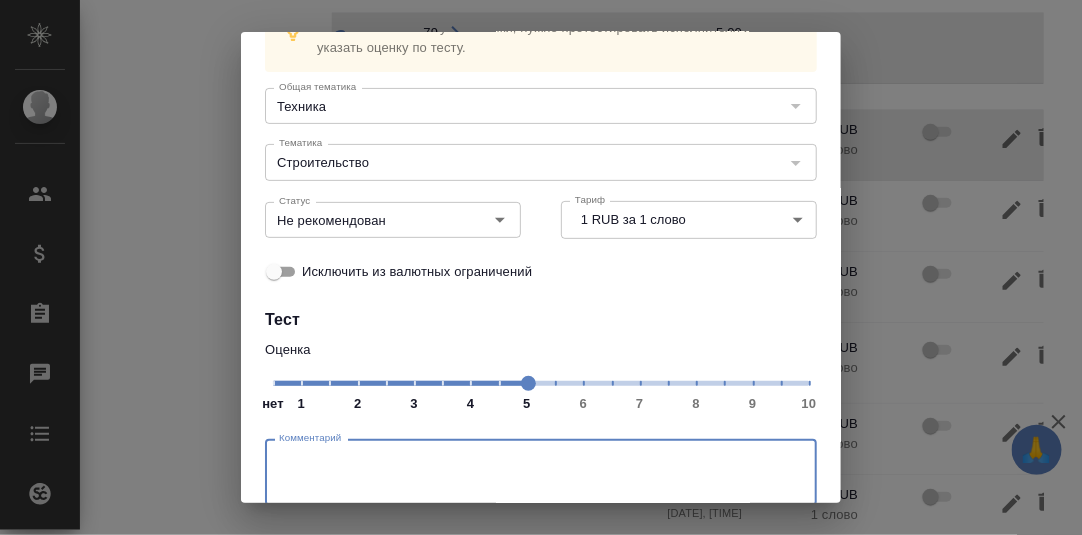 click at bounding box center (541, 473) 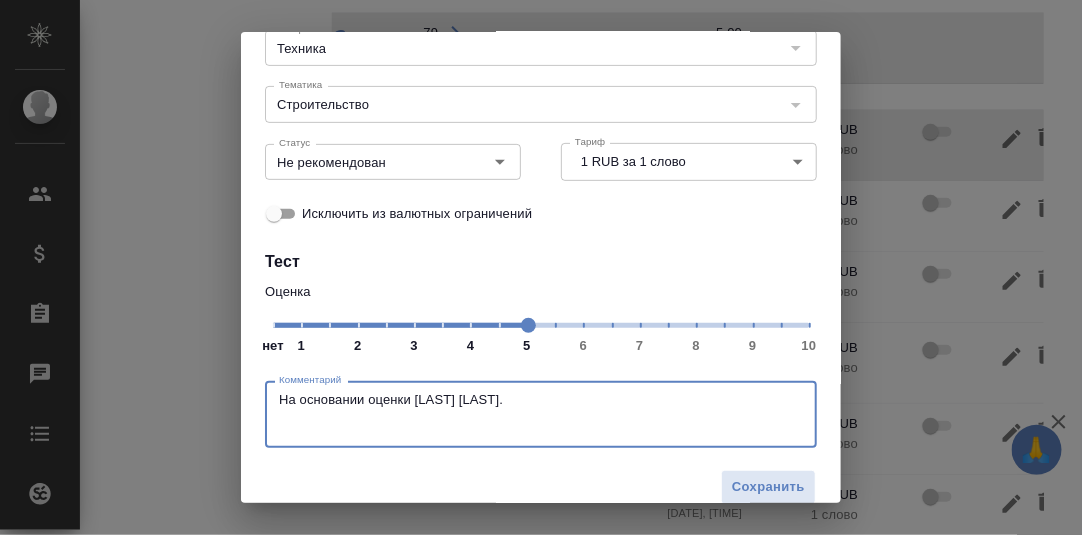 scroll, scrollTop: 183, scrollLeft: 0, axis: vertical 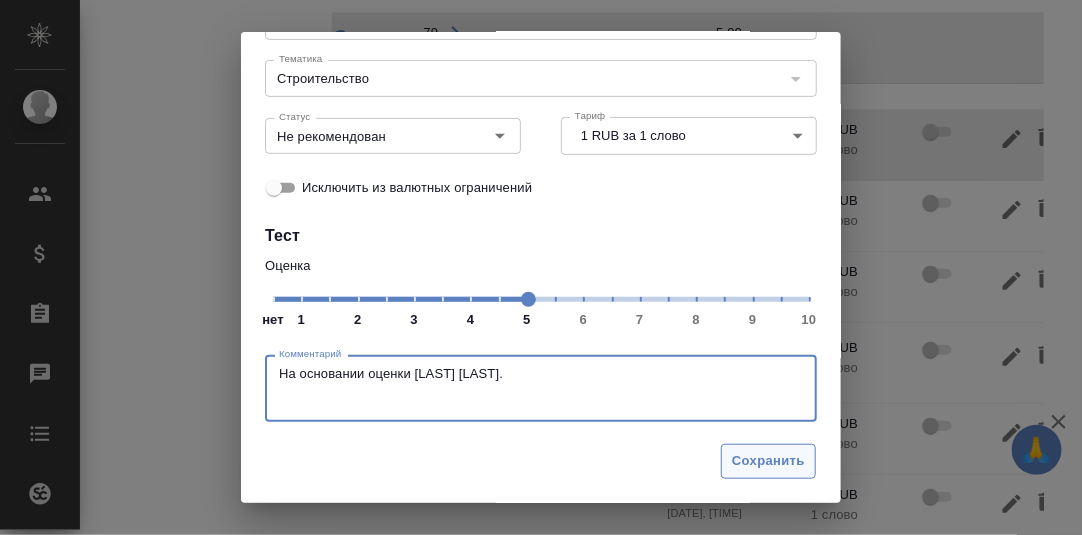 type on "На основании оценки Сабины Шириной." 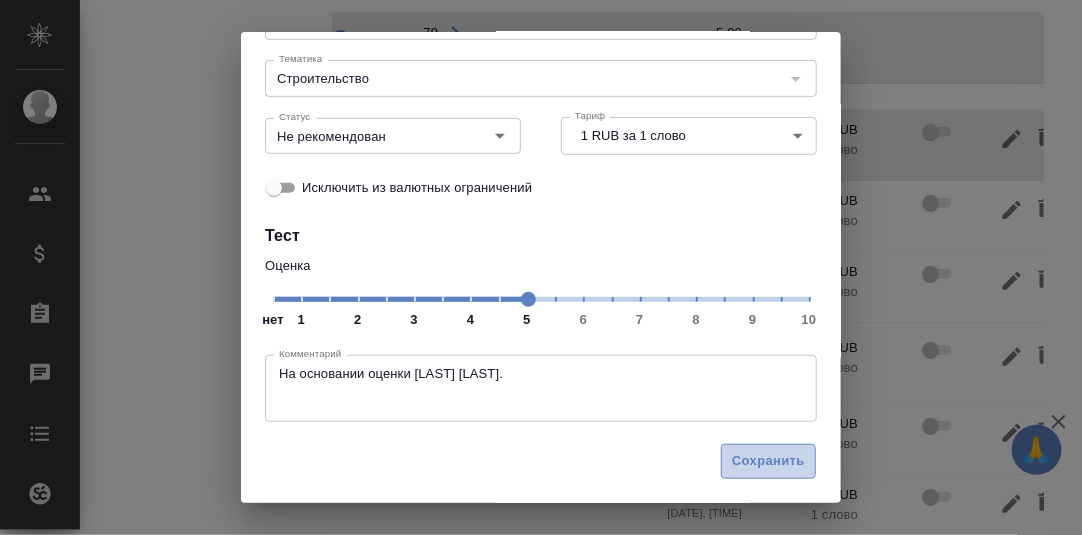 click on "Сохранить" at bounding box center [768, 461] 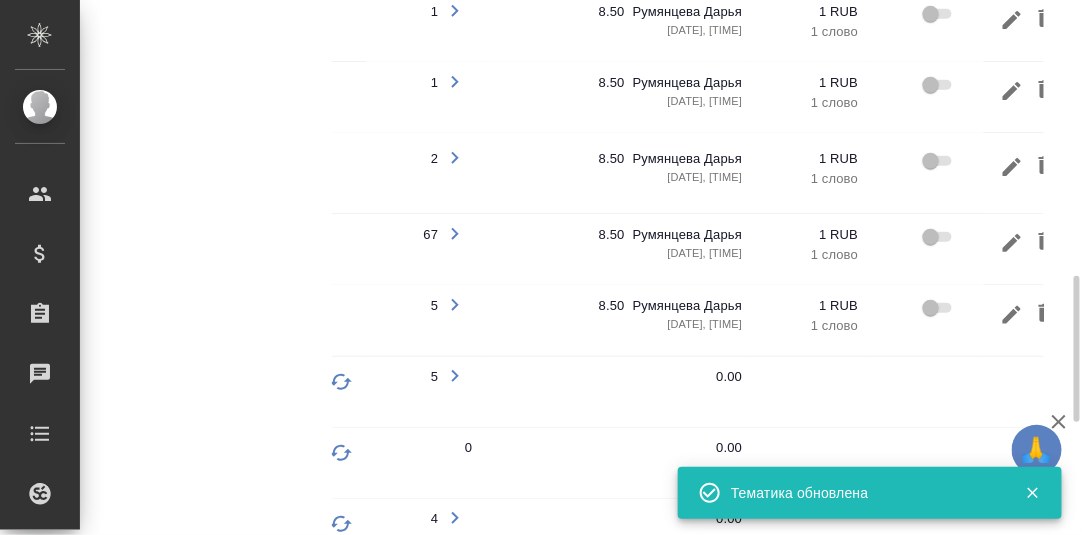 scroll, scrollTop: 1310, scrollLeft: 0, axis: vertical 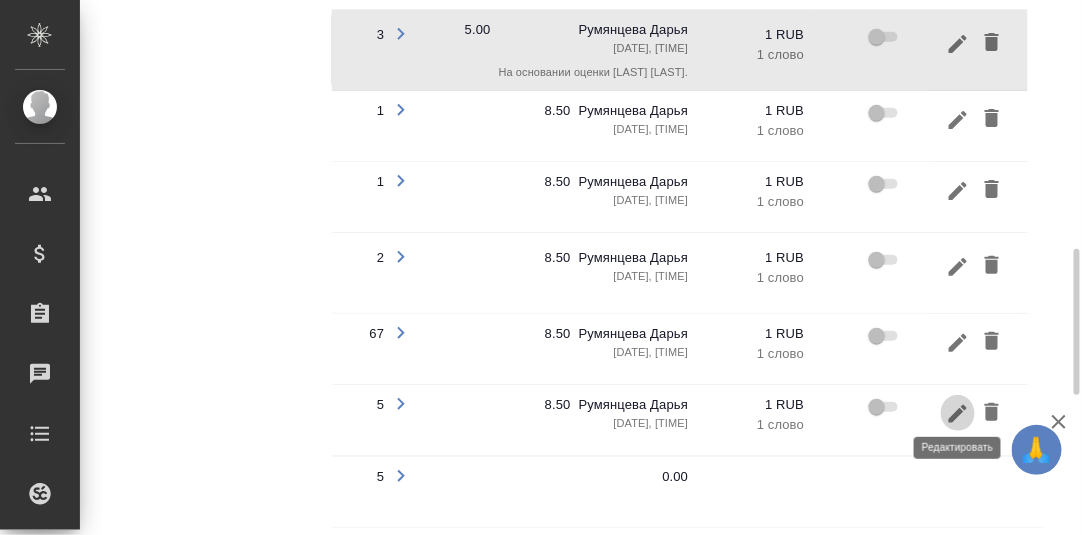 click 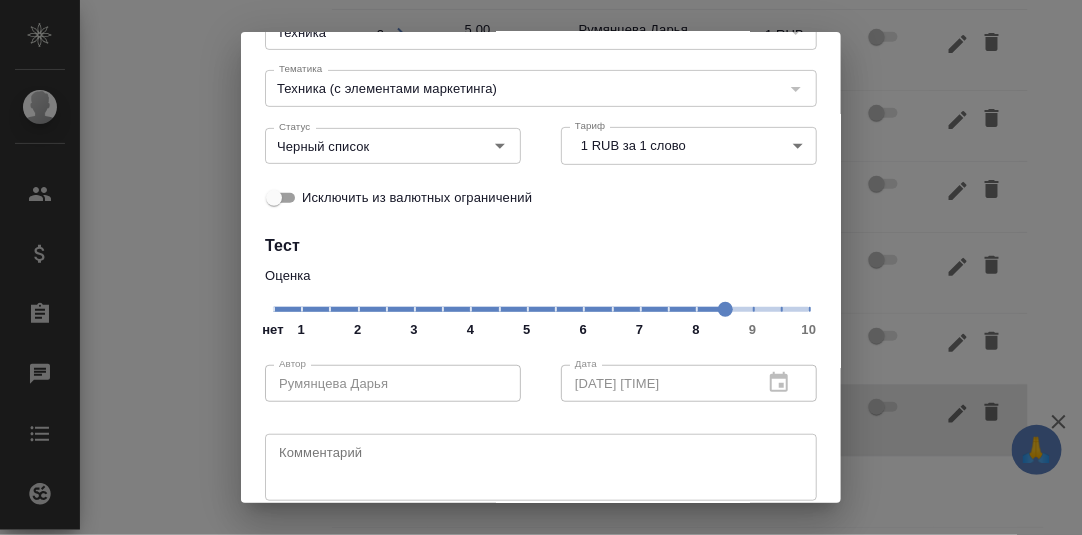 scroll, scrollTop: 200, scrollLeft: 0, axis: vertical 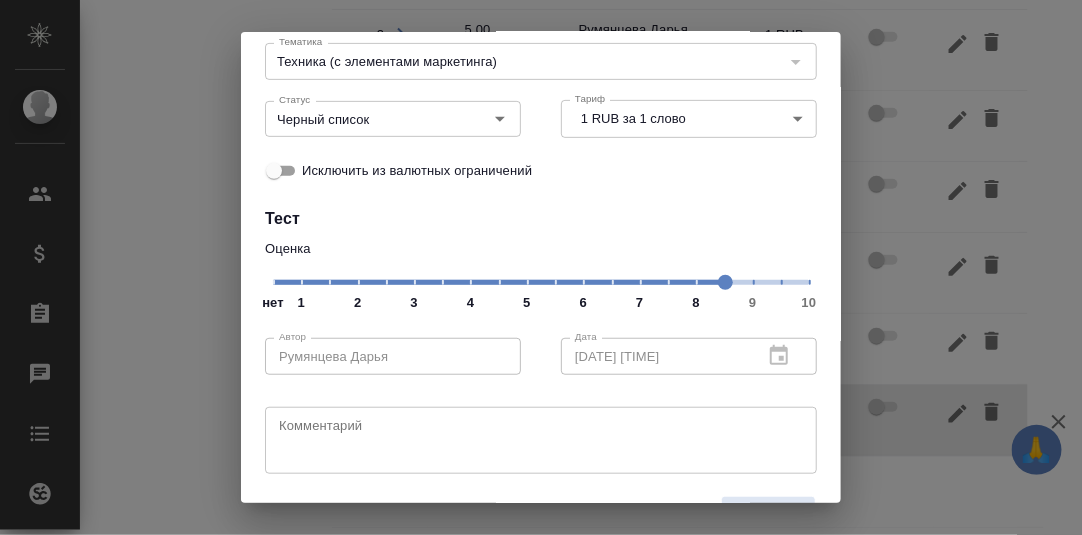 click on "нет 1 2 3 4 5 6 7 8 9 10" at bounding box center (541, 281) 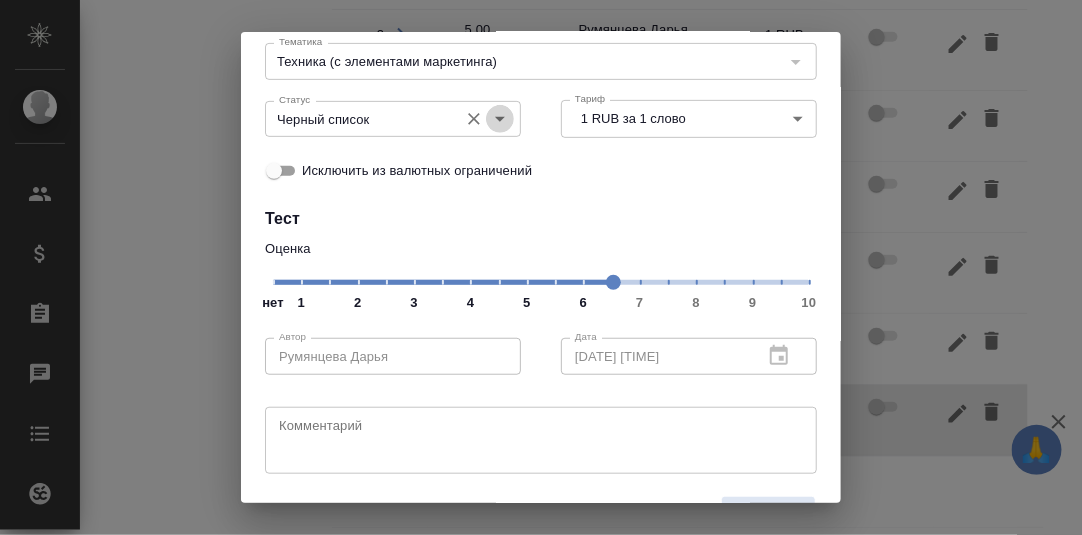 click 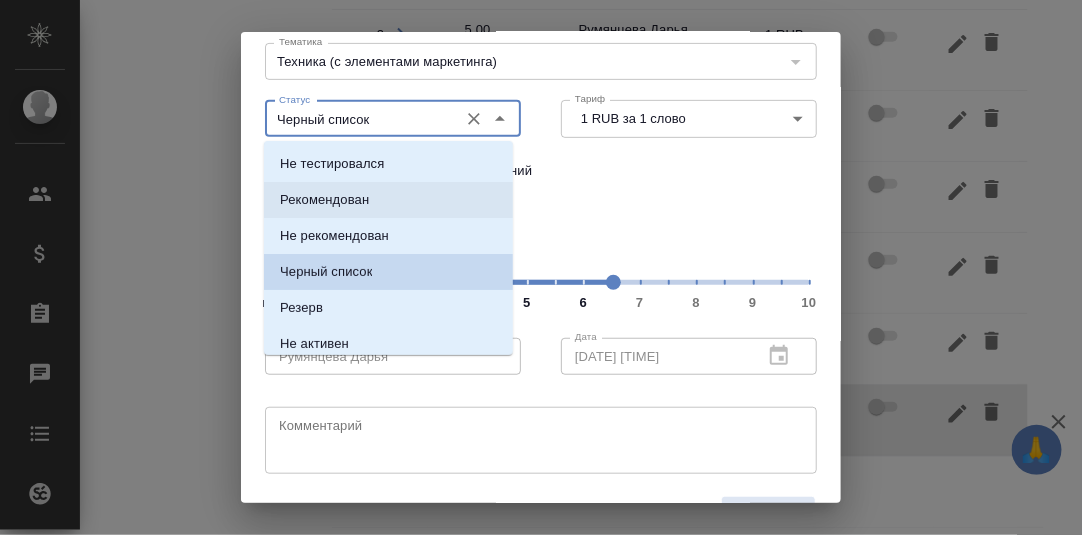 click on "Тест" at bounding box center (541, 219) 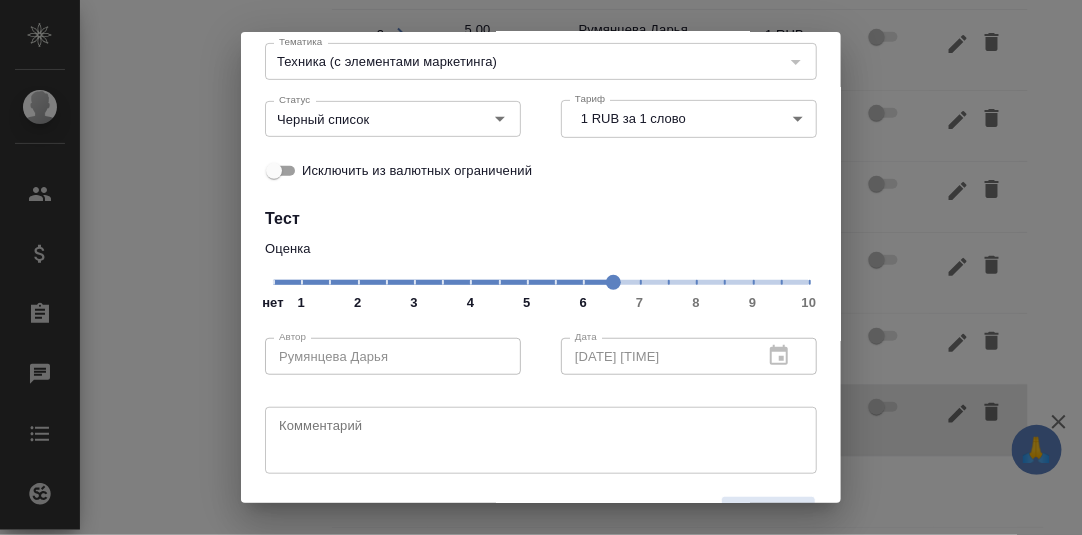 scroll, scrollTop: 251, scrollLeft: 0, axis: vertical 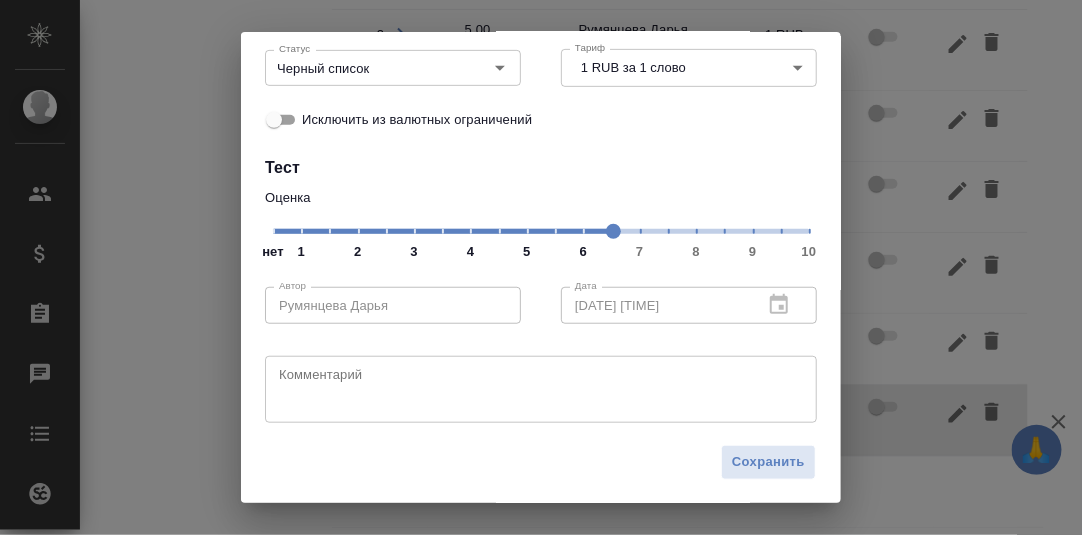 drag, startPoint x: 733, startPoint y: 454, endPoint x: 950, endPoint y: 375, distance: 230.93289 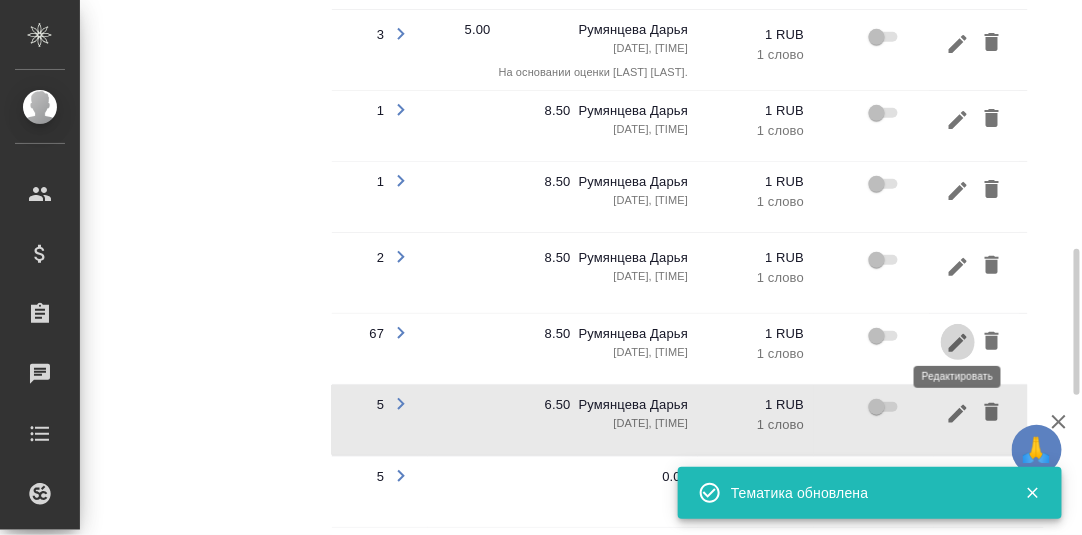 click 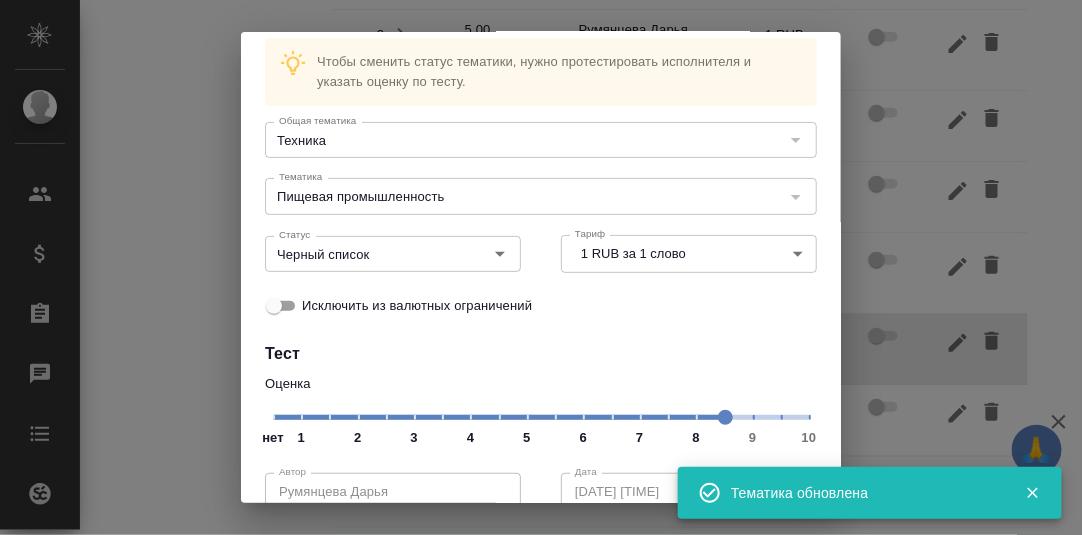 scroll, scrollTop: 99, scrollLeft: 0, axis: vertical 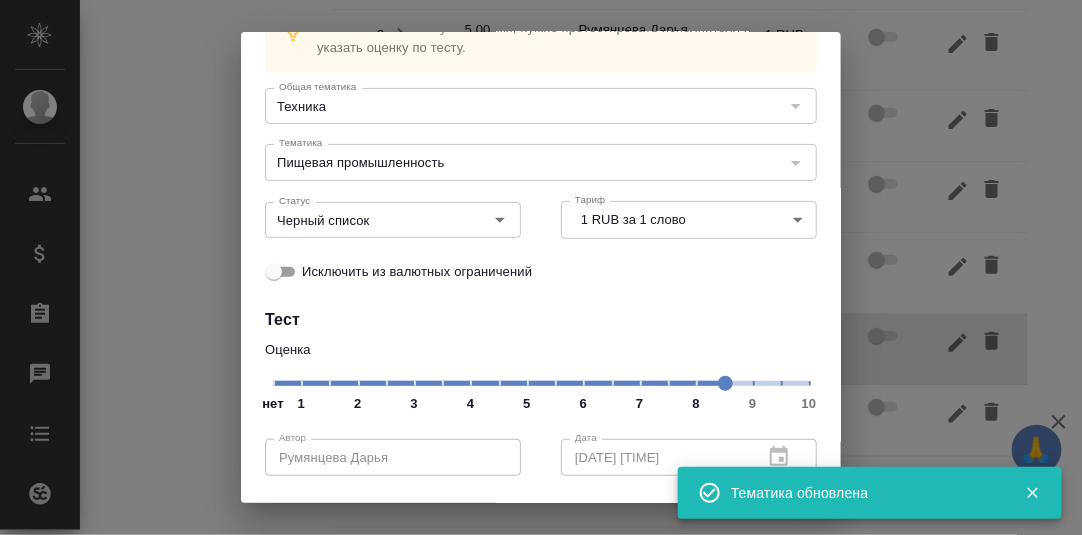 click on "нет 1 2 3 4 5 6 7 8 9 10" at bounding box center (541, 382) 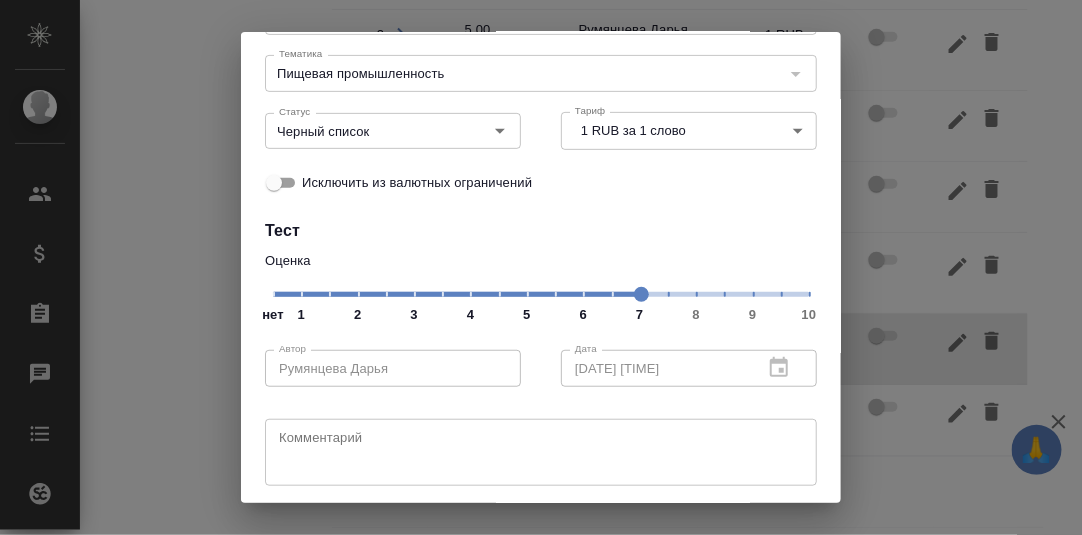 scroll, scrollTop: 251, scrollLeft: 0, axis: vertical 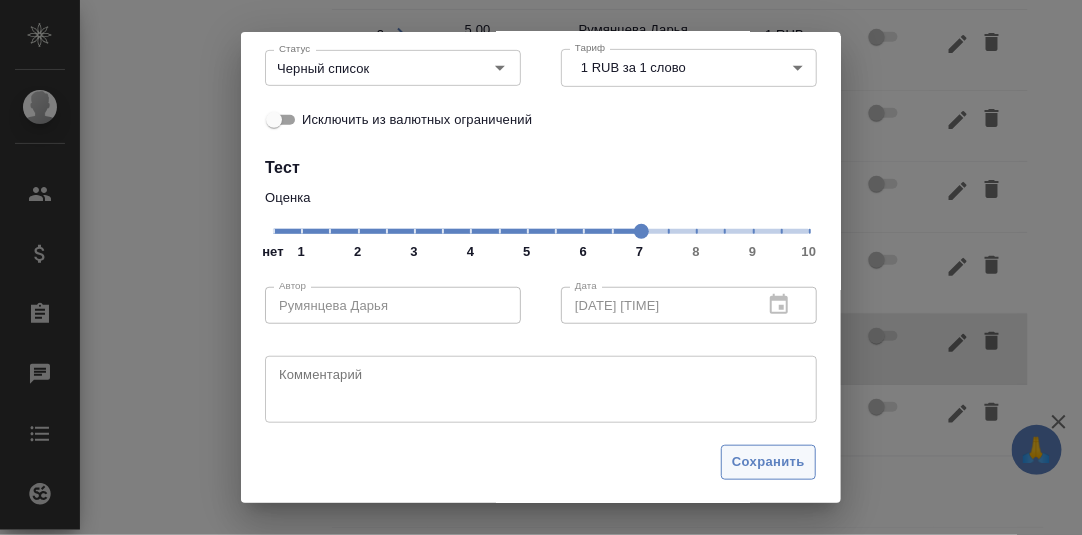 click on "Сохранить" at bounding box center [768, 462] 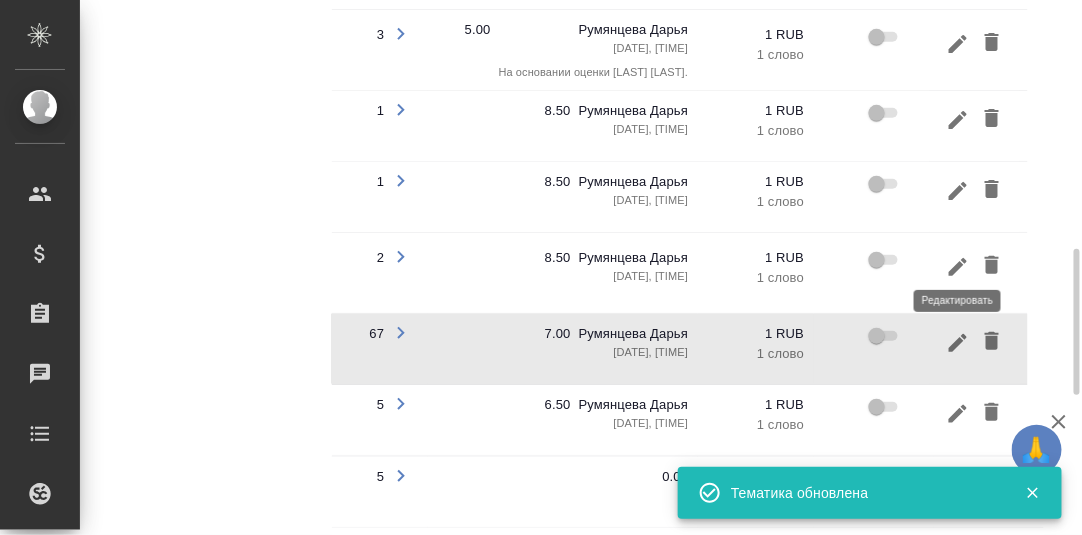 click 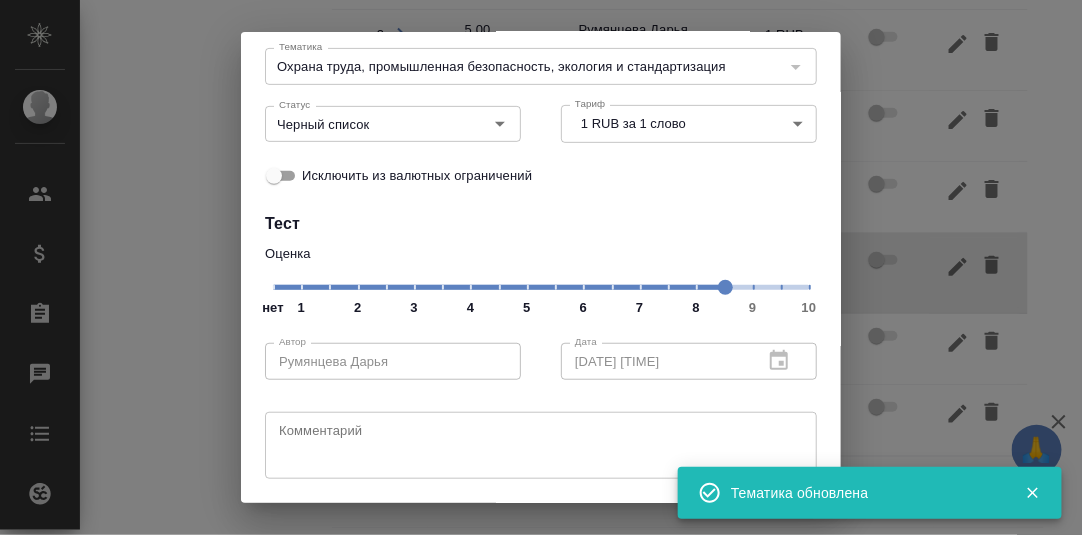 scroll, scrollTop: 200, scrollLeft: 0, axis: vertical 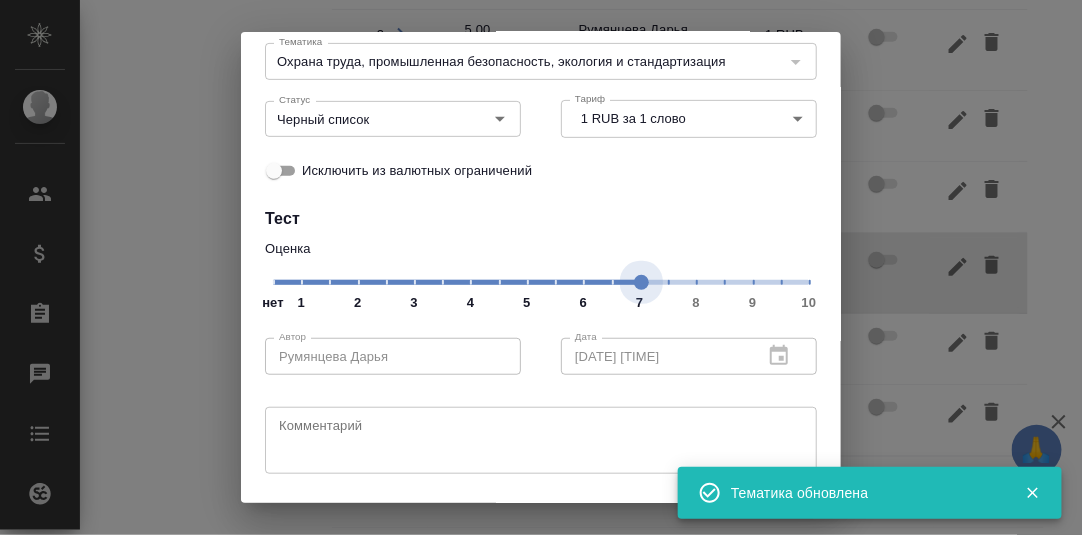 click on "нет 1 2 3 4 5 6 7 8 9 10" at bounding box center [541, 281] 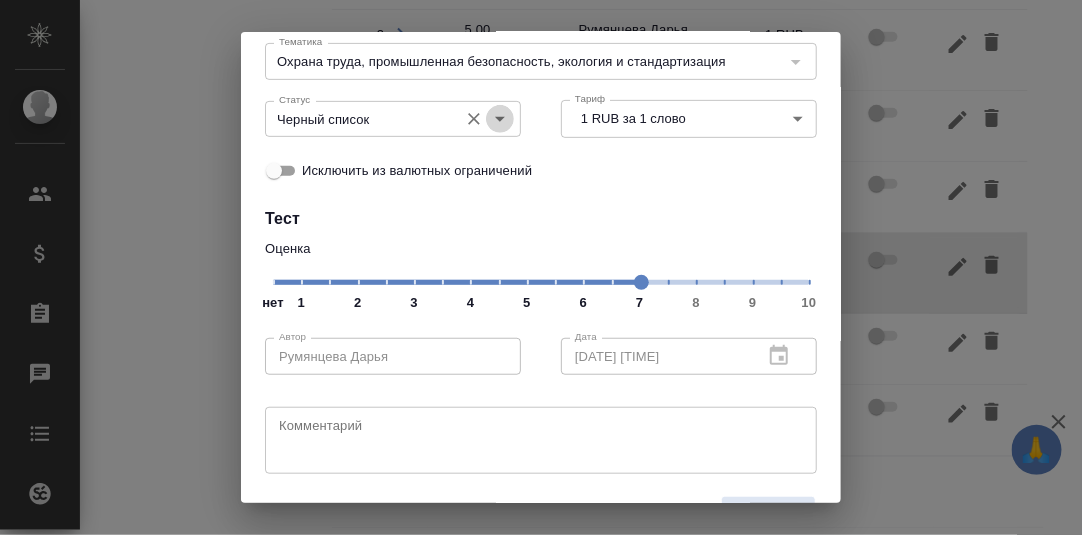 click 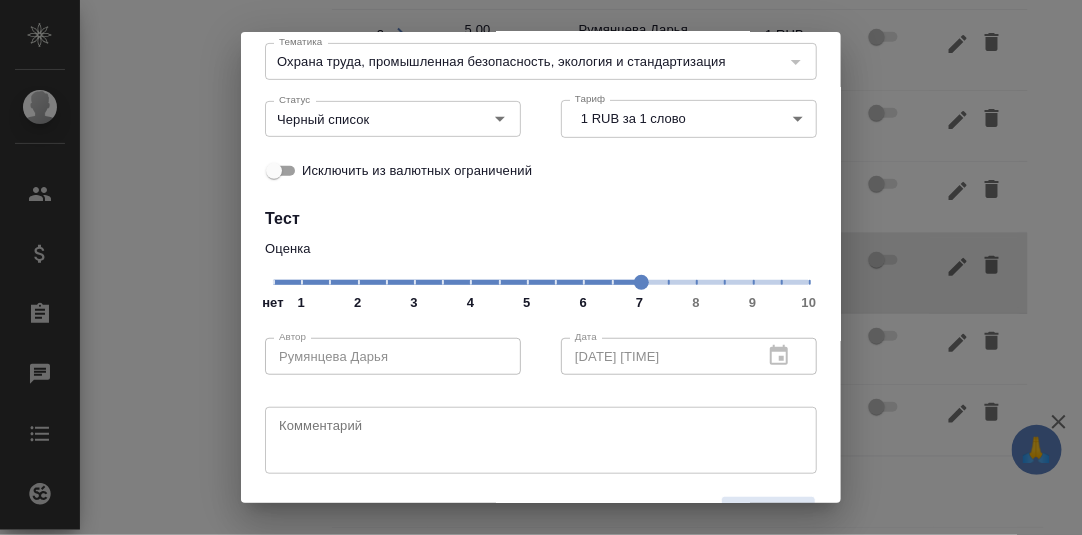 click on "Оценка нет 1 2 3 4 5 6 7 8 9 10" at bounding box center [541, 274] 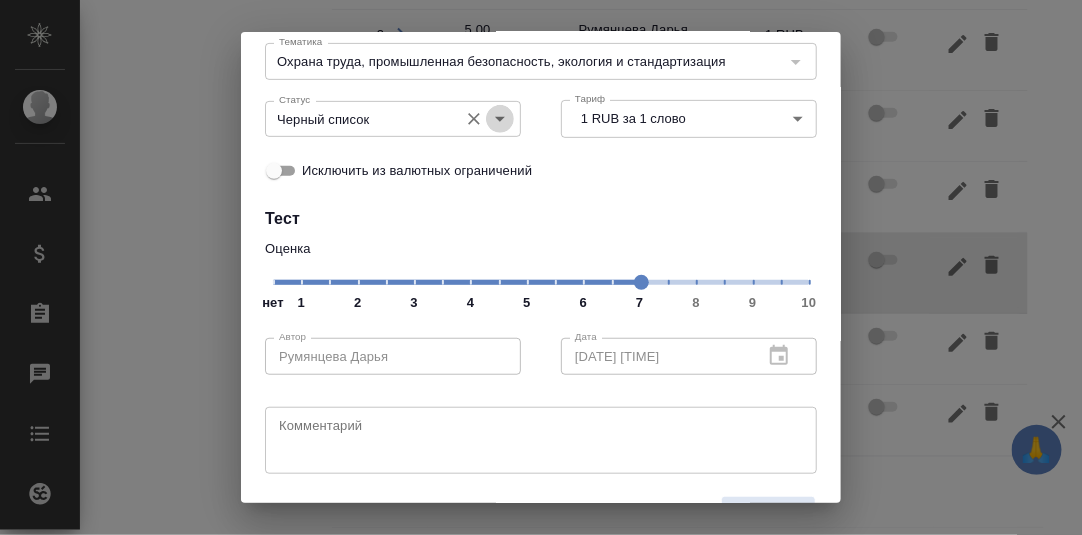 click 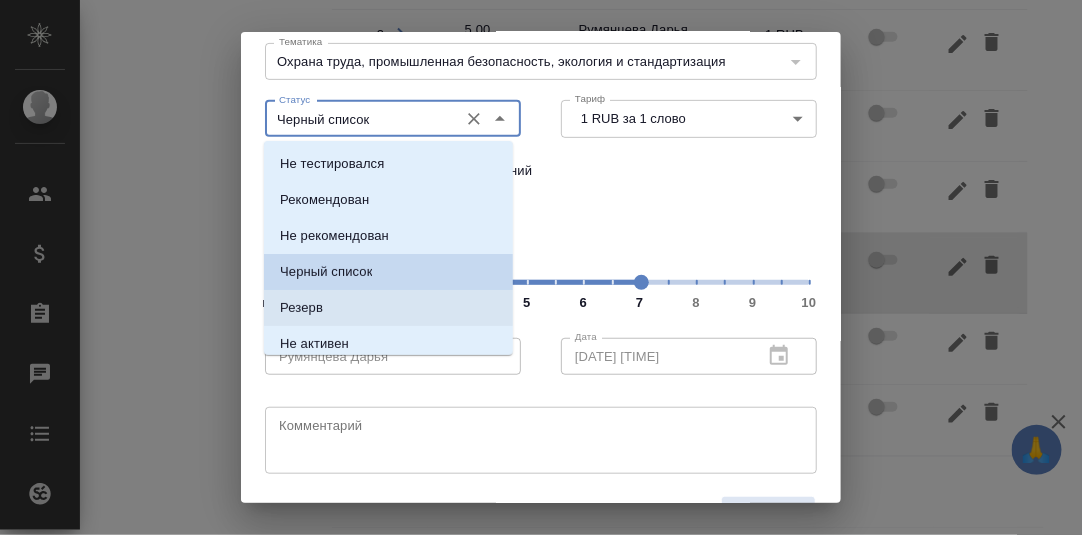 click on "Оценка нет 1 2 3 4 5 6 7 8 9 10" at bounding box center (541, 274) 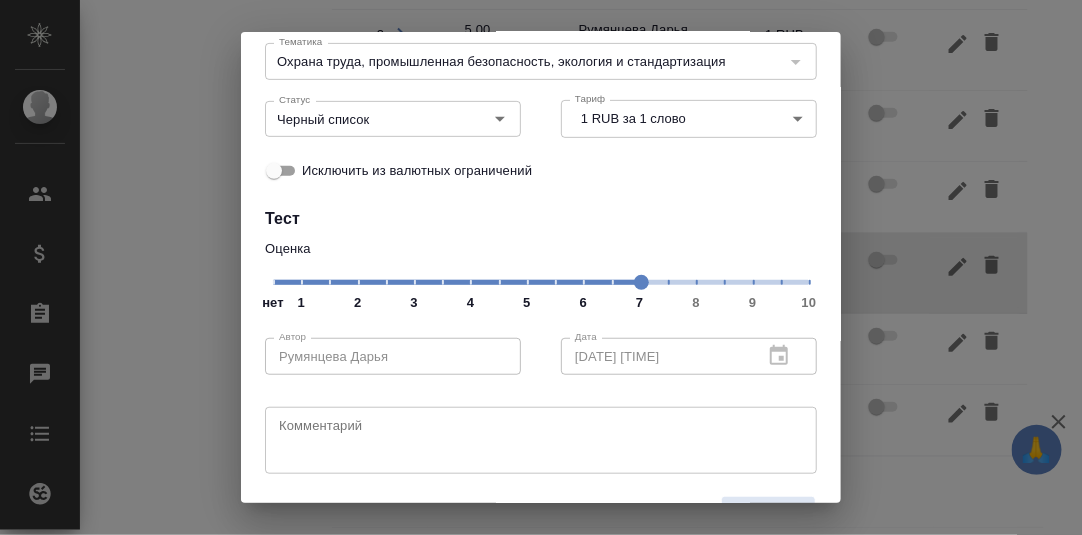 click on "нет 1 2 3 4 5 6 7 8 9 10" at bounding box center [541, 281] 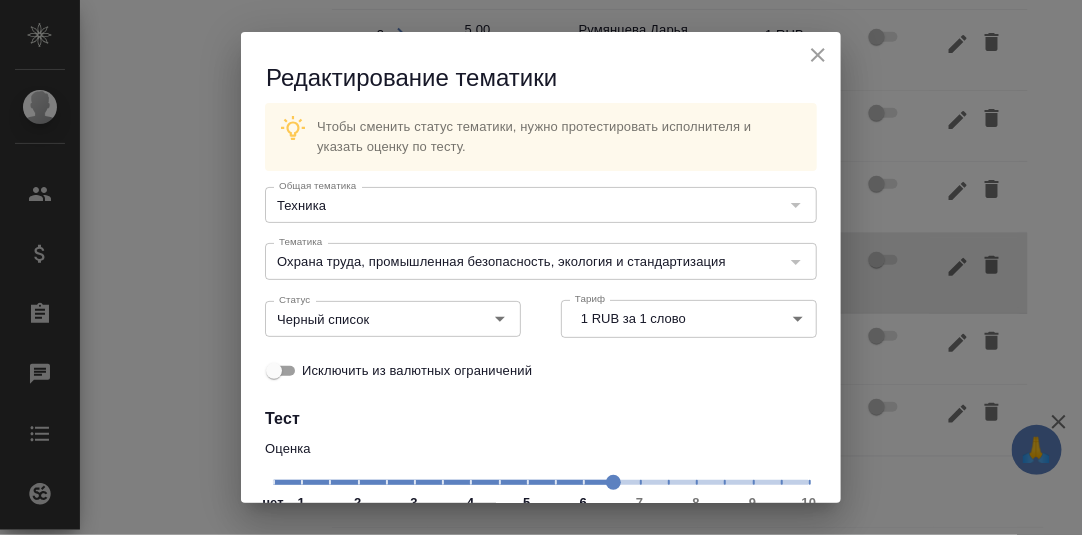 scroll, scrollTop: 251, scrollLeft: 0, axis: vertical 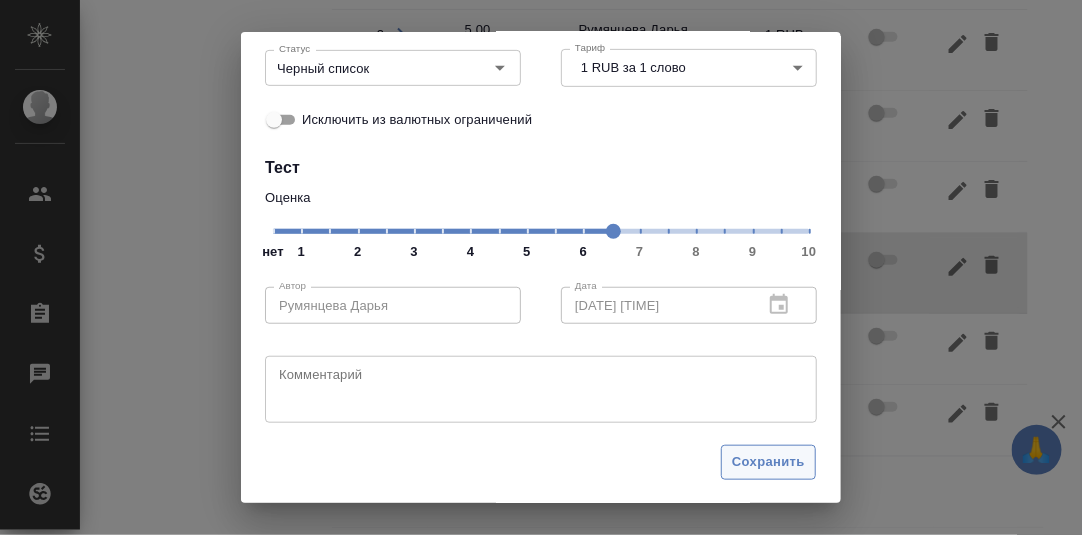 click on "Сохранить" at bounding box center [768, 462] 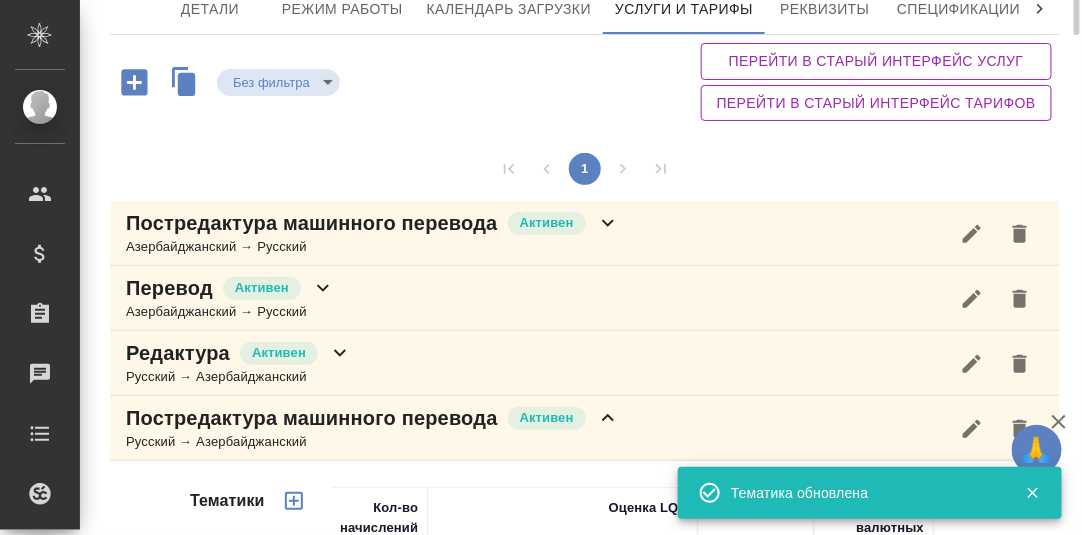 scroll, scrollTop: 0, scrollLeft: 0, axis: both 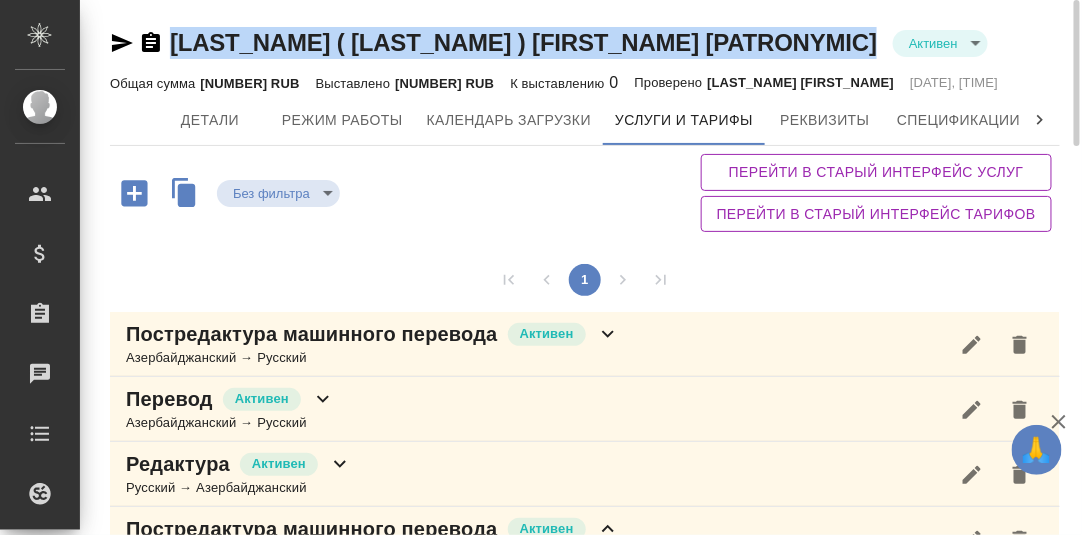 drag, startPoint x: 646, startPoint y: 40, endPoint x: 165, endPoint y: 46, distance: 481.0374 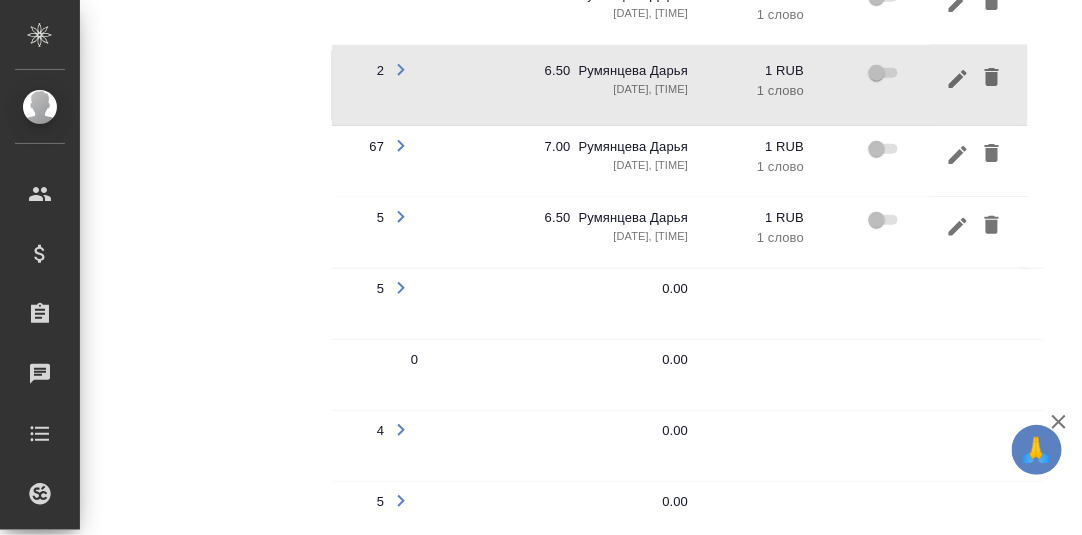 scroll, scrollTop: 1298, scrollLeft: 0, axis: vertical 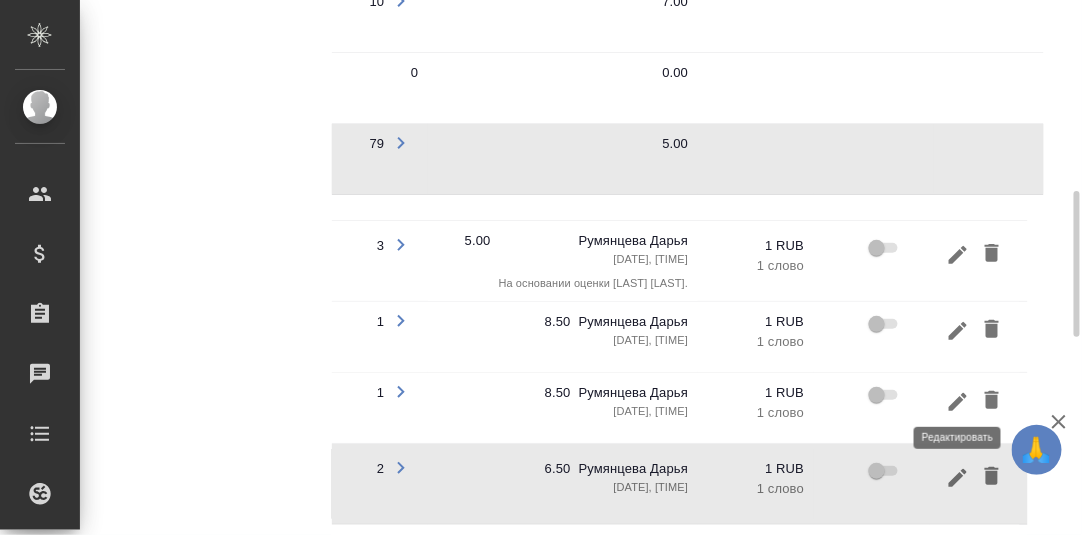 click 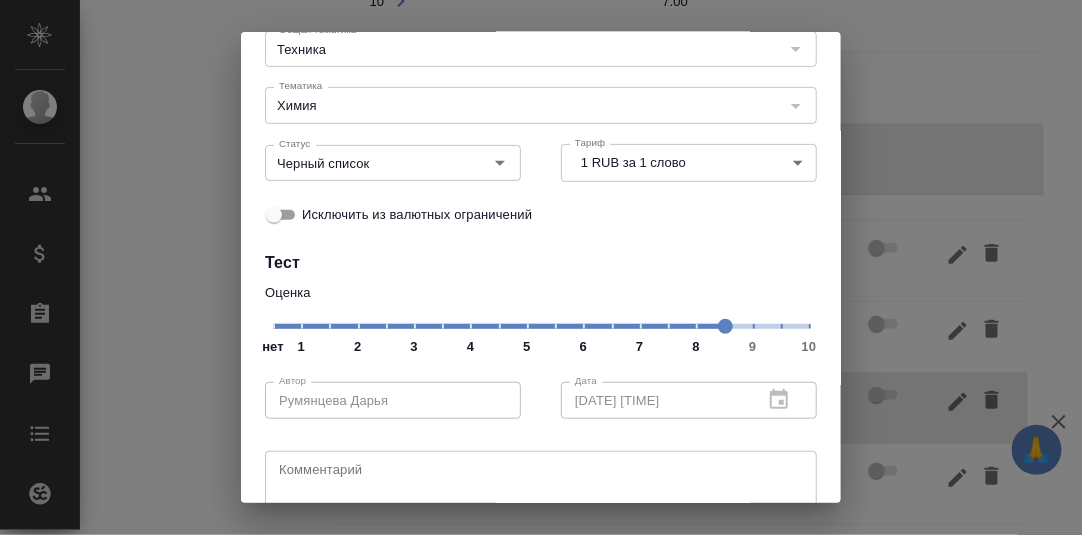 scroll, scrollTop: 200, scrollLeft: 0, axis: vertical 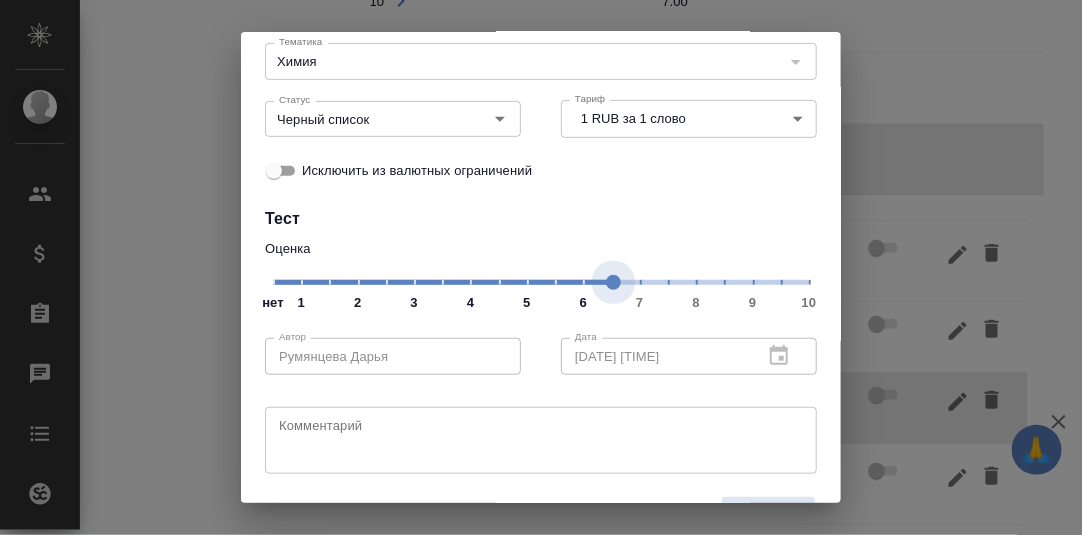 click on "нет 1 2 3 4 5 6 7 8 9 10" at bounding box center [541, 281] 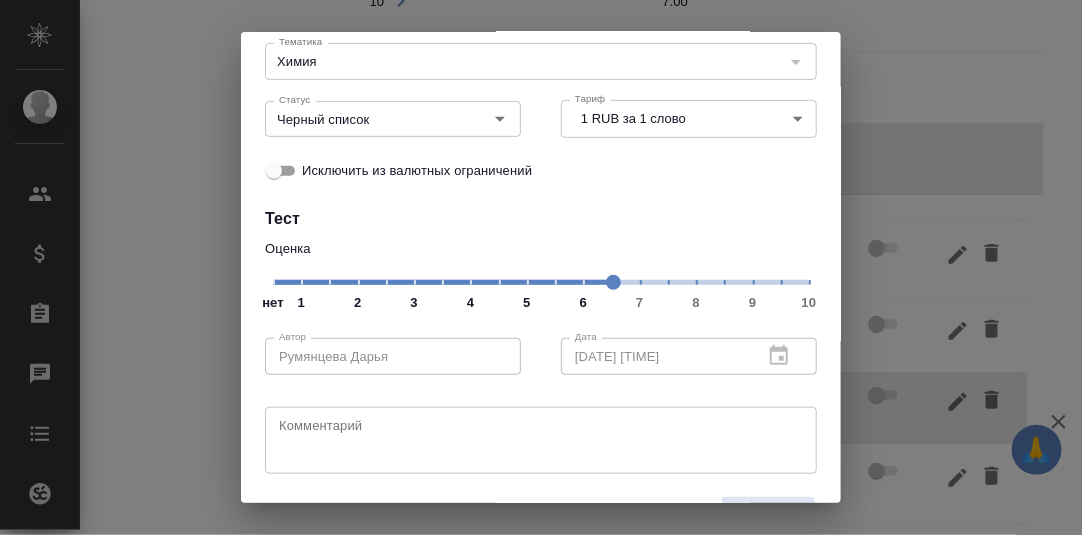 scroll, scrollTop: 251, scrollLeft: 0, axis: vertical 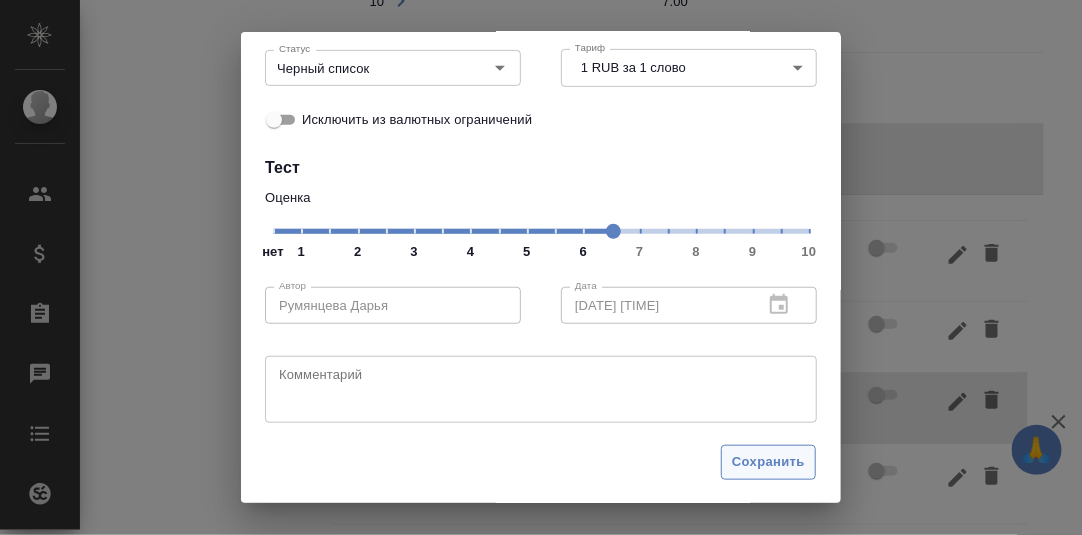 click on "Сохранить" at bounding box center [768, 462] 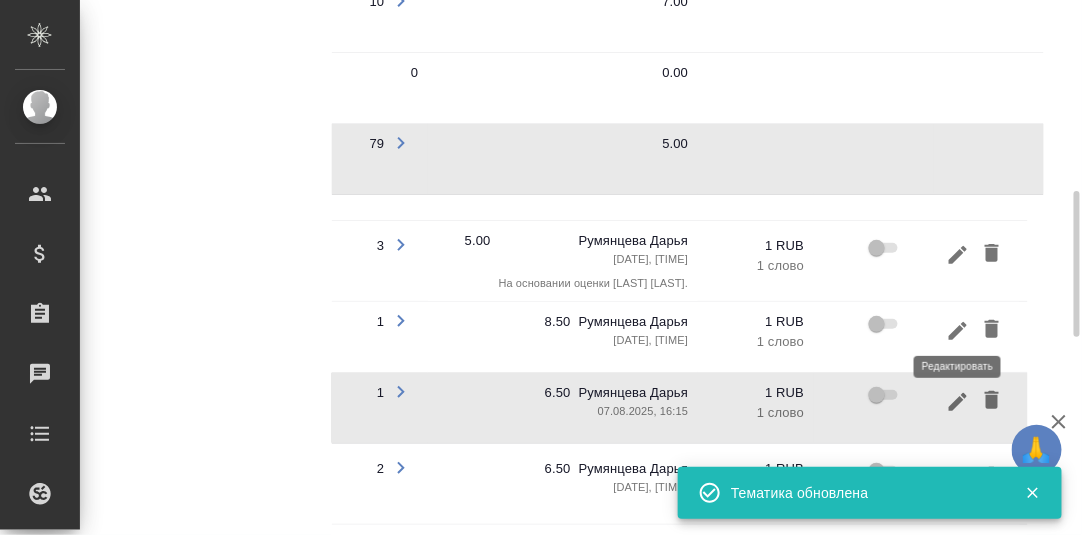 click 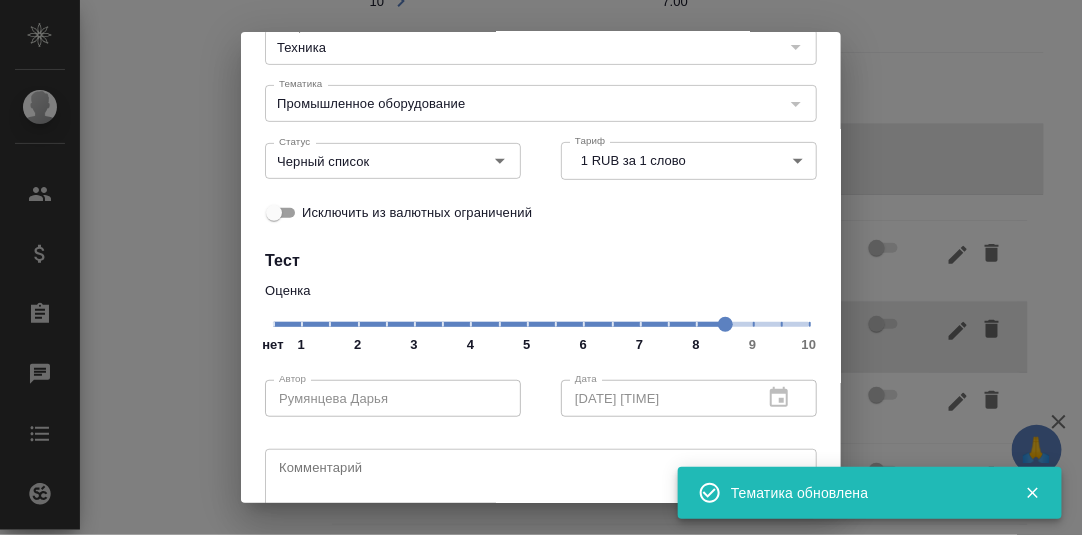 scroll, scrollTop: 200, scrollLeft: 0, axis: vertical 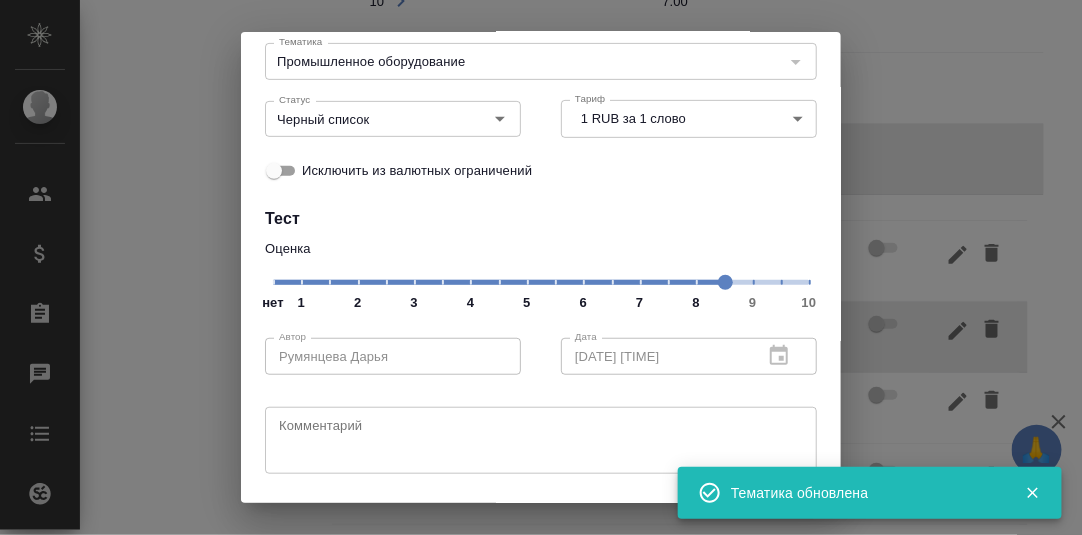 click on "нет 1 2 3 4 5 6 7 8 9 10" at bounding box center (541, 281) 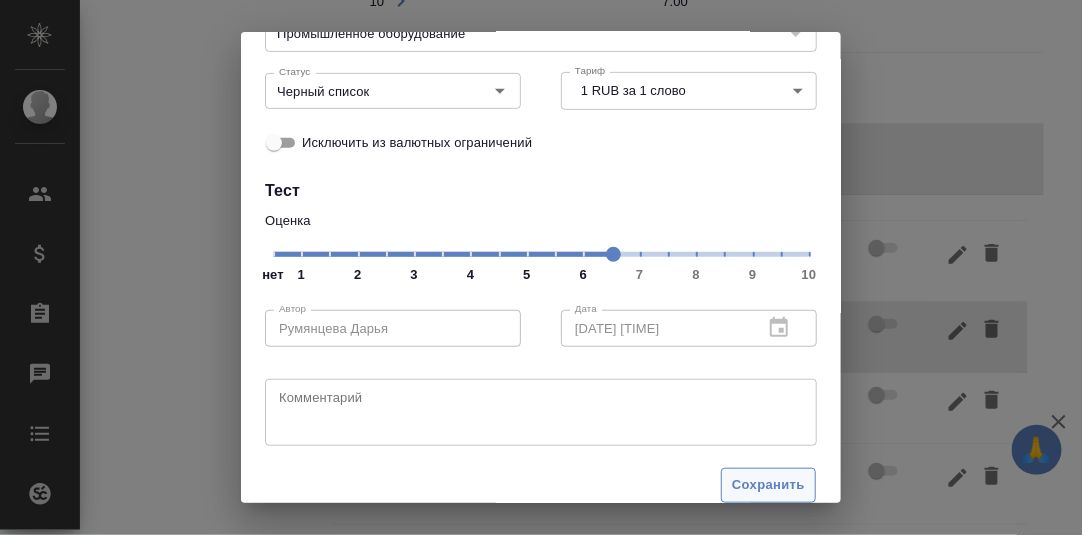 scroll, scrollTop: 251, scrollLeft: 0, axis: vertical 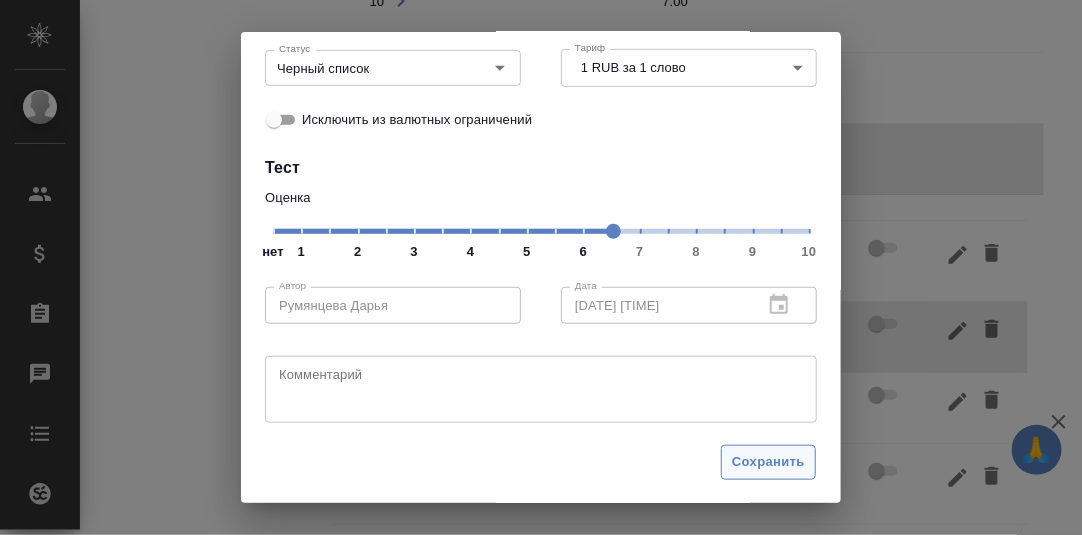 drag, startPoint x: 760, startPoint y: 472, endPoint x: 758, endPoint y: 456, distance: 16.124516 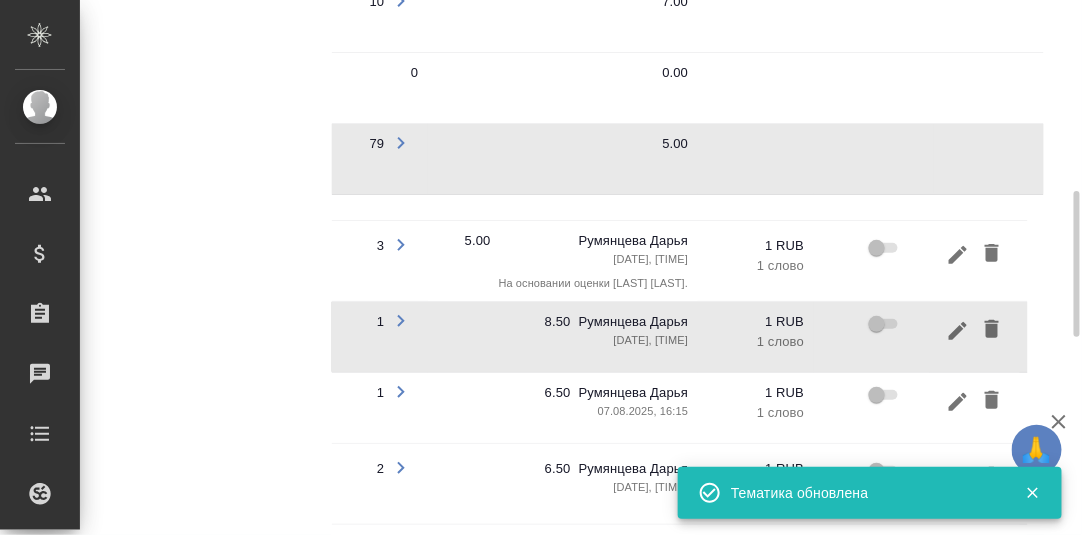 drag, startPoint x: 798, startPoint y: 433, endPoint x: 780, endPoint y: 452, distance: 26.172504 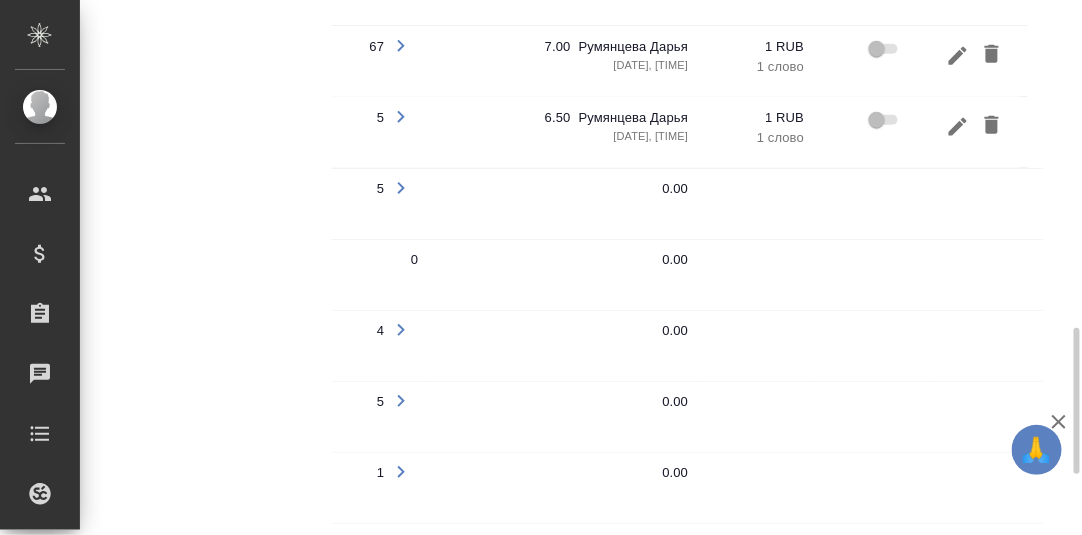 scroll, scrollTop: 1298, scrollLeft: 0, axis: vertical 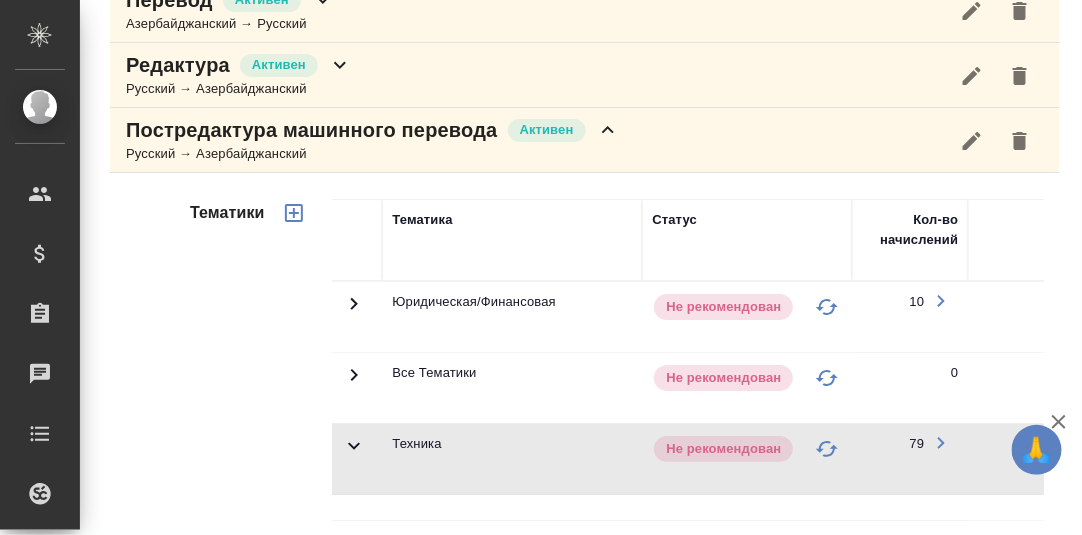 click 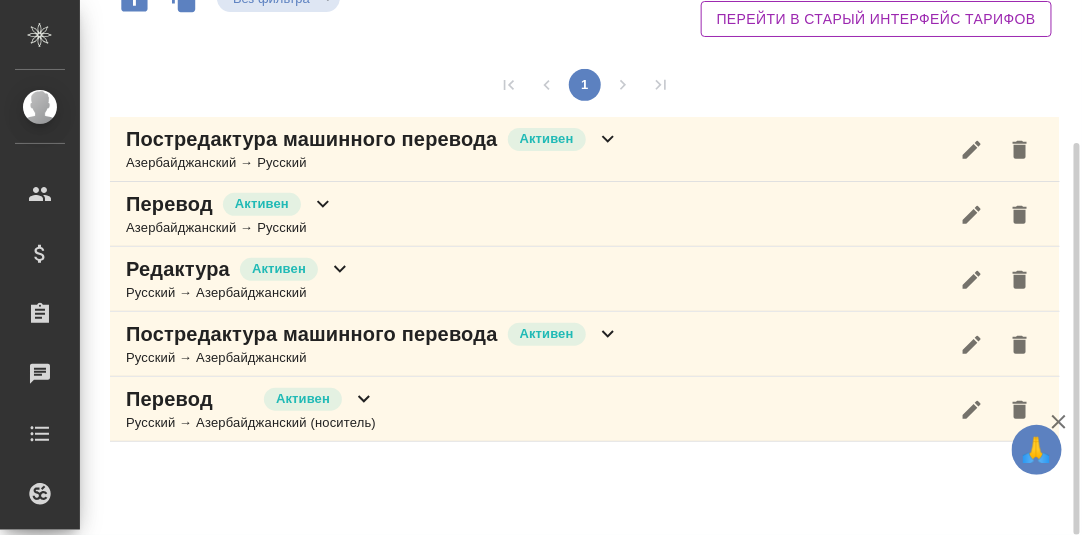 scroll, scrollTop: 195, scrollLeft: 0, axis: vertical 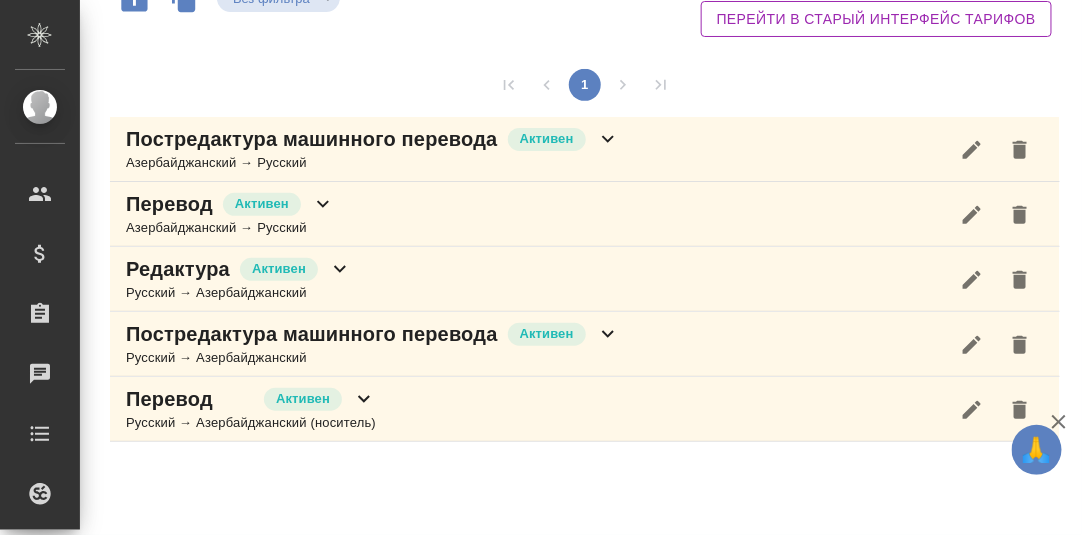 click 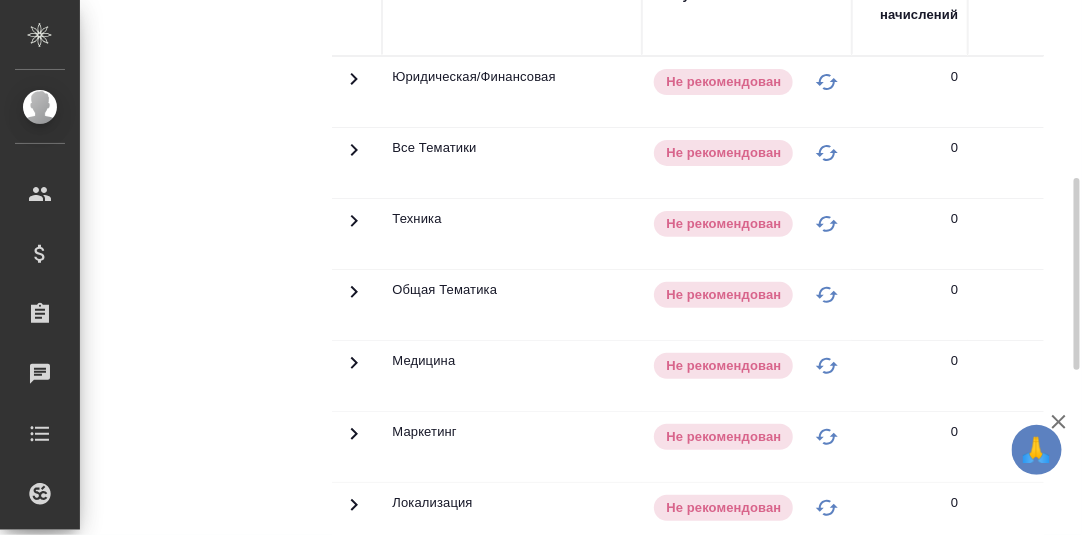 scroll, scrollTop: 195, scrollLeft: 0, axis: vertical 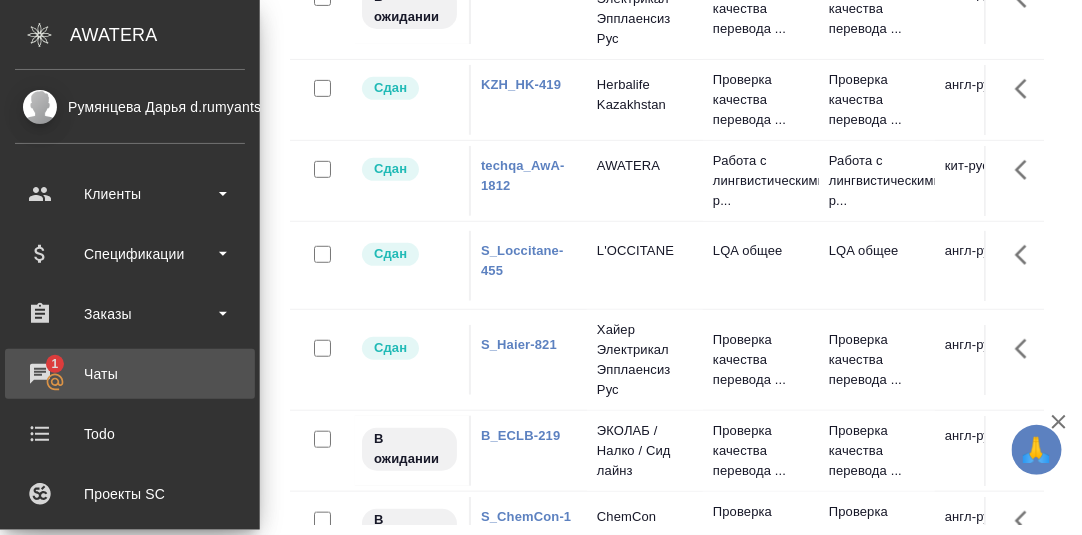 drag, startPoint x: 40, startPoint y: 365, endPoint x: 258, endPoint y: 383, distance: 218.74185 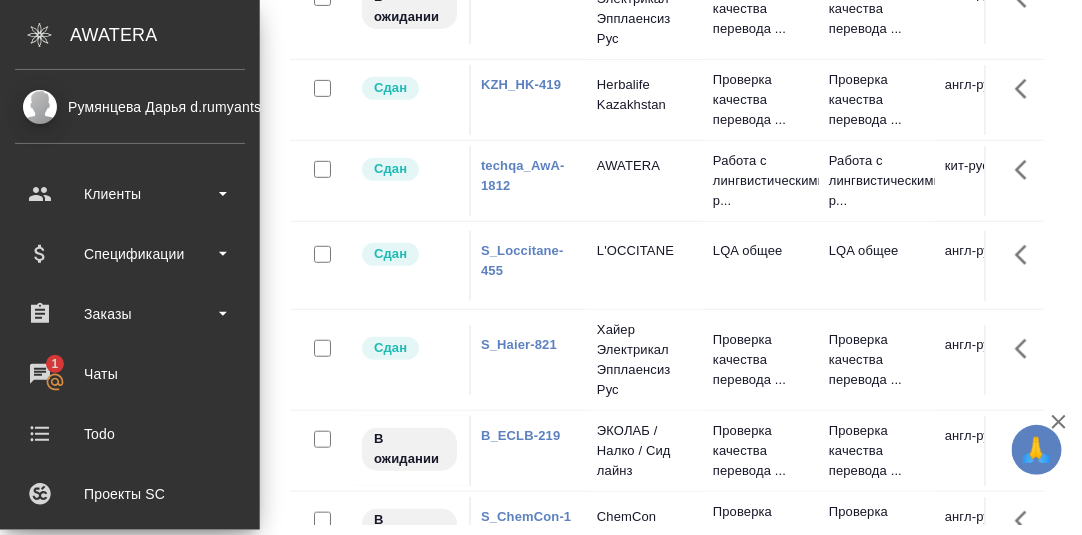 click on "Чаты" at bounding box center (130, 374) 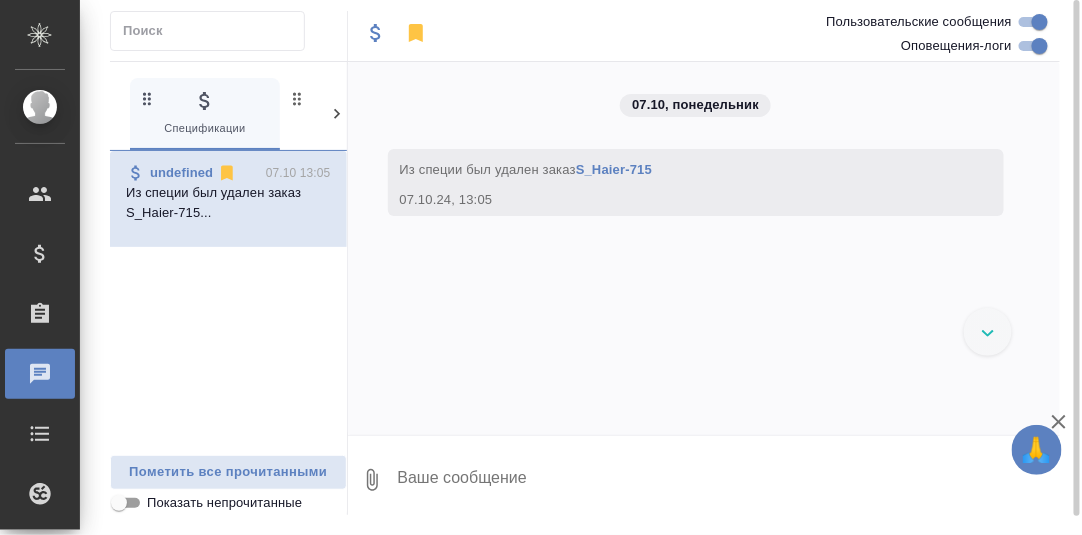 click 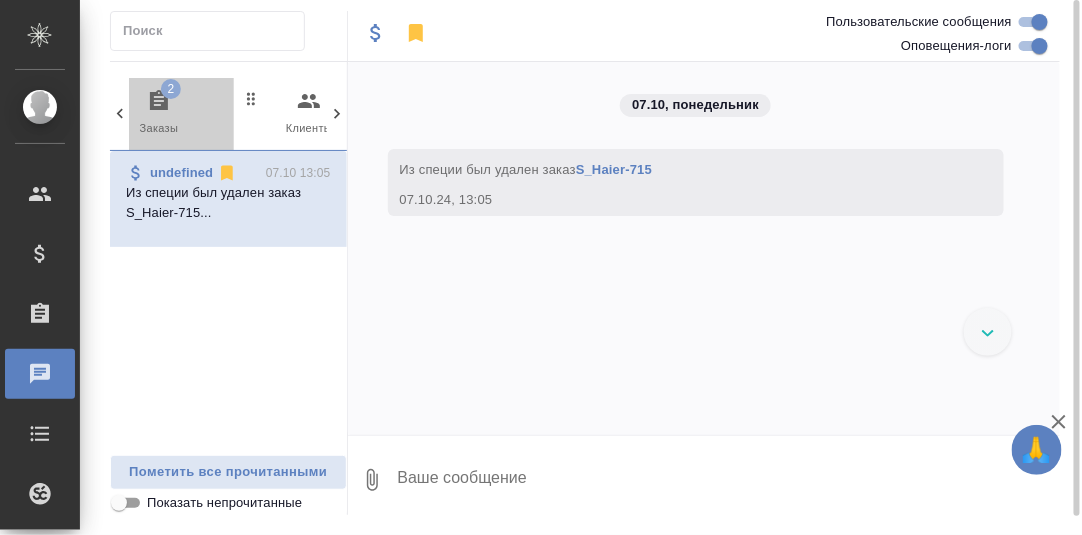 click on "2" at bounding box center (171, 89) 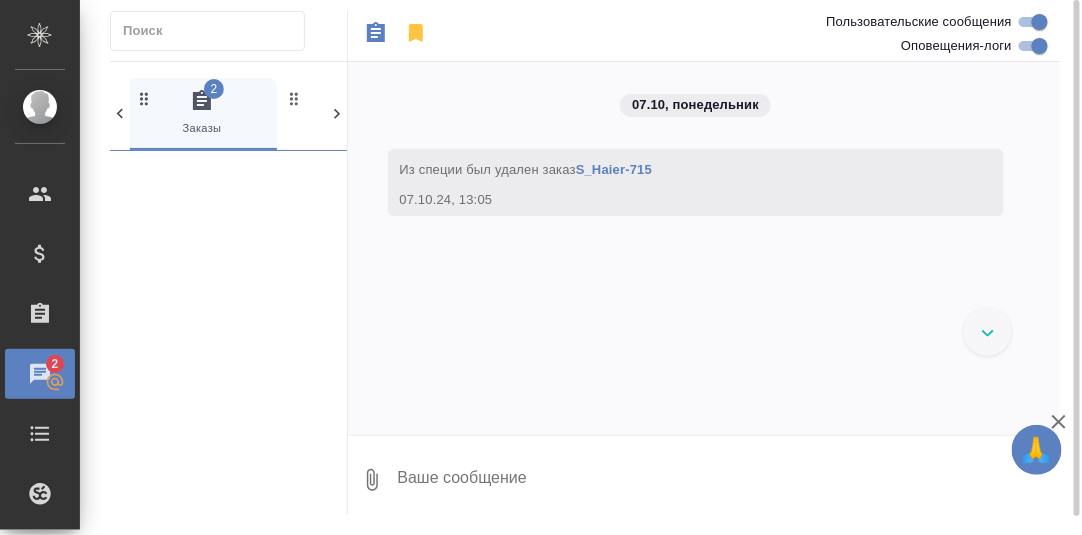 scroll, scrollTop: 0, scrollLeft: 149, axis: horizontal 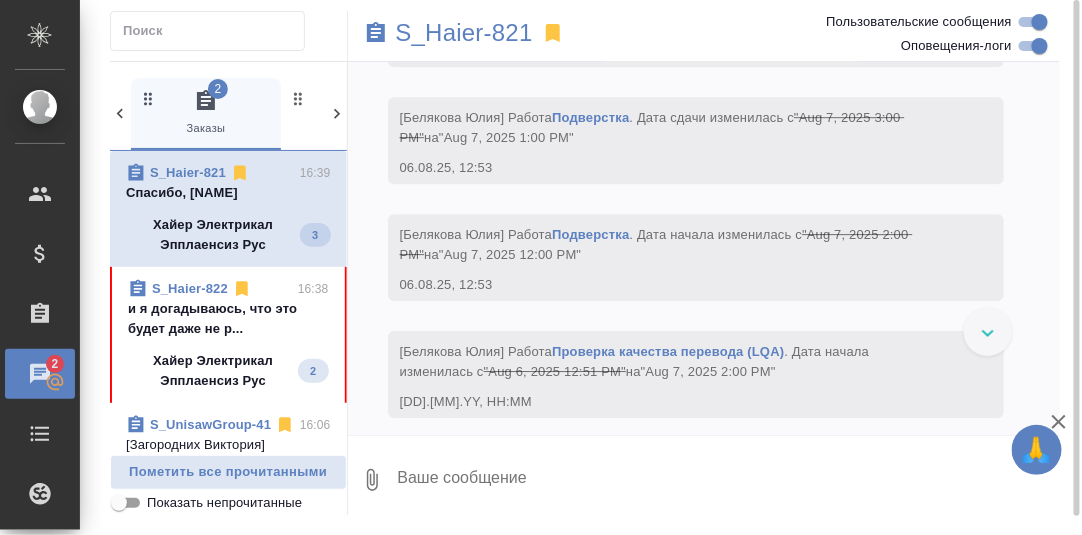 click on "S_Haier-821 16:39 Спасибо, Даша Хайер Электрикал Эпплаенсиз Рус 3" at bounding box center [228, 209] 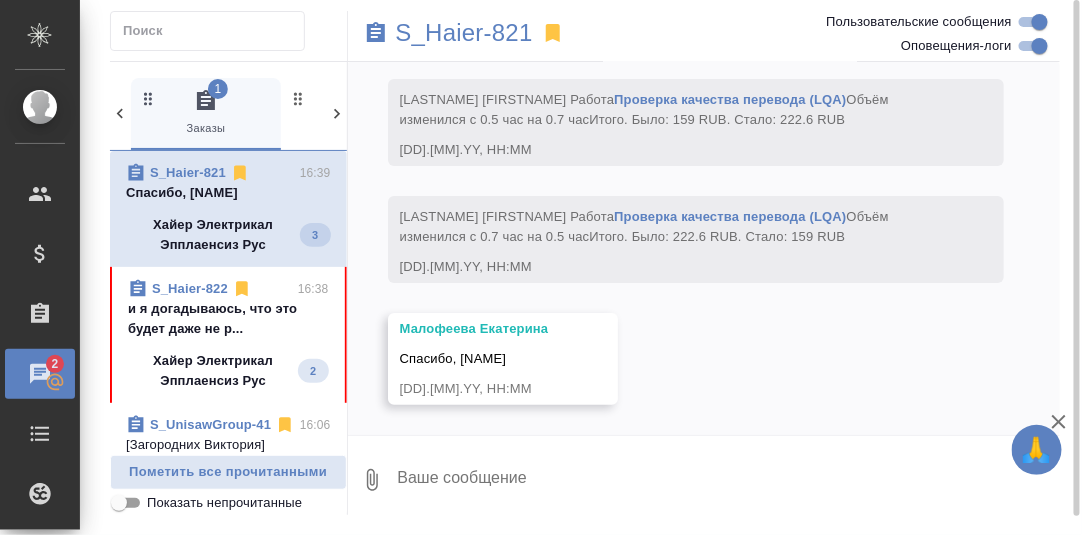 scroll, scrollTop: 13780, scrollLeft: 0, axis: vertical 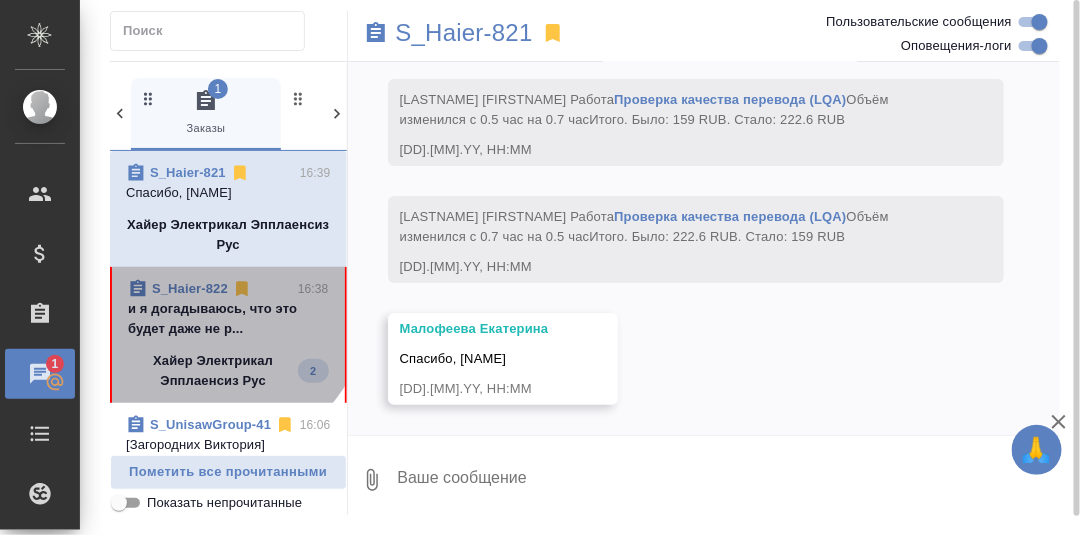 drag, startPoint x: 216, startPoint y: 305, endPoint x: 431, endPoint y: 313, distance: 215.14879 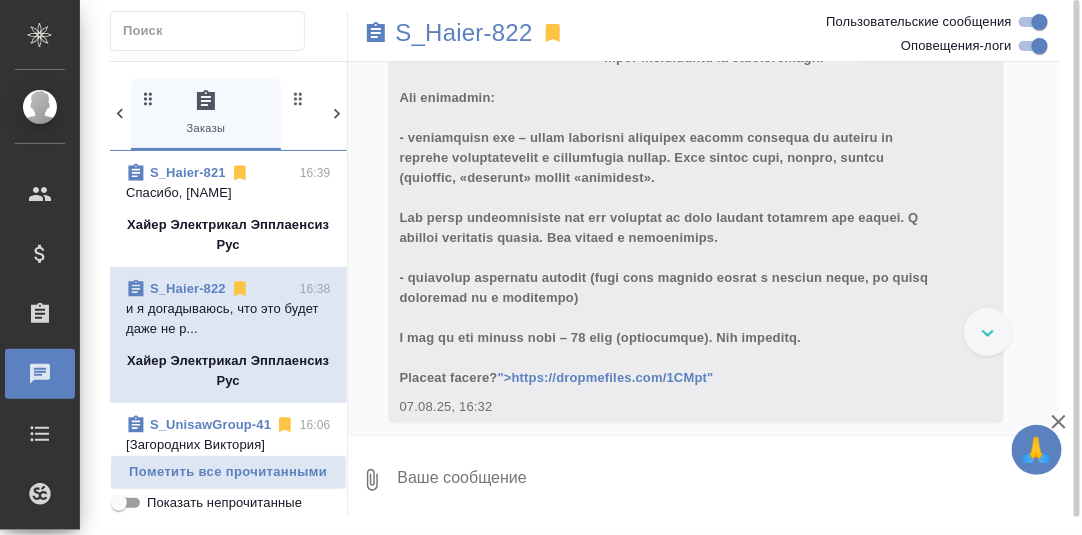 scroll, scrollTop: 543, scrollLeft: 0, axis: vertical 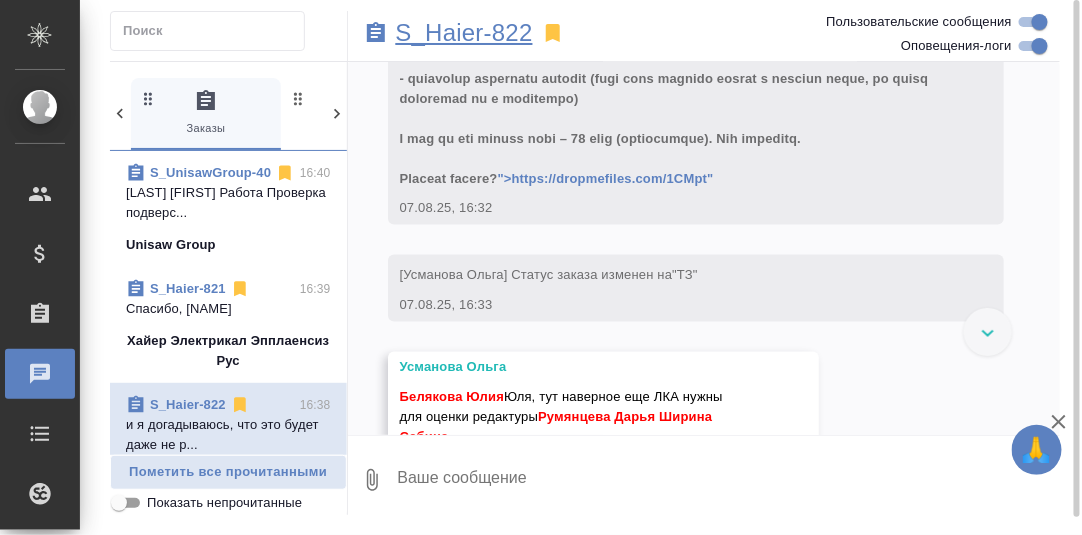 click on "S_Haier-822" at bounding box center [464, 33] 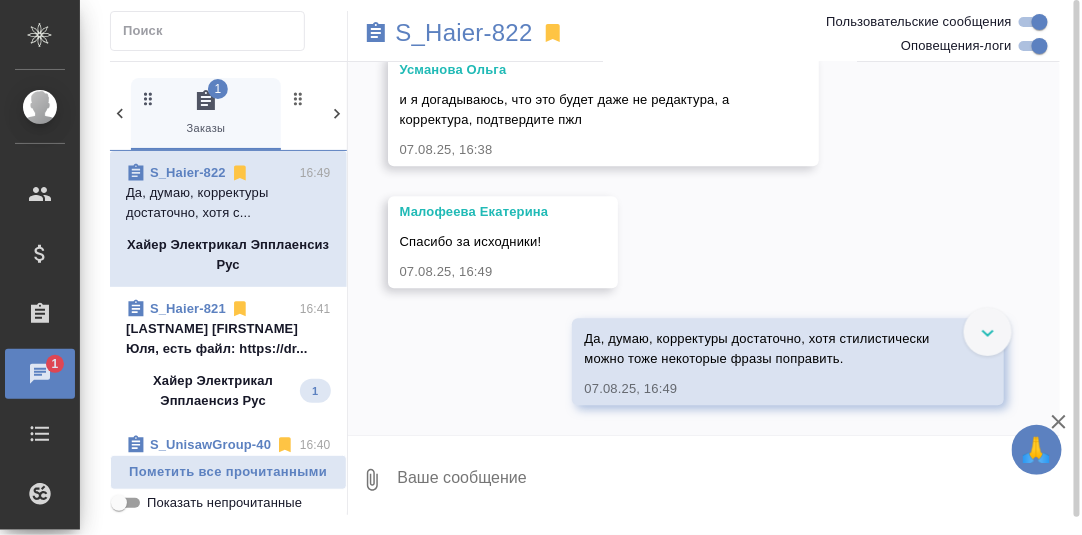 scroll, scrollTop: 1401, scrollLeft: 0, axis: vertical 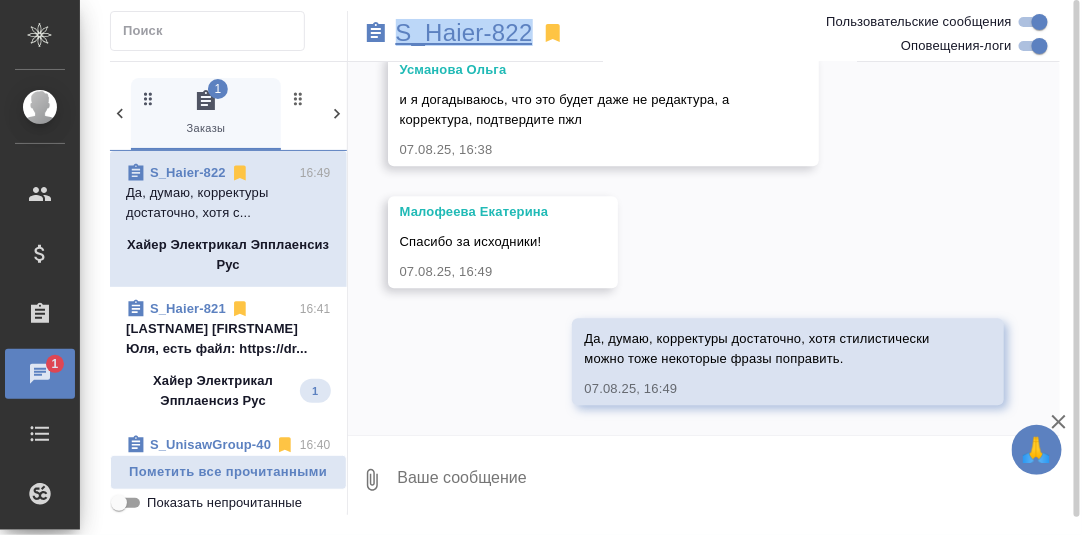 drag, startPoint x: 537, startPoint y: 28, endPoint x: 402, endPoint y: 28, distance: 135 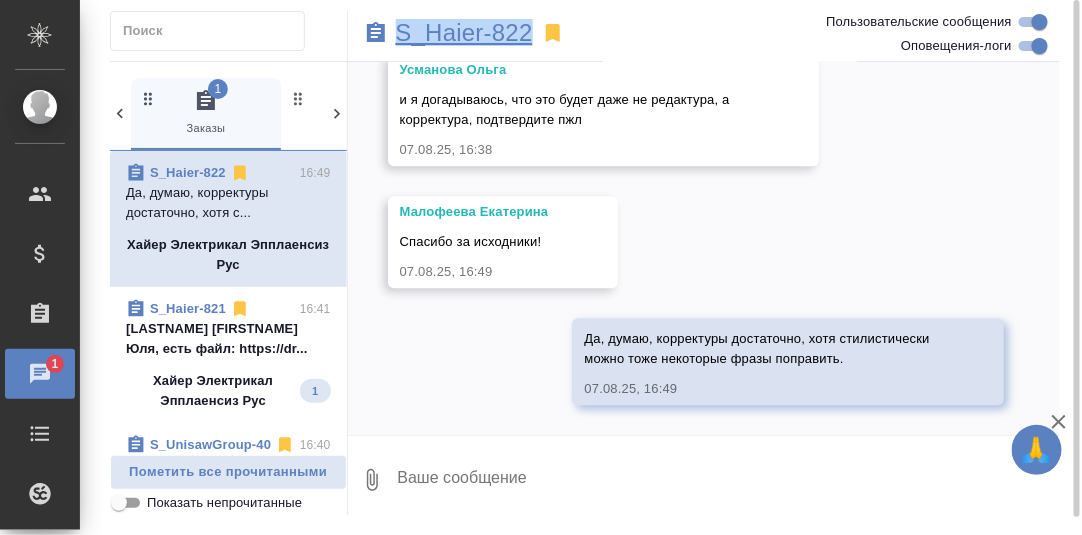 copy on "S_Haier-822" 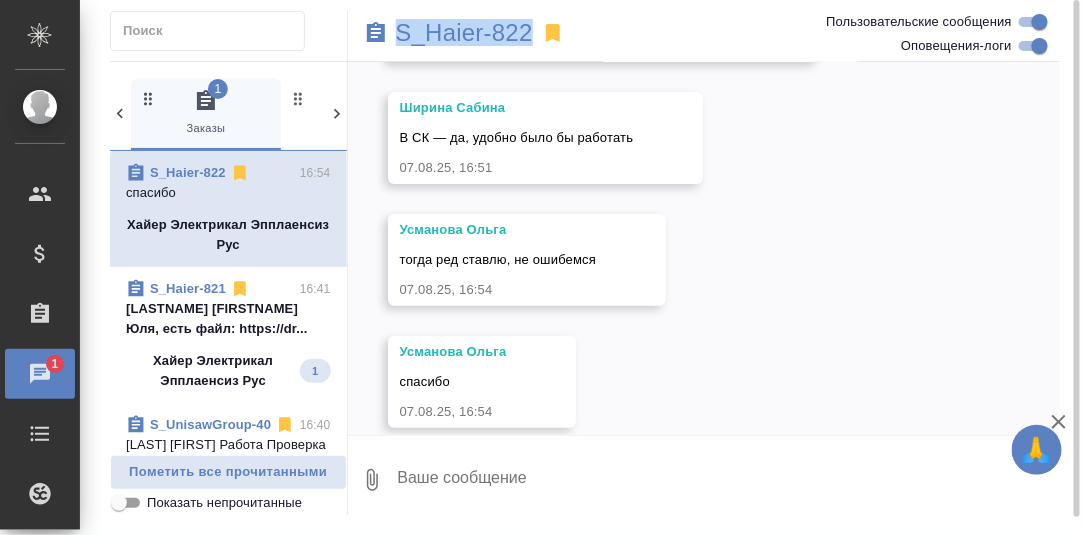 scroll, scrollTop: 2171, scrollLeft: 0, axis: vertical 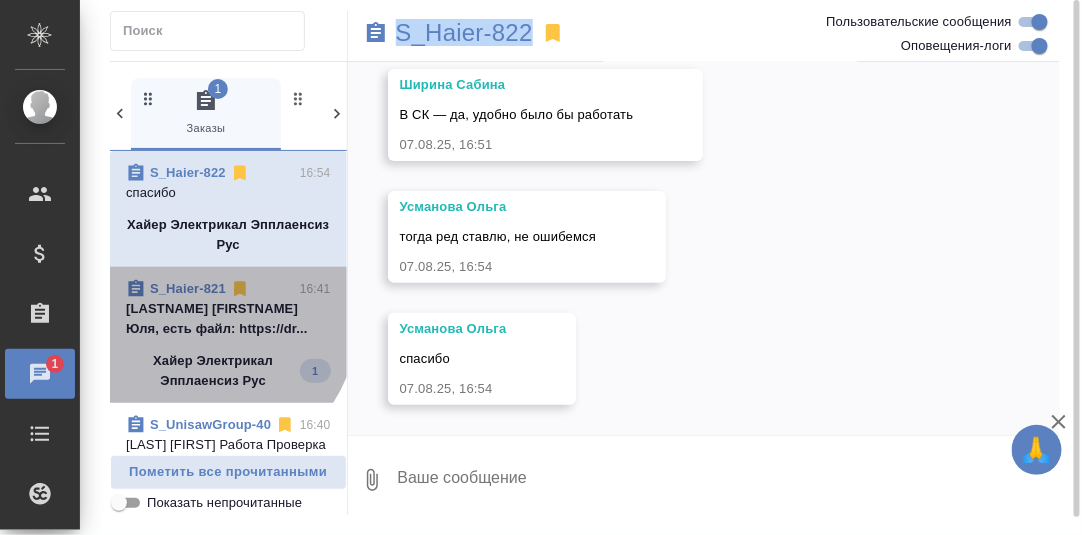 click on "Белякова Юлия Юля, есть файл: https://dr..." at bounding box center (228, 319) 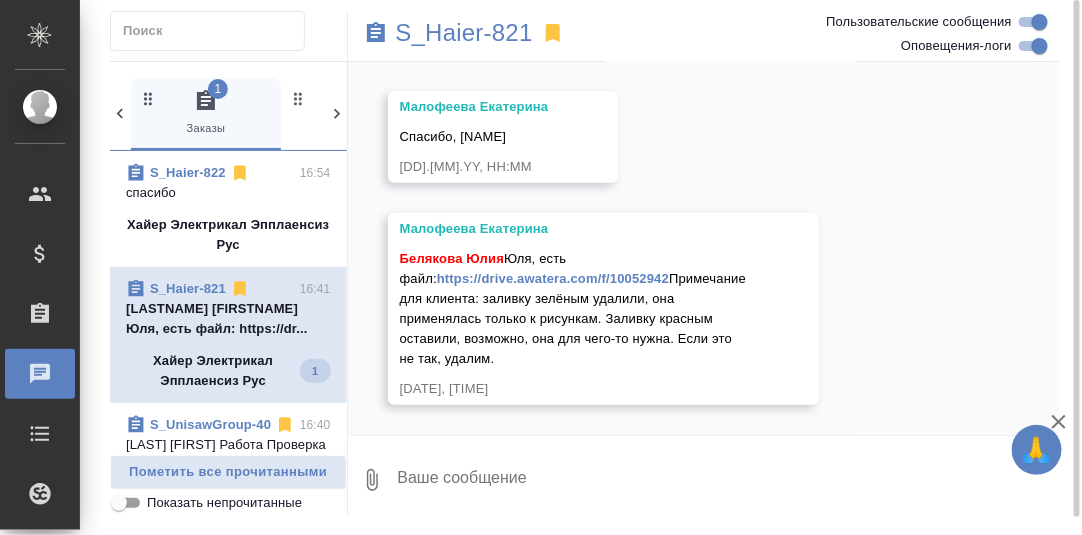 scroll, scrollTop: 14022, scrollLeft: 0, axis: vertical 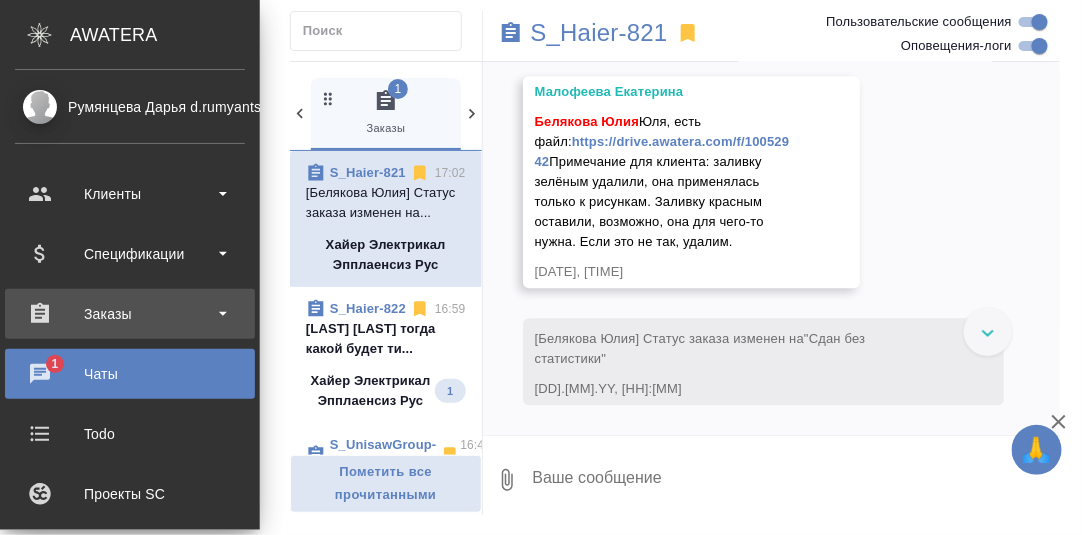 click on "Заказы" at bounding box center (130, 314) 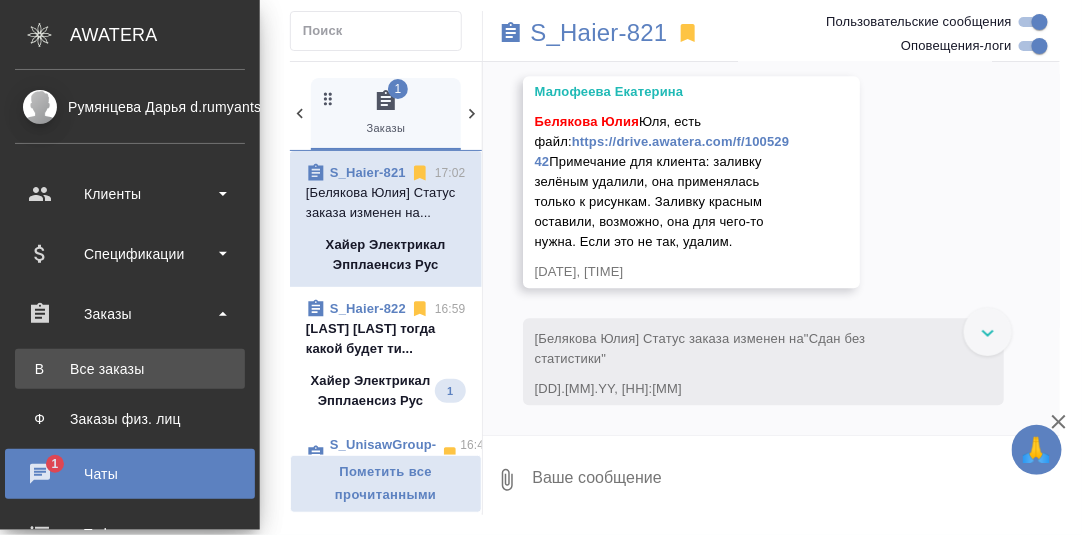 click on "Все заказы" at bounding box center [130, 369] 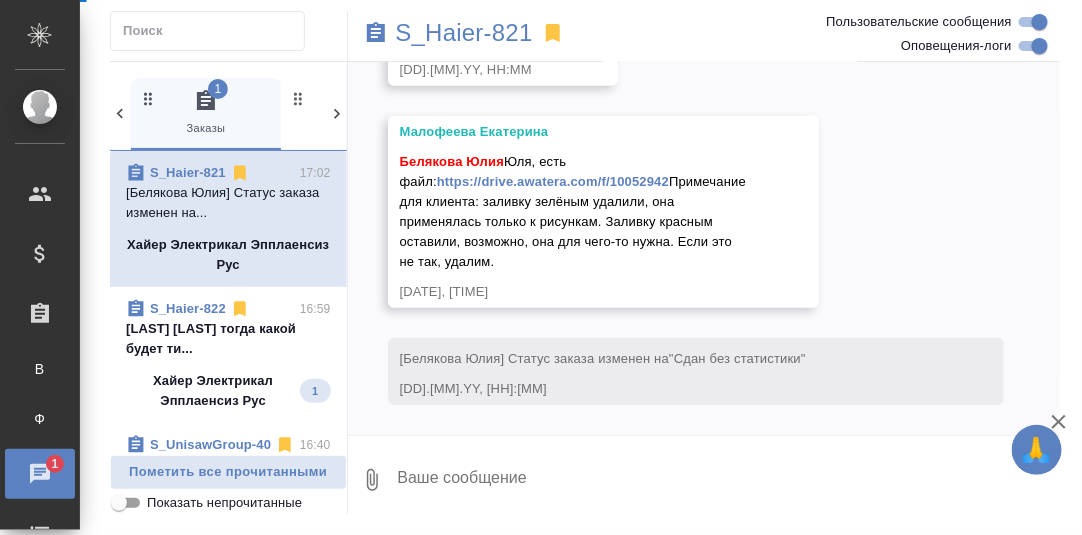 scroll, scrollTop: 14119, scrollLeft: 0, axis: vertical 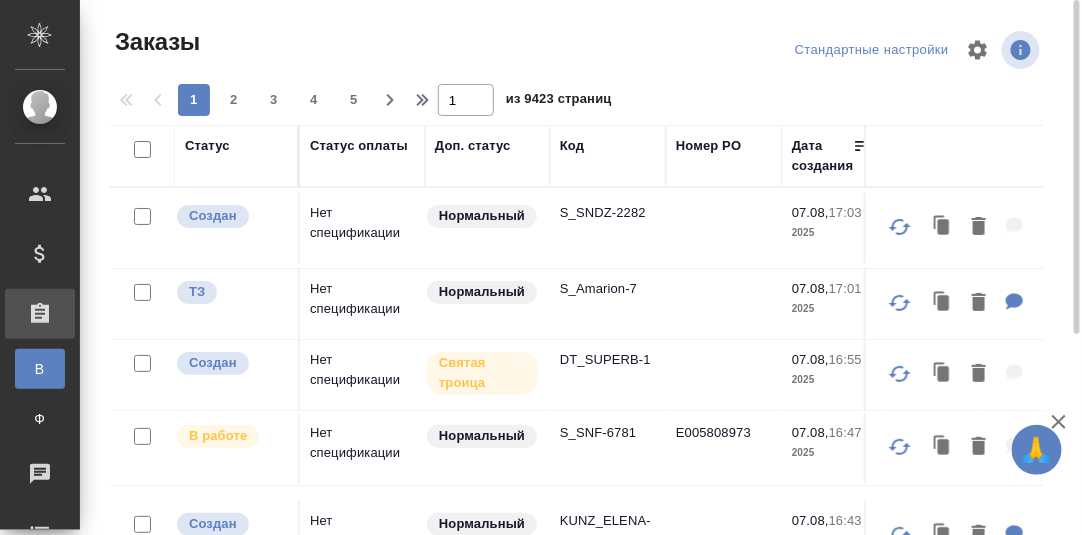 click on "Код" at bounding box center [572, 146] 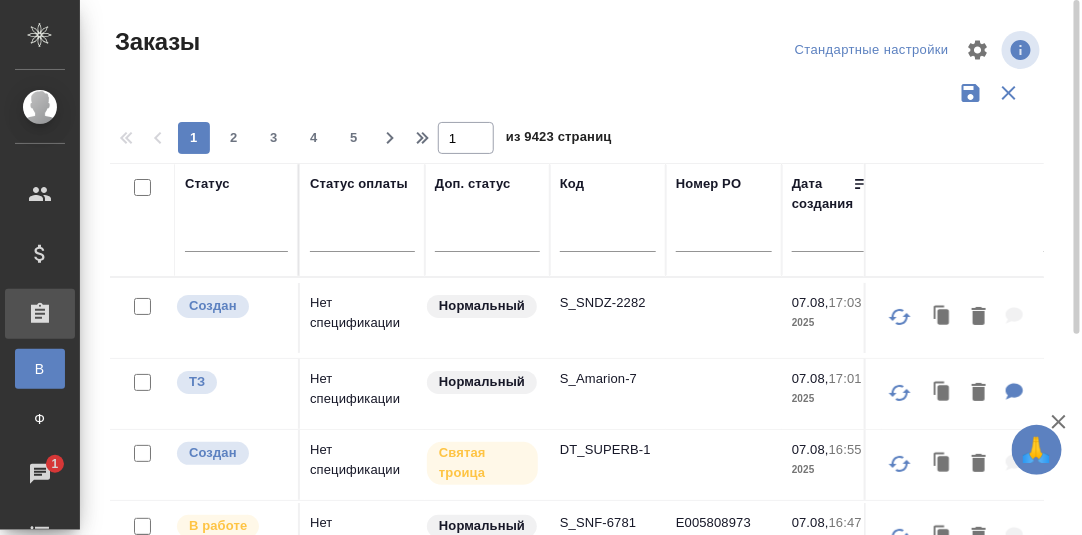 click at bounding box center (608, 239) 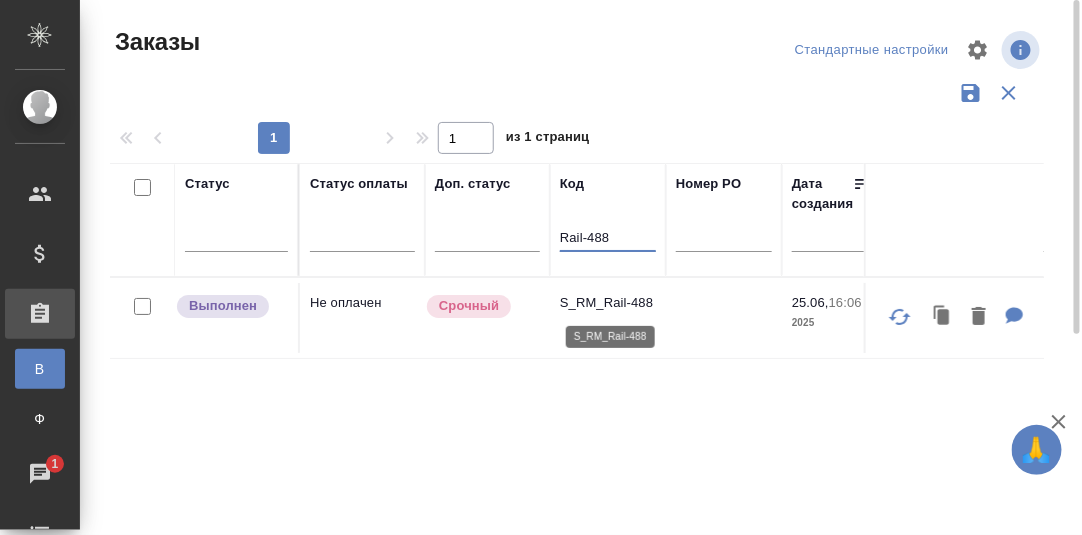 type on "Rail-488" 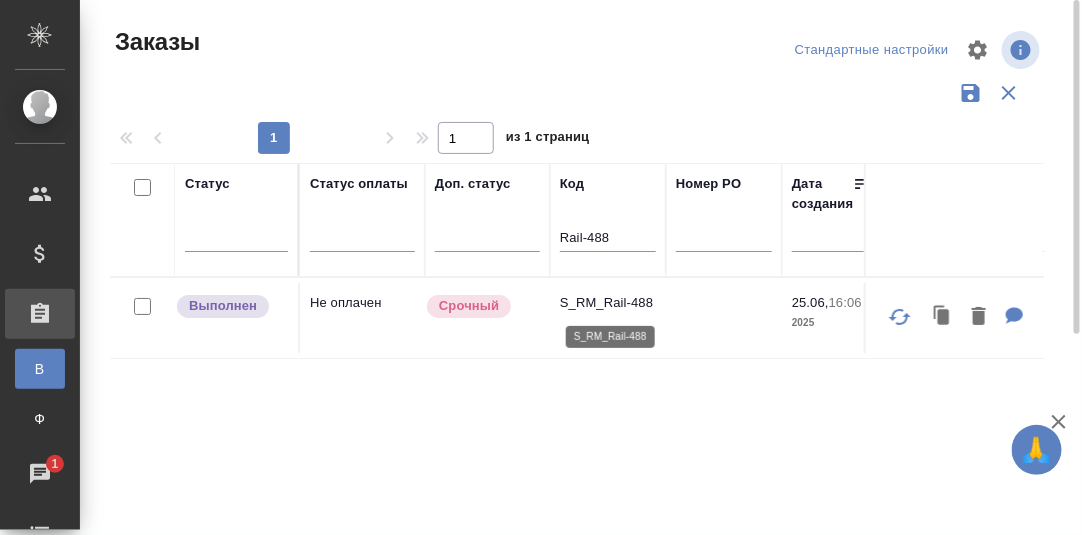 click on "S_RM_Rail-488" at bounding box center [608, 303] 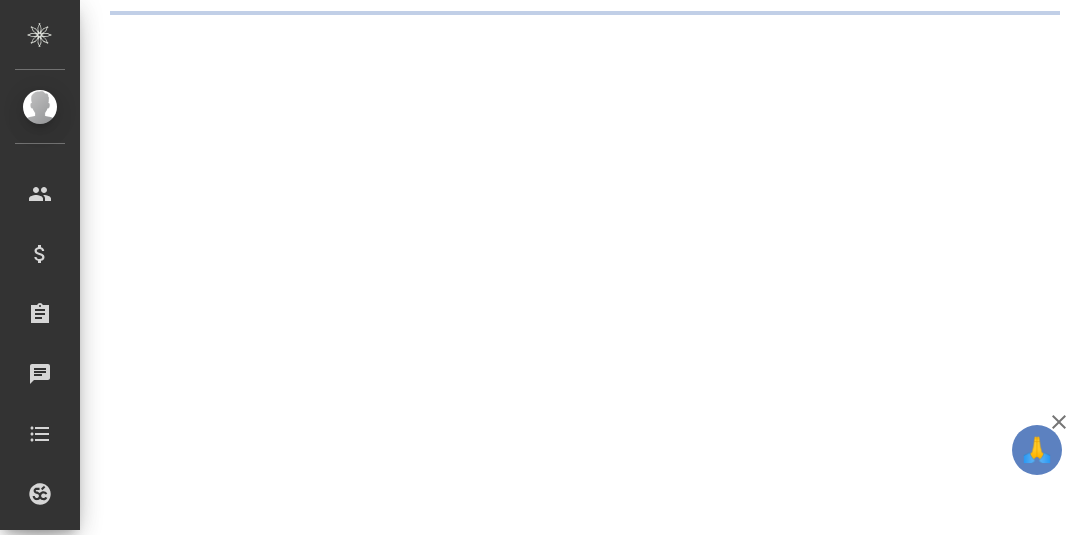 scroll, scrollTop: 0, scrollLeft: 0, axis: both 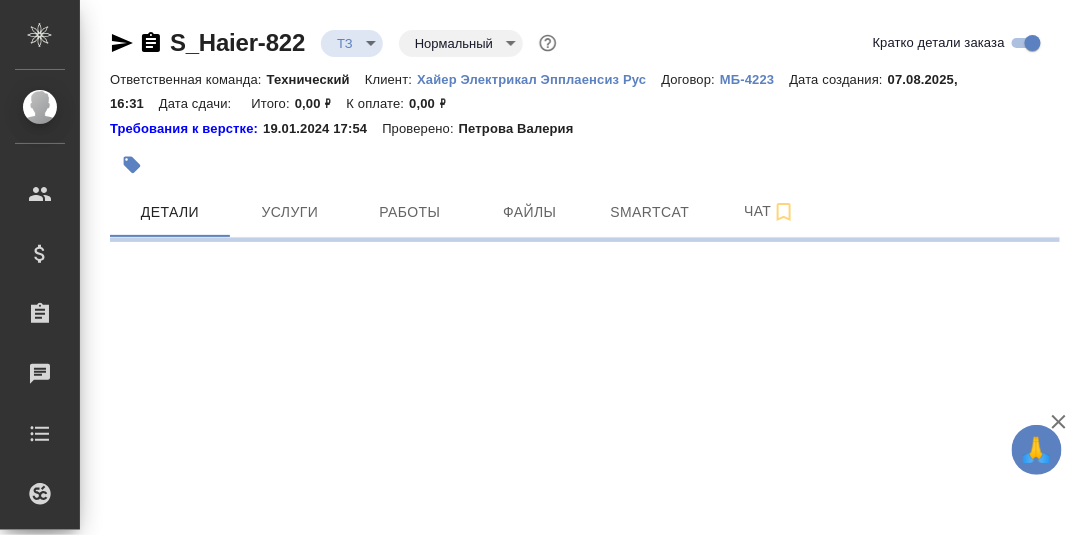 select on "RU" 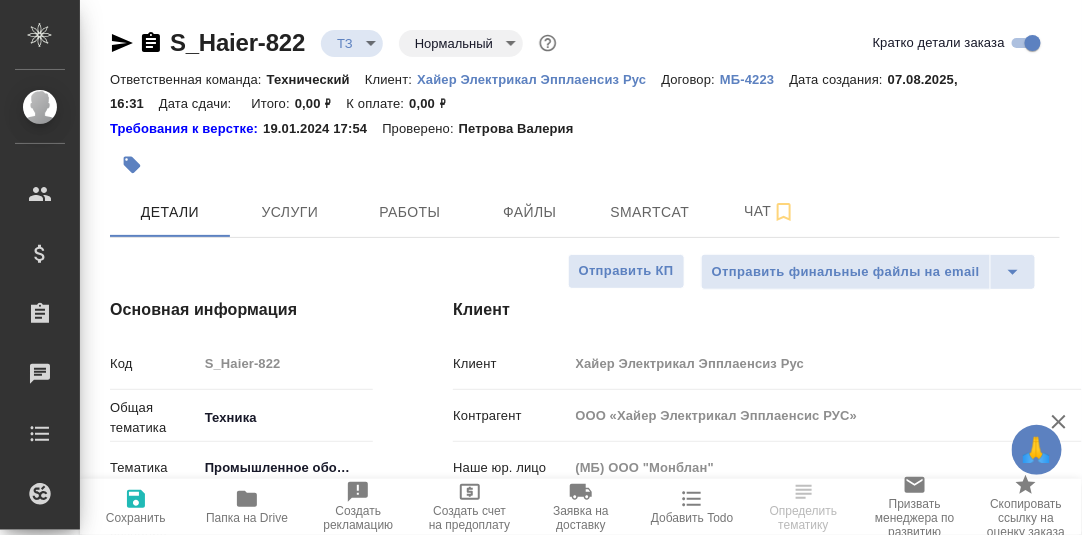 type on "x" 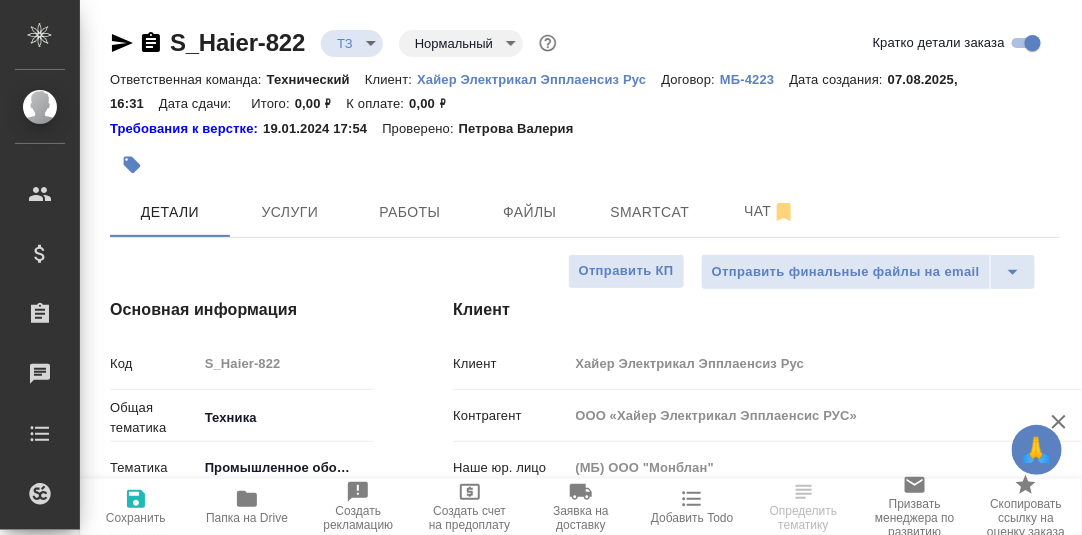 click 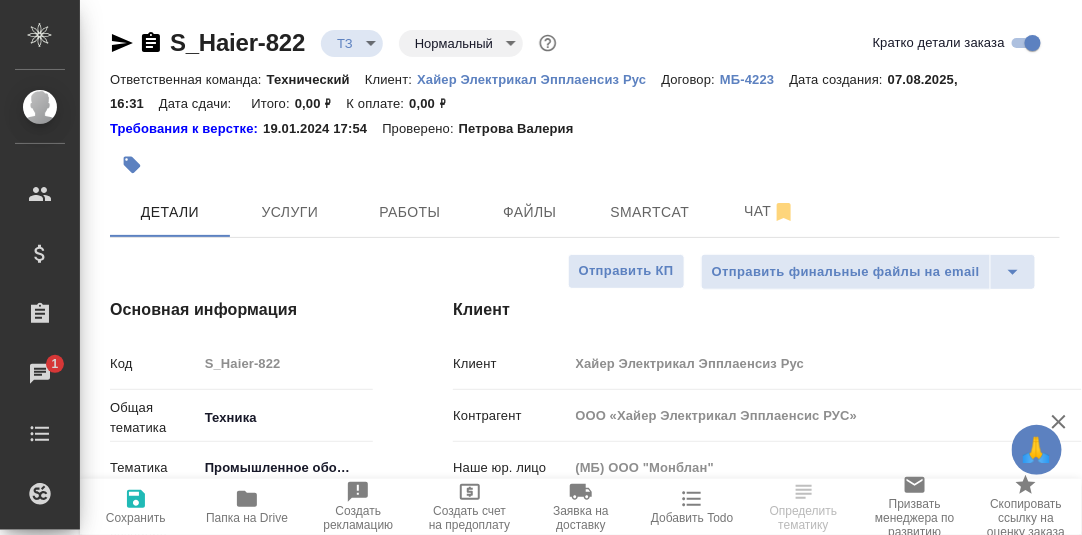 type on "x" 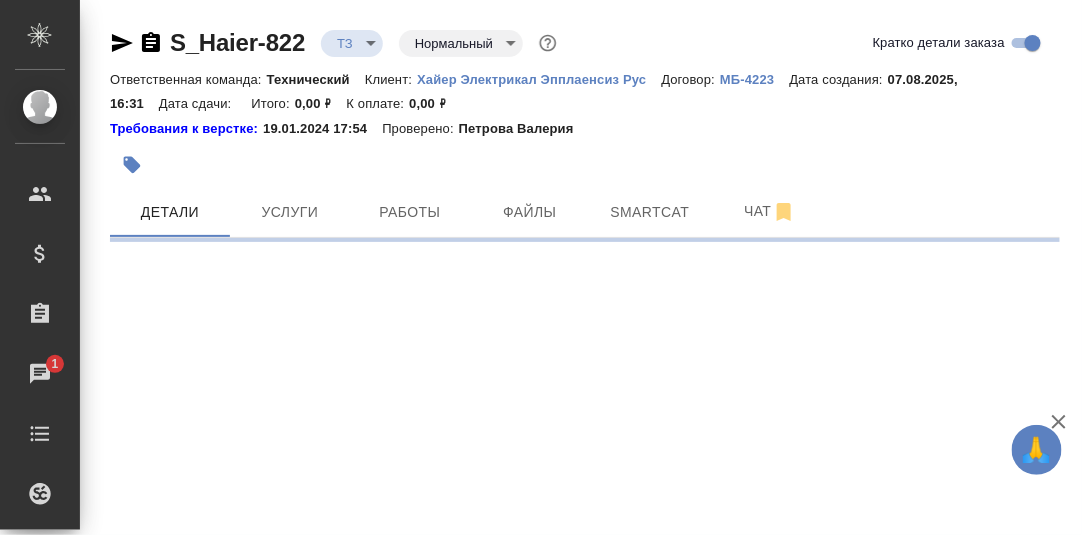 select on "RU" 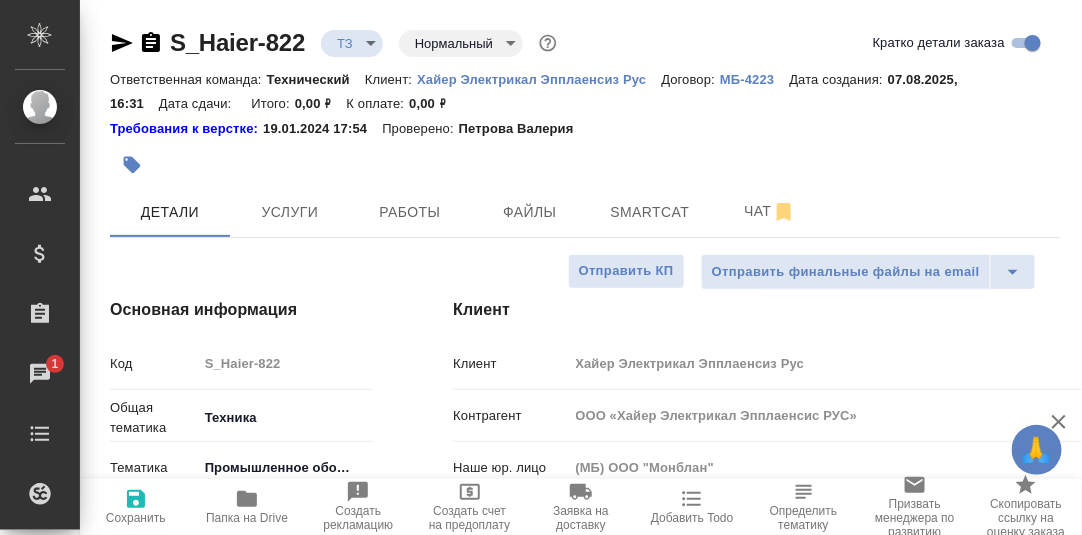 type on "x" 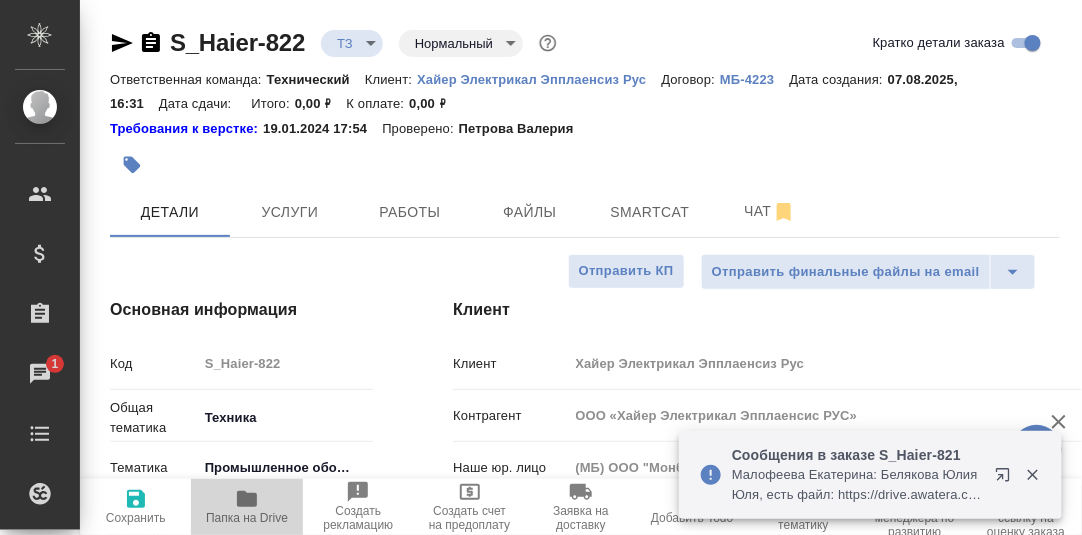 click 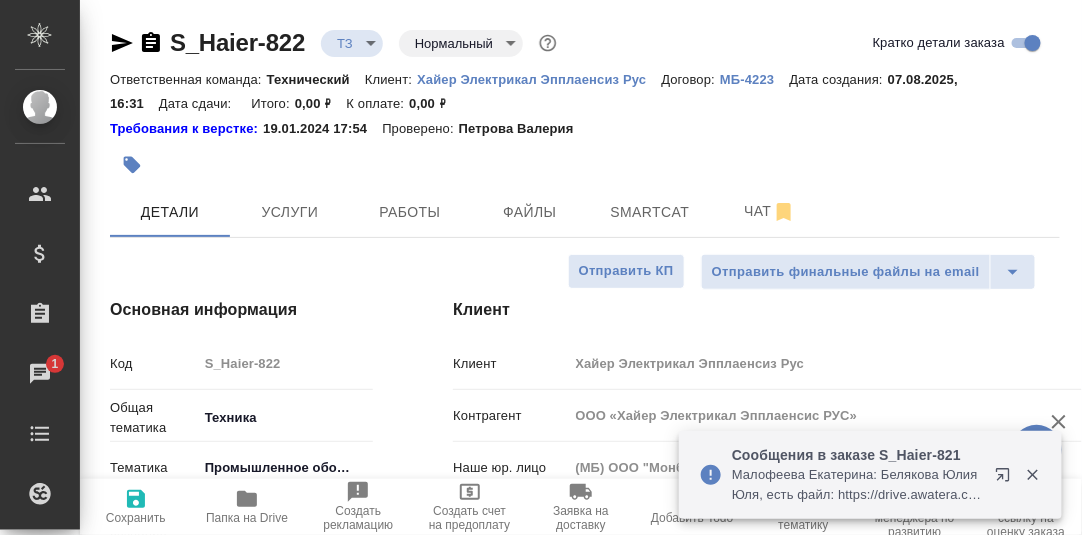 type on "x" 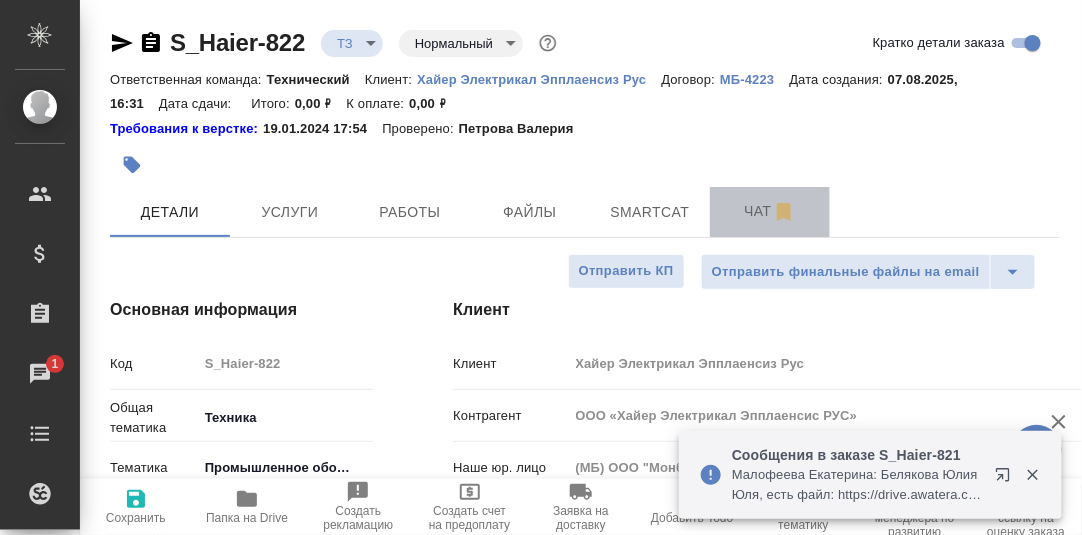 click on "Чат" at bounding box center (770, 211) 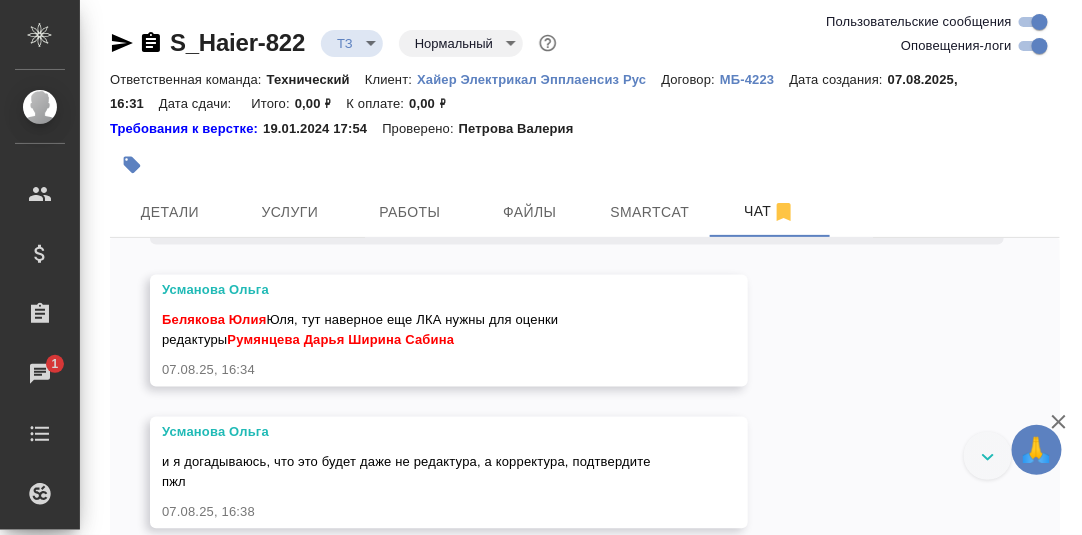 scroll, scrollTop: 1074, scrollLeft: 0, axis: vertical 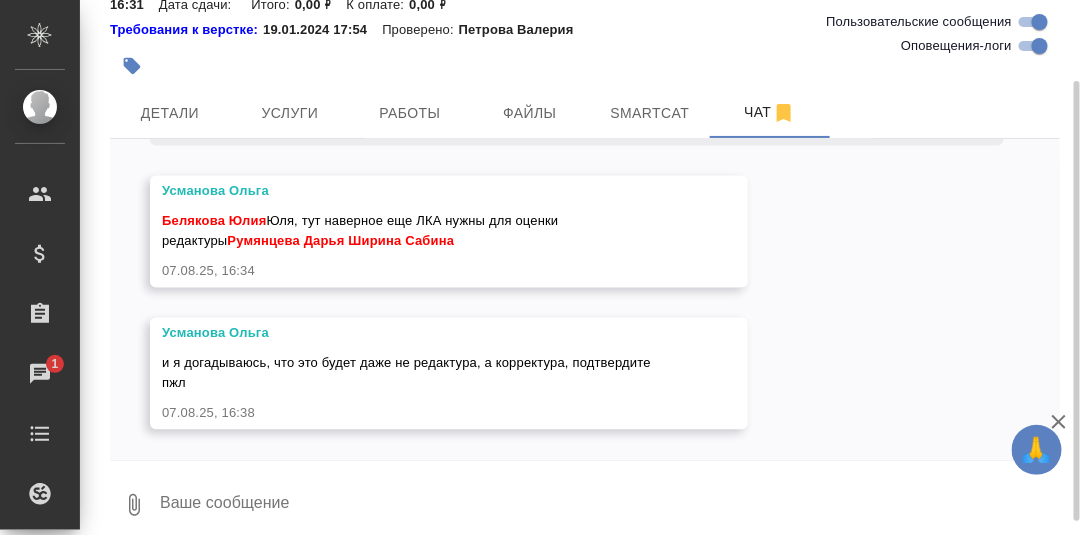 click at bounding box center [609, 505] 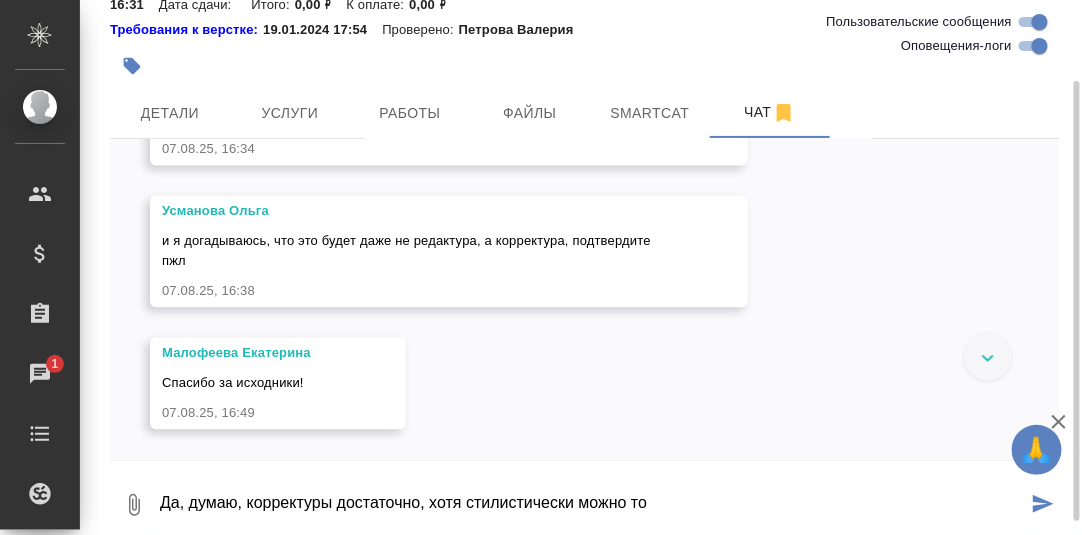 scroll, scrollTop: 1196, scrollLeft: 0, axis: vertical 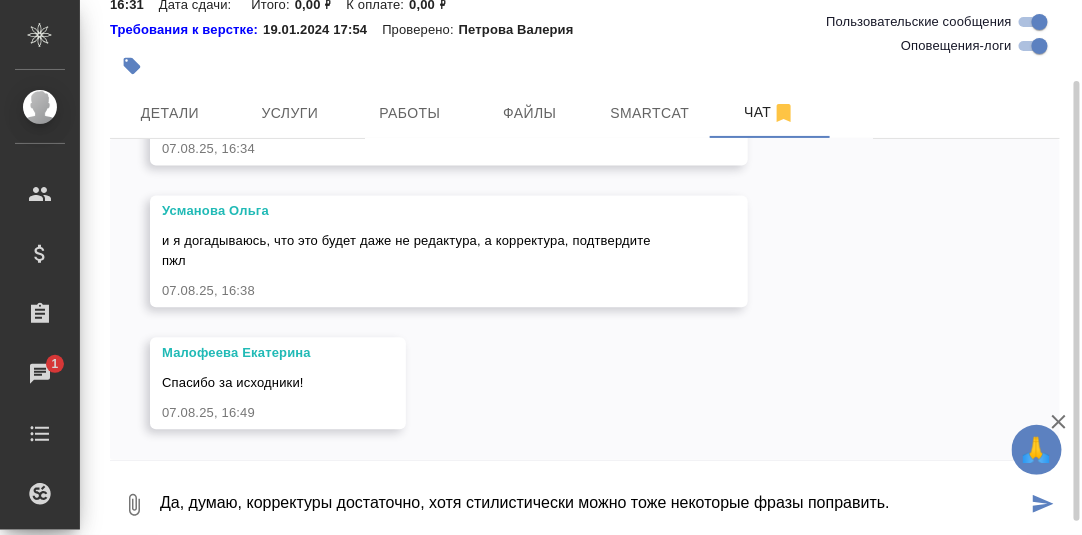 type on "Да, думаю, корректуры достаточно, хотя стилистически можно тоже некоторые фразы поправить." 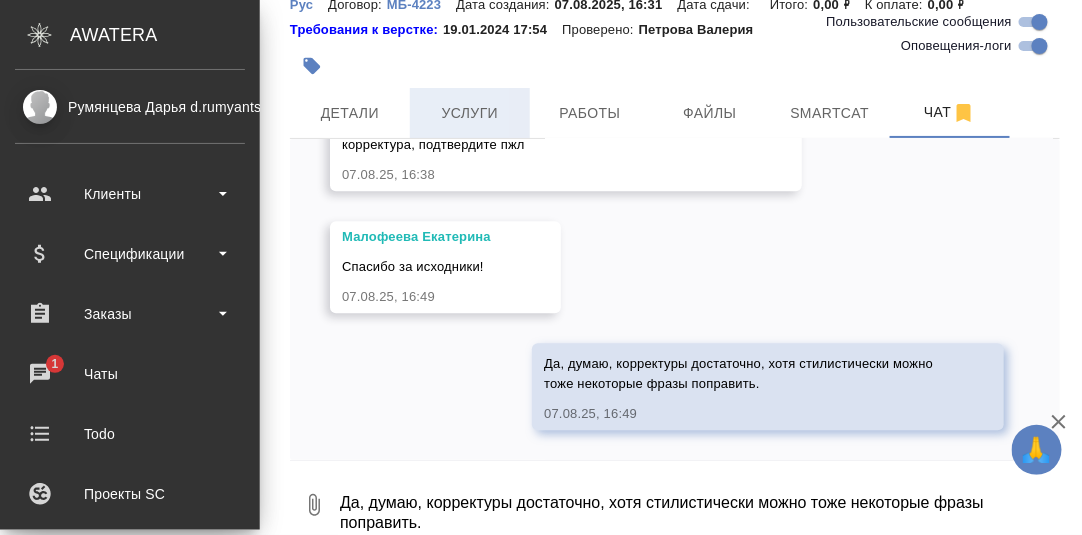 scroll, scrollTop: 1333, scrollLeft: 0, axis: vertical 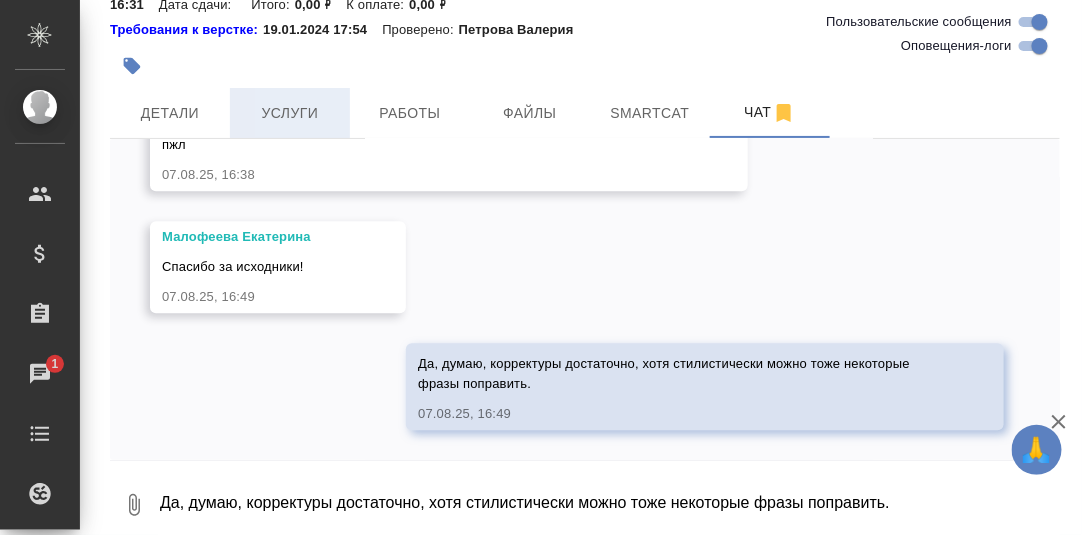 click on "Услуги" at bounding box center [290, 113] 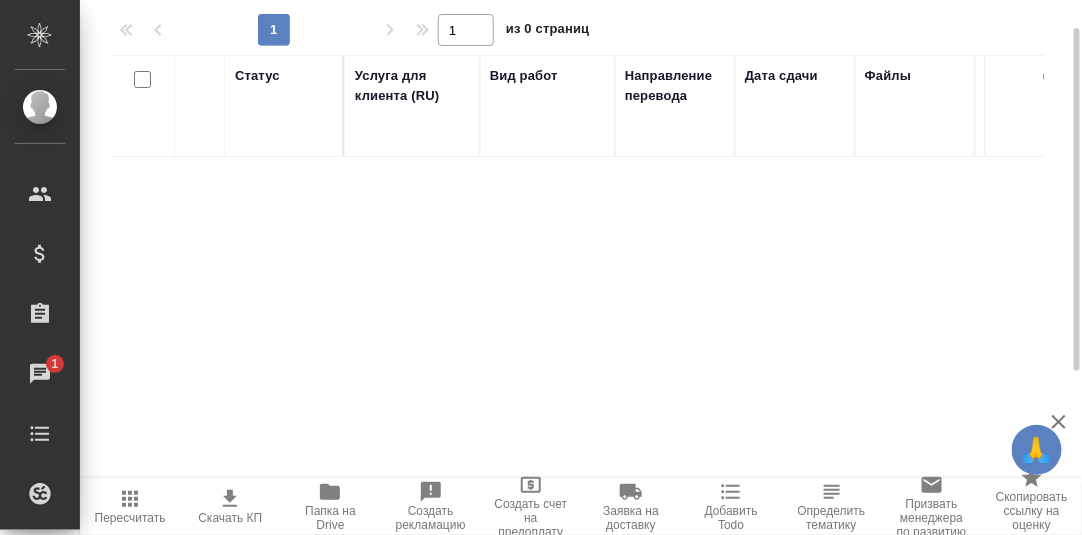 scroll, scrollTop: 98, scrollLeft: 0, axis: vertical 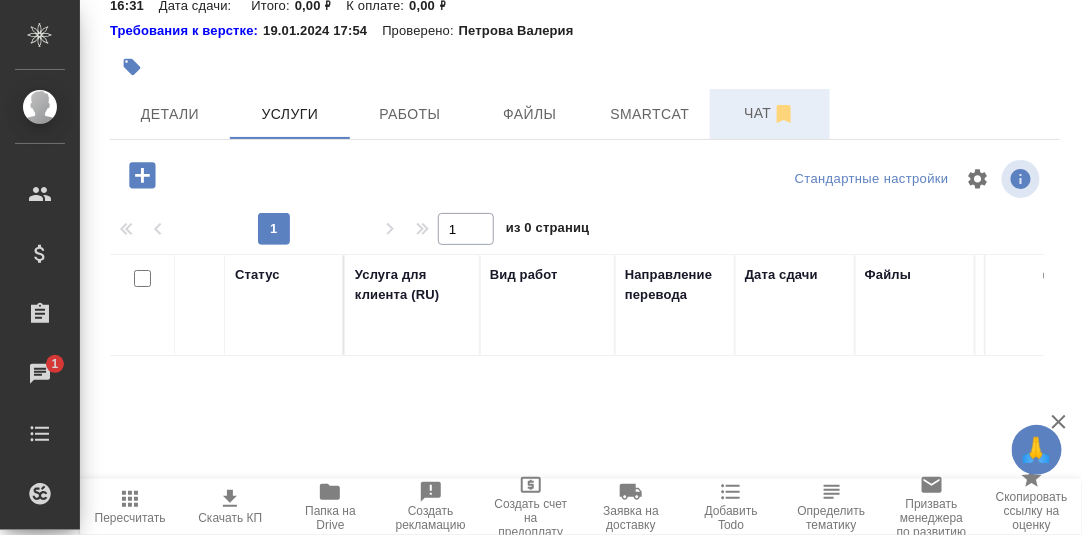 click on "Чат" at bounding box center [770, 113] 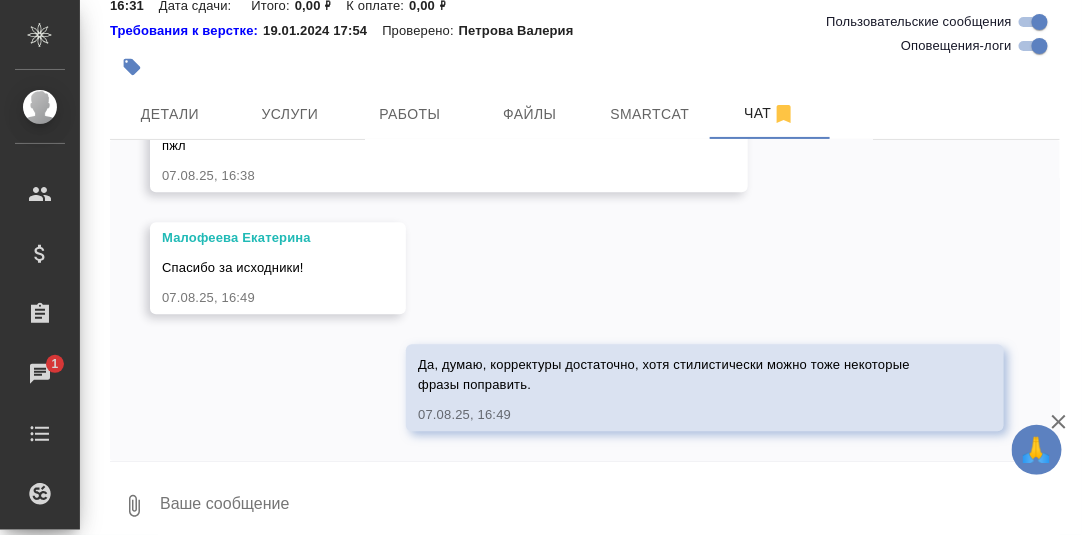 scroll, scrollTop: 1333, scrollLeft: 0, axis: vertical 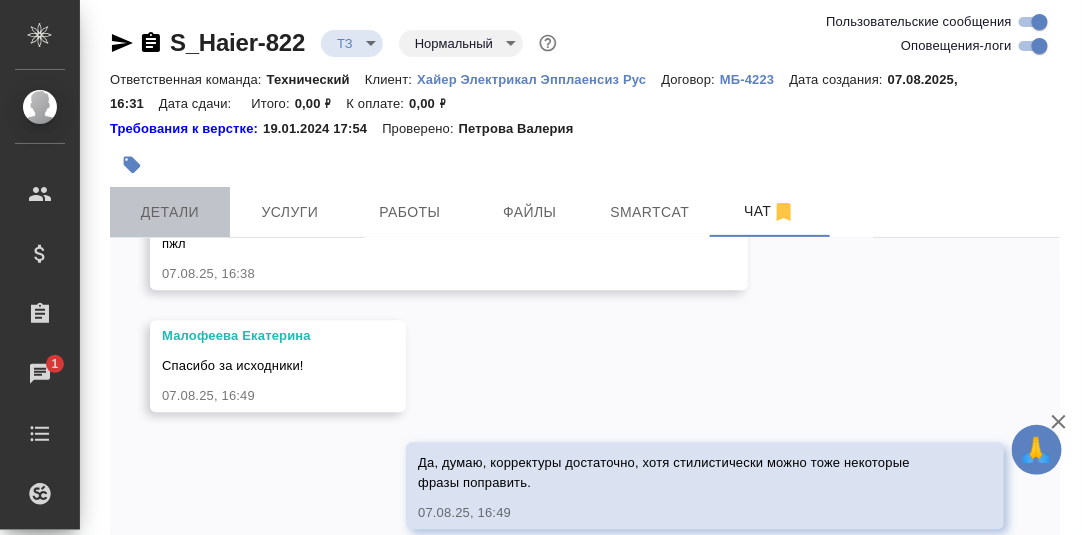 click on "Детали" at bounding box center (170, 212) 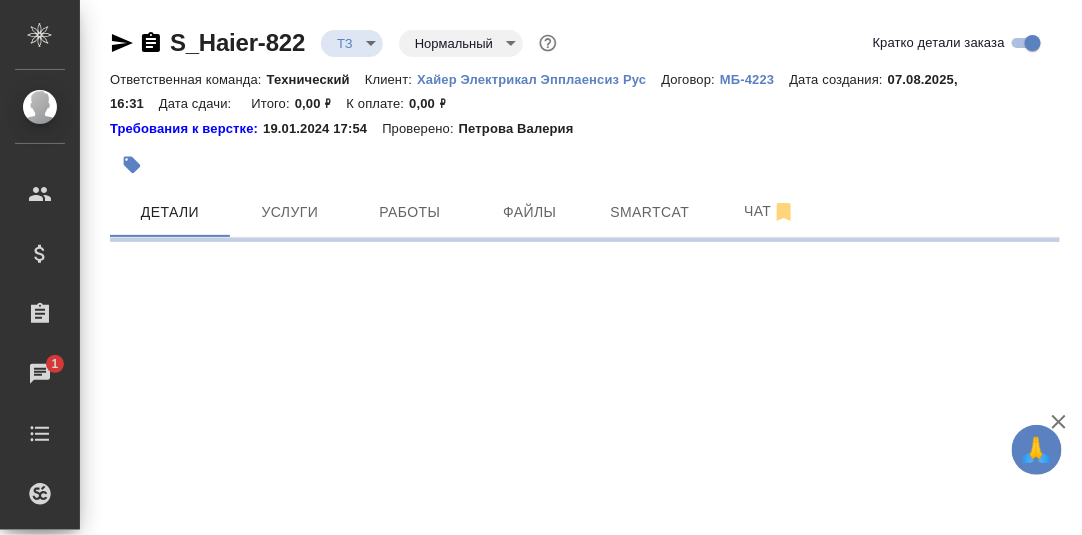 select on "RU" 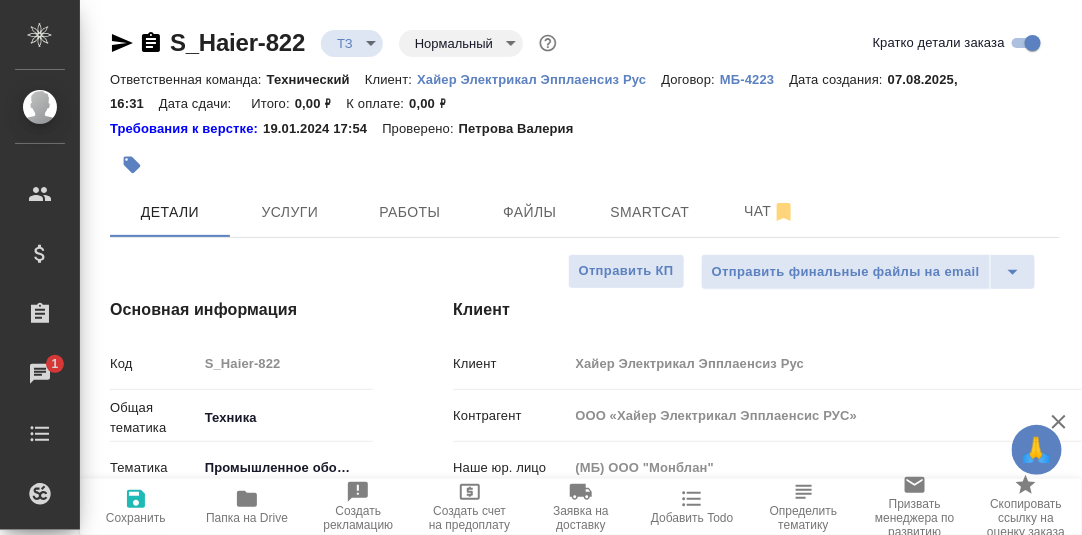 type on "x" 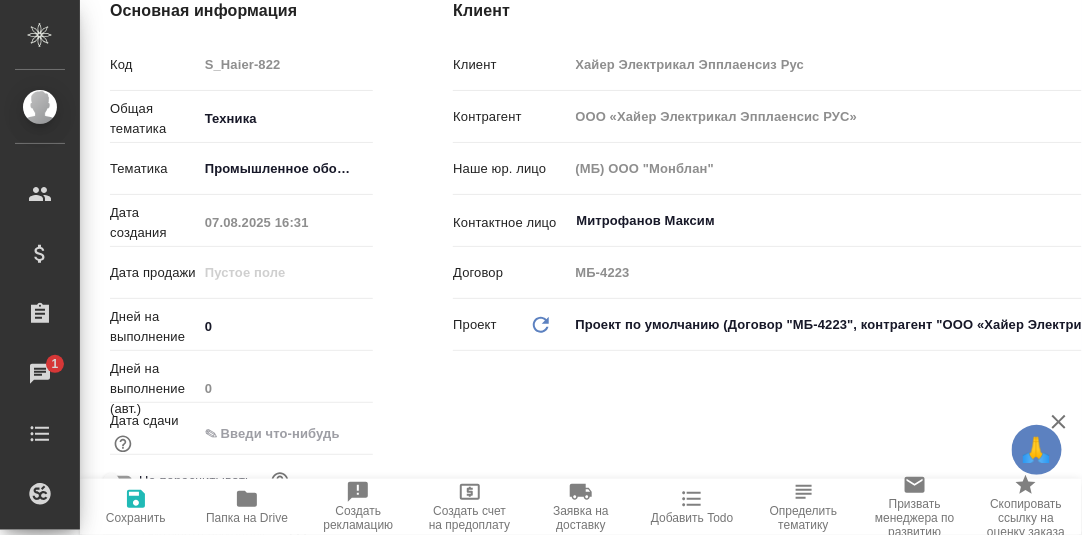 scroll, scrollTop: 0, scrollLeft: 0, axis: both 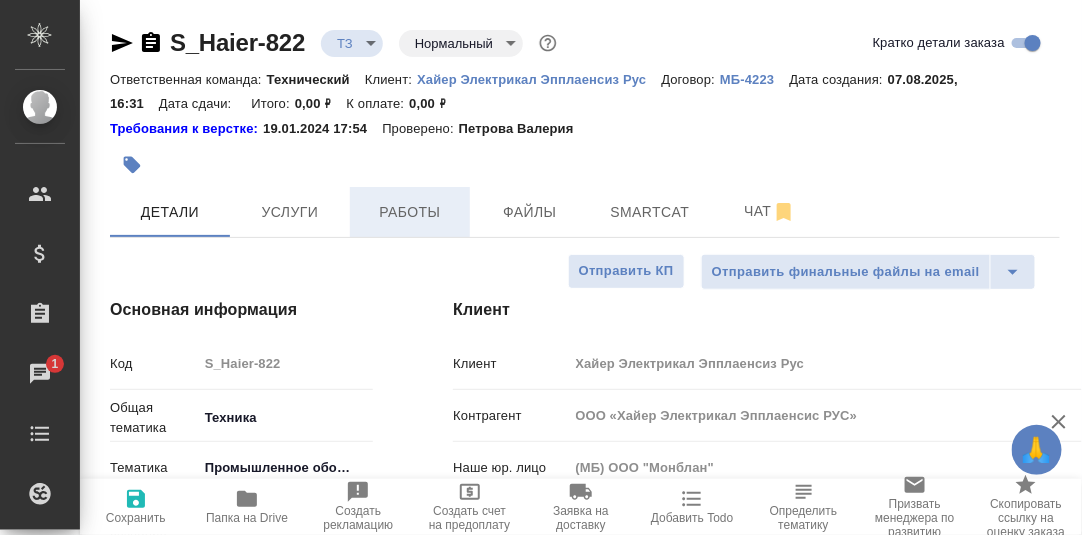 click on "Работы" at bounding box center (410, 212) 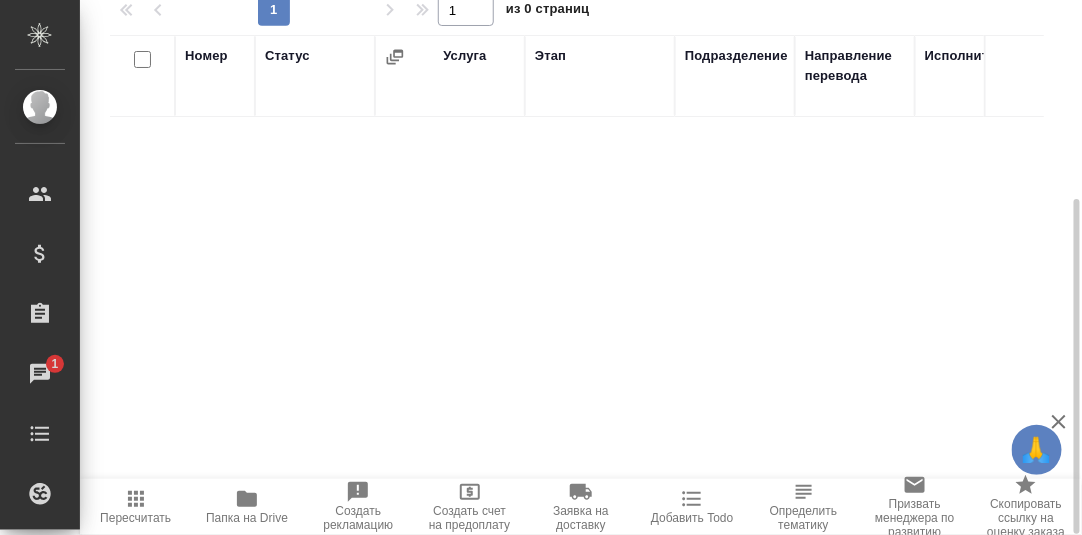 scroll, scrollTop: 118, scrollLeft: 0, axis: vertical 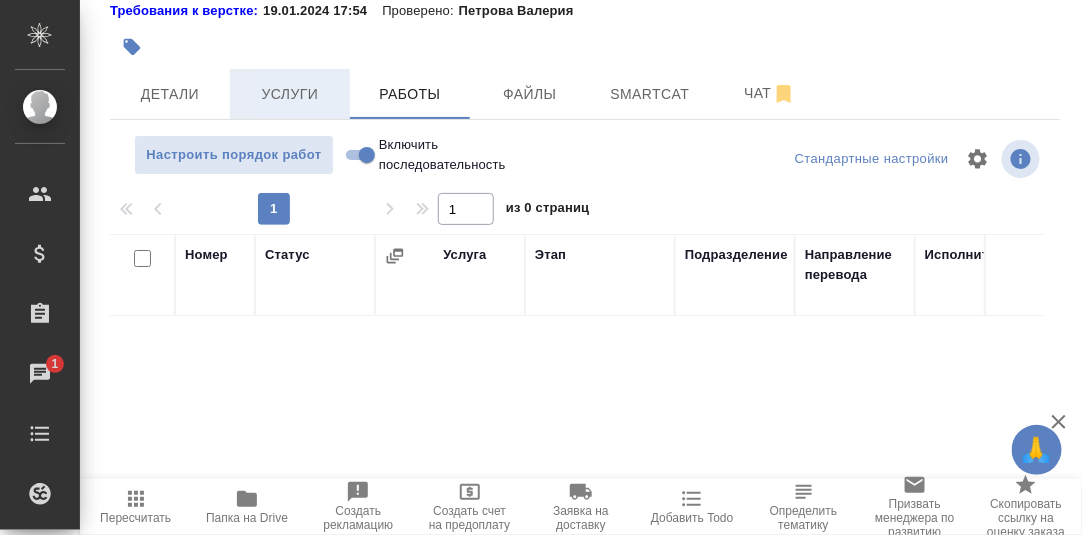click on "Услуги" at bounding box center [290, 94] 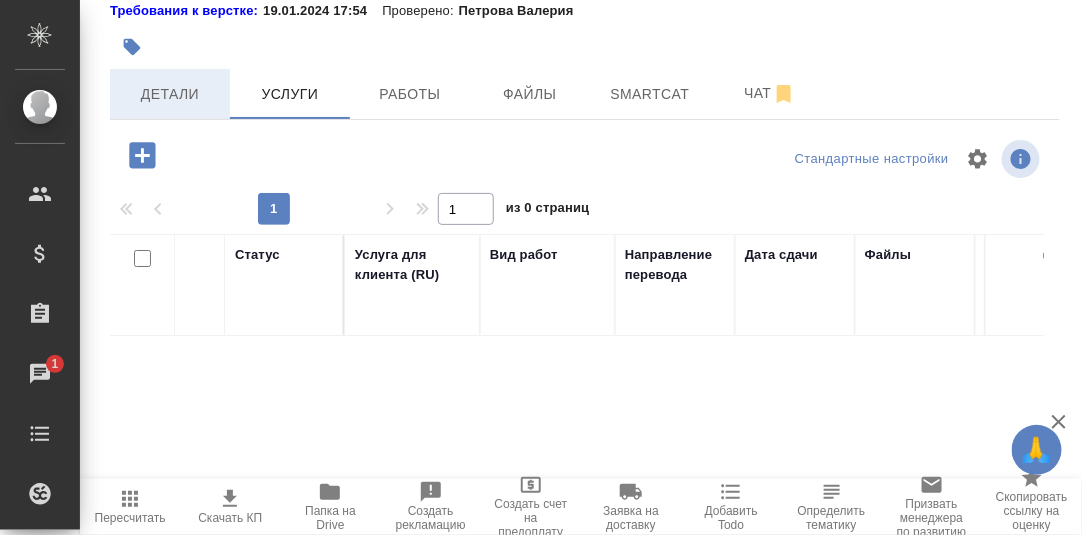 click on "Детали" at bounding box center [170, 94] 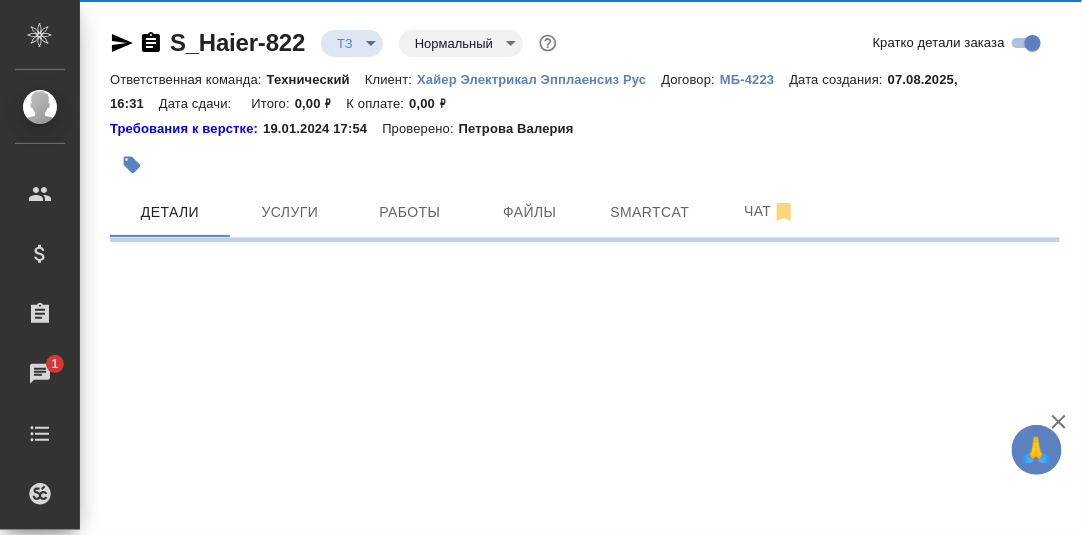 scroll, scrollTop: 0, scrollLeft: 0, axis: both 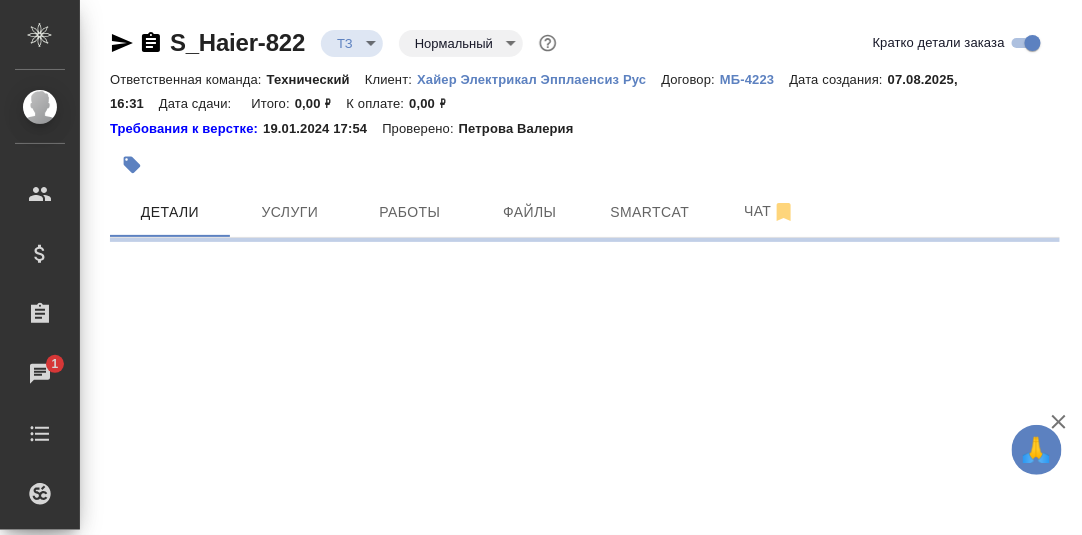 select on "RU" 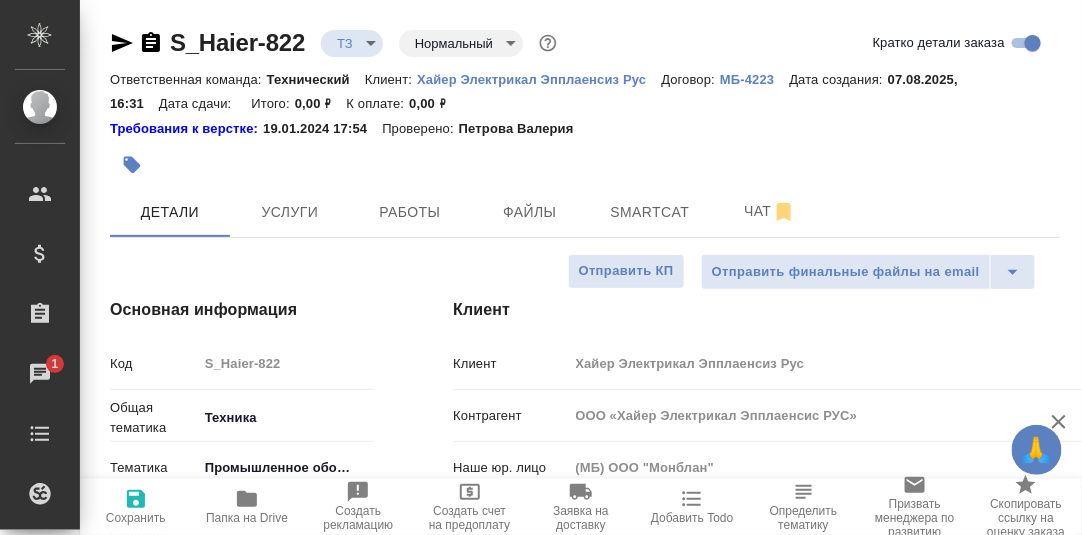 type on "x" 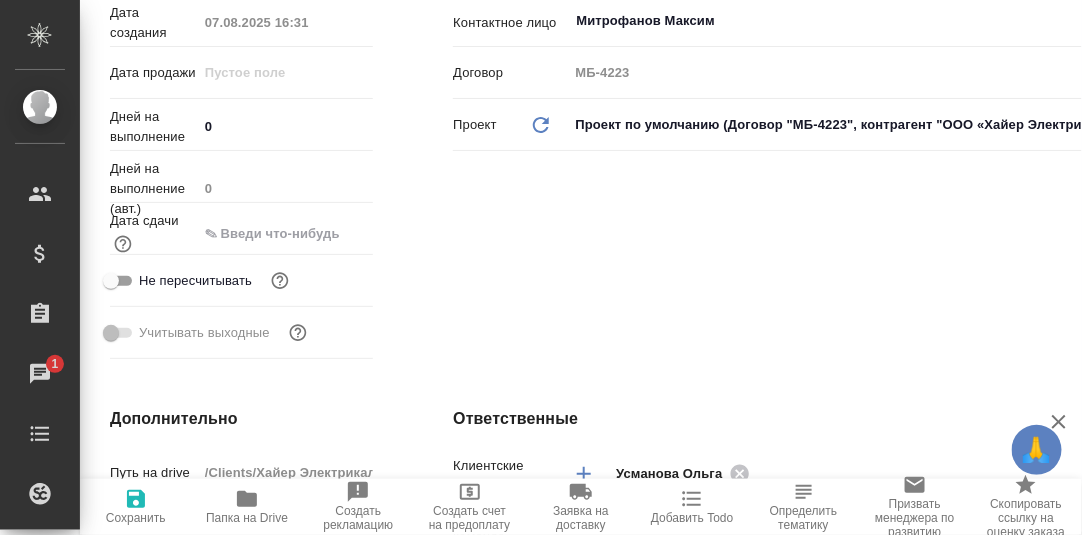 scroll, scrollTop: 399, scrollLeft: 0, axis: vertical 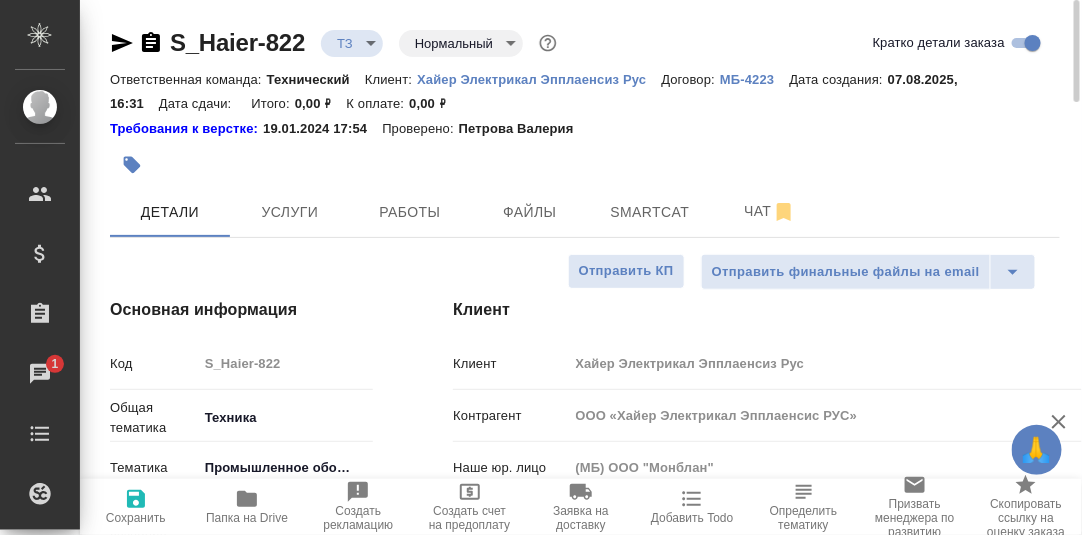 type on "x" 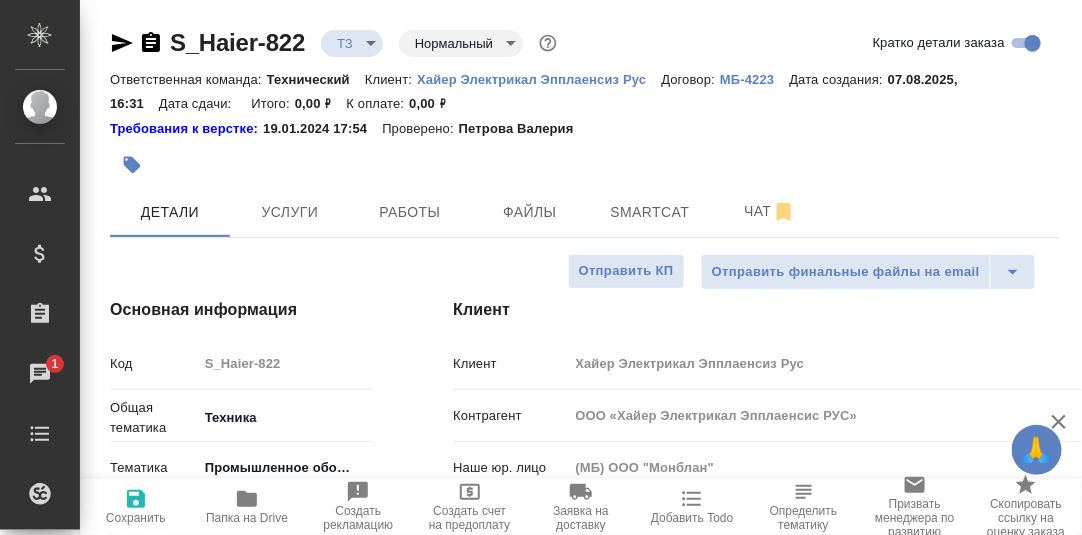 type on "x" 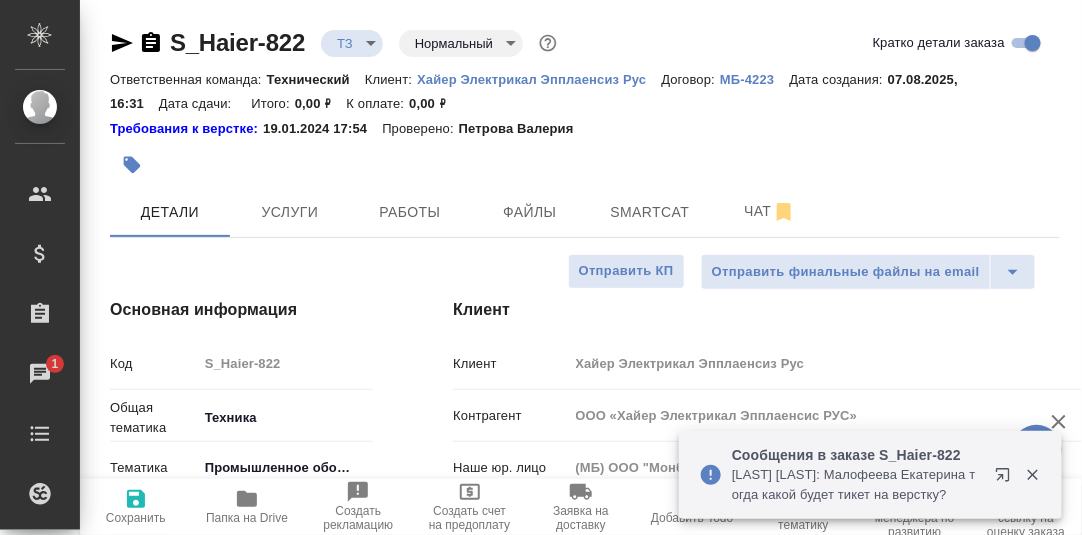 type on "x" 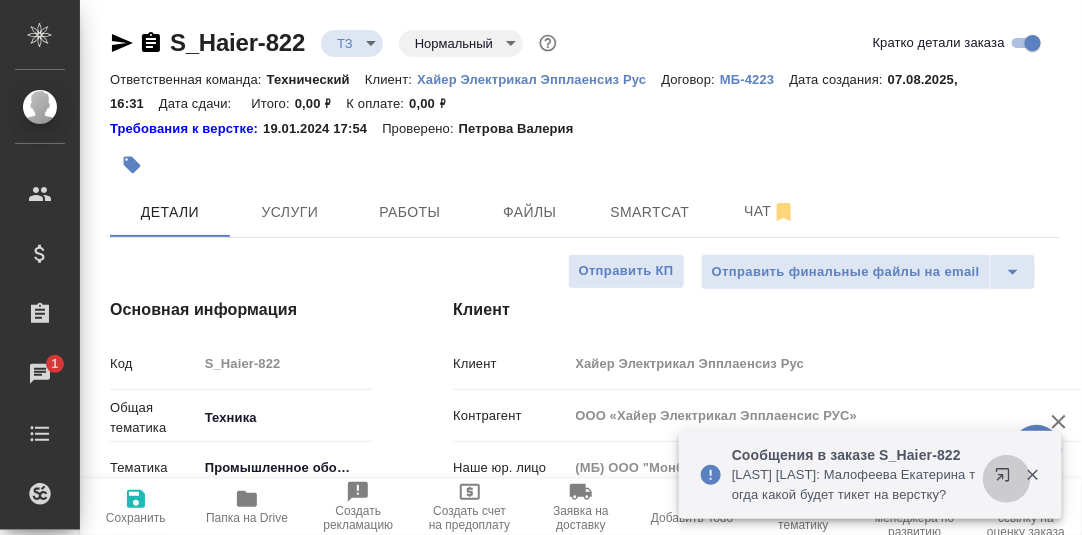click 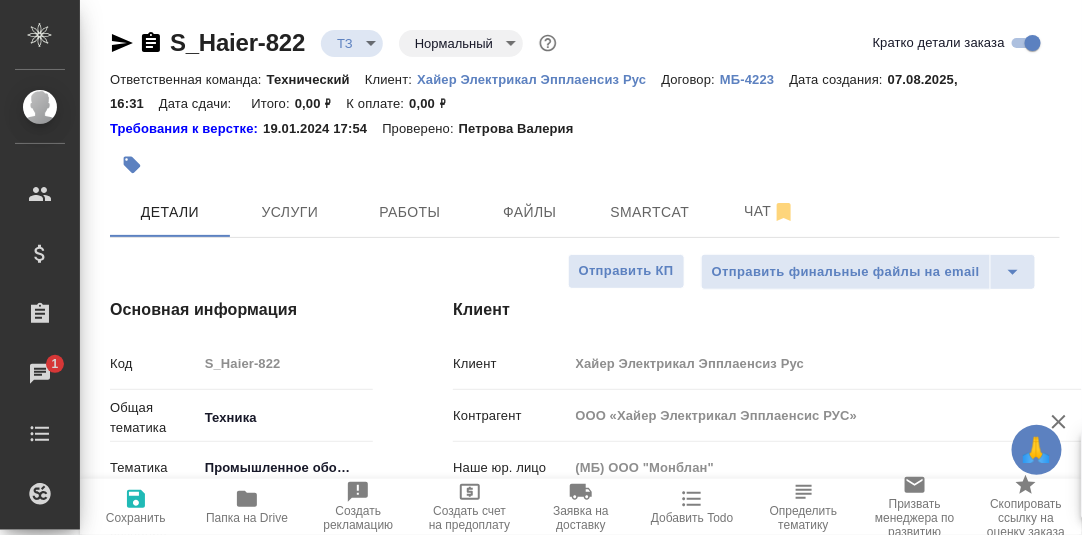type on "x" 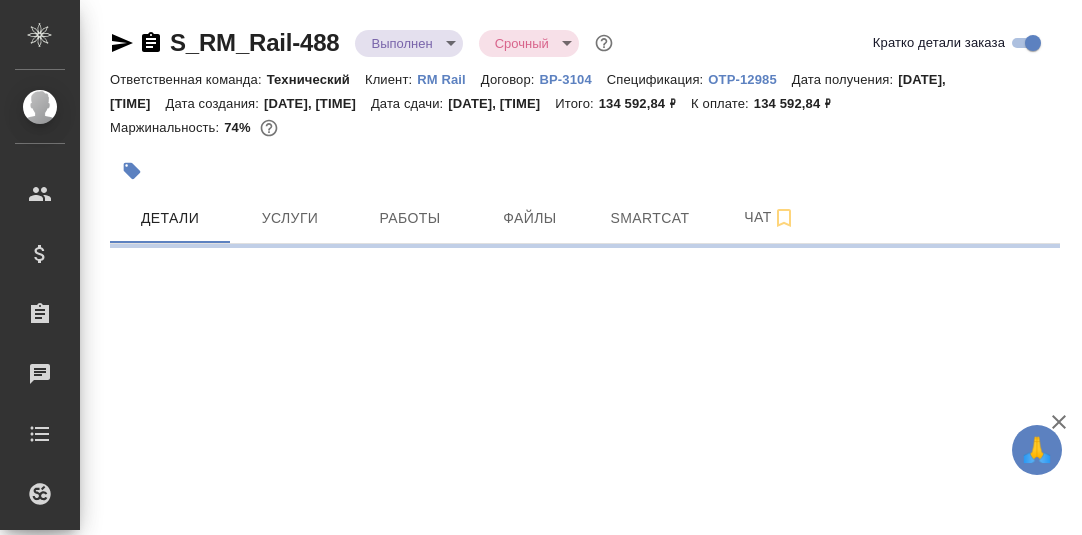 scroll, scrollTop: 0, scrollLeft: 0, axis: both 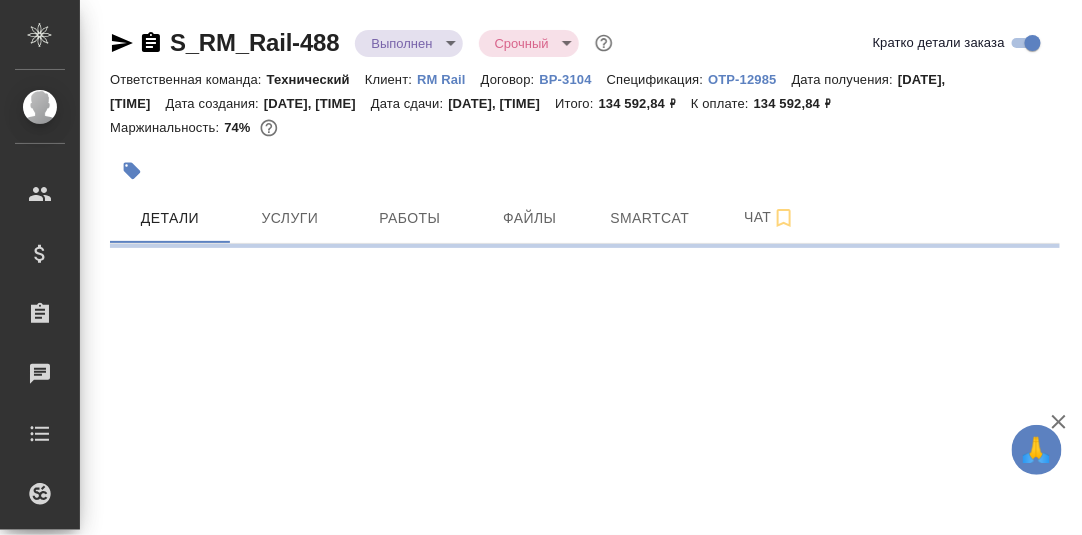select on "RU" 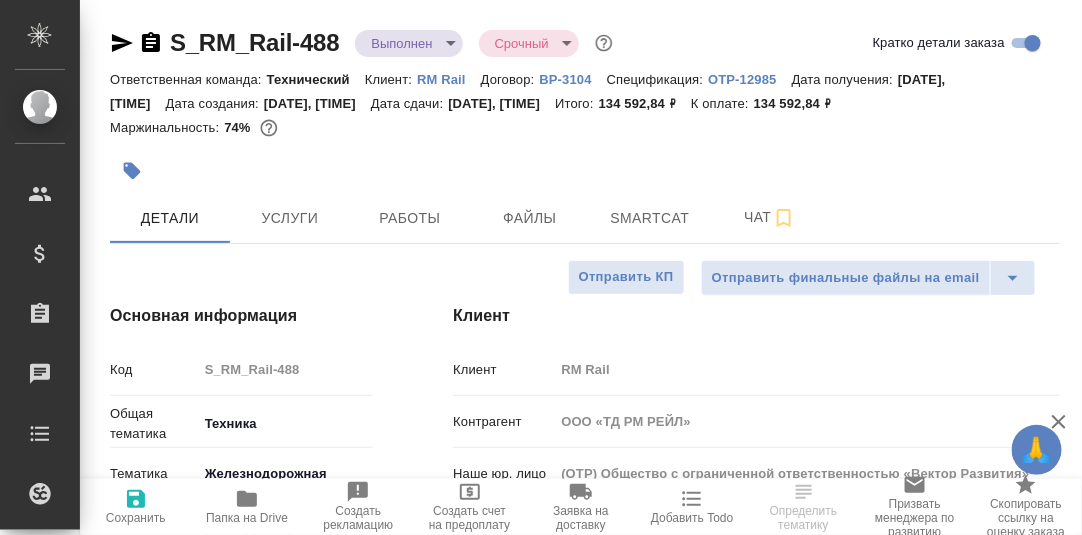 type on "x" 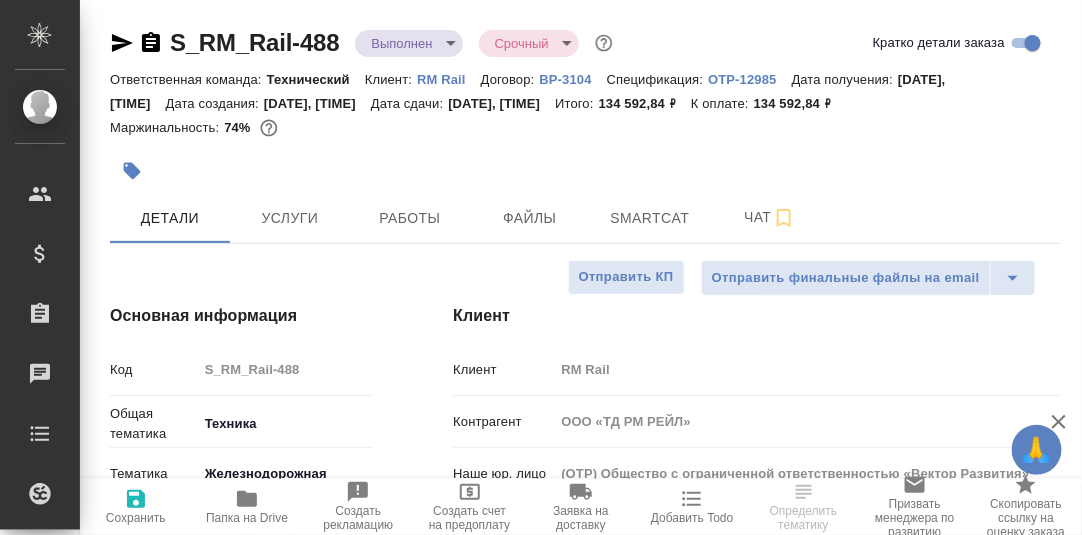 type on "x" 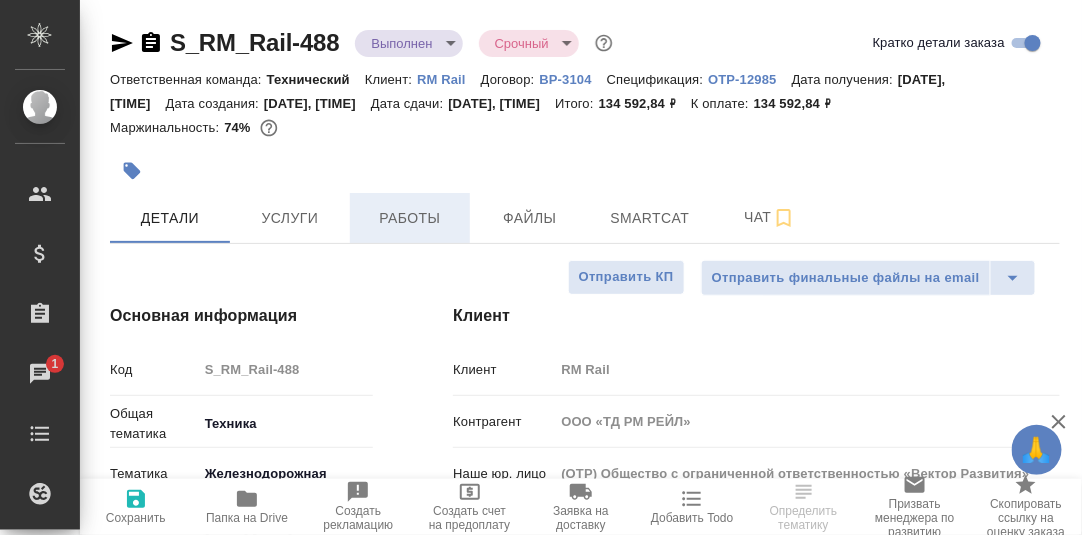 click on "Работы" at bounding box center (410, 218) 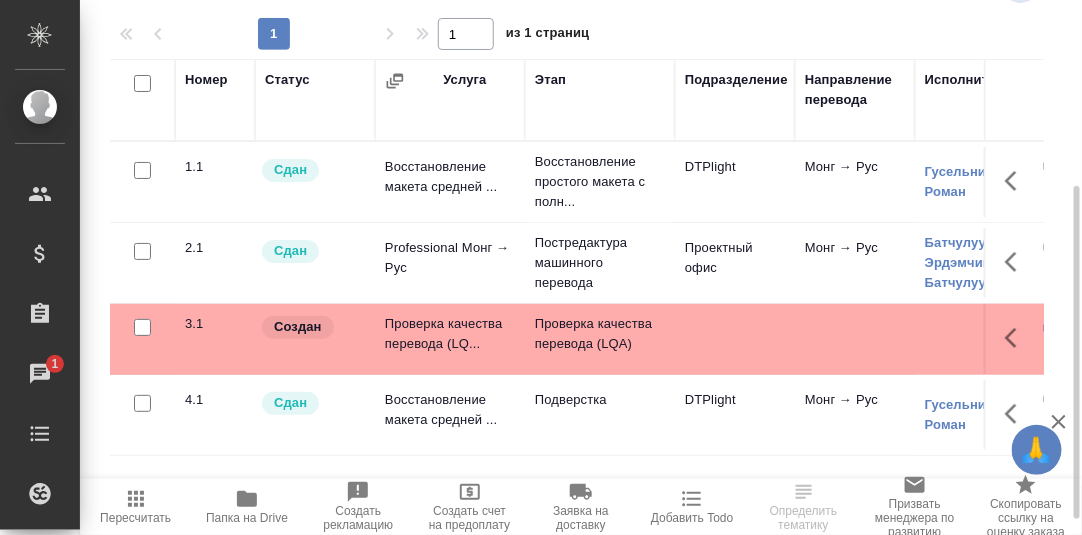 scroll, scrollTop: 324, scrollLeft: 0, axis: vertical 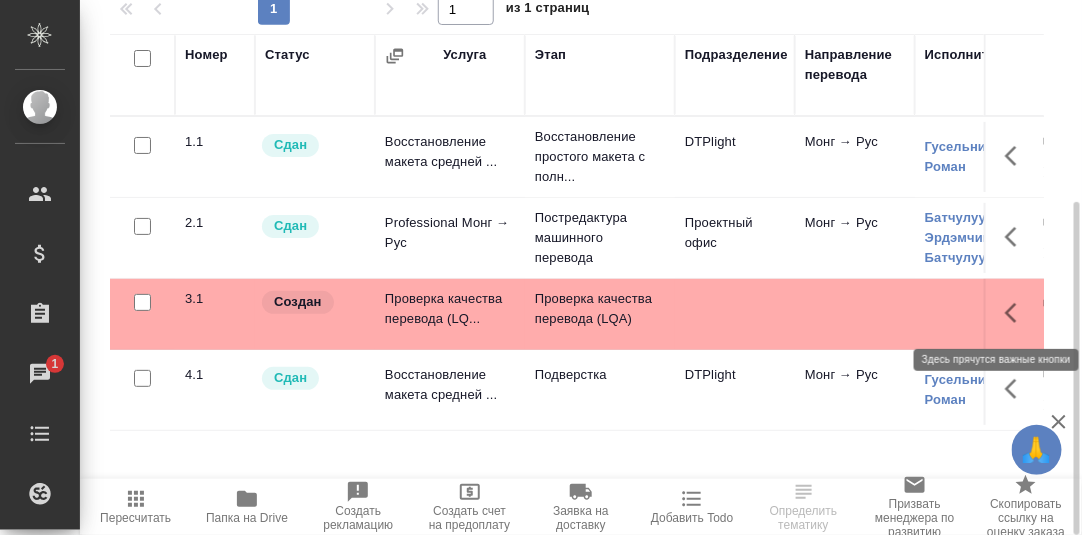 click 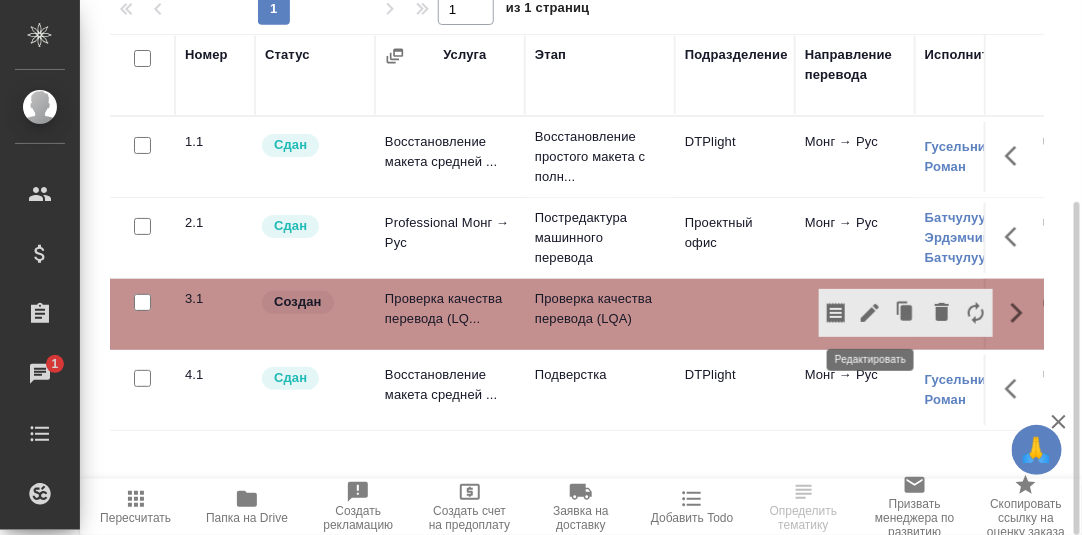 click 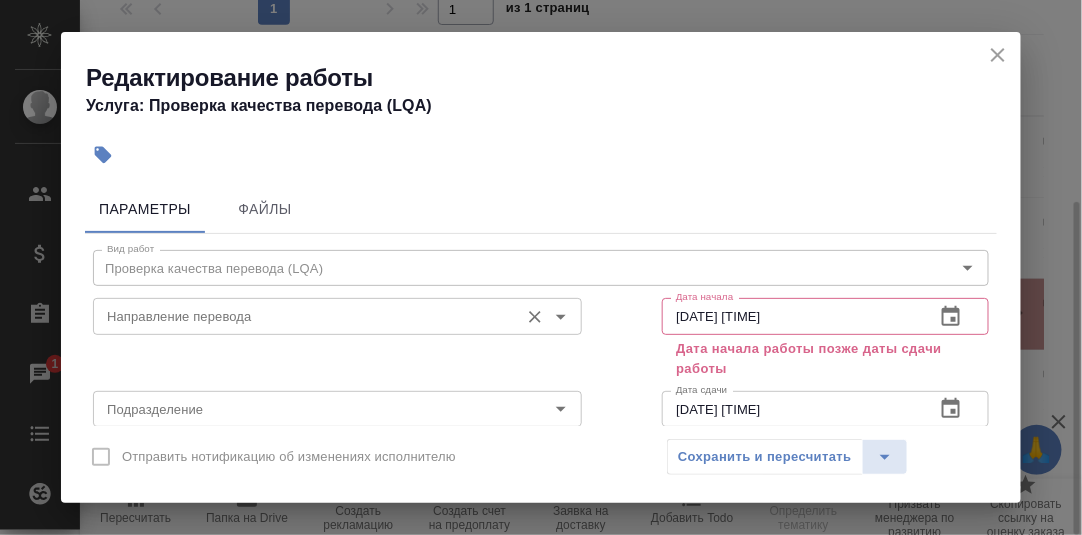 scroll, scrollTop: 99, scrollLeft: 0, axis: vertical 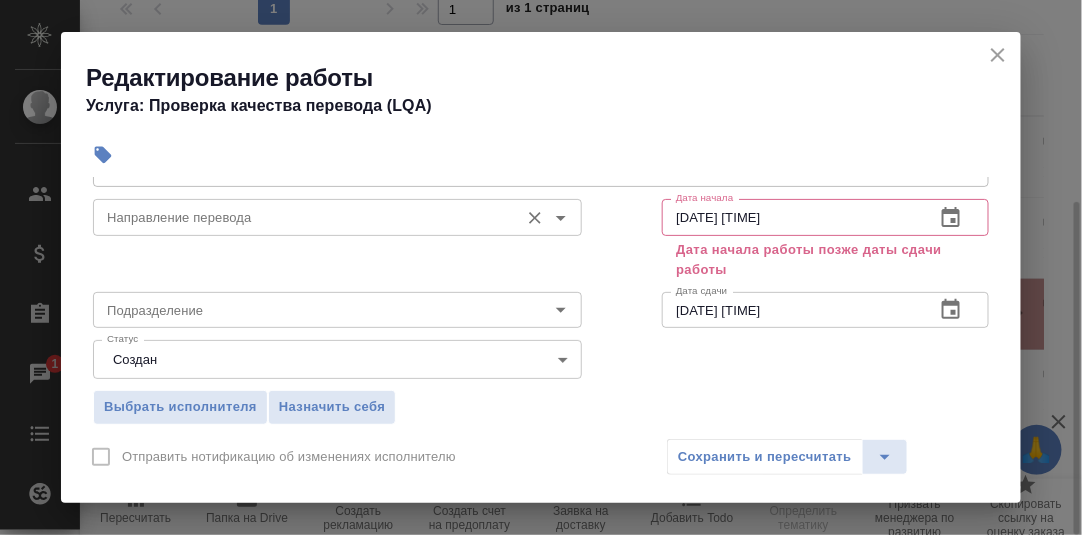 click on "Направление перевода" at bounding box center (304, 217) 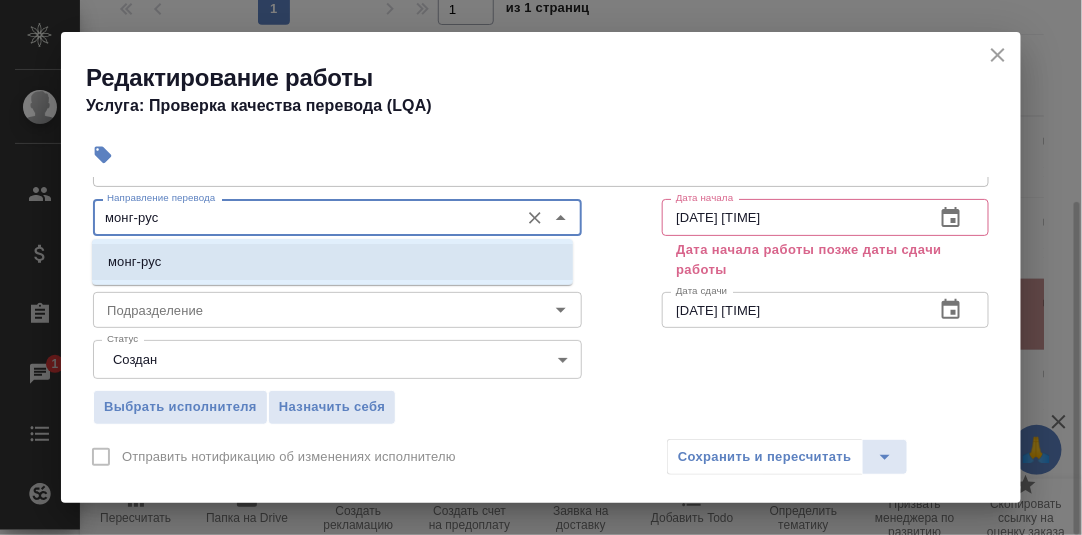 click on "монг-рус" at bounding box center [134, 262] 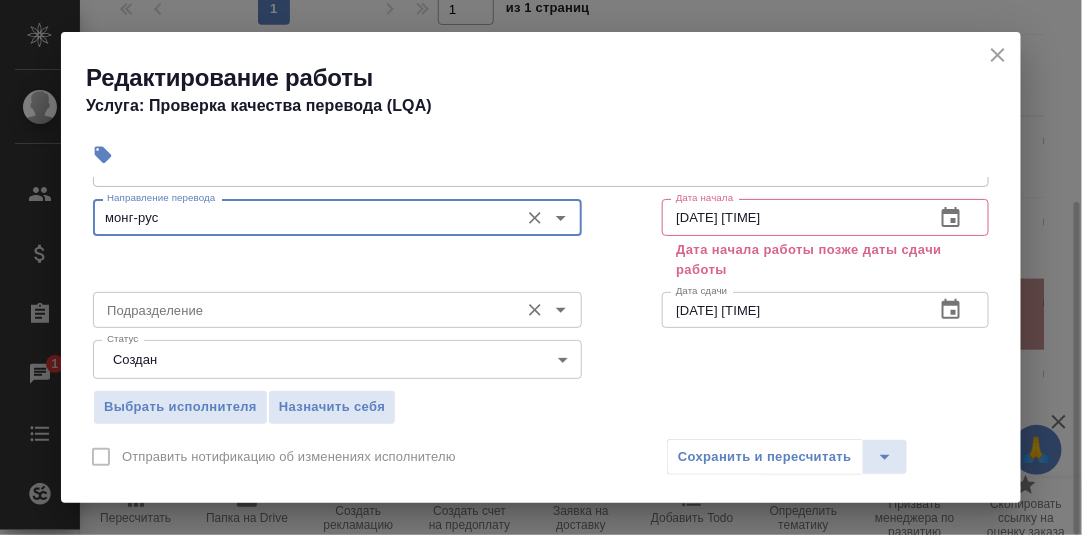 type on "монг-рус" 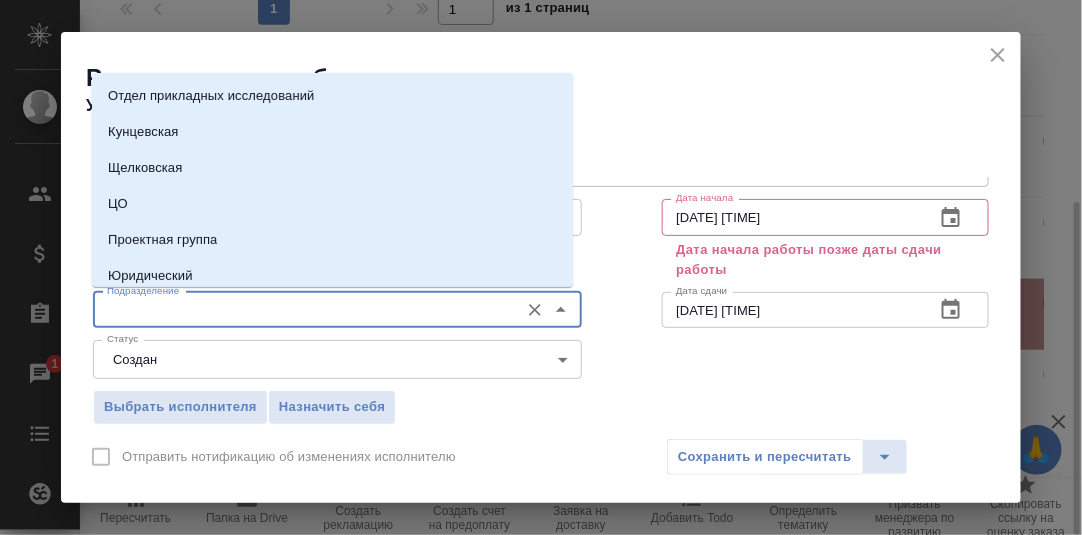 click on "Подразделение" at bounding box center [304, 310] 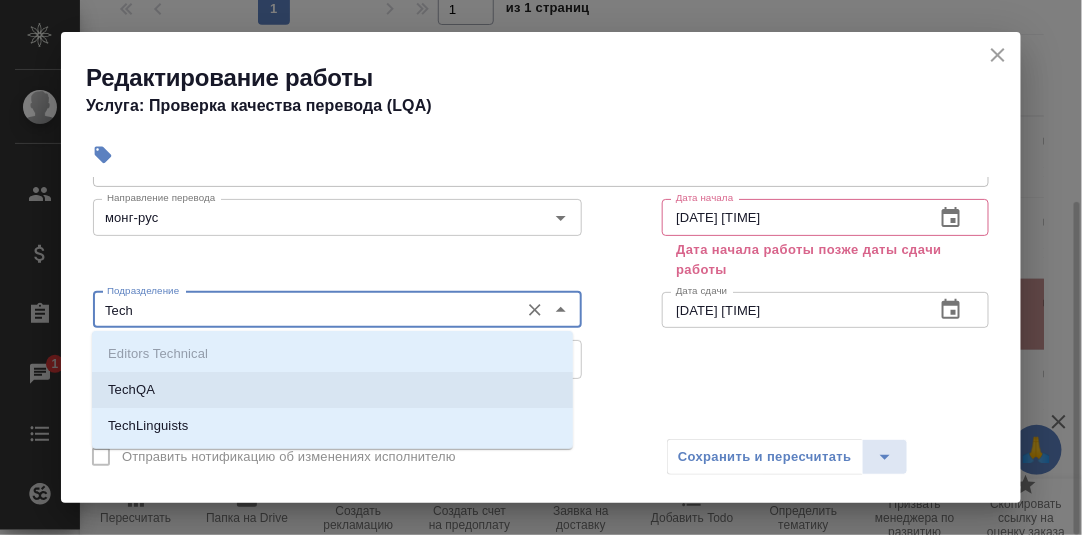 click on "TechQA" at bounding box center [332, 390] 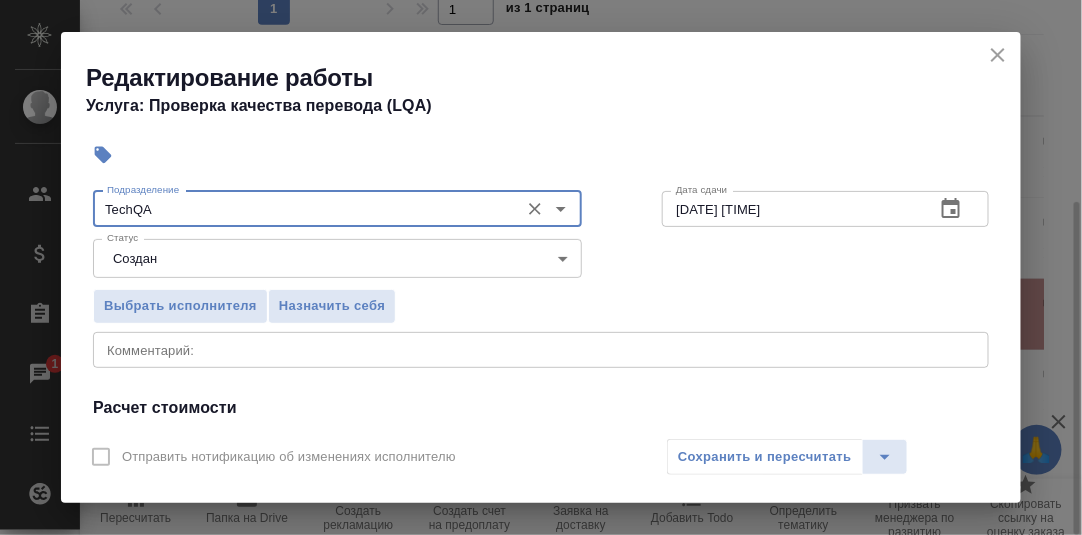 scroll, scrollTop: 300, scrollLeft: 0, axis: vertical 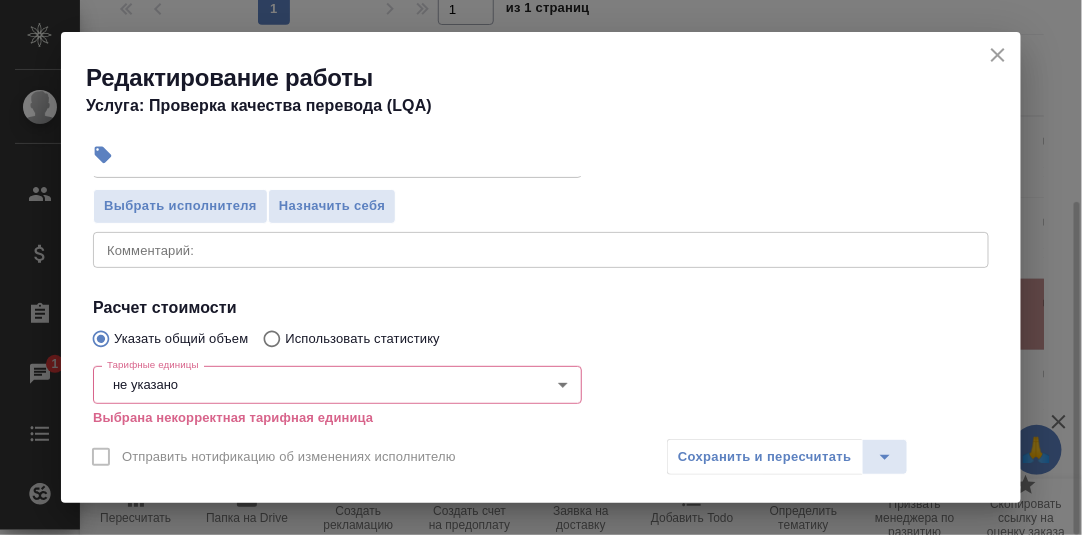 type on "TechQA" 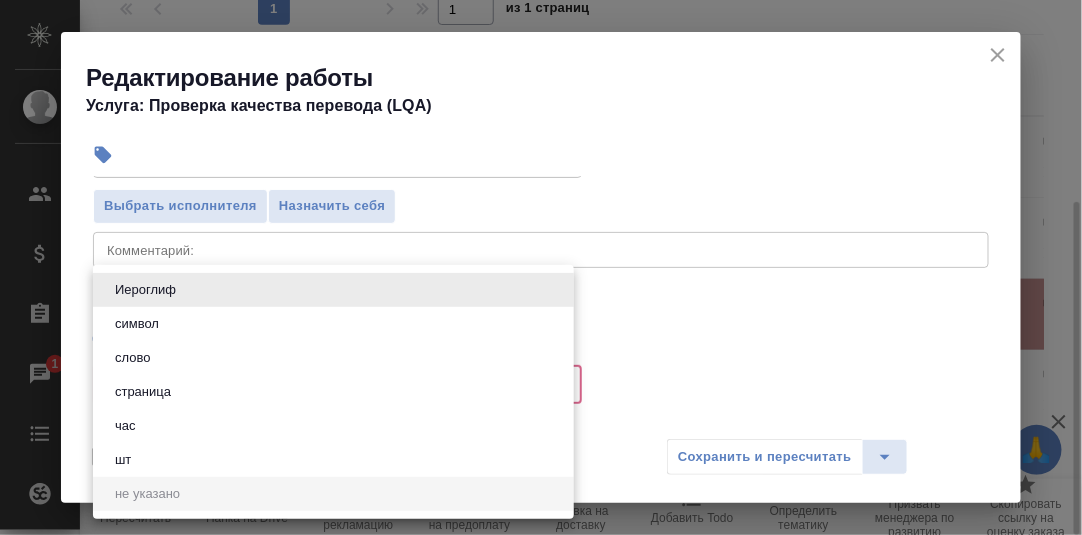 click on "час" at bounding box center (333, 426) 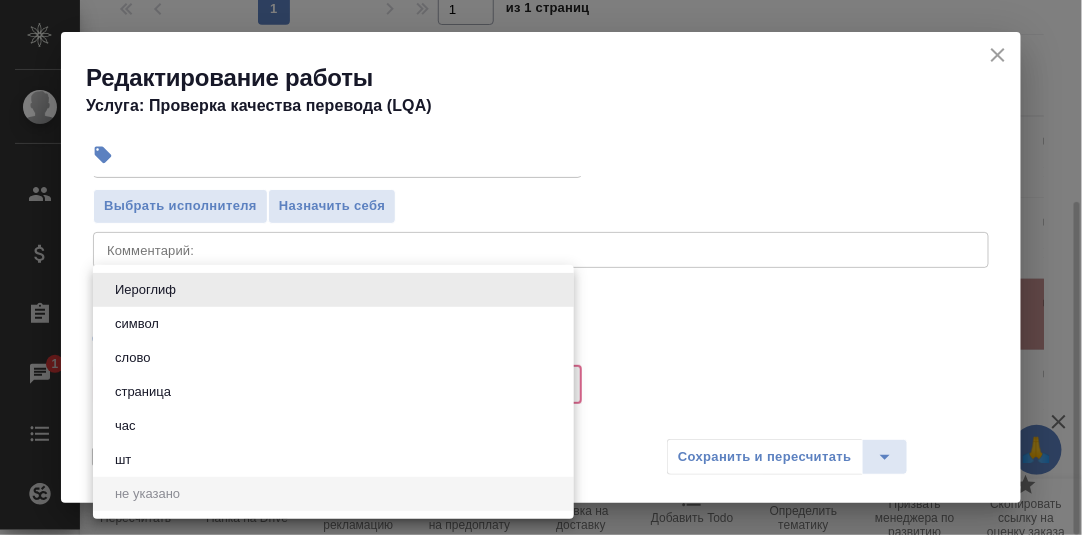 type on "5a8b1489cc6b4906c91bfd93" 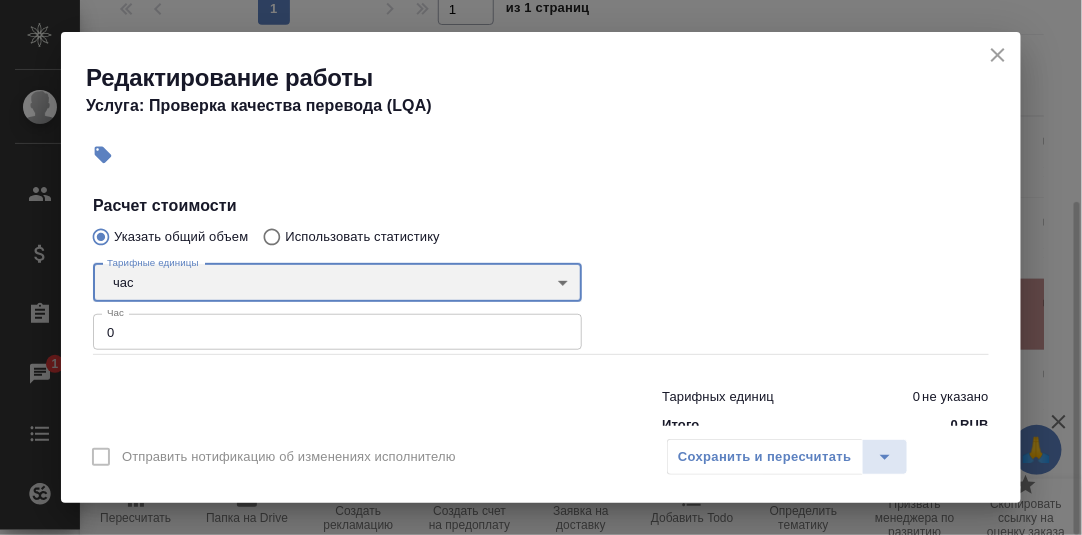 scroll, scrollTop: 449, scrollLeft: 0, axis: vertical 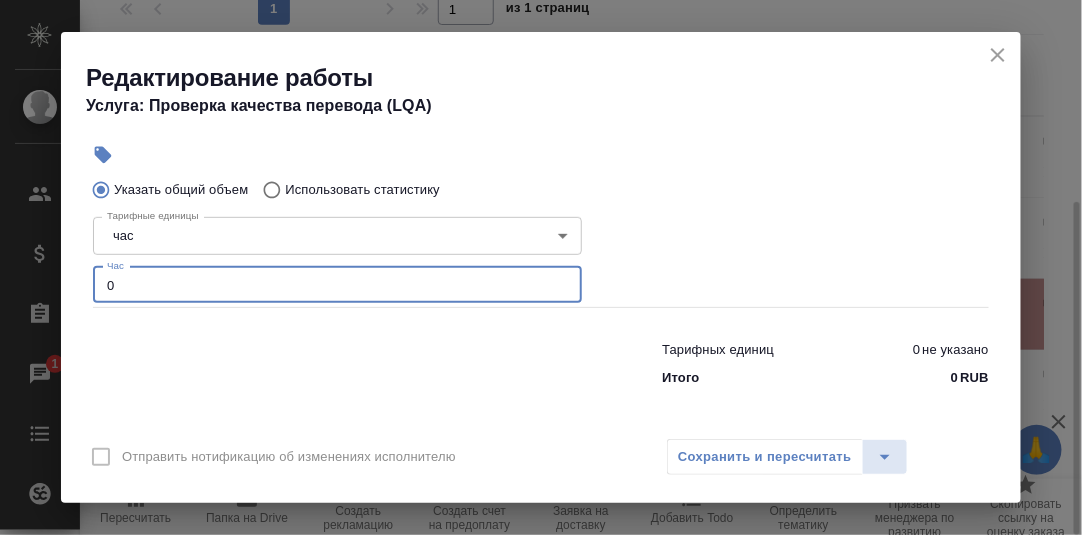 click on "0" at bounding box center (337, 285) 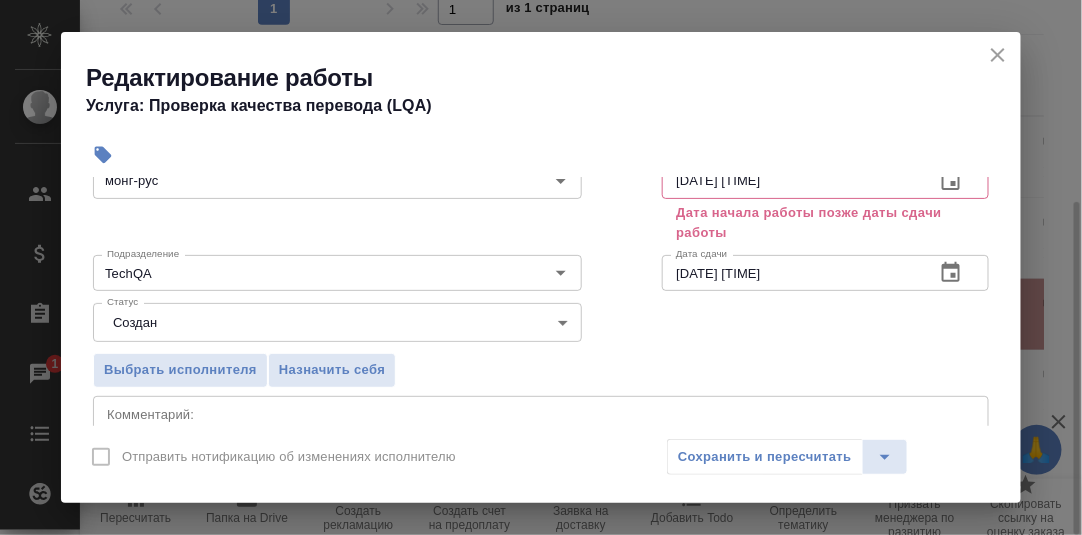 scroll, scrollTop: 49, scrollLeft: 0, axis: vertical 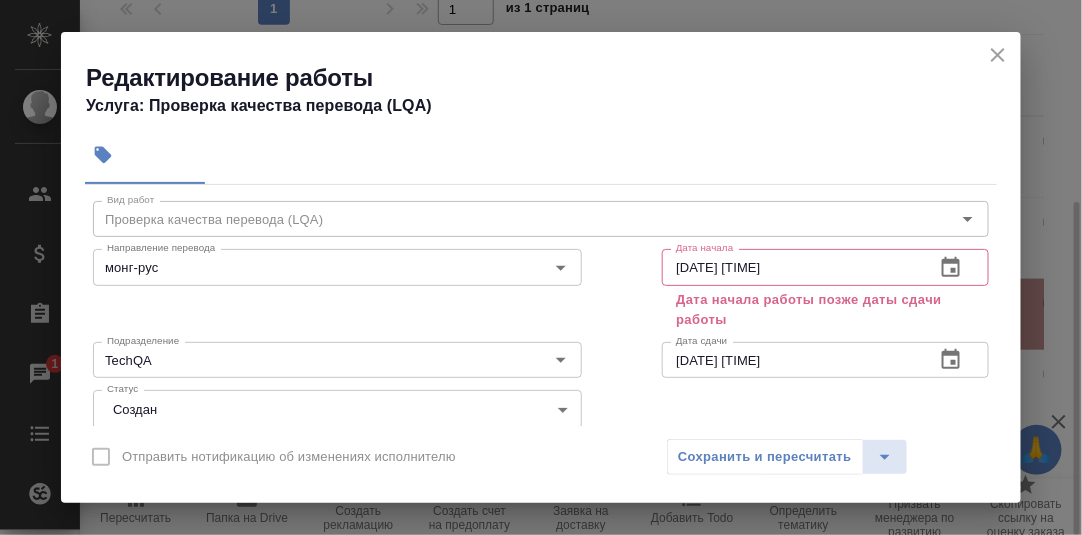 type on "0.2" 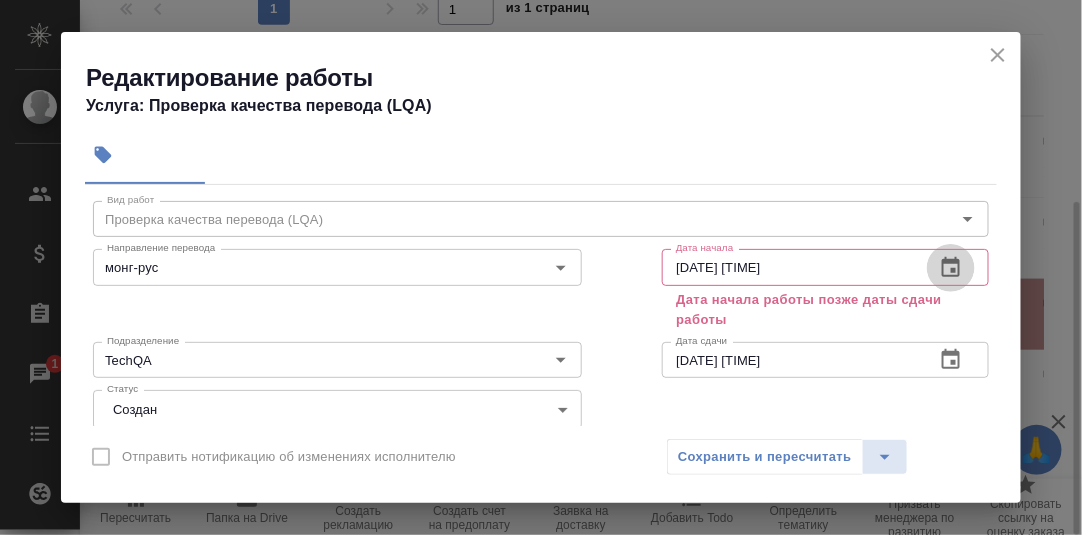 click 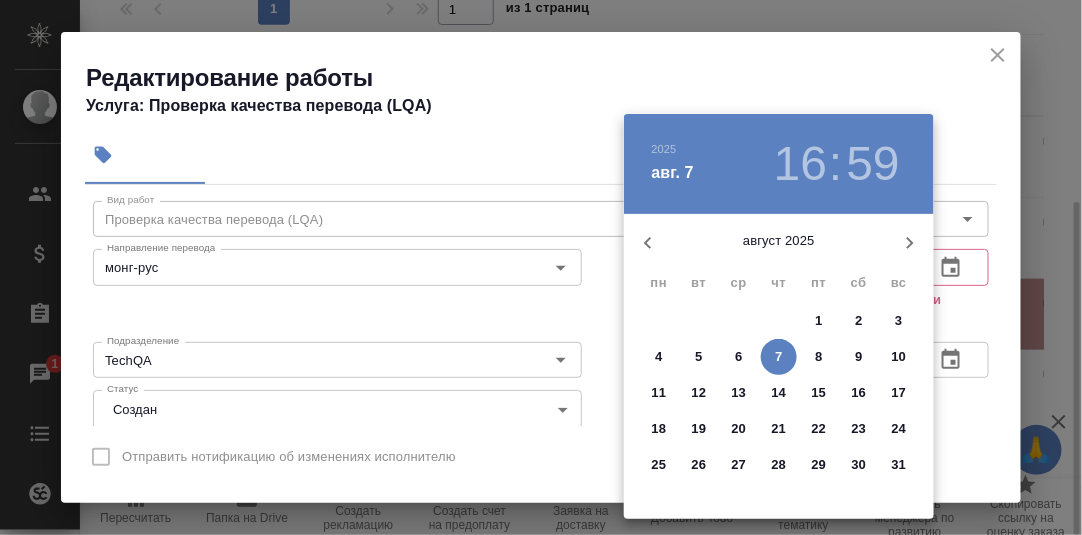 click on "7" at bounding box center [778, 357] 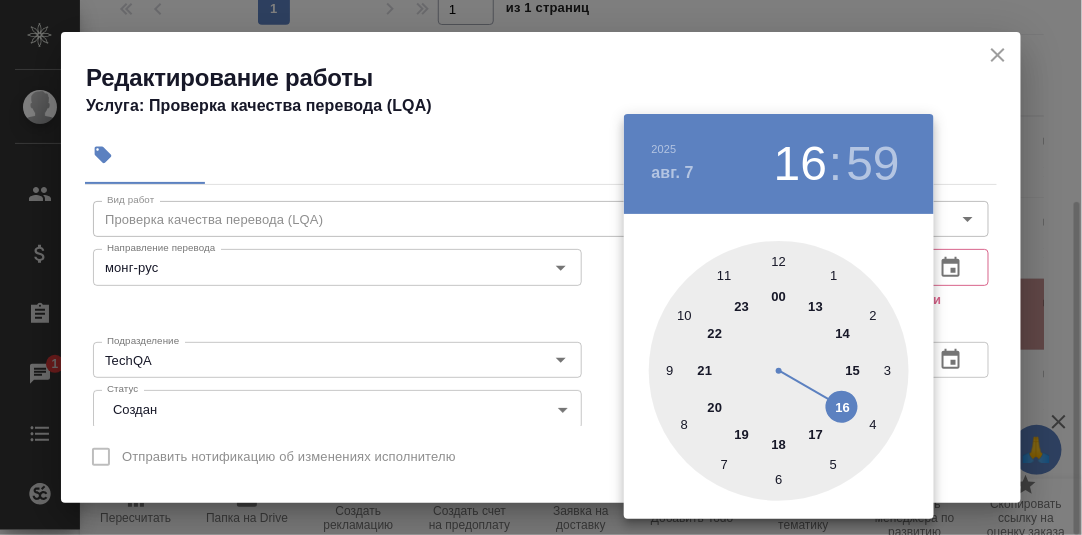 click at bounding box center (779, 371) 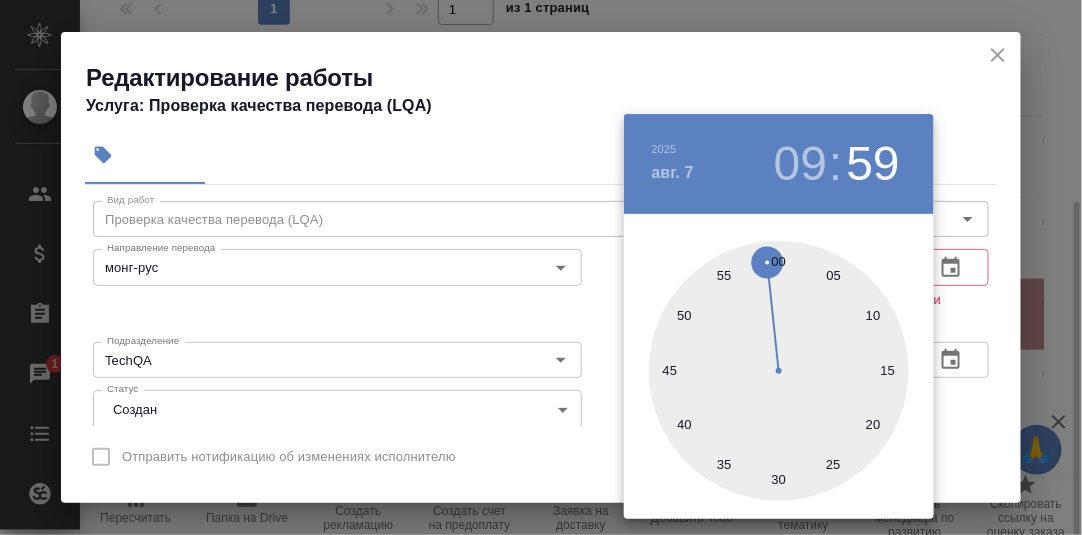click at bounding box center [779, 371] 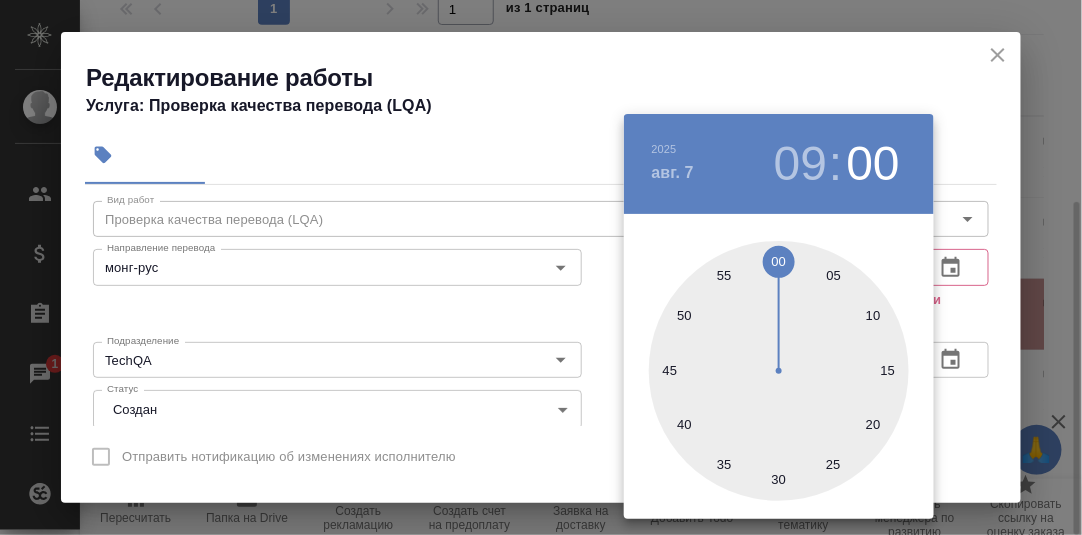 click at bounding box center [541, 267] 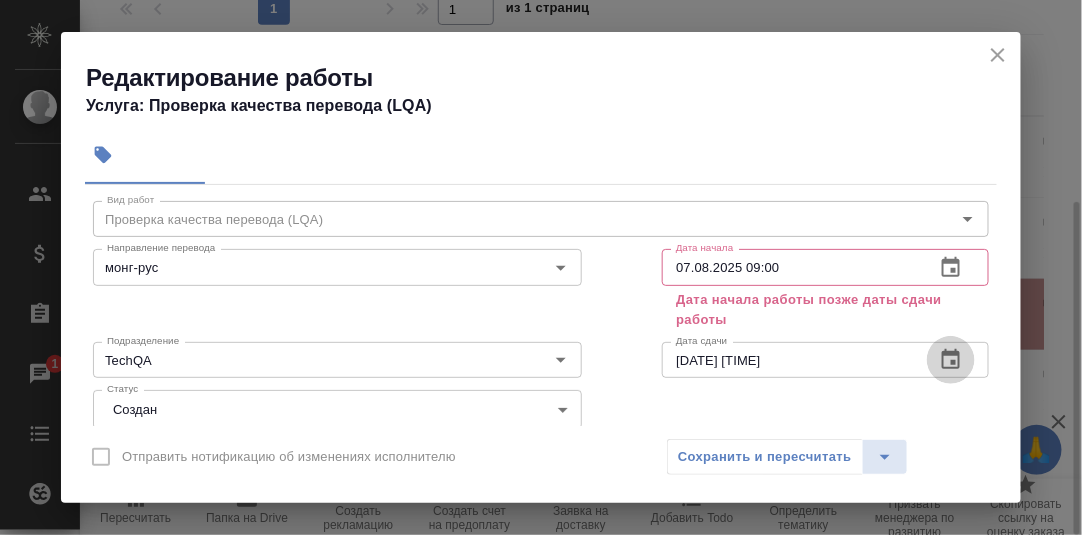 click 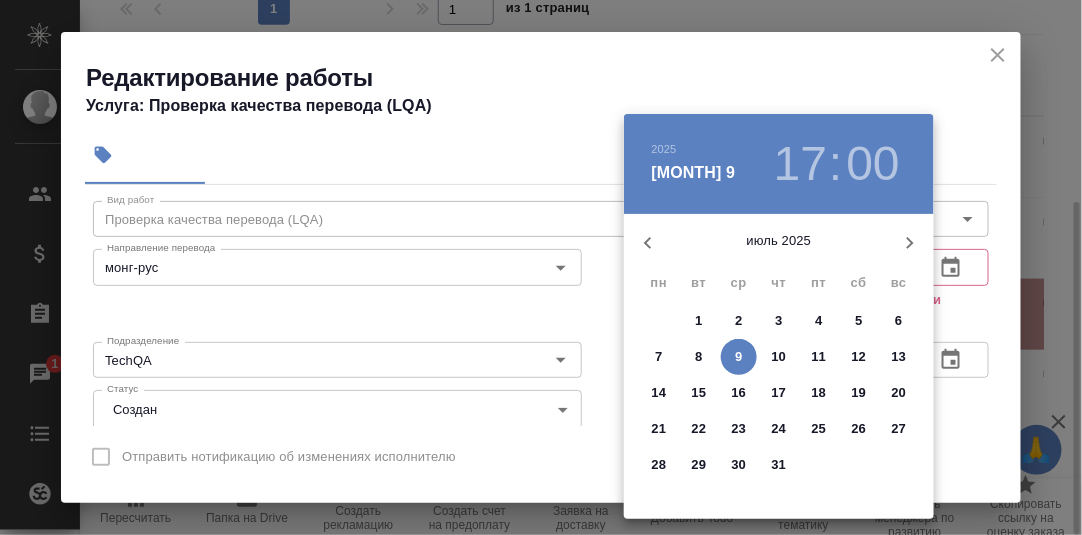 click at bounding box center [541, 267] 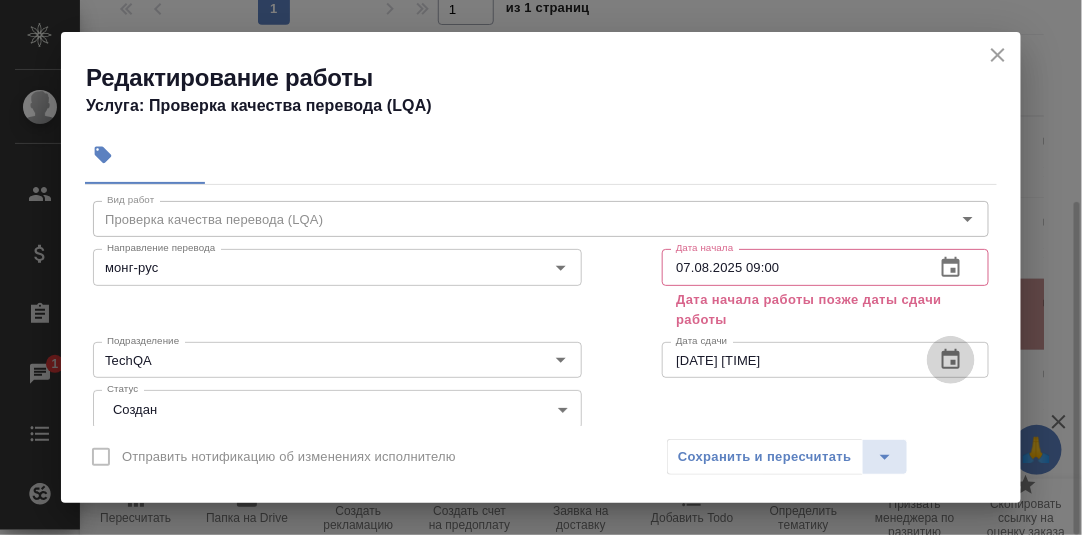 click 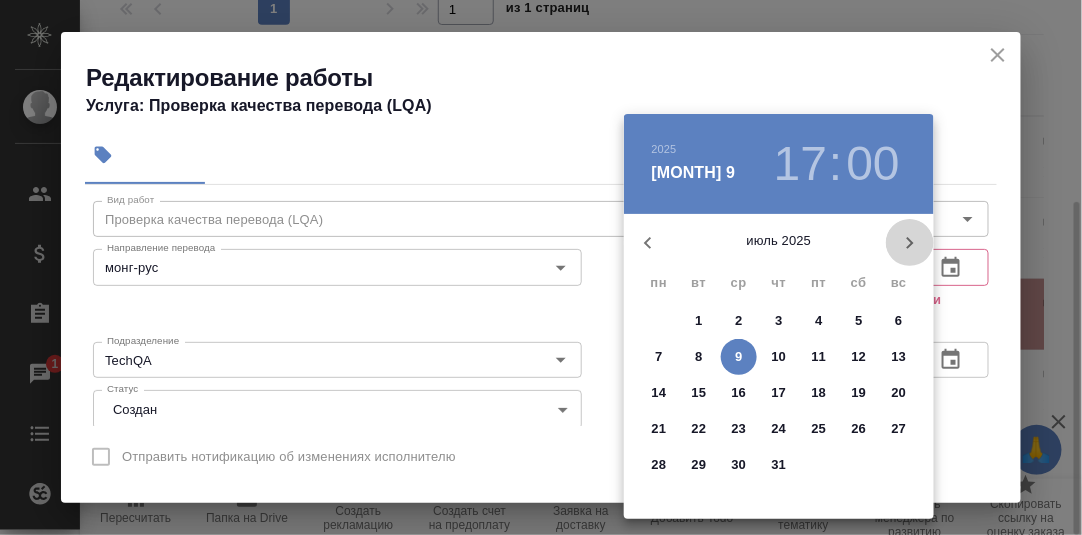 click 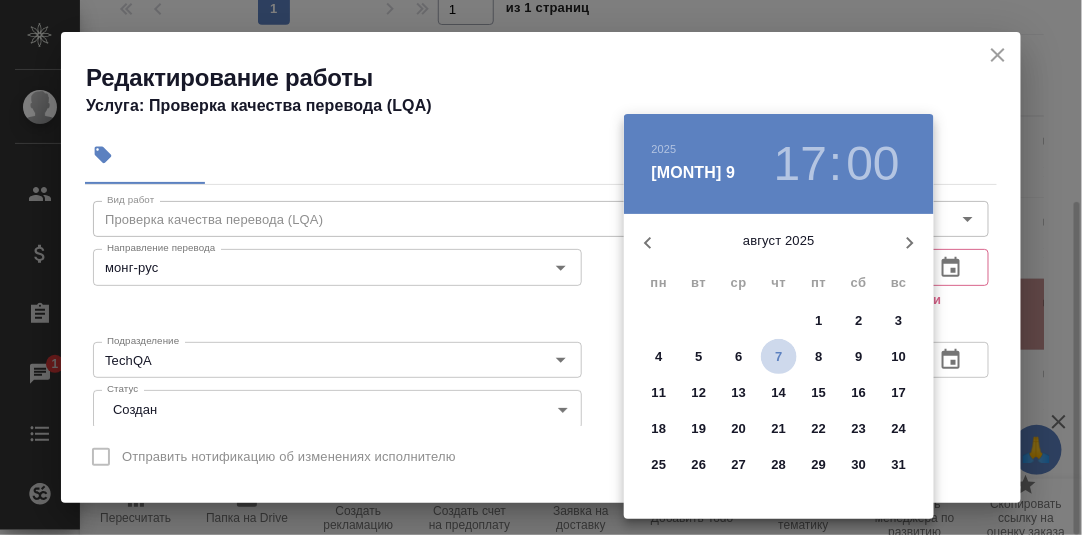 click on "7" at bounding box center [778, 357] 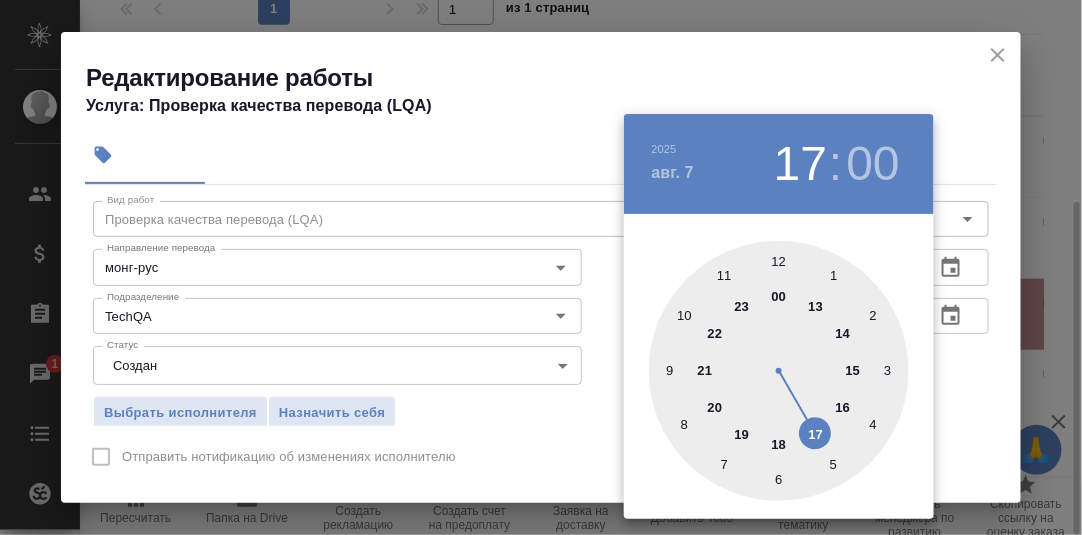 click at bounding box center [541, 267] 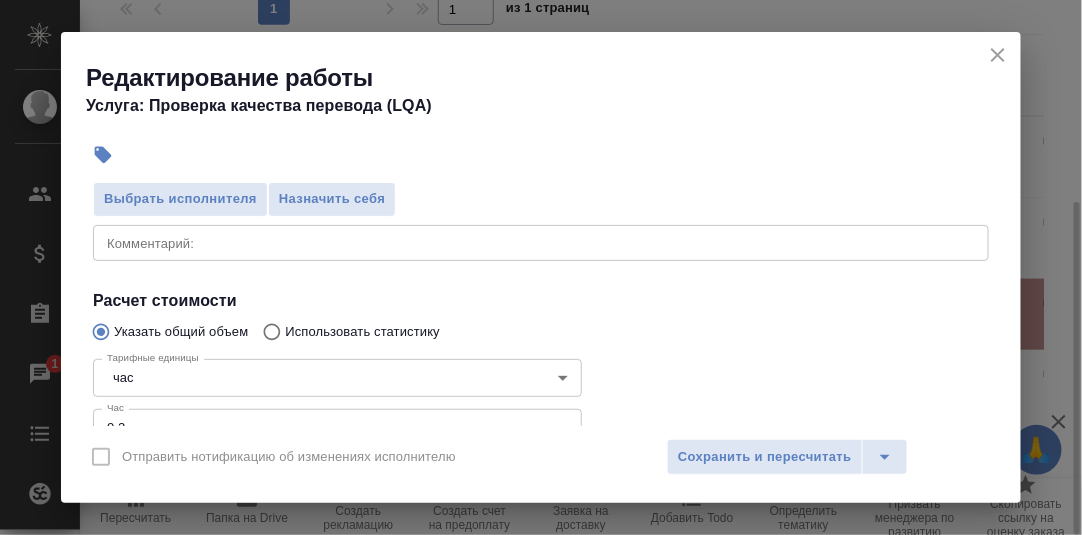 scroll, scrollTop: 206, scrollLeft: 0, axis: vertical 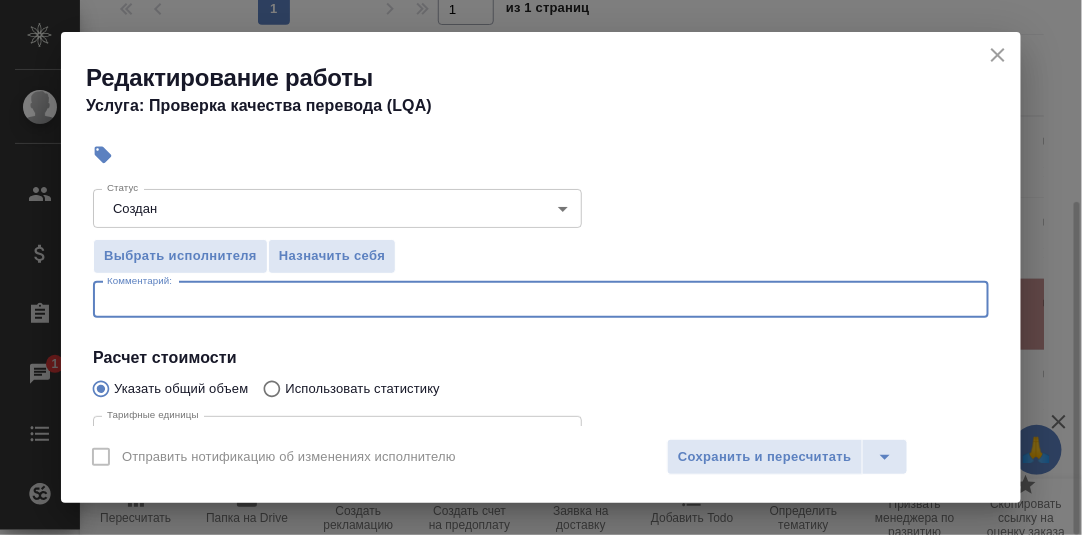click at bounding box center (541, 299) 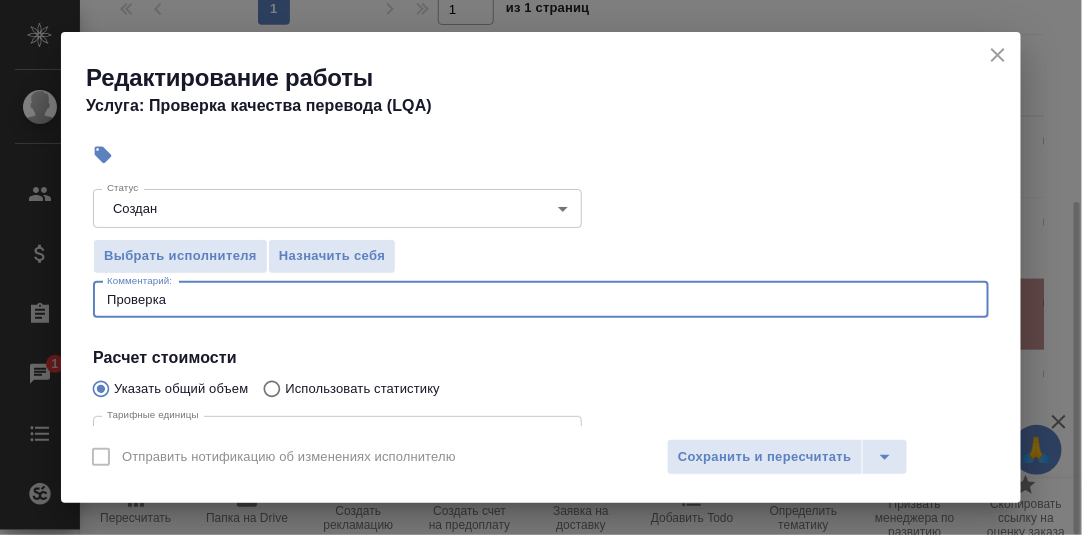 paste on "Батчулуун Эрдэмчимэг Батчулуун" 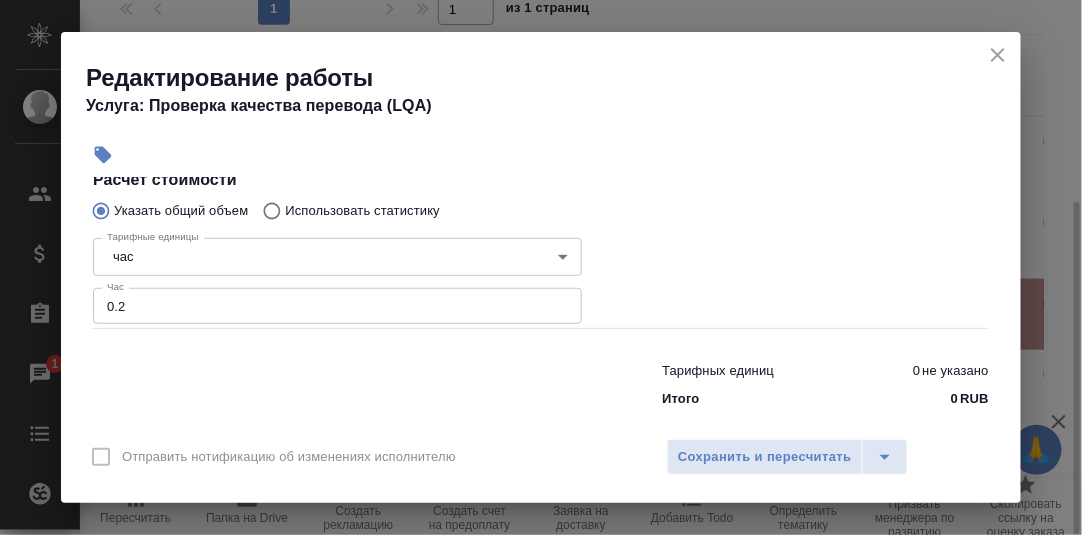 scroll, scrollTop: 406, scrollLeft: 0, axis: vertical 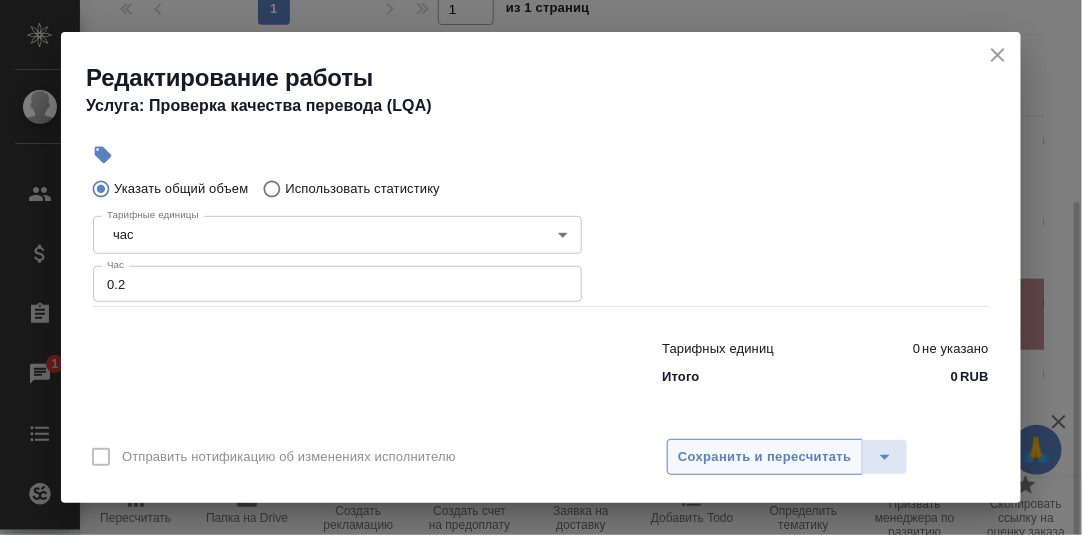 type on "Проверка [FIRST] [LAST] [LAST]" 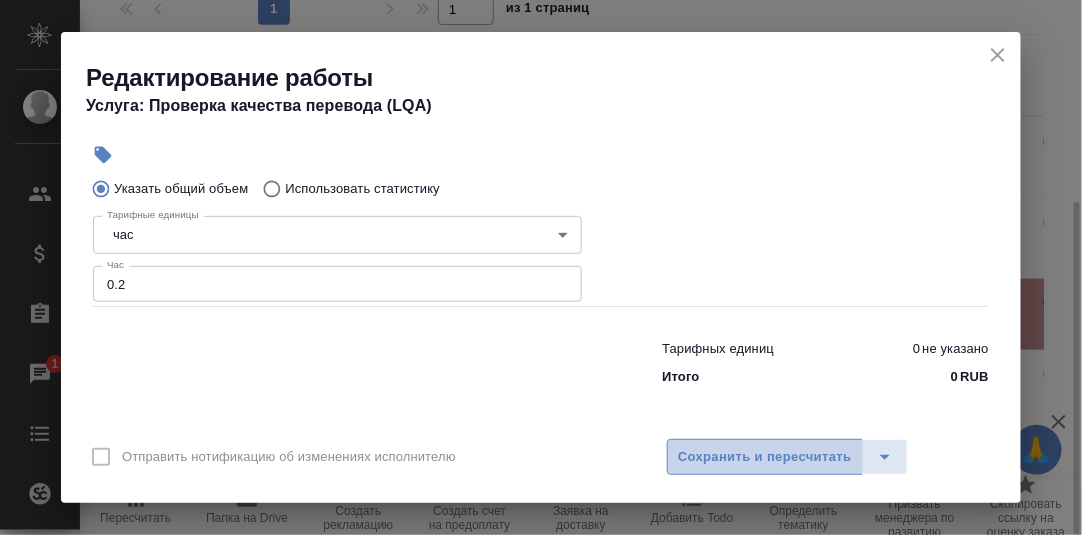 click on "Сохранить и пересчитать" at bounding box center [765, 457] 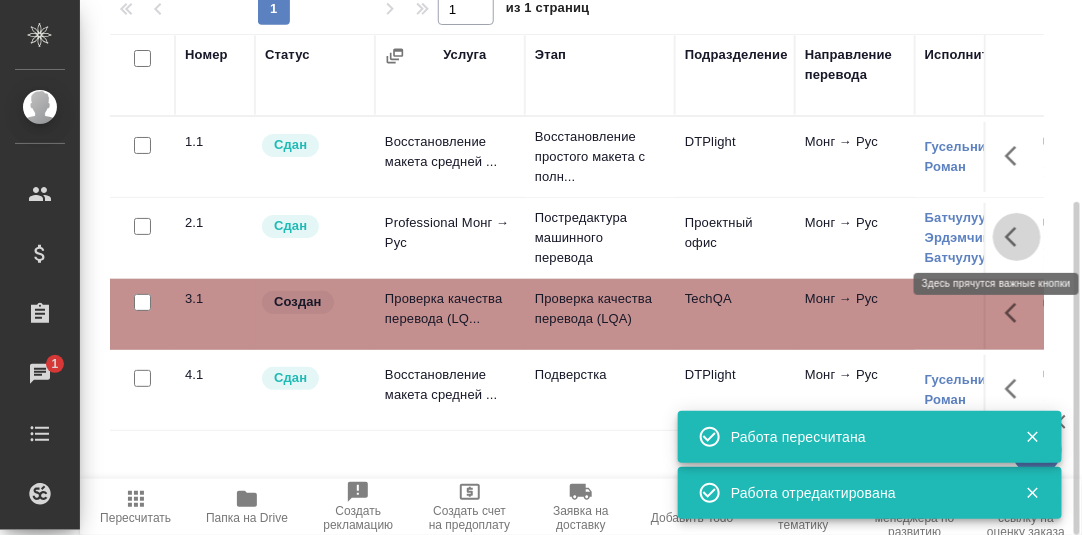 click 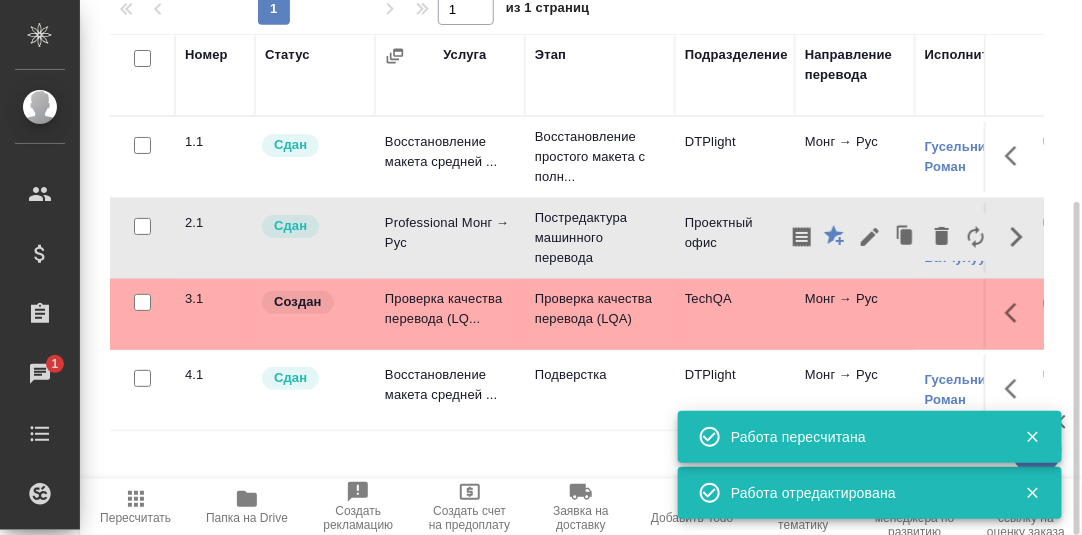 click on "Номер Статус Услуга Этап Подразделение Направление перевода Исполнитель Автор изменения Дата начала Дата завершения Общий объем Оплачиваемый объем Тариф Итого Прогресс исполнителя в SC Оценка Автор оценки Файлы   1.1 Сдан Восстановление макета средней ... Восстановление простого макета с полн... DTPlight Монг → Рус Гусельников Роман Петрова Валерия [DATE], [TIME] [YEAR] [DATE], [TIME] [YEAR] 114 Страница А4 114 Страница А4 16 RUB 1 824 RUB - 2 файла 2.1 Сдан Professional Монг → Рус Постредактура машинного перевода Проектный офис Монг → Рус Батчулуун Эрдэмчимэг Батчулуун Белякова Юлия [DATE], [TIME] [YEAR] [TIME]" at bounding box center (585, 259) 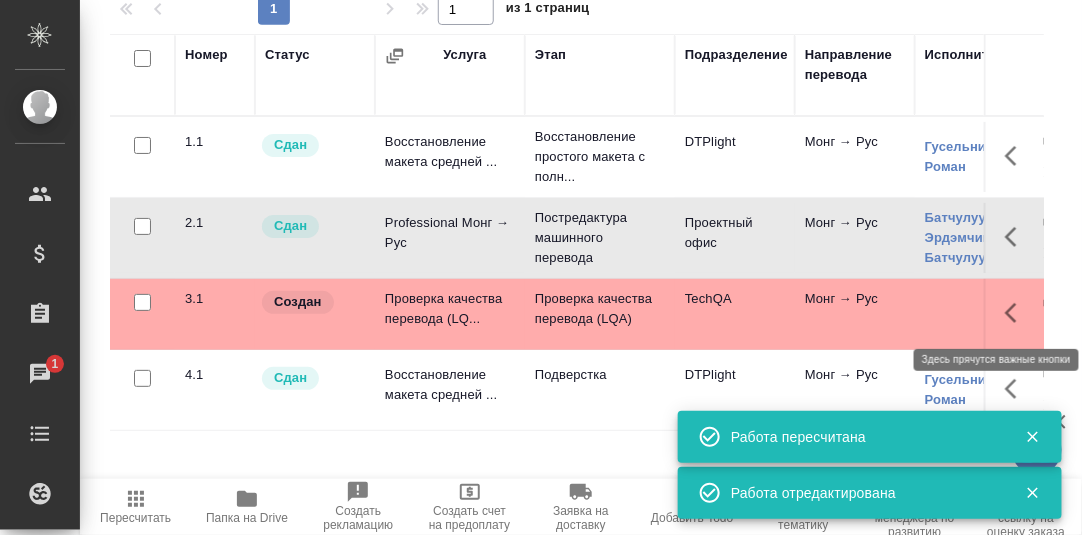 click 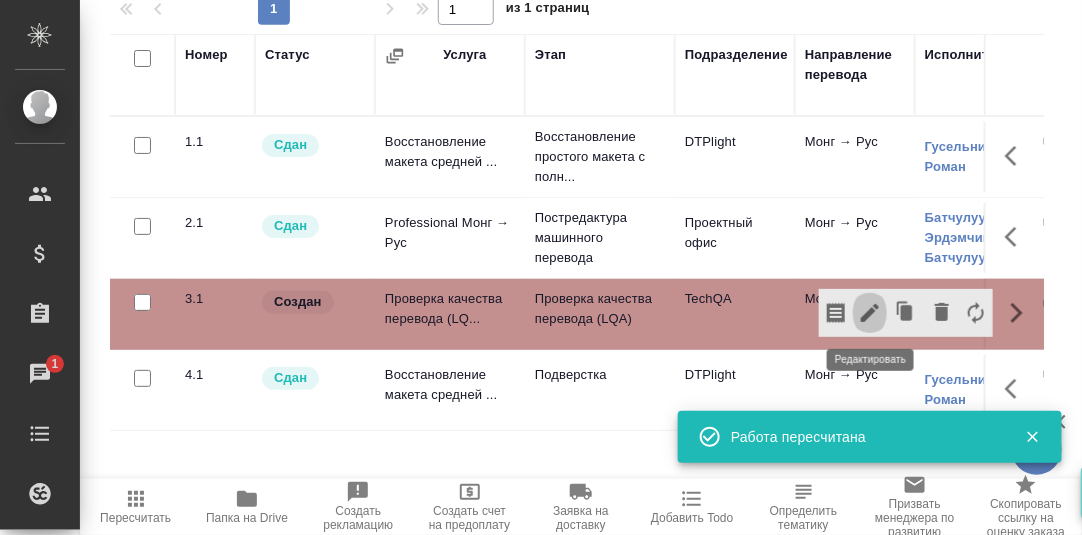 click 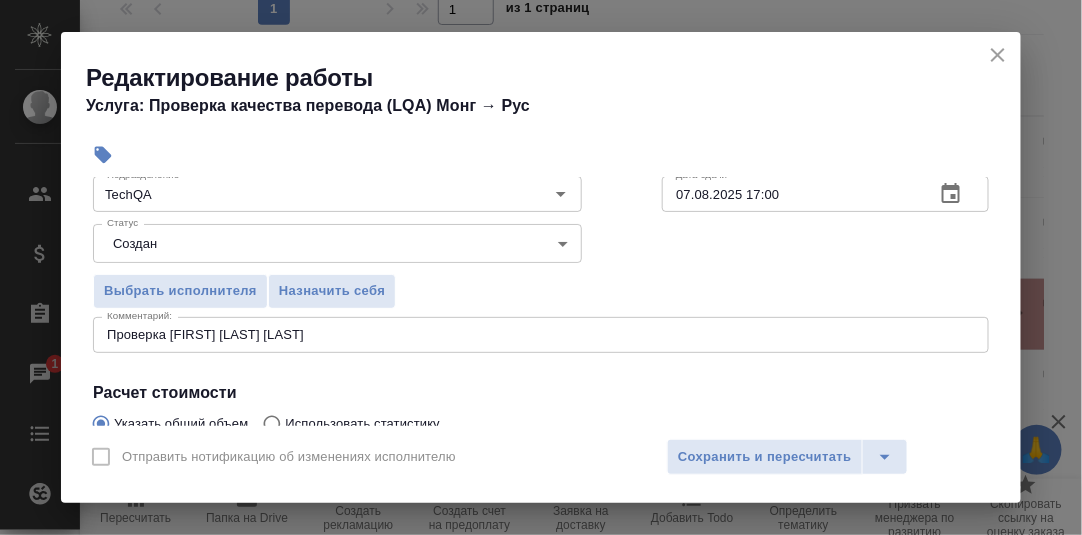 scroll, scrollTop: 200, scrollLeft: 0, axis: vertical 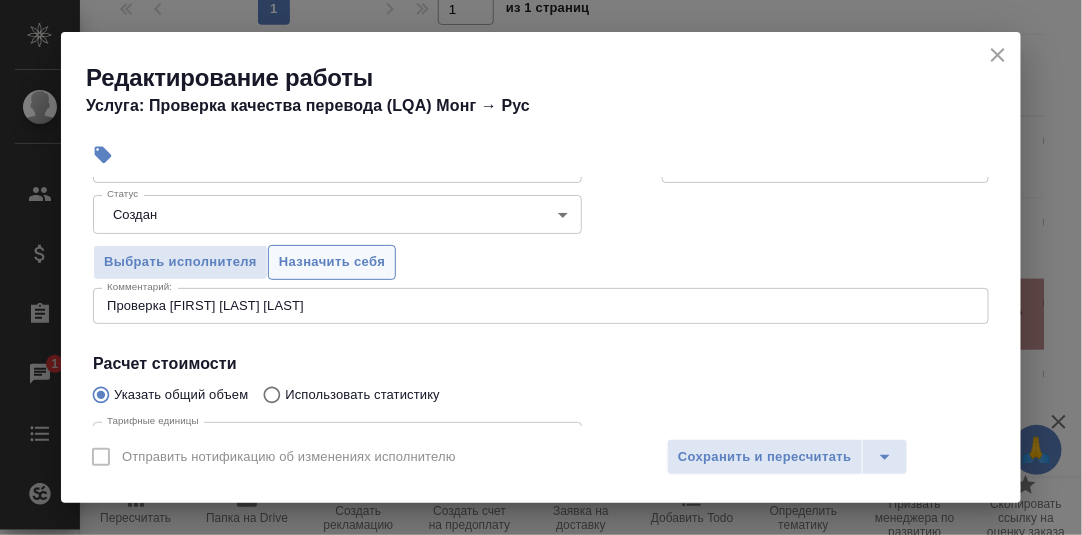 click on "Назначить себя" at bounding box center (332, 262) 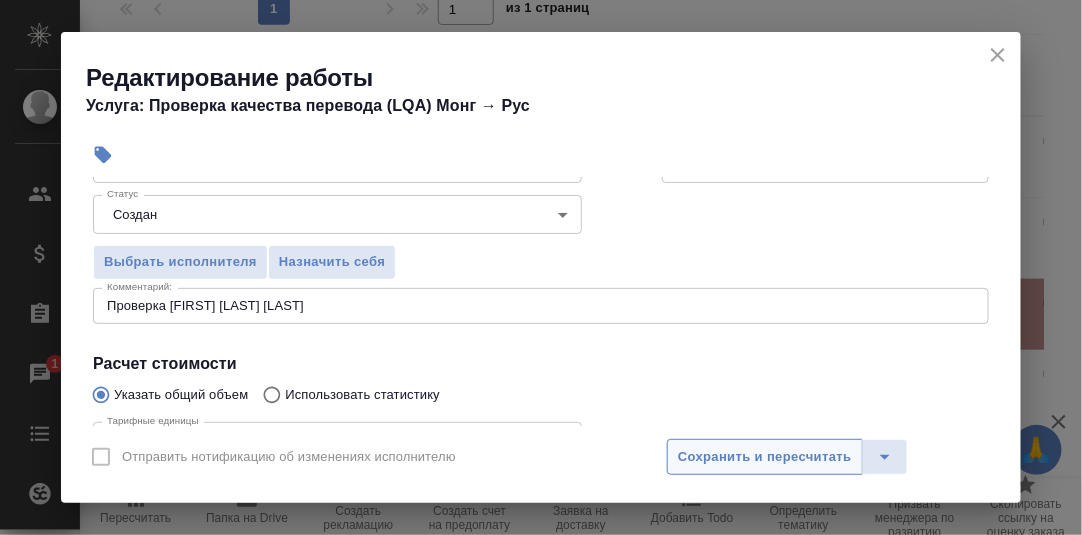 click on "Сохранить и пересчитать" at bounding box center [765, 457] 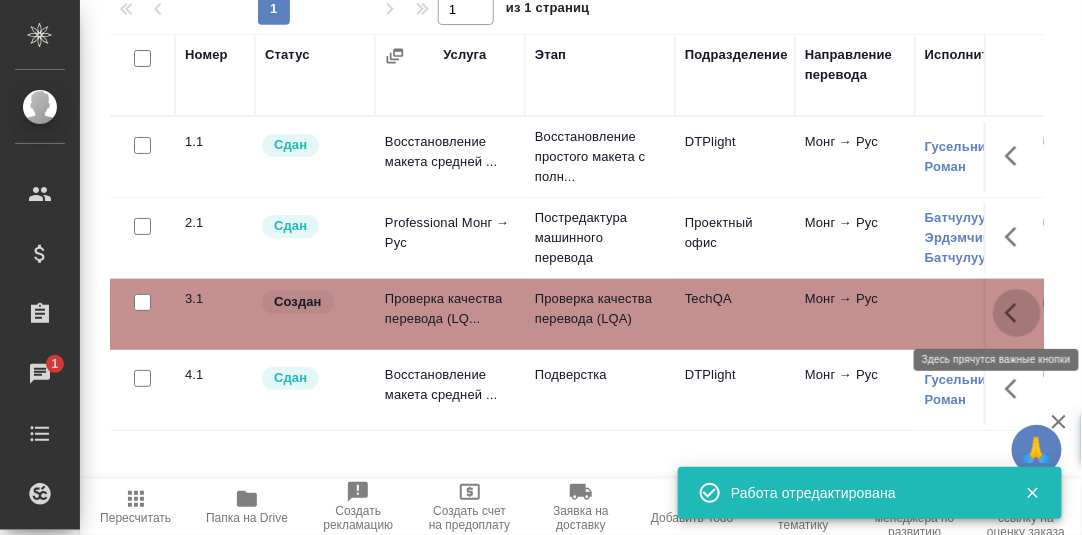 click 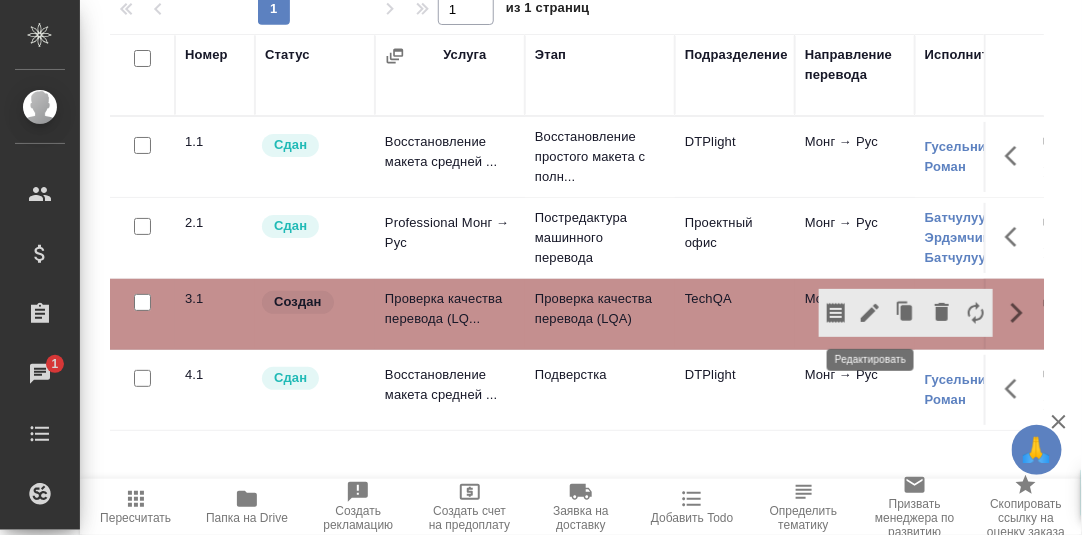 click 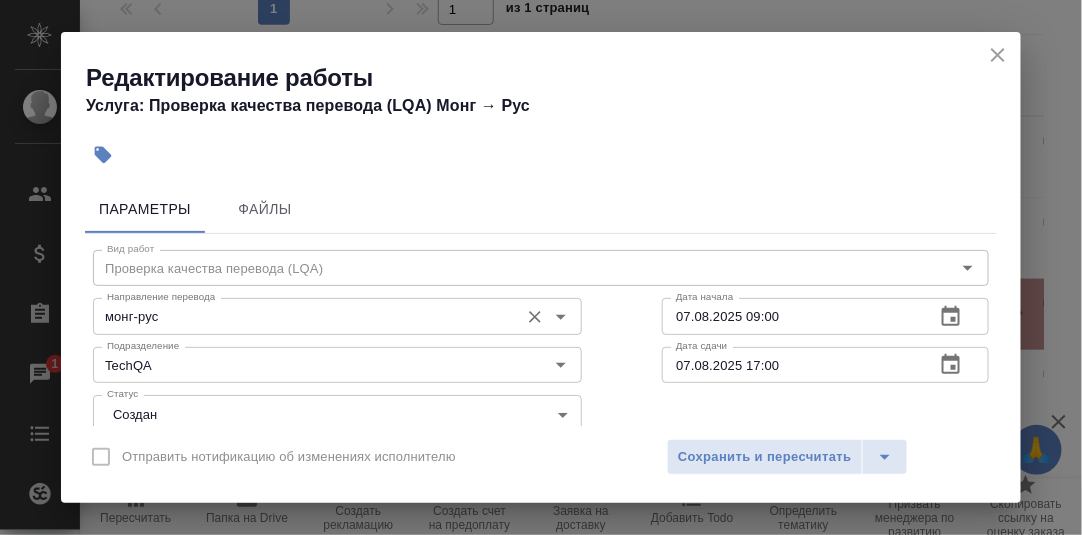 scroll, scrollTop: 99, scrollLeft: 0, axis: vertical 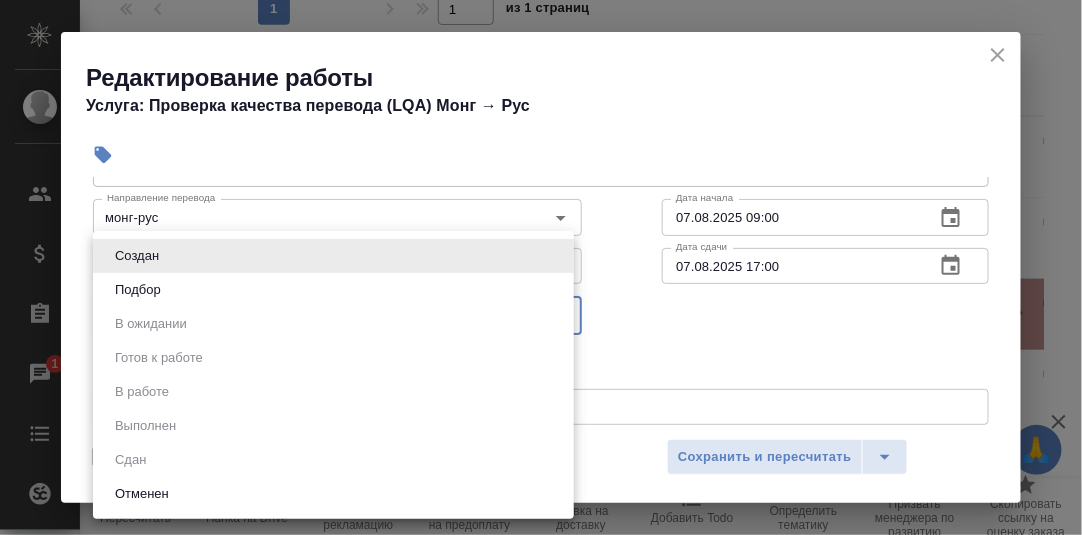 click on "AWATERA Румянцева Дарья d.rumyantseva Клиенты Спецификации Заказы 1 Чаты Todo Проекты SC Исполнители Кандидаты Работы Входящие заявки Заявки на доставку Рекламации Проекты процессинга Конференции Выйти S_RM_Rail-488 Выполнен completed Срочный urgent Кратко детали заказа Ответственная команда: Технический Клиент: RM Rail Договор: ВР-3104 Спецификация: OTP-12985 Дата получения: [DATE], [TIME] Дата создания: [DATE], [TIME] Дата сдачи: [DATE], [TIME] Итого: 134 592,84 ₽ К оплате: 134 592,84 ₽ Маржинальность: 74% Детали Услуги Работы Файлы Smartcat Чат Настроить порядок работ 1 1 из 1 страниц" at bounding box center [541, 267] 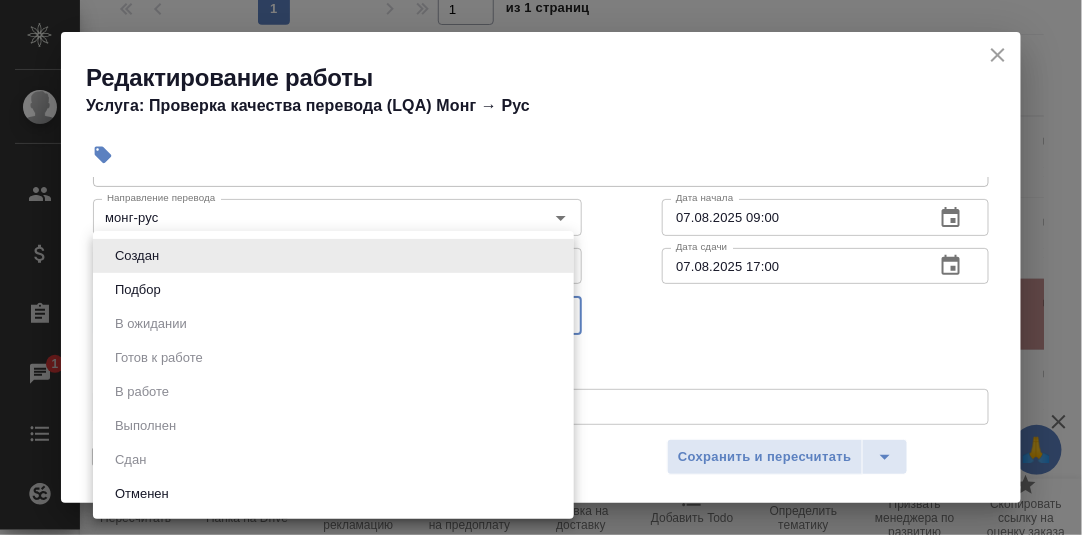 drag, startPoint x: 655, startPoint y: 317, endPoint x: 465, endPoint y: 316, distance: 190.00262 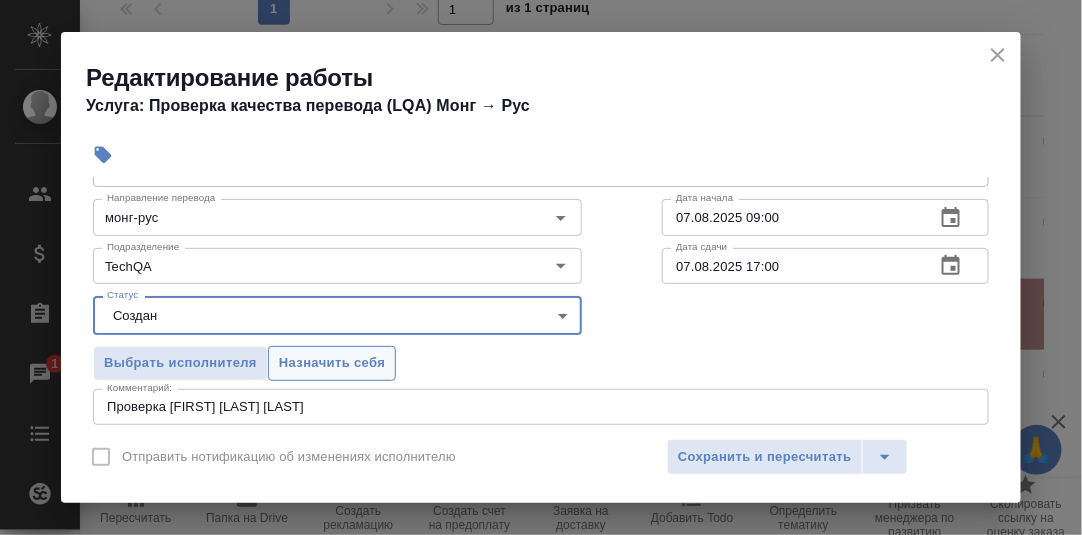 drag, startPoint x: 324, startPoint y: 356, endPoint x: 336, endPoint y: 361, distance: 13 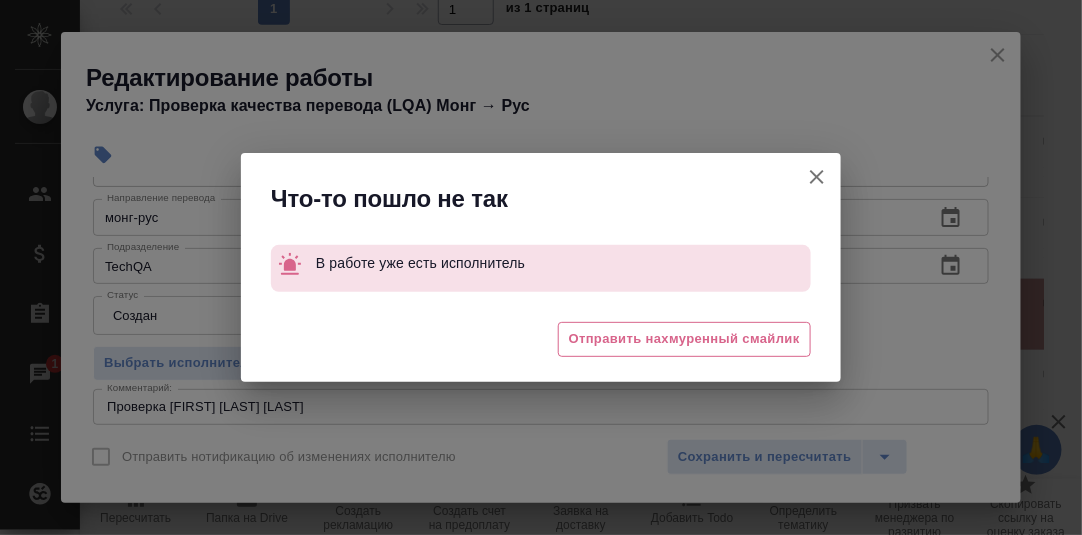 click 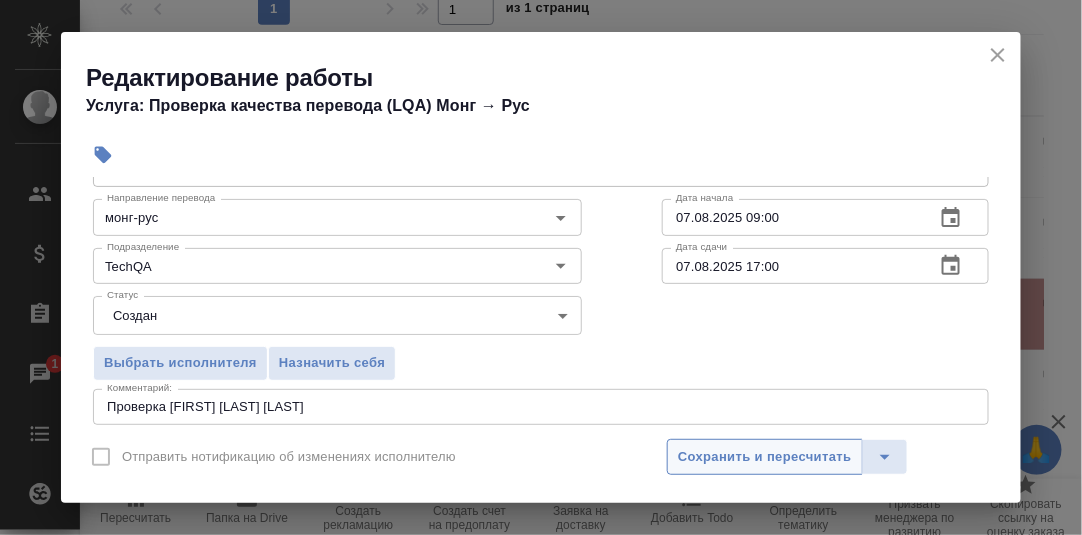 drag, startPoint x: 790, startPoint y: 463, endPoint x: 846, endPoint y: 442, distance: 59.808025 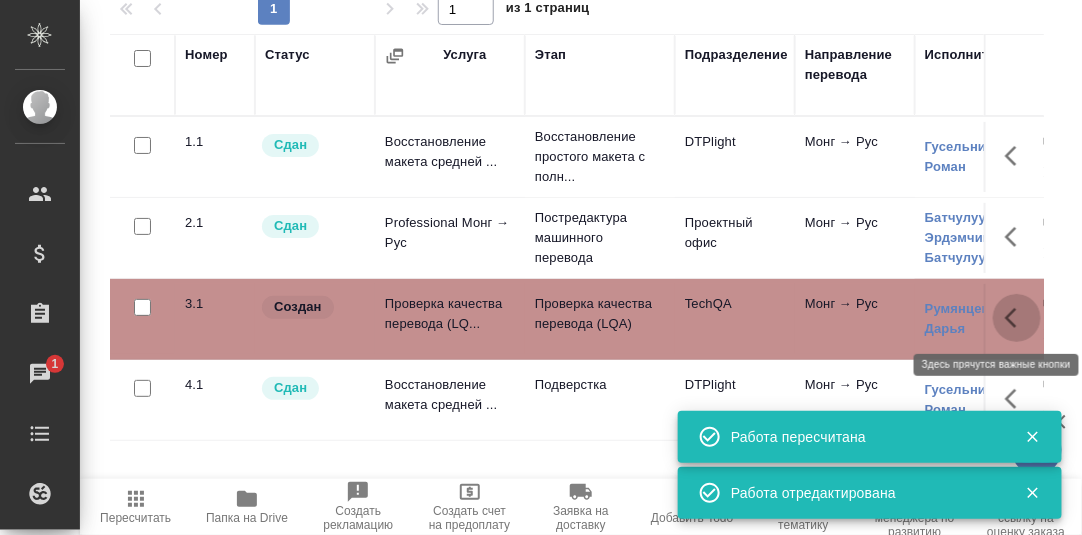 drag, startPoint x: 1011, startPoint y: 315, endPoint x: 996, endPoint y: 319, distance: 15.524175 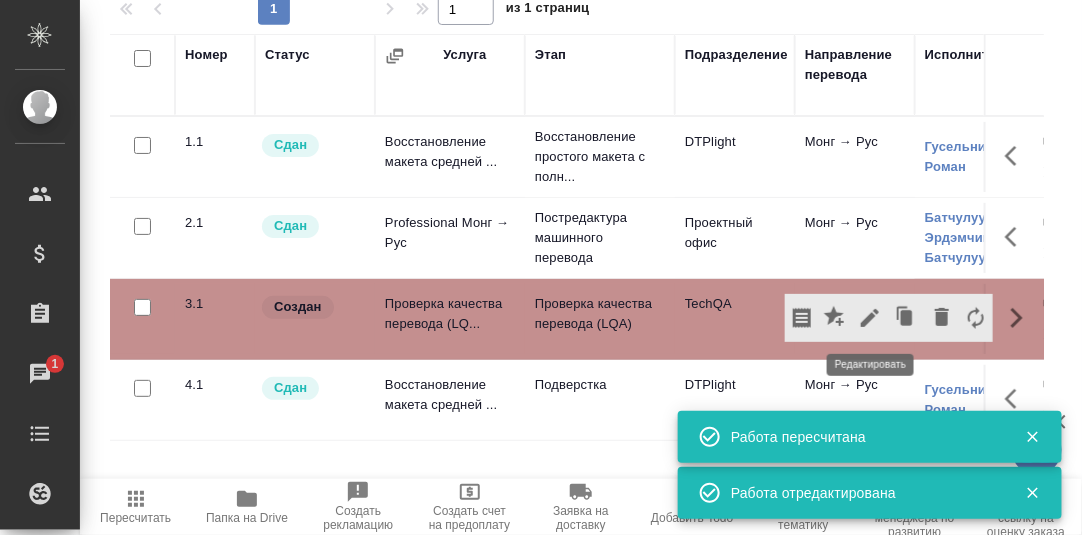 click 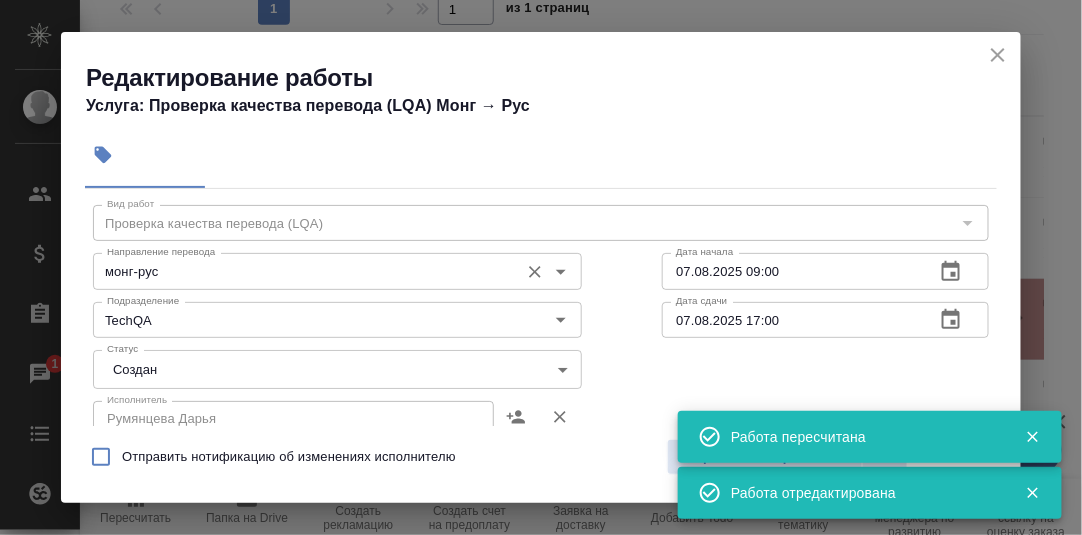 scroll, scrollTop: 200, scrollLeft: 0, axis: vertical 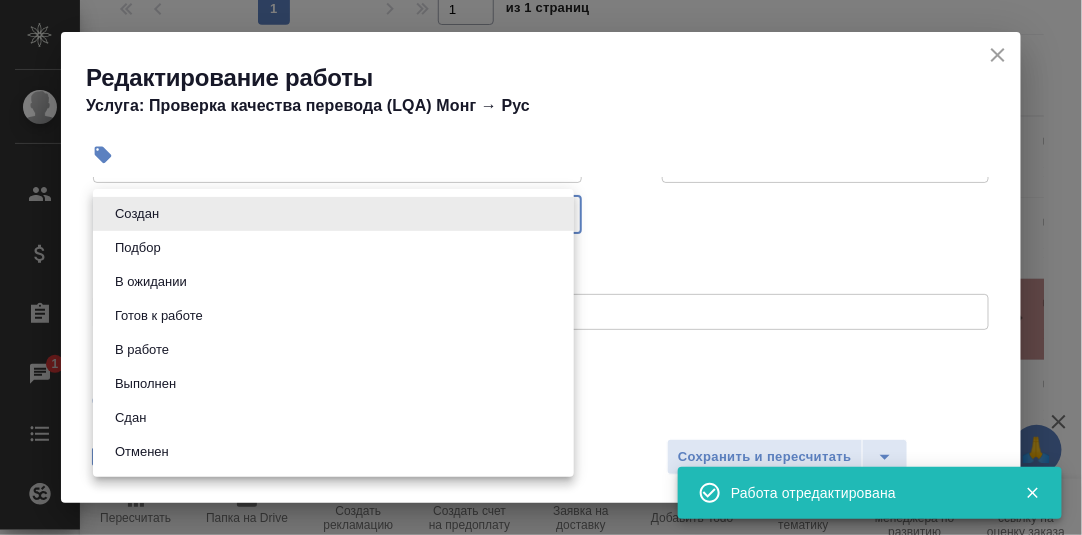 click on "🙏 .cls-1
fill:#fff;
AWATERA Румянцева Дарья d.rumyantseva Клиенты Спецификации Заказы 1 Чаты Todo Проекты SC Исполнители Кандидаты Работы Входящие заявки Заявки на доставку Рекламации Проекты процессинга Конференции Выйти S_RM_Rail-488 Выполнен completed Срочный urgent Кратко детали заказа Ответственная команда: Технический Клиент: RM Rail Договор: ВР-3104 Спецификация: OTP-12985 Дата получения: 31.07.2025, 17:07 Дата создания: 25.06.2025, 16:06 Дата сдачи: 09.07.2025, 17:00 Итого: 134 592,84 ₽ К оплате: 134 592,84 ₽ Маржинальность: 74% Детали Услуги Работы Файлы Smartcat Чат Настроить порядок работ 1 1 из 1 страниц" at bounding box center (541, 267) 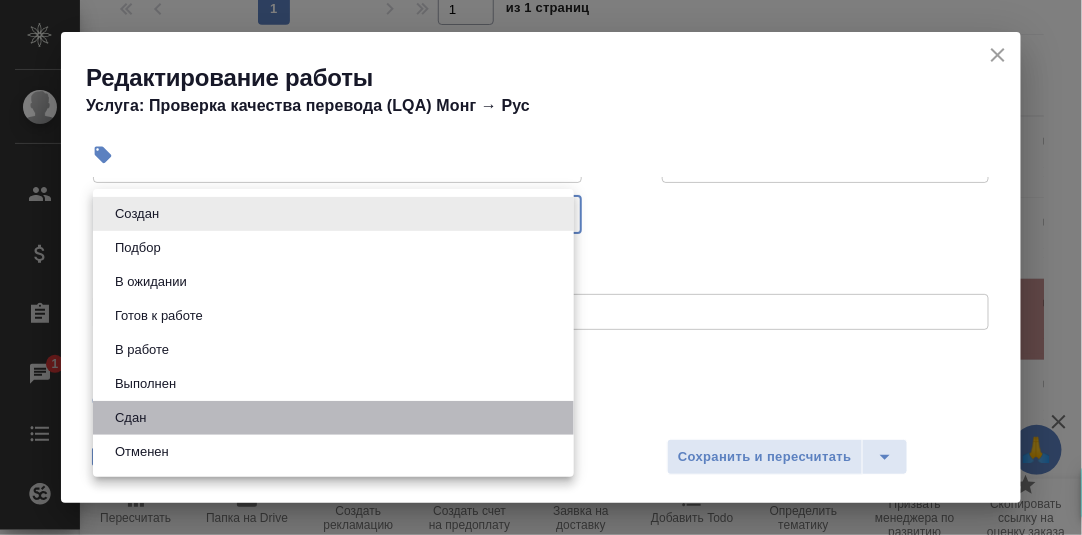drag, startPoint x: 156, startPoint y: 421, endPoint x: 267, endPoint y: 416, distance: 111.11256 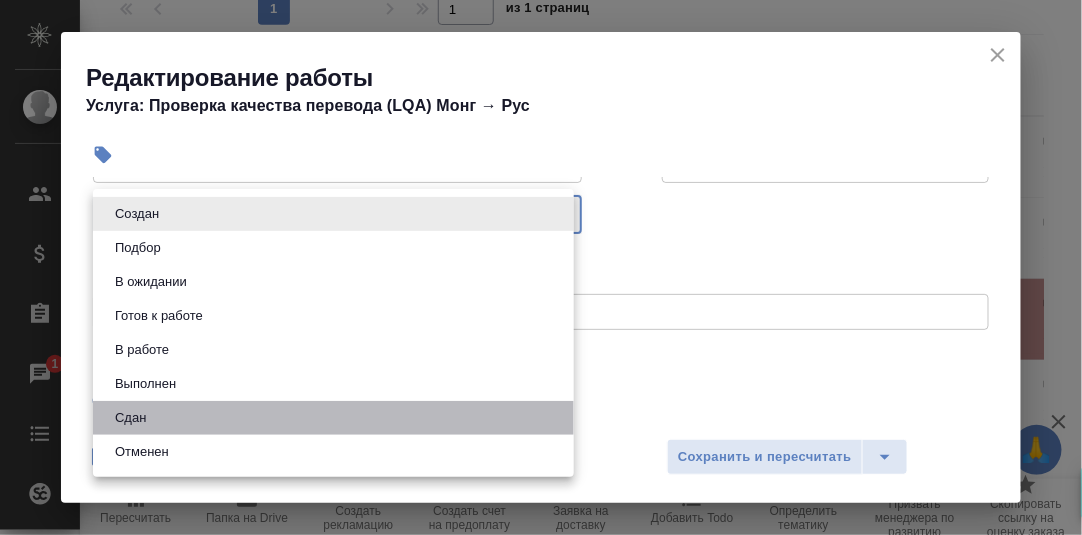 type on "closed" 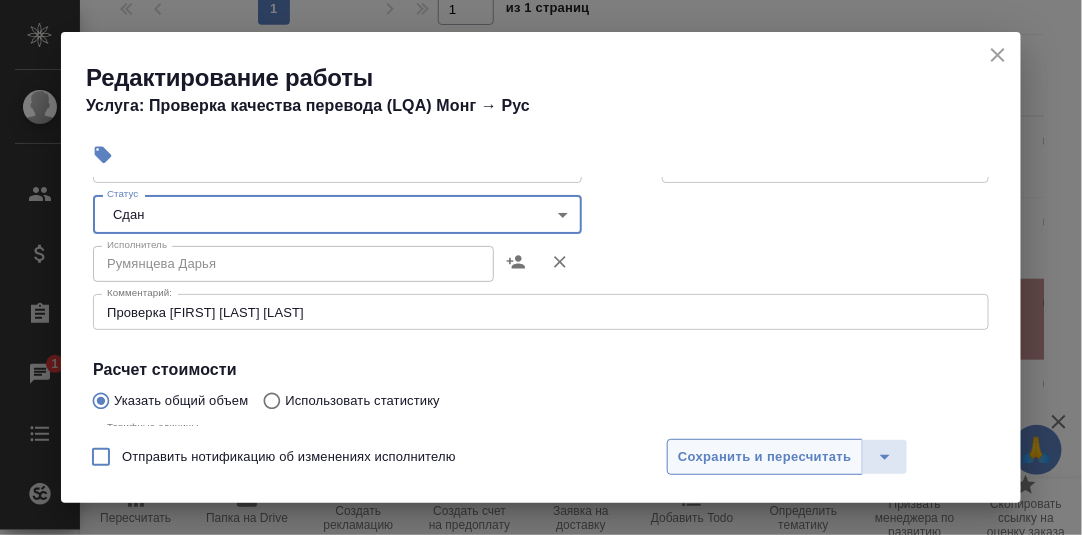 click on "Сохранить и пересчитать" at bounding box center (765, 457) 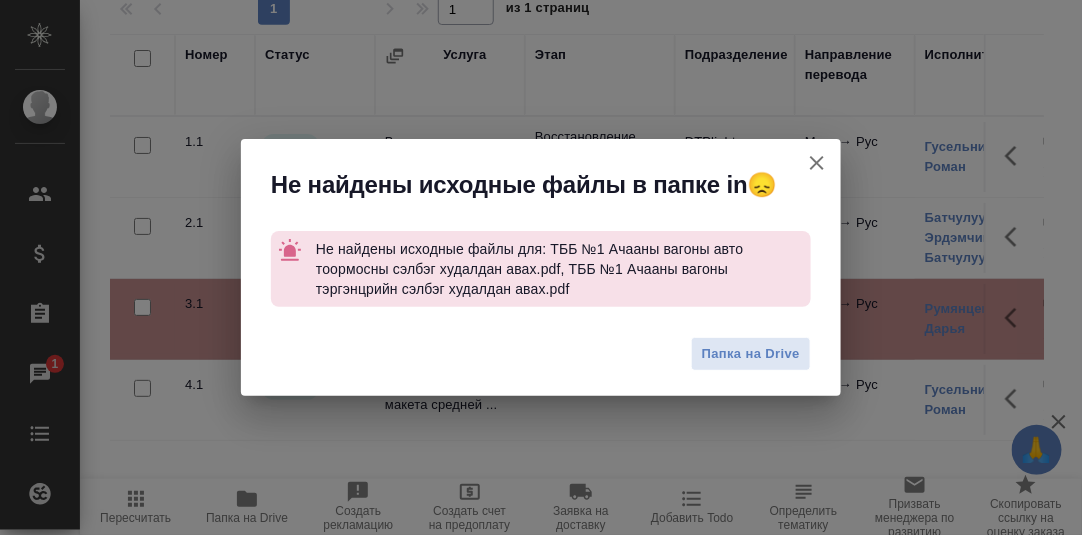 drag, startPoint x: 817, startPoint y: 167, endPoint x: 712, endPoint y: 168, distance: 105.00476 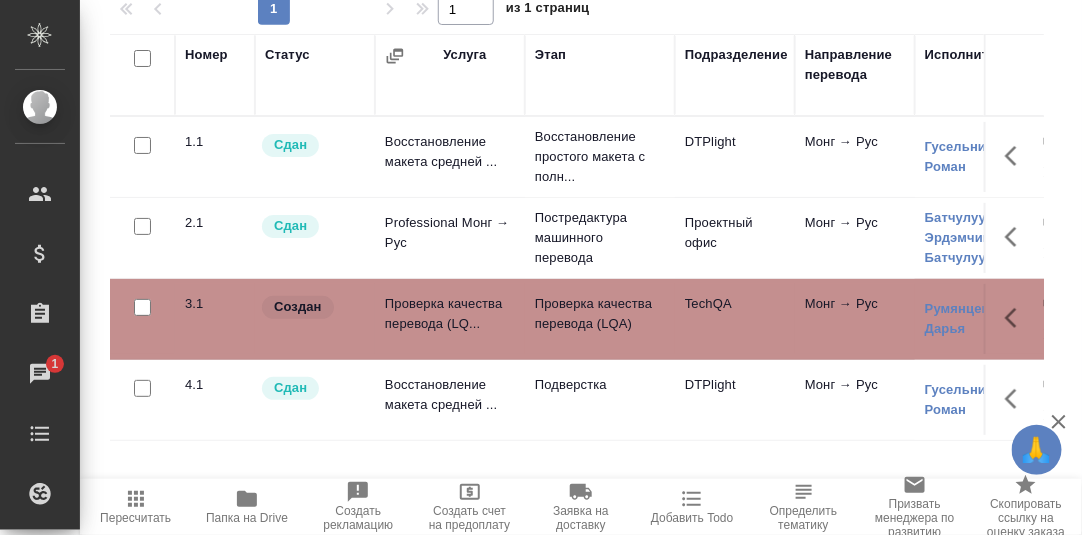 scroll, scrollTop: 0, scrollLeft: 0, axis: both 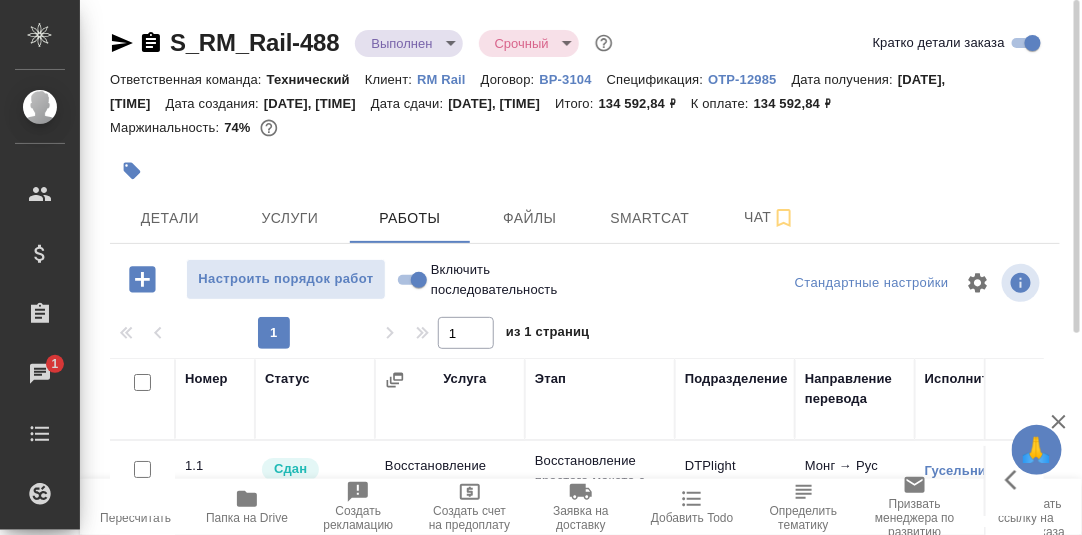 click on "Включить последовательность" at bounding box center [419, 280] 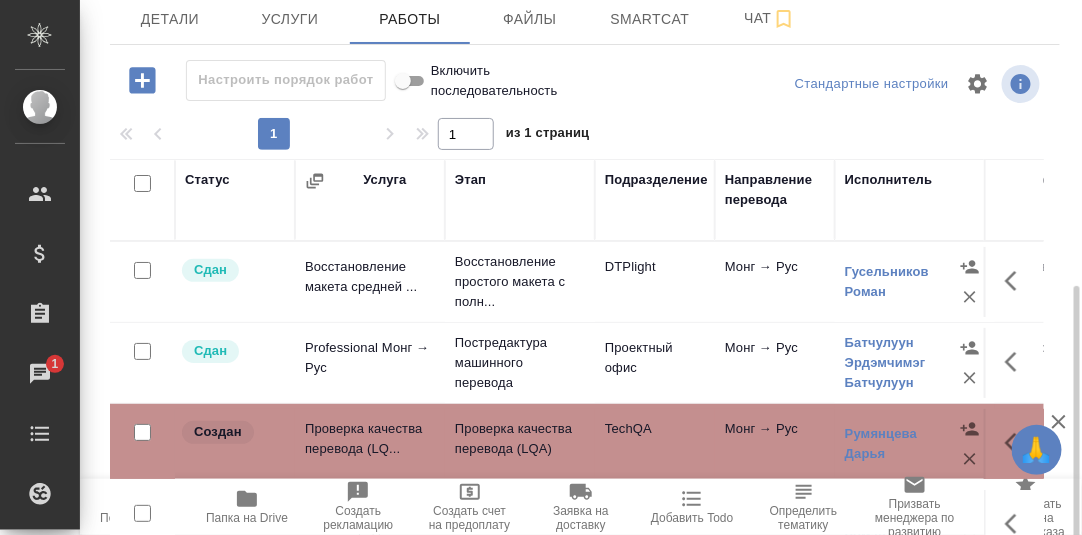 scroll, scrollTop: 324, scrollLeft: 0, axis: vertical 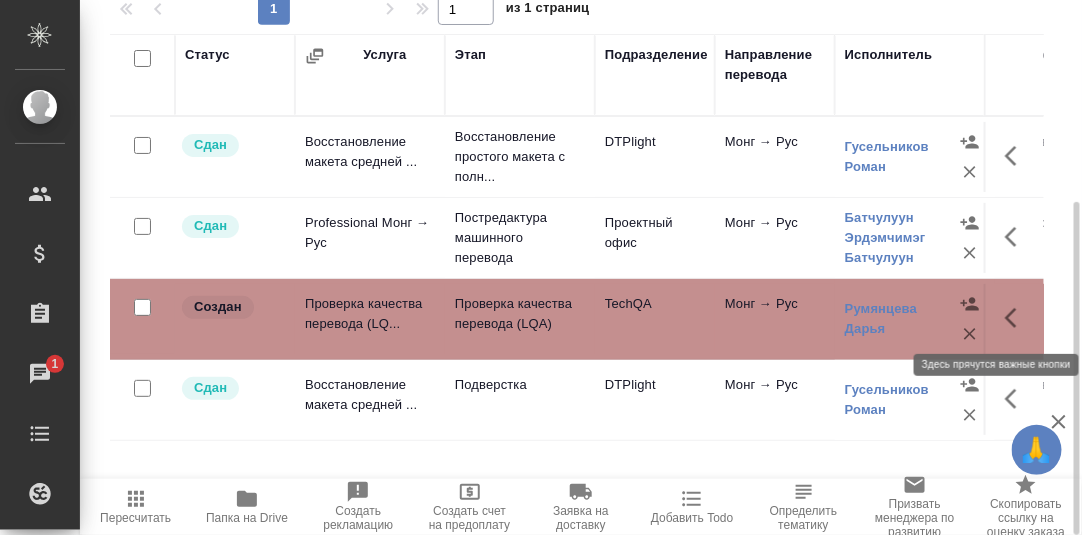 click 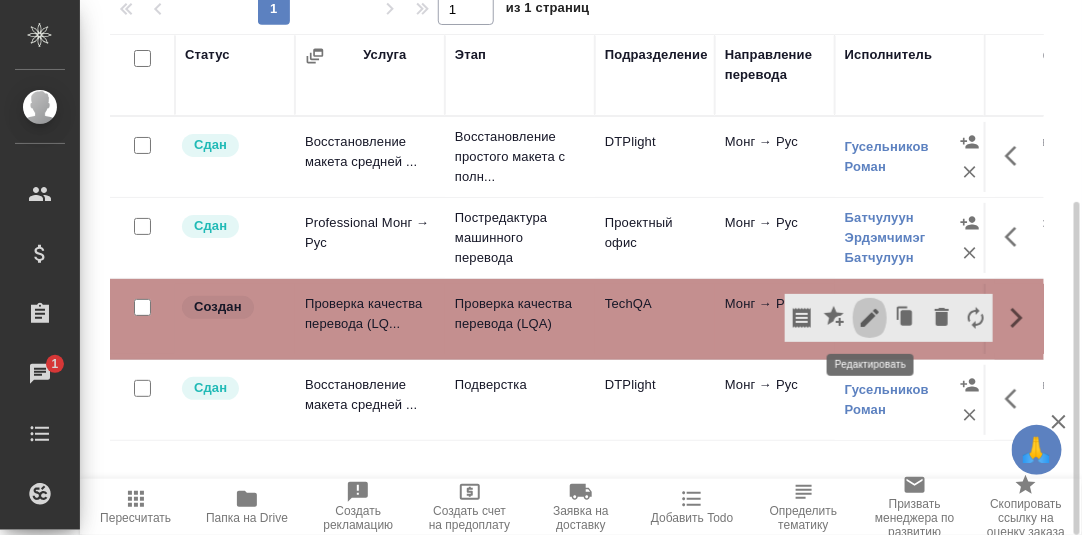 click 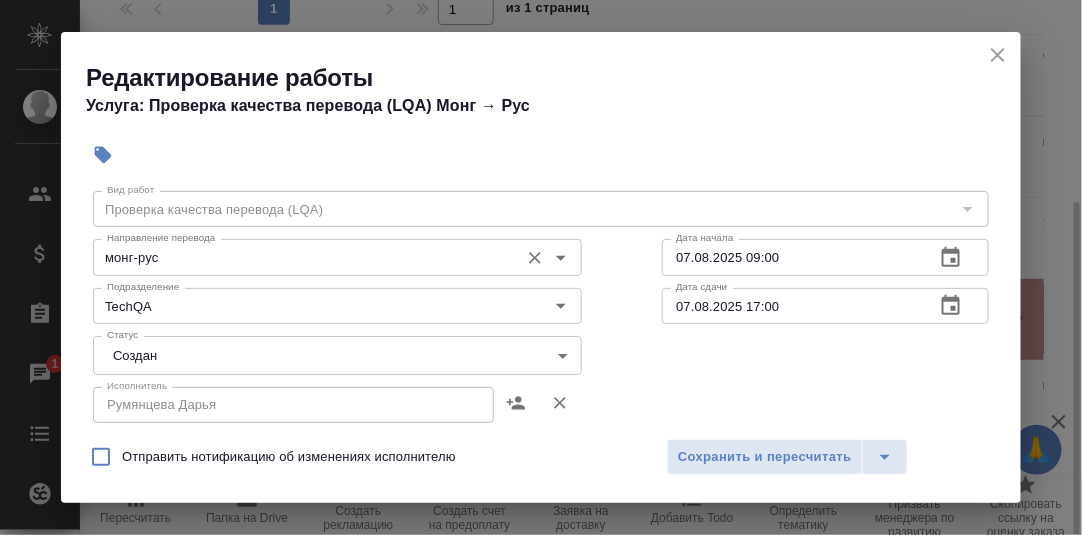 scroll, scrollTop: 99, scrollLeft: 0, axis: vertical 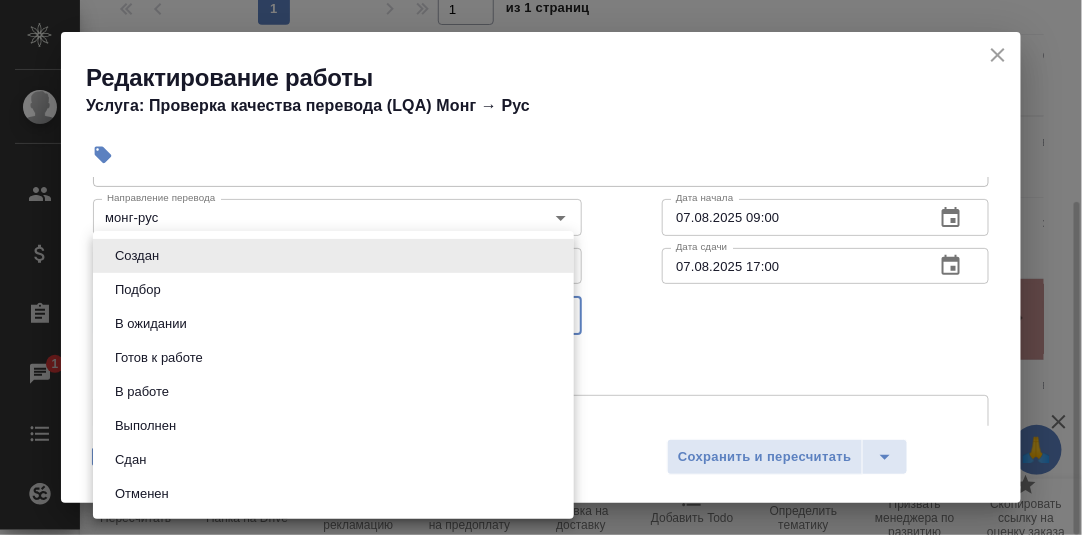 click on "🙏 .cls-1
fill:#fff;
AWATERA Румянцева Дарья d.rumyantseva Клиенты Спецификации Заказы 1 Чаты Todo Проекты SC Исполнители Кандидаты Работы Входящие заявки Заявки на доставку Рекламации Проекты процессинга Конференции Выйти S_RM_Rail-488 Выполнен completed Срочный urgent Кратко детали заказа Ответственная команда: Технический Клиент: RM Rail Договор: ВР-3104 Спецификация: OTP-12985 Дата получения: 31.07.2025, 17:07 Дата создания: 25.06.2025, 16:06 Дата сдачи: 09.07.2025, 17:00 Итого: 134 592,84 ₽ К оплате: 134 592,84 ₽ Маржинальность: 74% Детали Услуги Работы Файлы Smartcat Чат Настроить порядок работ 1 1 из 1 страниц" at bounding box center (541, 267) 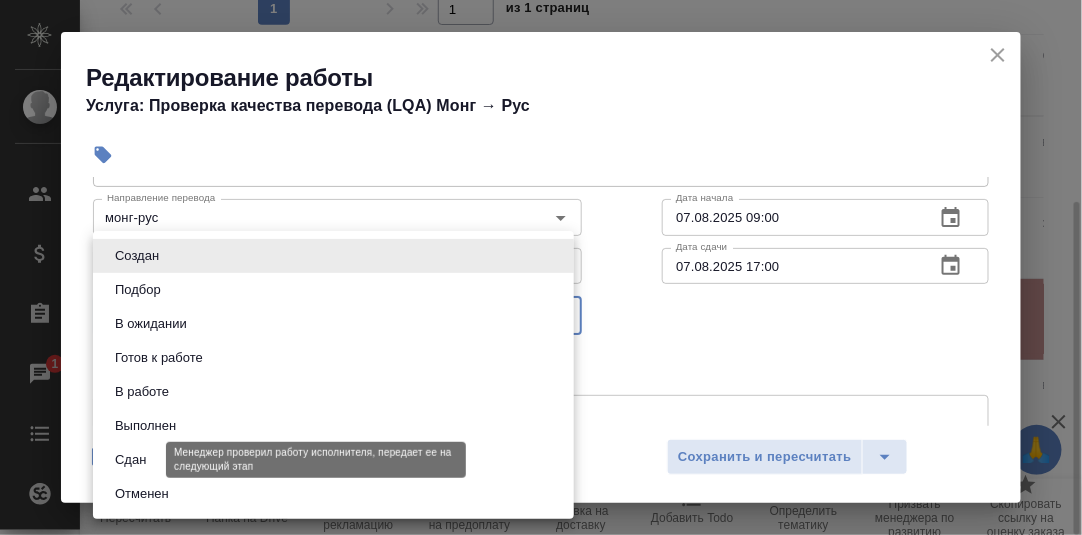 click on "Сдан" at bounding box center [130, 460] 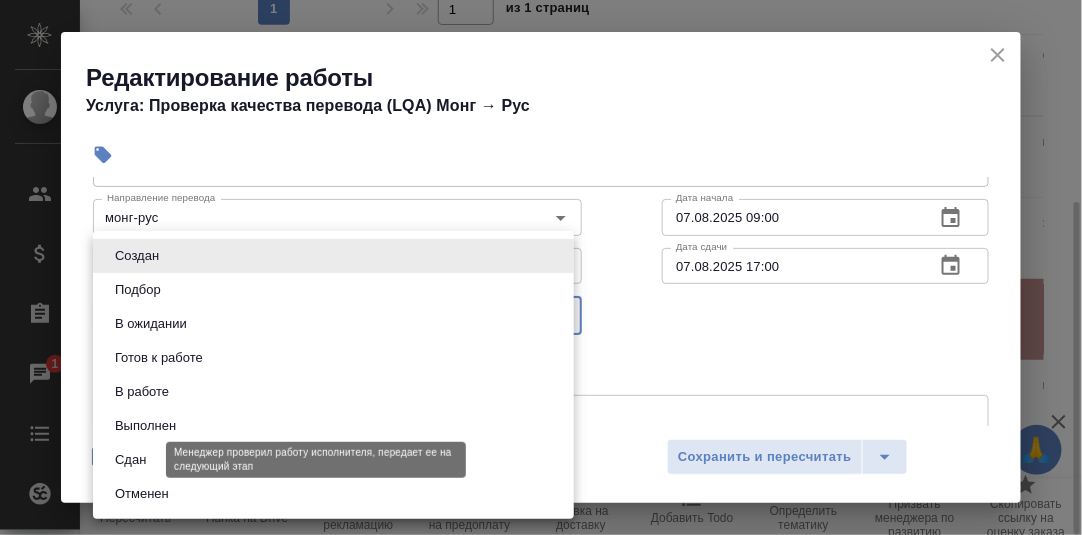 type on "closed" 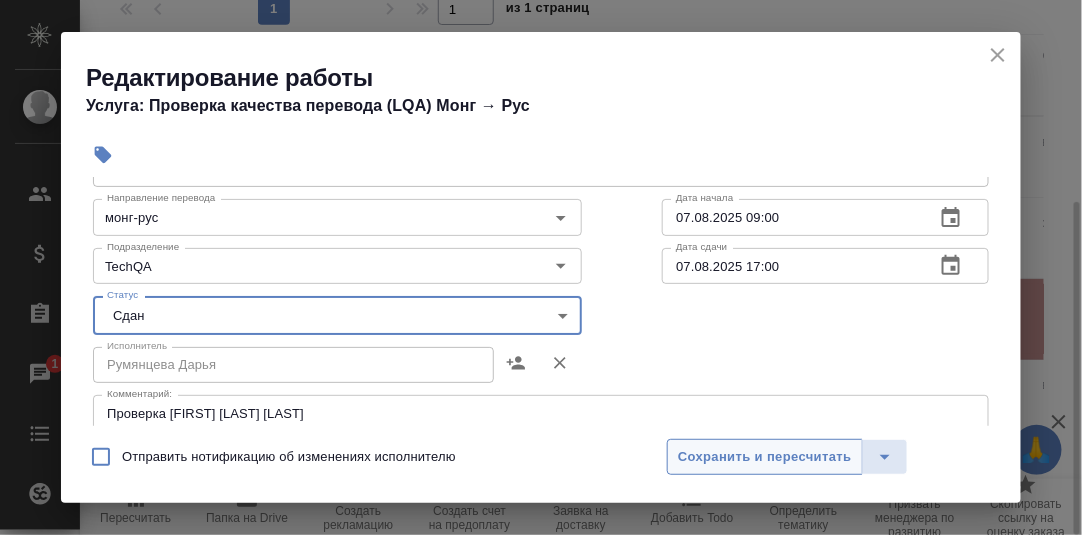 click on "Сохранить и пересчитать" at bounding box center [765, 457] 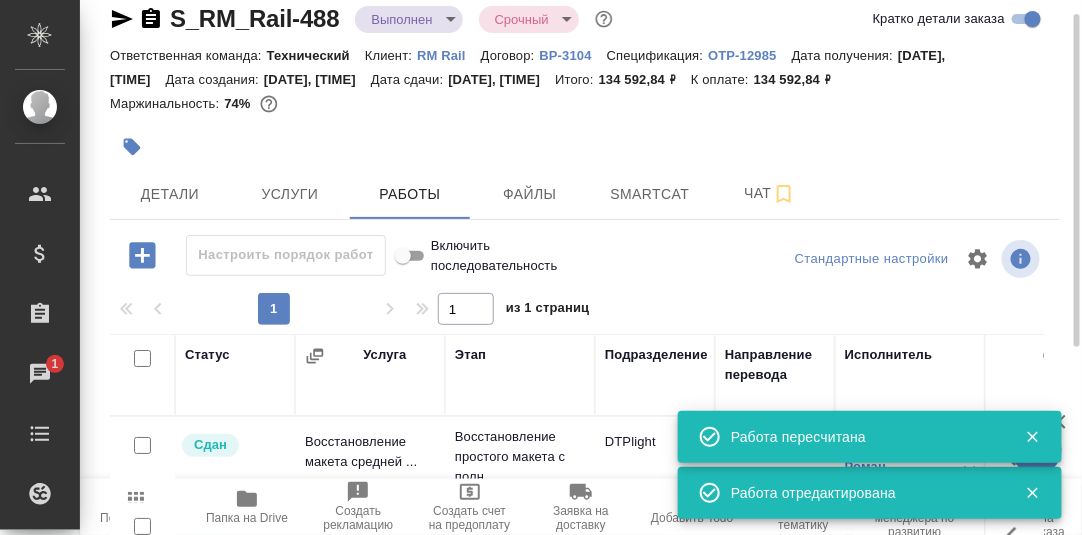 scroll, scrollTop: 0, scrollLeft: 0, axis: both 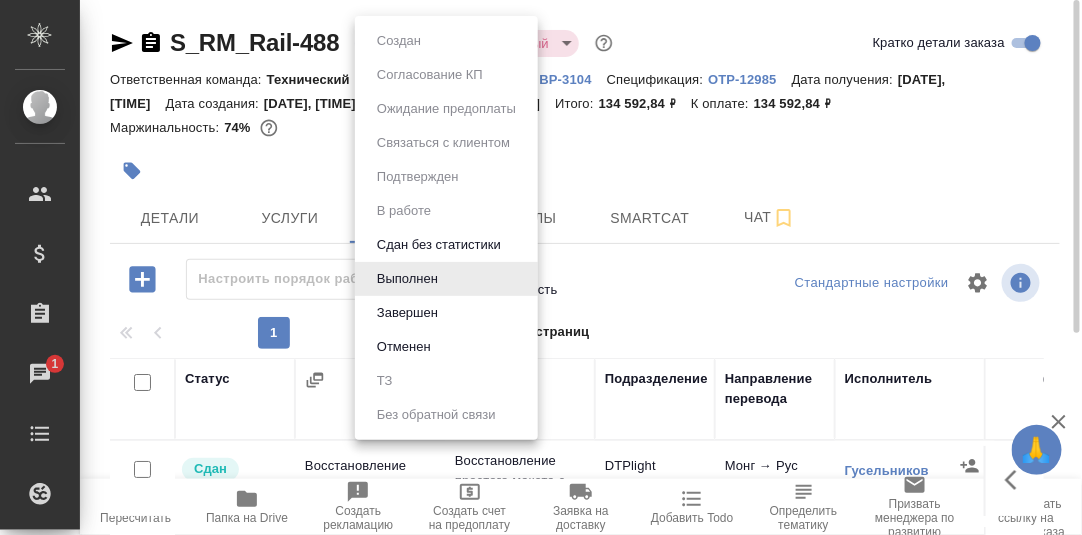 click on "🙏 .cls-1
fill:#fff;
AWATERA Румянцева Дарья d.rumyantseva Клиенты Спецификации Заказы 1 Чаты Todo Проекты SC Исполнители Кандидаты Работы Входящие заявки Заявки на доставку Рекламации Проекты процессинга Конференции Выйти S_RM_Rail-488 Выполнен completed Срочный urgent Кратко детали заказа Ответственная команда: Технический Клиент: RM Rail Договор: ВР-3104 Спецификация: OTP-12985 Дата получения: 31.07.2025, 17:07 Дата создания: 25.06.2025, 16:06 Дата сдачи: 09.07.2025, 17:00 Итого: 134 592,84 ₽ К оплате: 134 592,84 ₽ Маржинальность: 74% Детали Услуги Работы Файлы Smartcat Чат Настроить порядок работ 1 1 из 1 страниц" at bounding box center (541, 267) 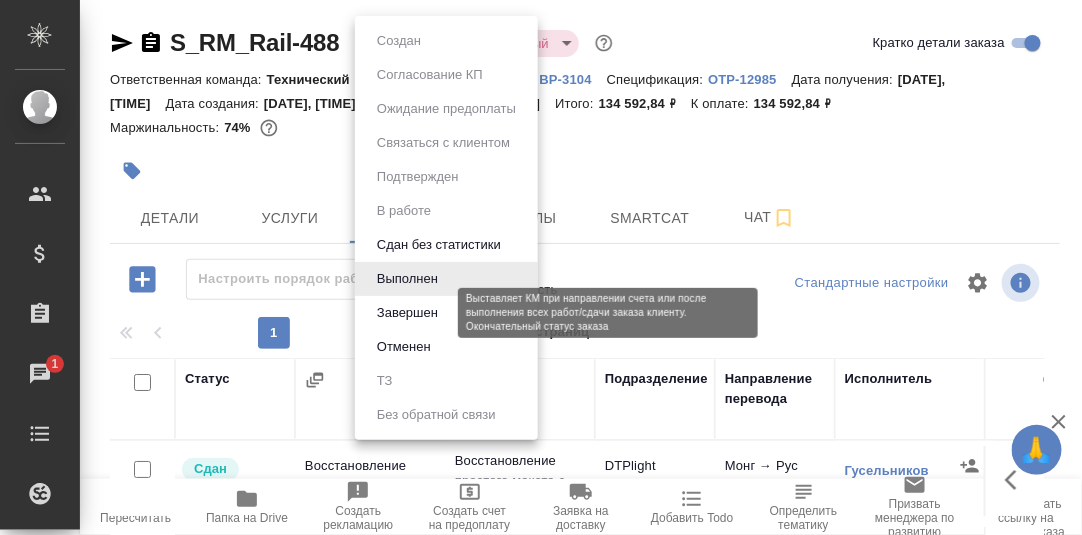 click on "Завершен" at bounding box center [407, 313] 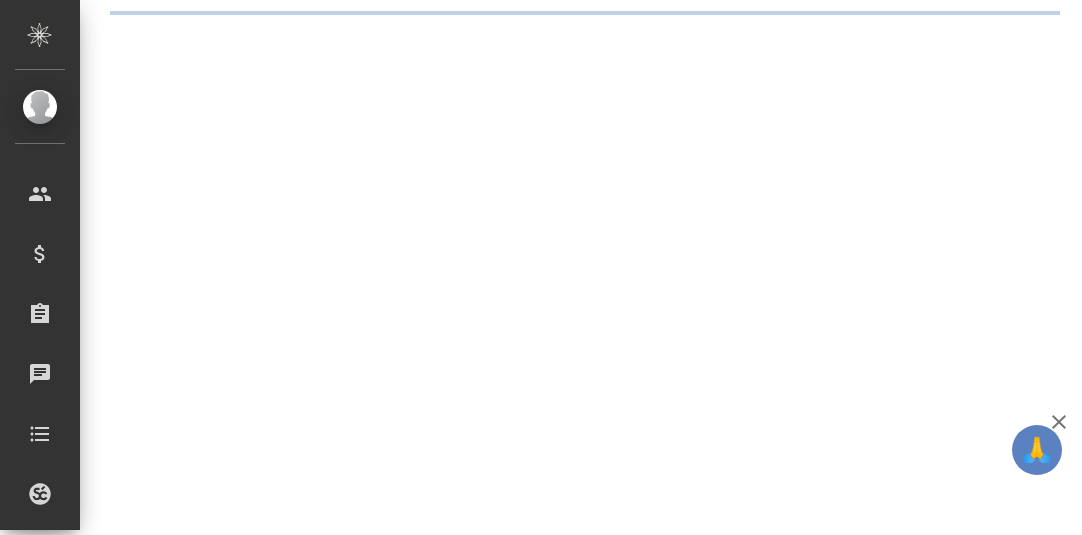 scroll, scrollTop: 0, scrollLeft: 0, axis: both 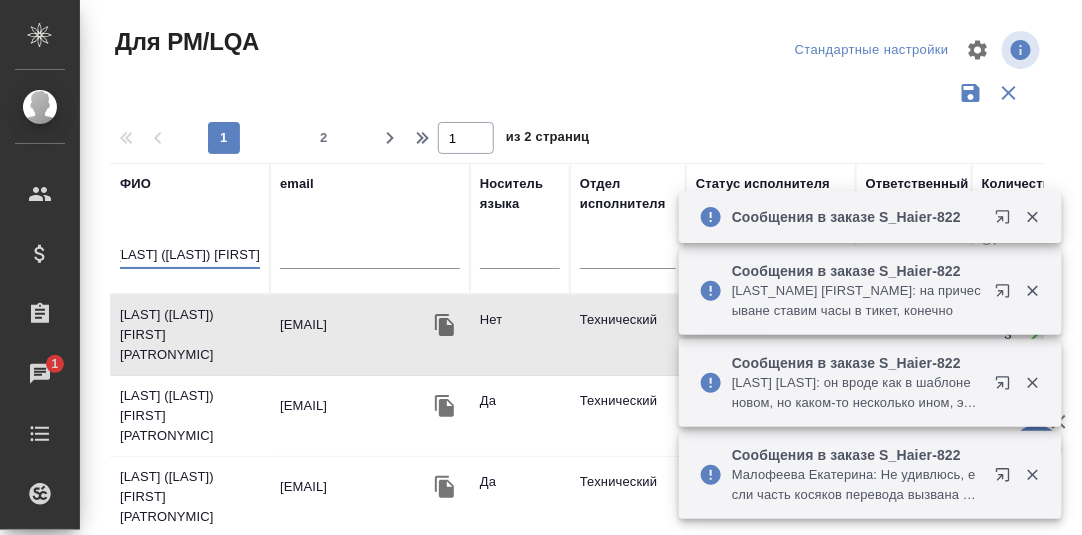 drag, startPoint x: 121, startPoint y: 250, endPoint x: 396, endPoint y: 272, distance: 275.8786 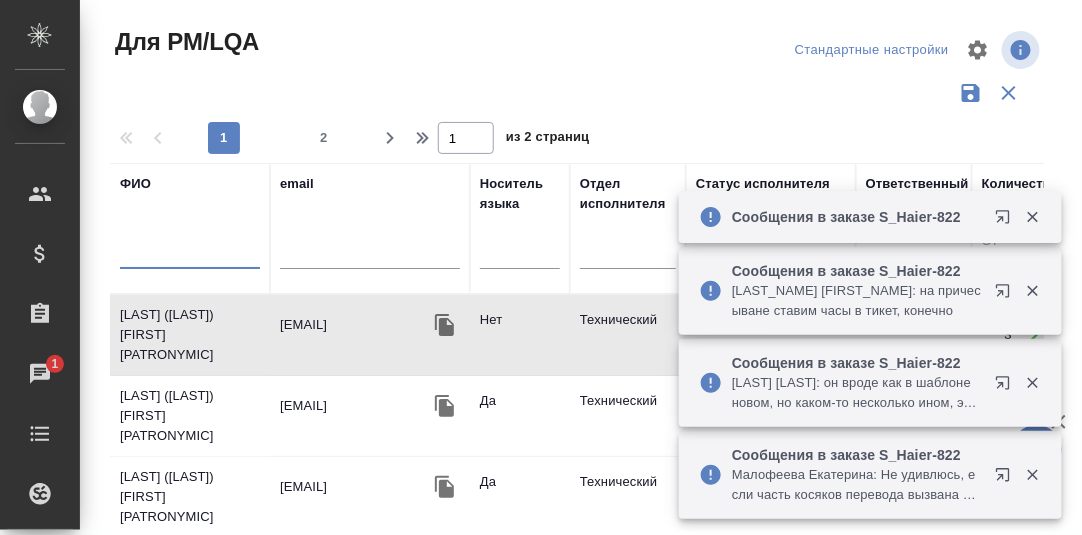 scroll, scrollTop: 0, scrollLeft: 0, axis: both 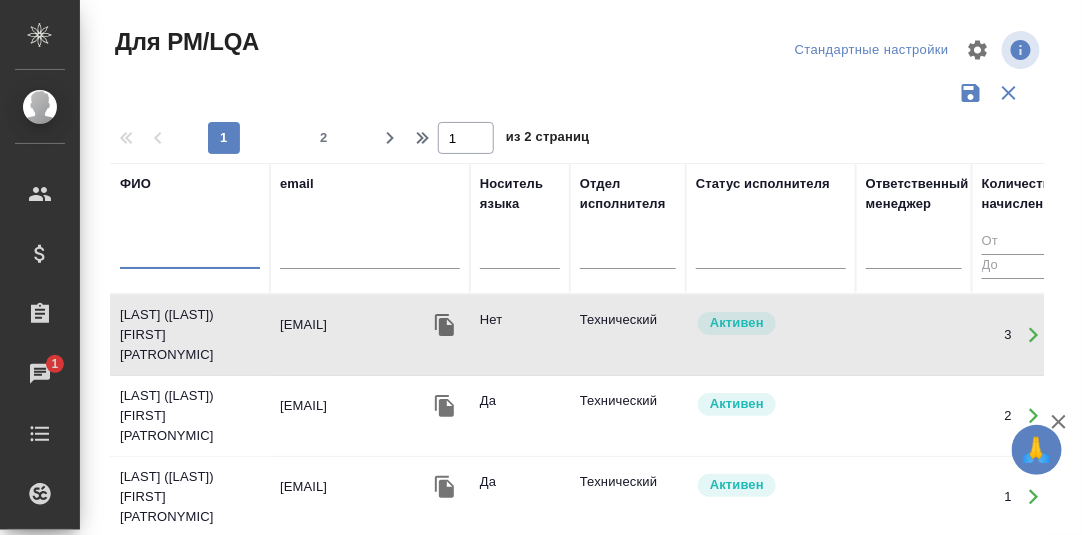paste on "[FIRST] [LAST] [PATRONYMIC]" 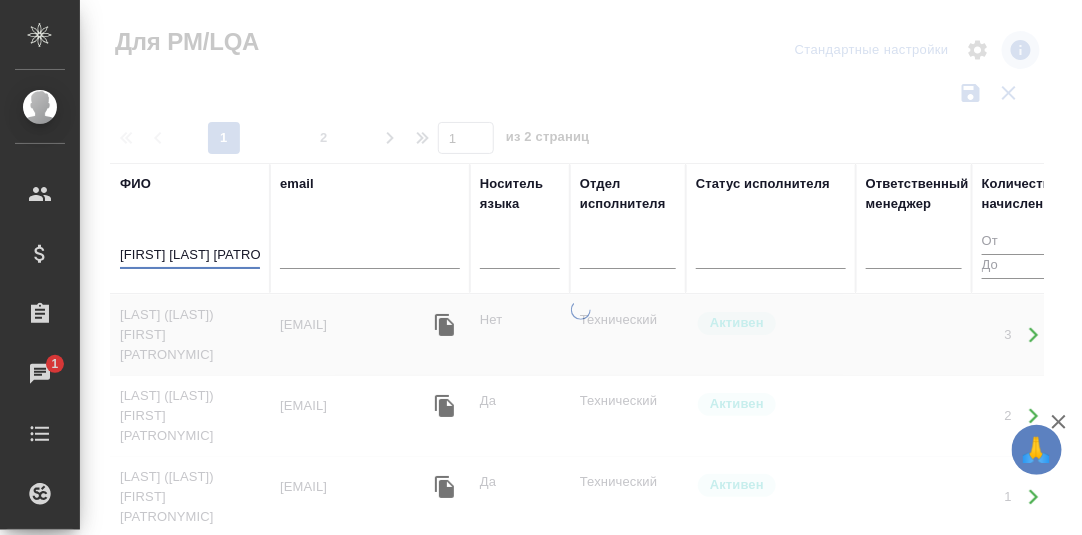 scroll, scrollTop: 0, scrollLeft: 78, axis: horizontal 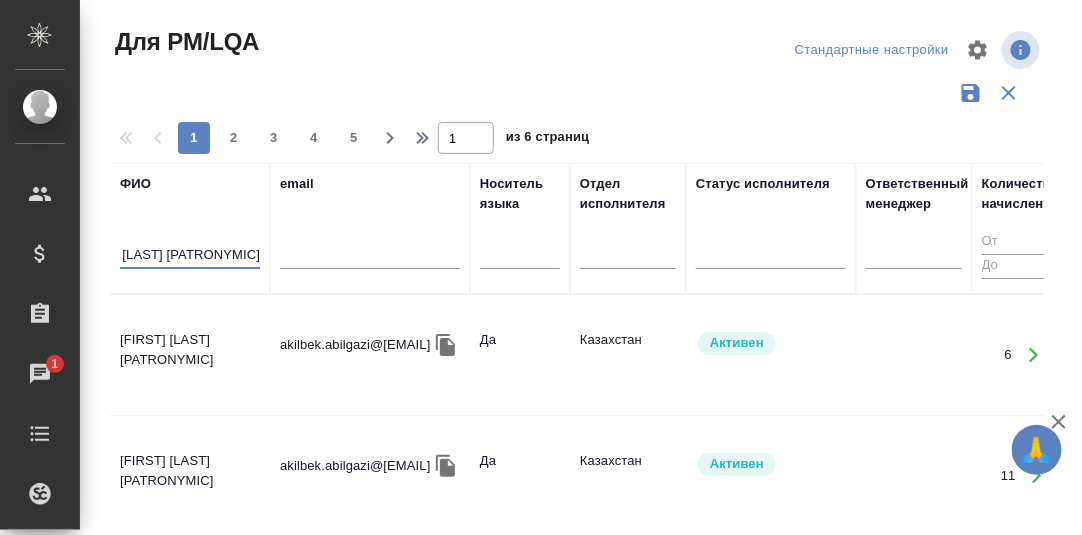 type on "[FIRST] [LAST] [PATRONYMIC]" 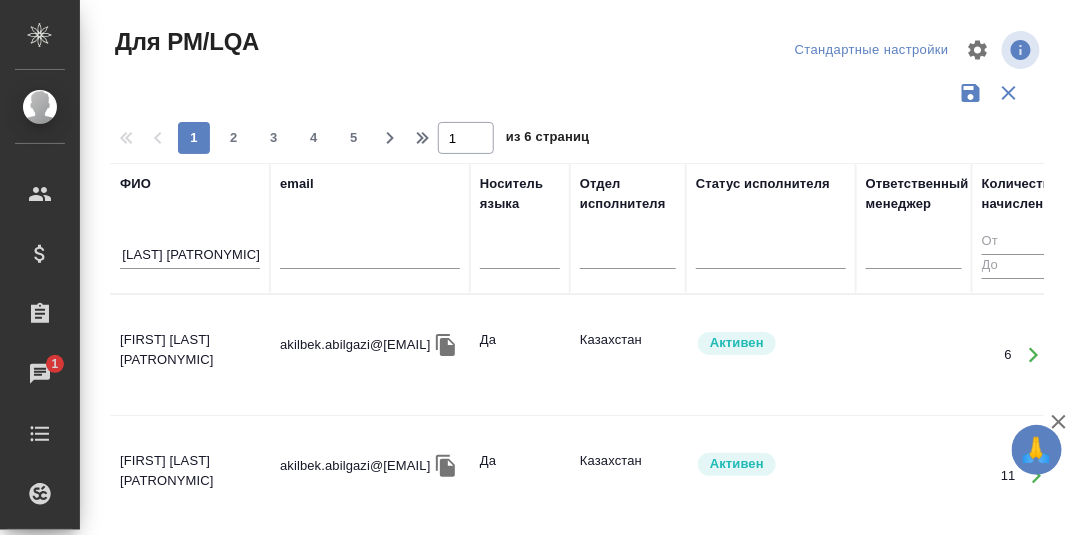 scroll, scrollTop: 0, scrollLeft: 0, axis: both 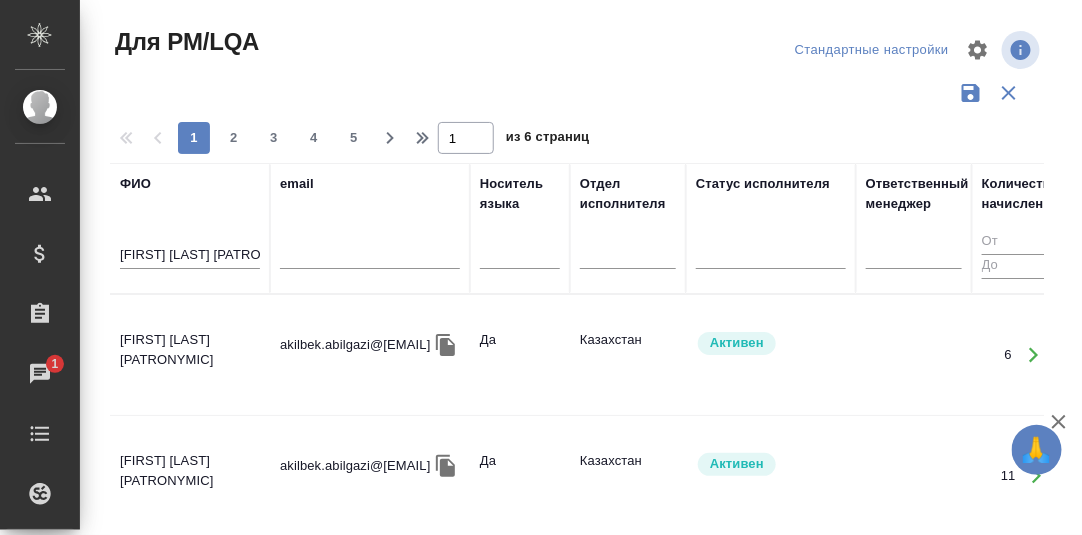 click on "Абилгазы Акылбек Коруглыбекович" at bounding box center [190, 355] 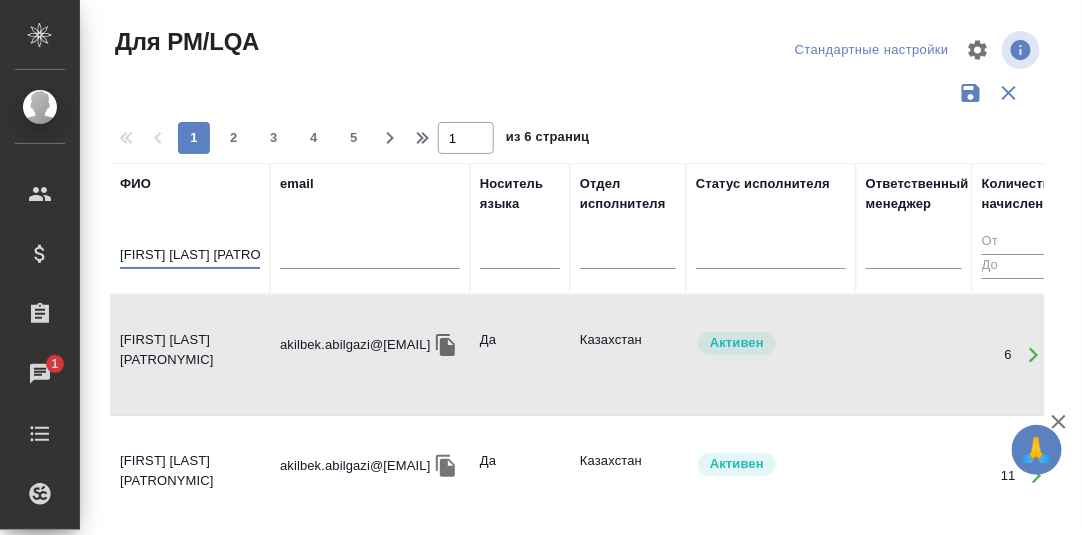 scroll, scrollTop: 0, scrollLeft: 78, axis: horizontal 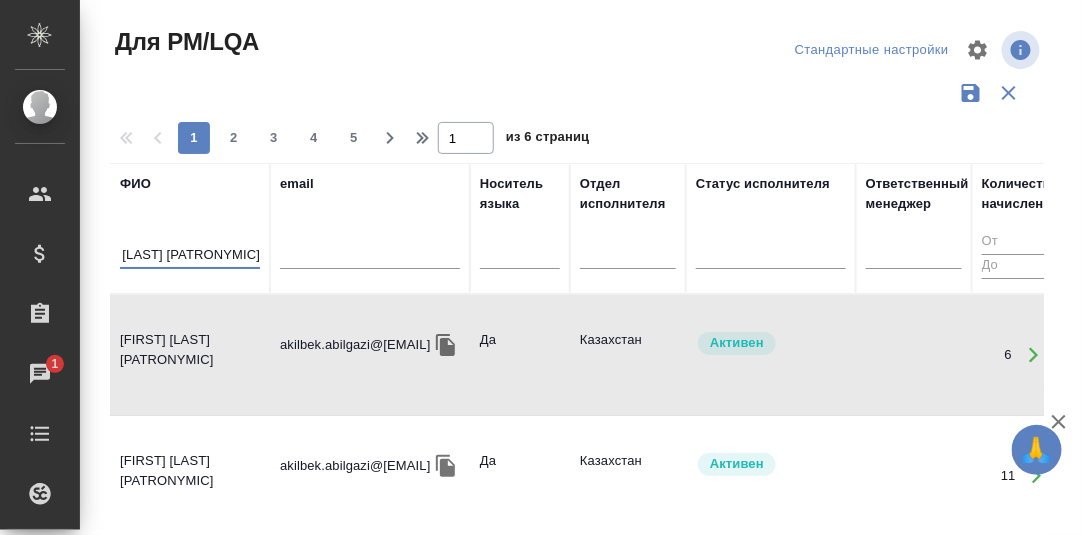 drag, startPoint x: 120, startPoint y: 251, endPoint x: 365, endPoint y: 257, distance: 245.07346 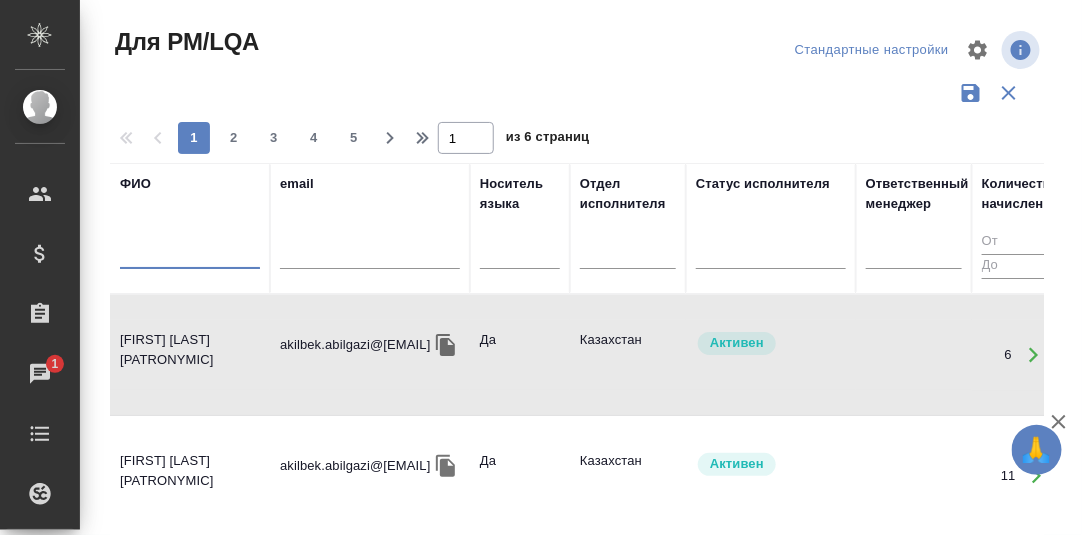 scroll, scrollTop: 0, scrollLeft: 0, axis: both 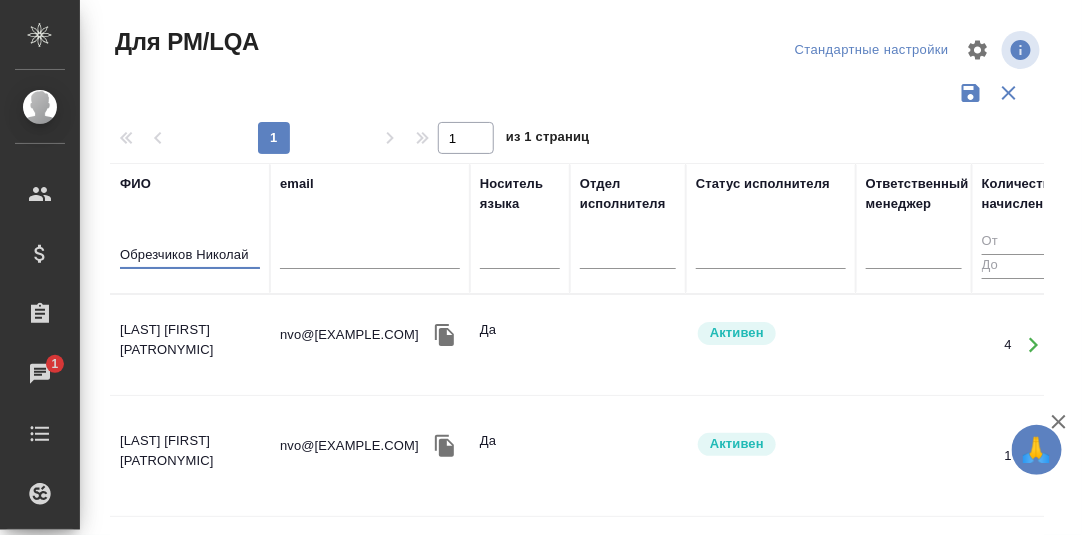 click on "[LAST] [FIRST] [LAST]" at bounding box center (190, 345) 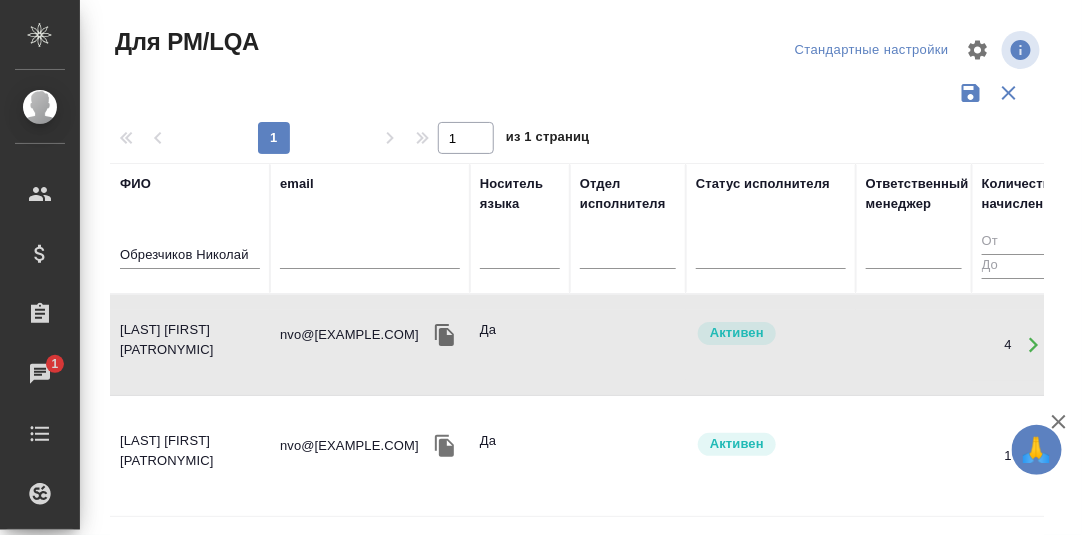 click on "[LAST] [FIRST] [LAST]" at bounding box center [190, 345] 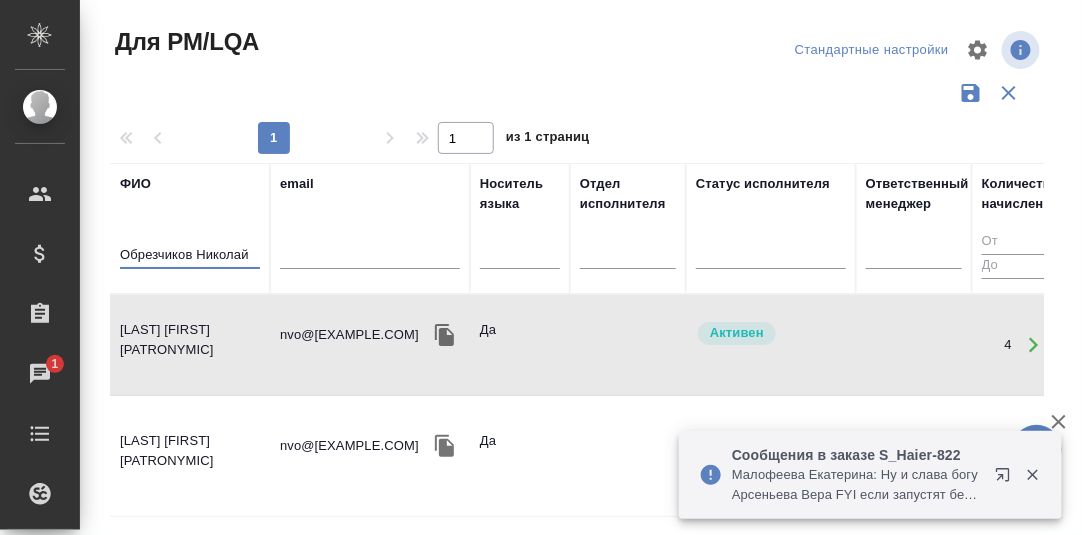 drag, startPoint x: 253, startPoint y: 252, endPoint x: 93, endPoint y: 248, distance: 160.04999 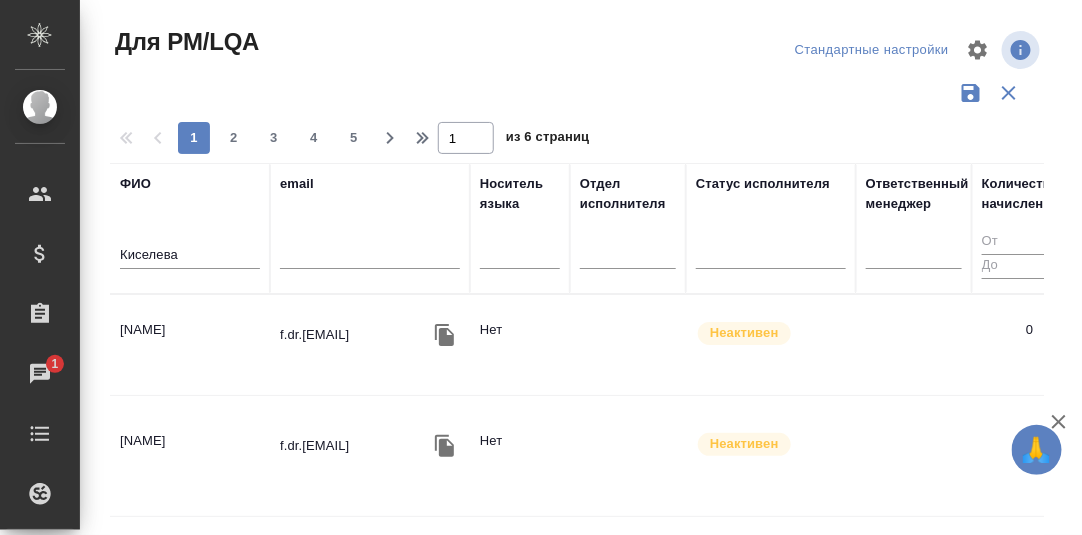 click on "Киселева Мария" at bounding box center [190, 345] 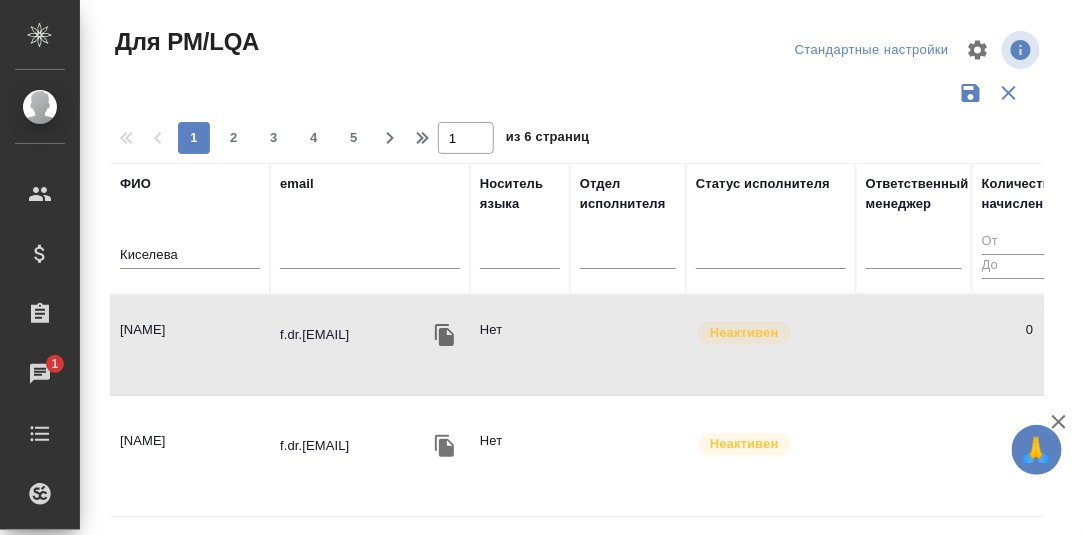 click on "Киселева Мария" at bounding box center [190, 345] 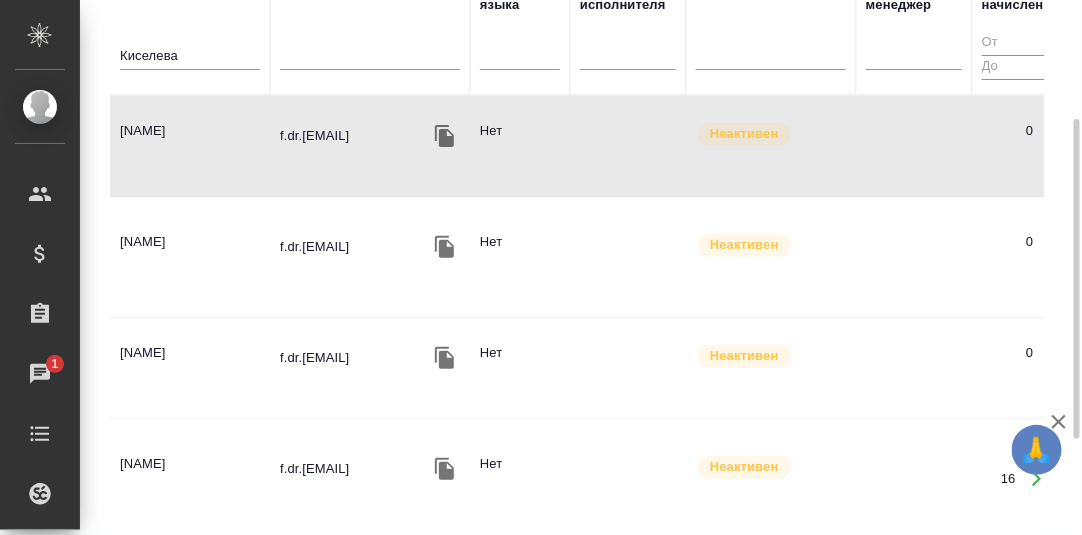 scroll, scrollTop: 359, scrollLeft: 0, axis: vertical 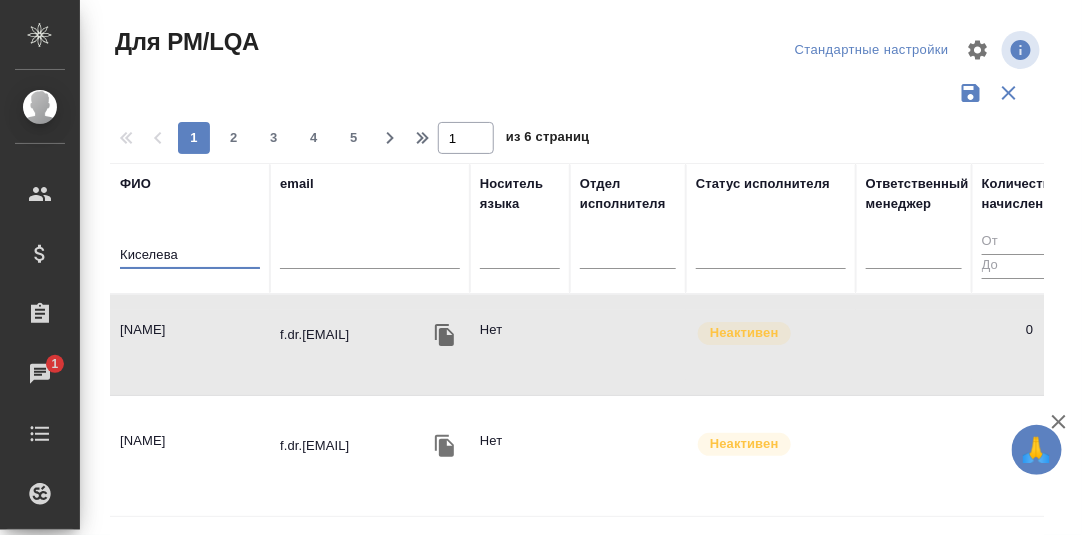 click on "Киселева" at bounding box center [190, 256] 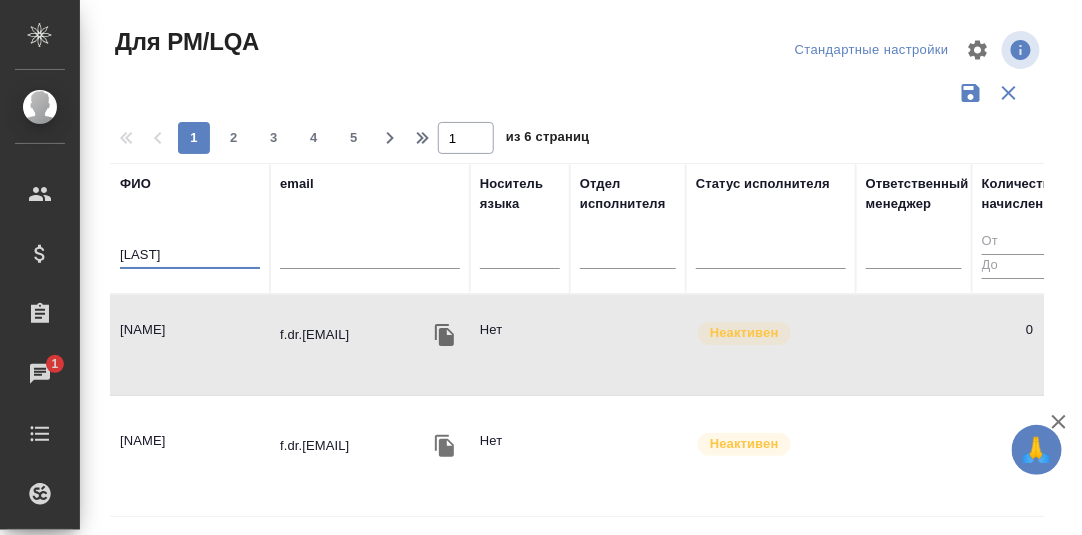 type on "Солохина" 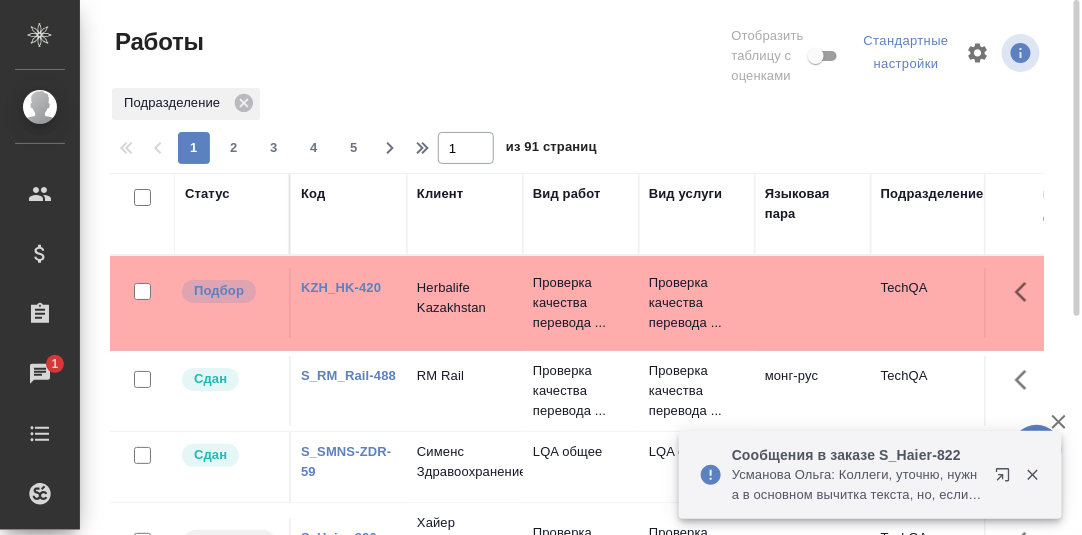 click on "KZH_HK-420" at bounding box center (341, 287) 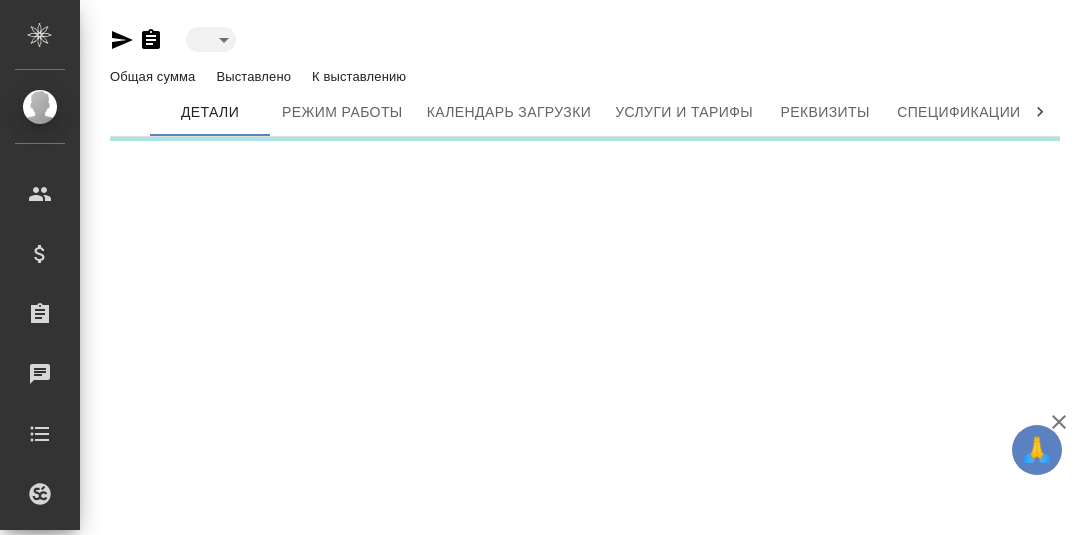 scroll, scrollTop: 0, scrollLeft: 0, axis: both 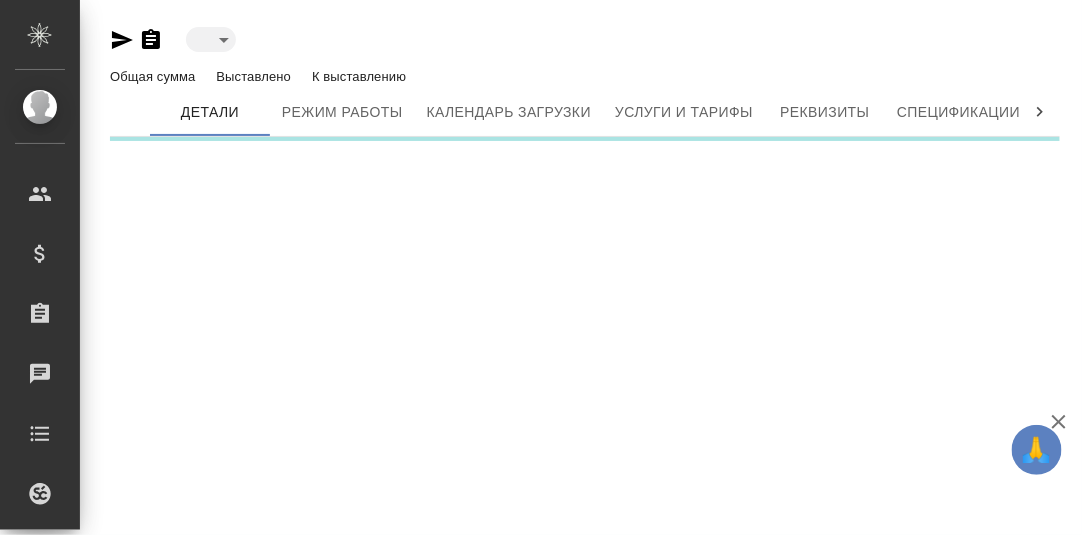 type on "active" 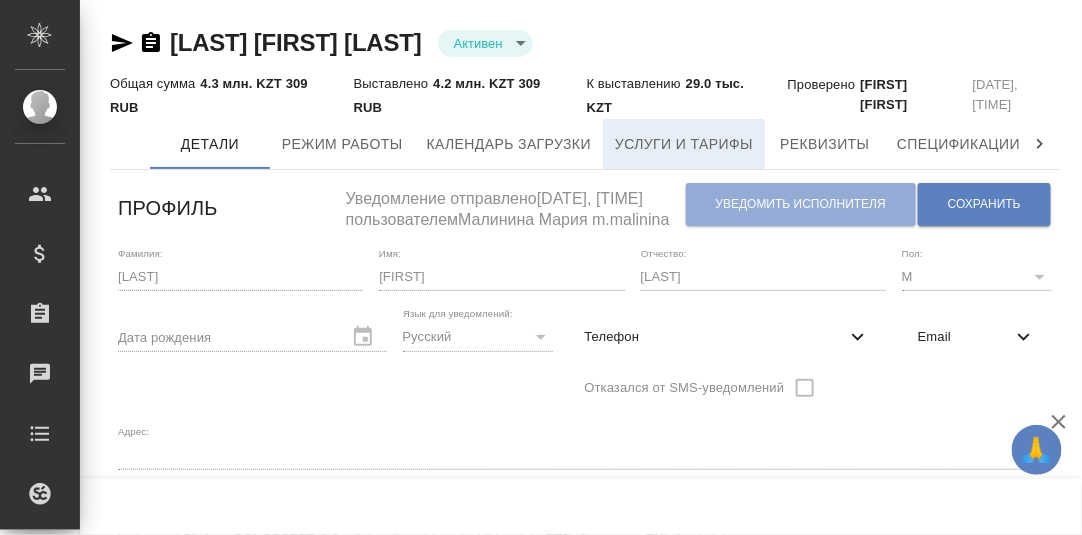 click on "Услуги и тарифы" at bounding box center [684, 144] 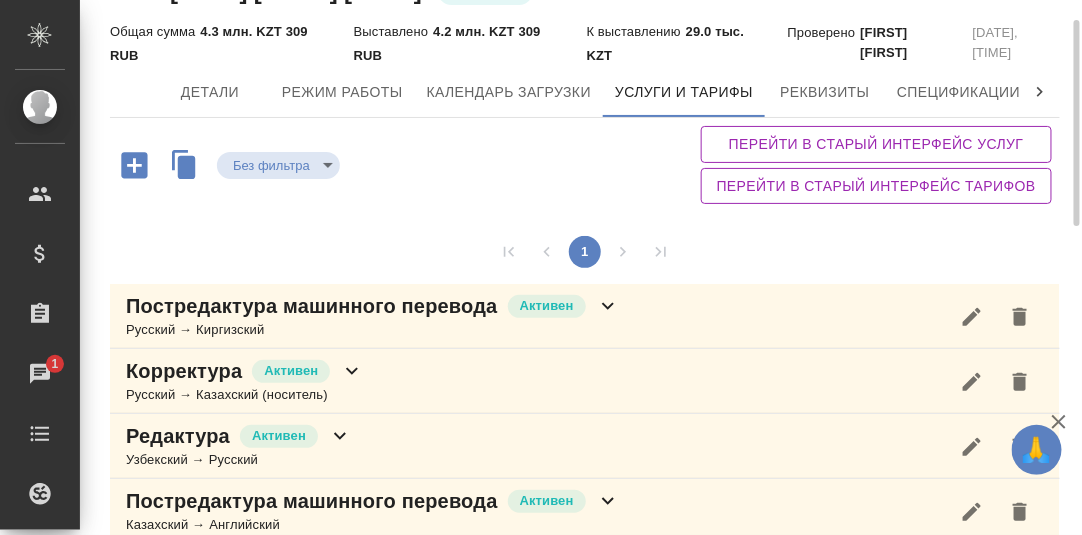 scroll, scrollTop: 251, scrollLeft: 0, axis: vertical 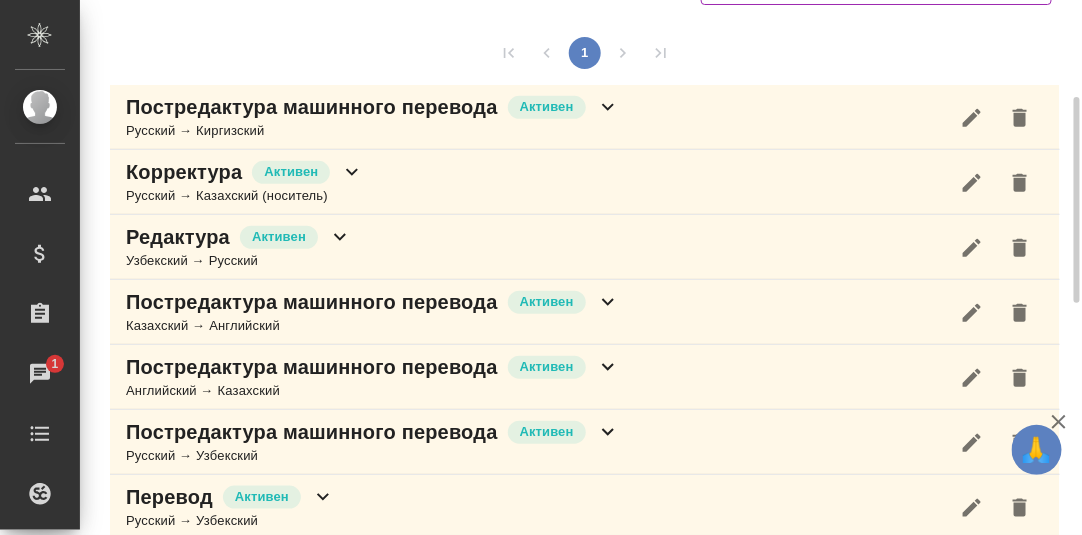 click 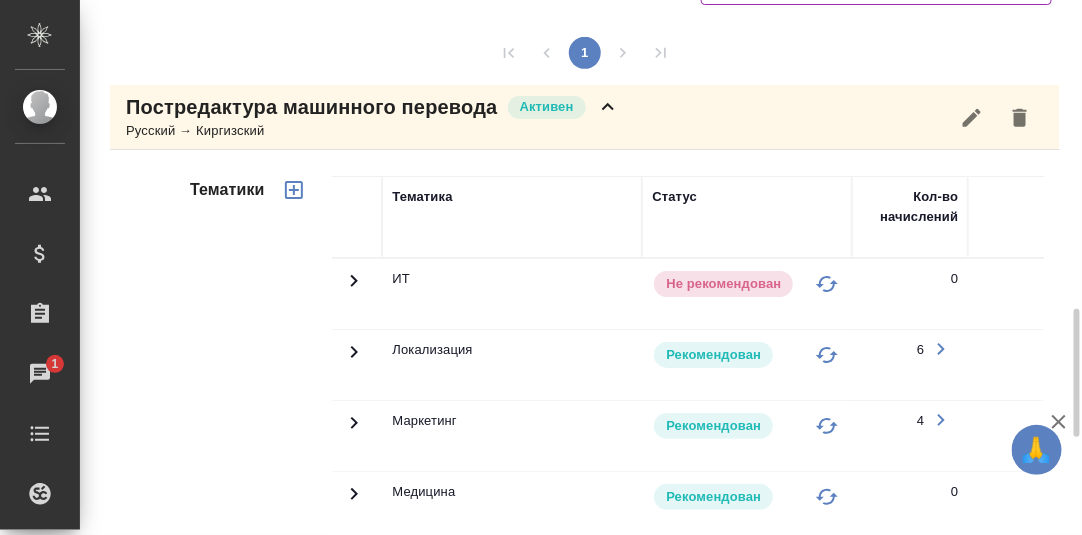 scroll, scrollTop: 651, scrollLeft: 0, axis: vertical 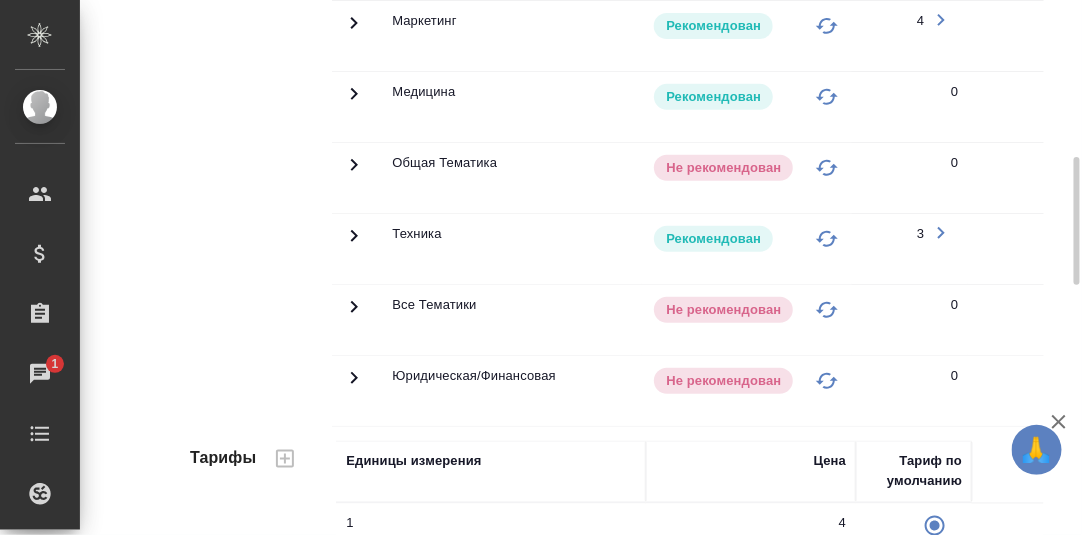 click 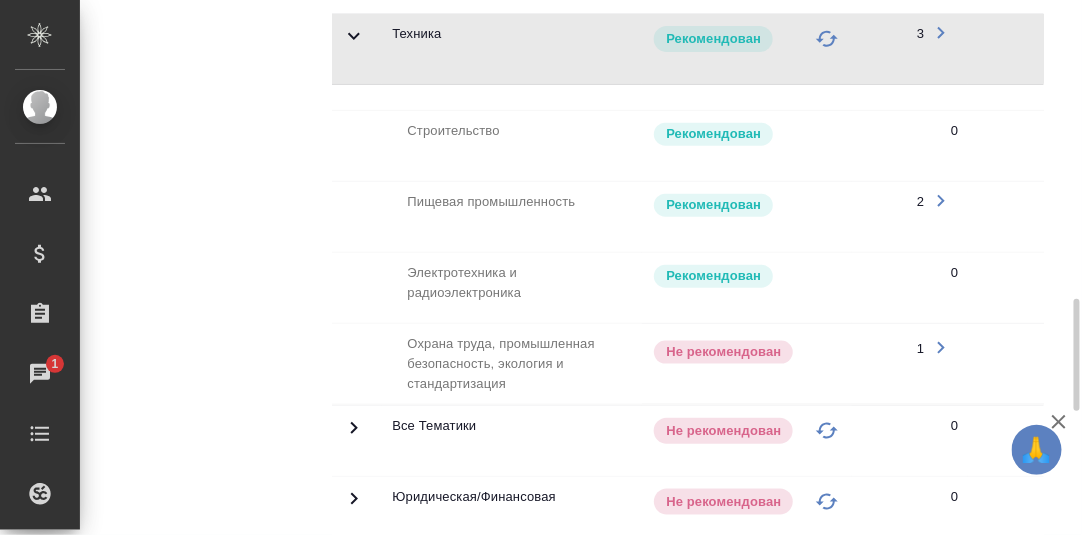 scroll, scrollTop: 950, scrollLeft: 0, axis: vertical 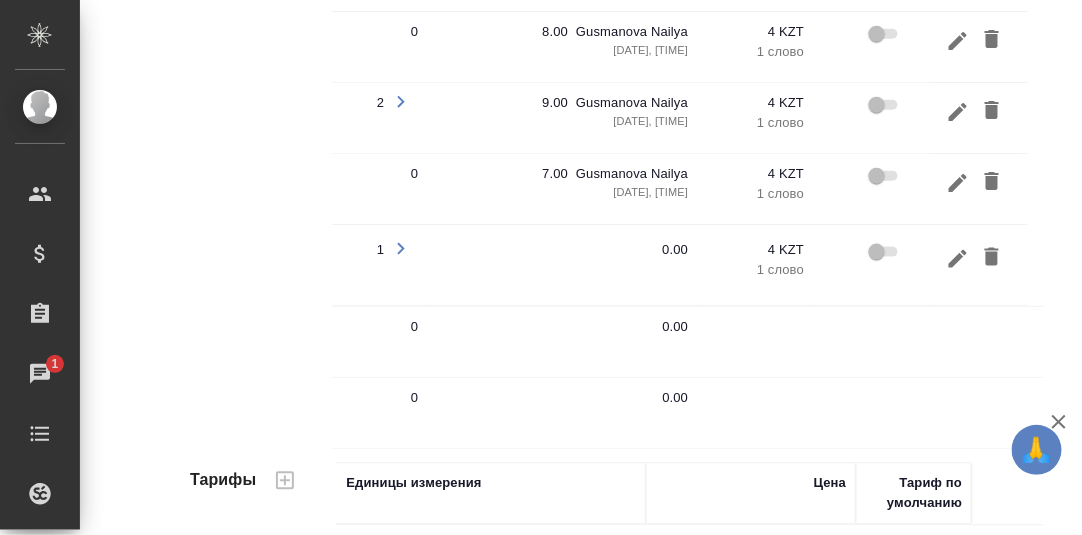 click 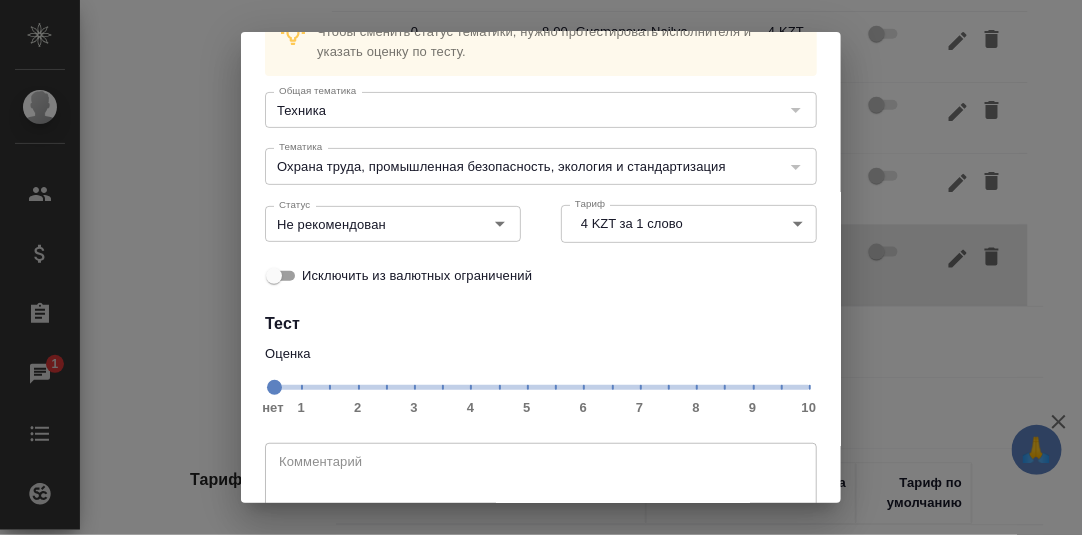 scroll, scrollTop: 183, scrollLeft: 0, axis: vertical 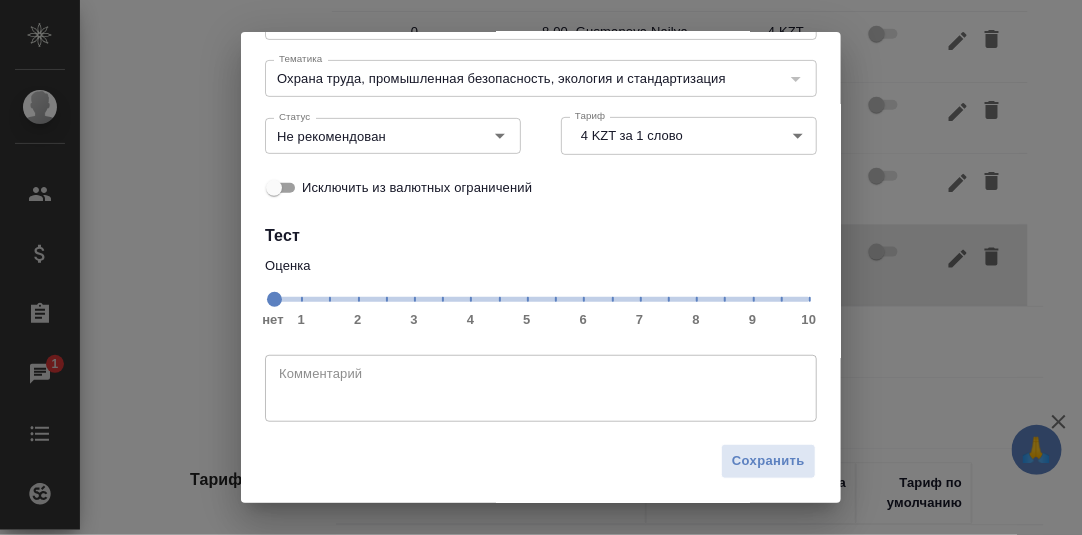 click on "нет 1 2 3 4 5 6 7 8 9 10" at bounding box center (541, 298) 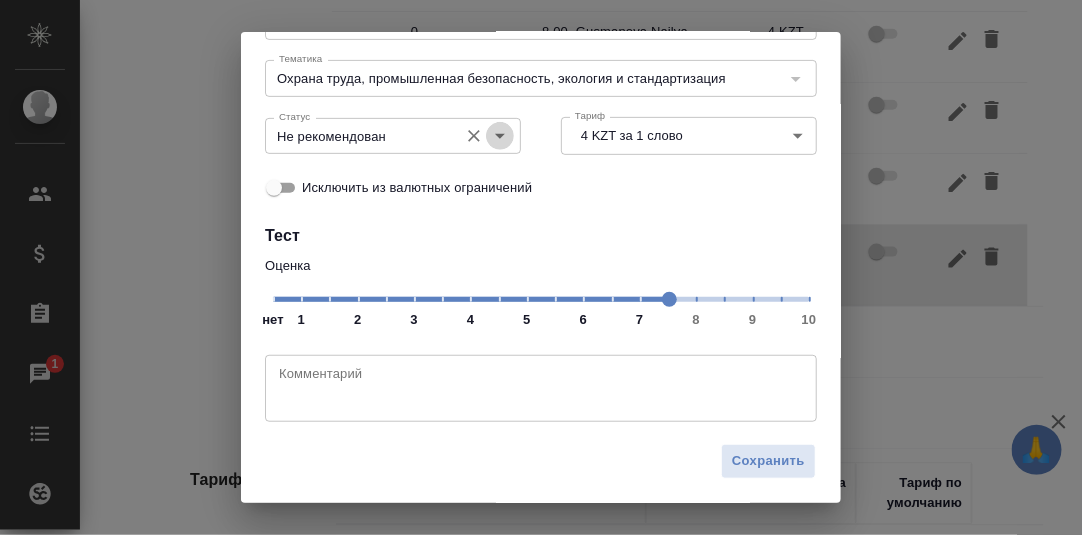 click 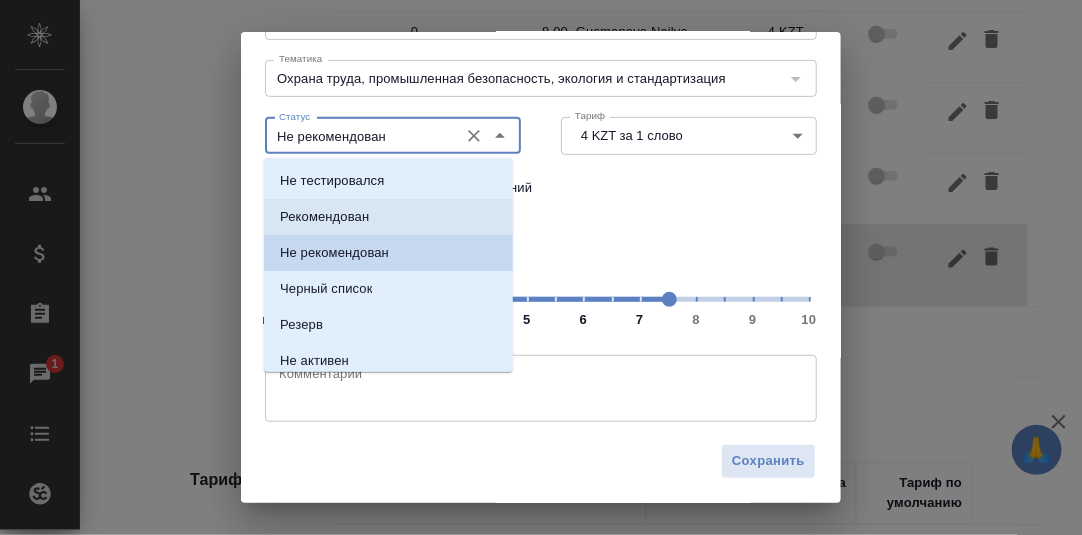 click on "Рекомендован" at bounding box center (324, 217) 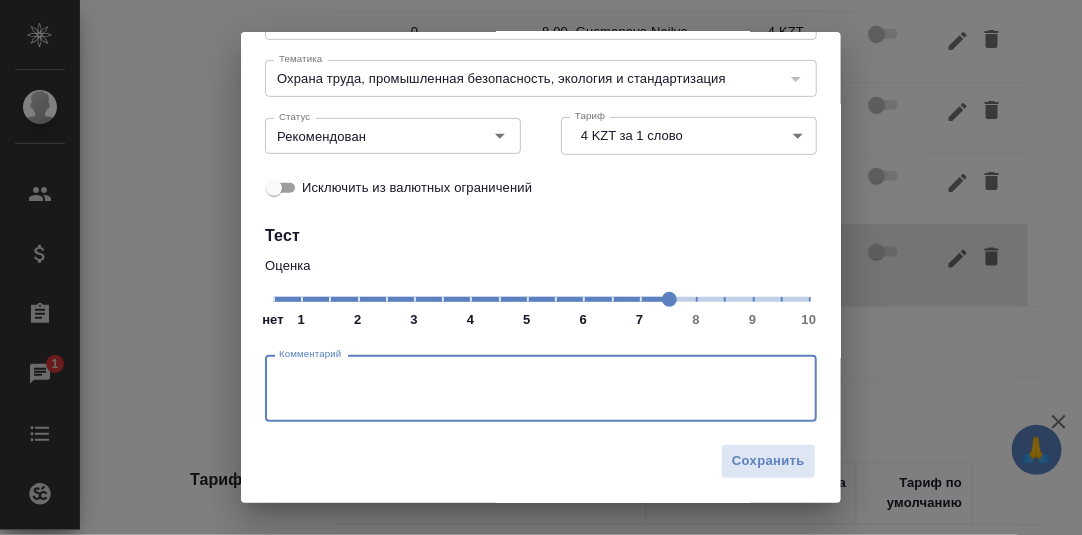 click at bounding box center [541, 389] 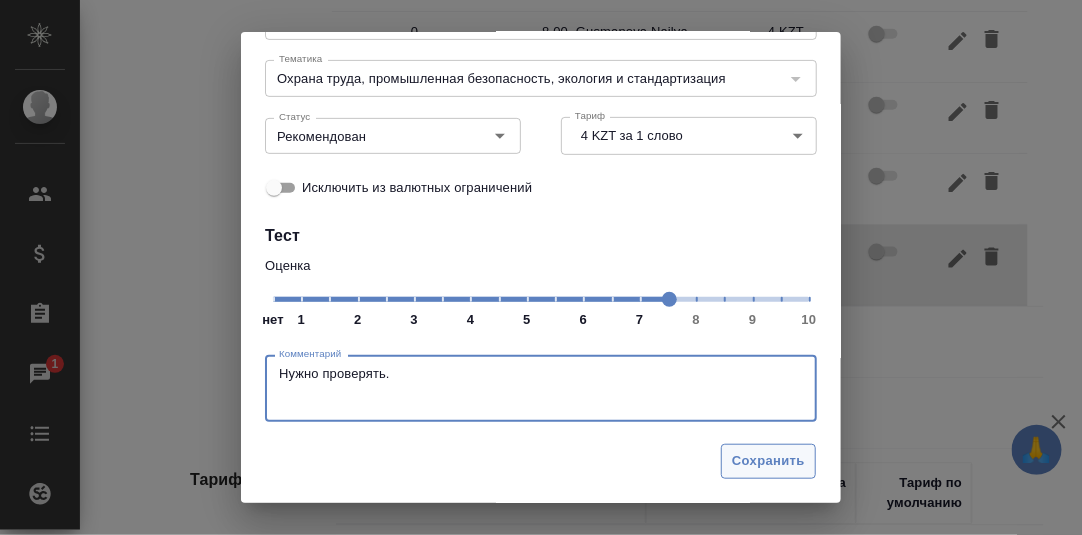 type on "Нужно проверять." 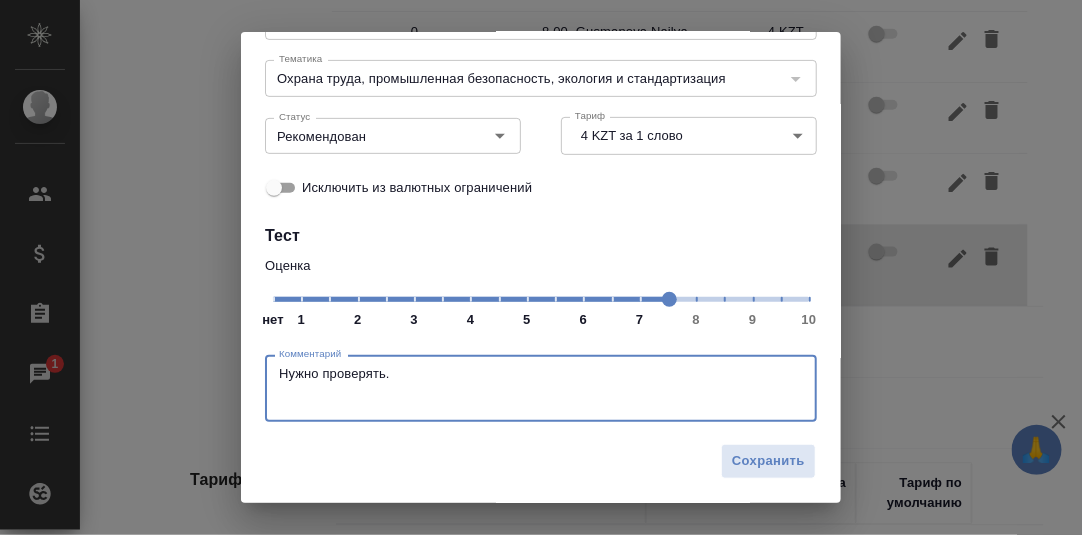 click on "Сохранить" at bounding box center (768, 461) 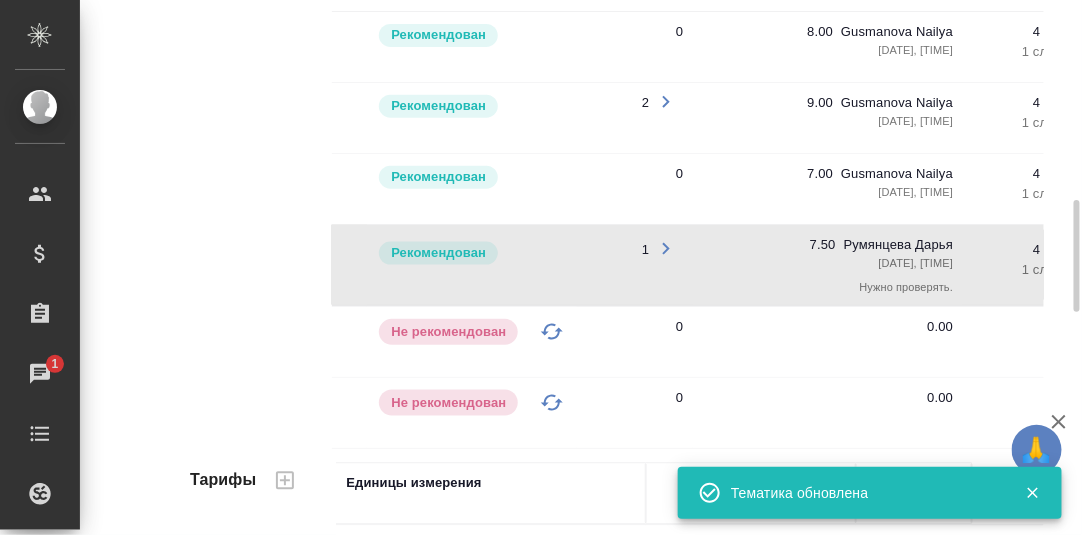 scroll, scrollTop: 0, scrollLeft: 0, axis: both 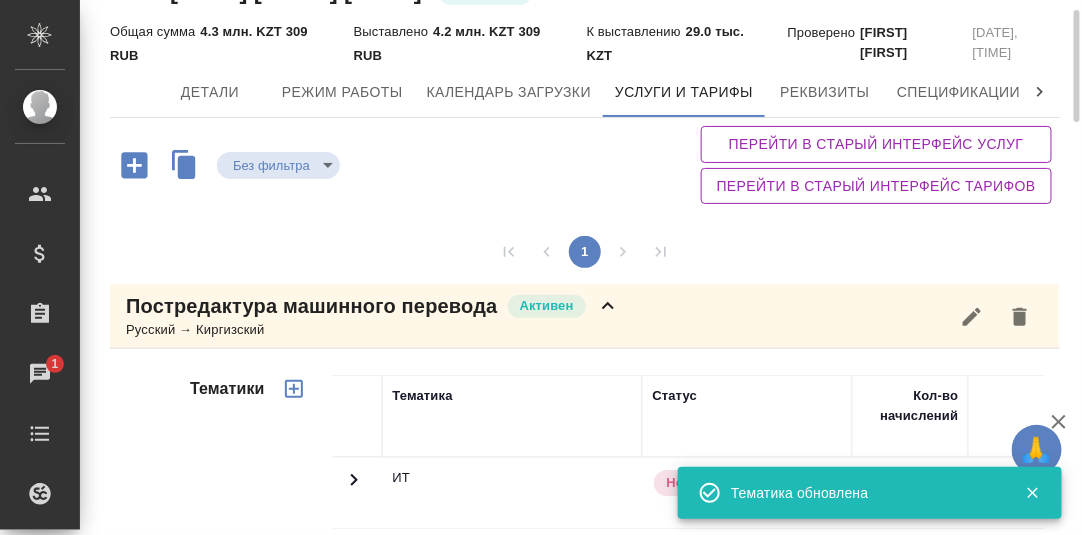 click 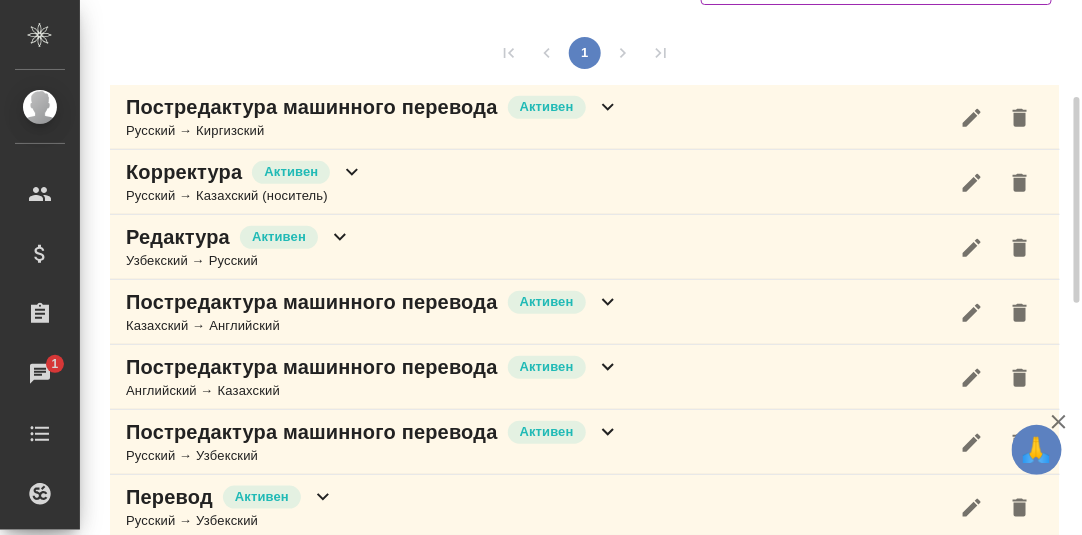 scroll, scrollTop: 351, scrollLeft: 0, axis: vertical 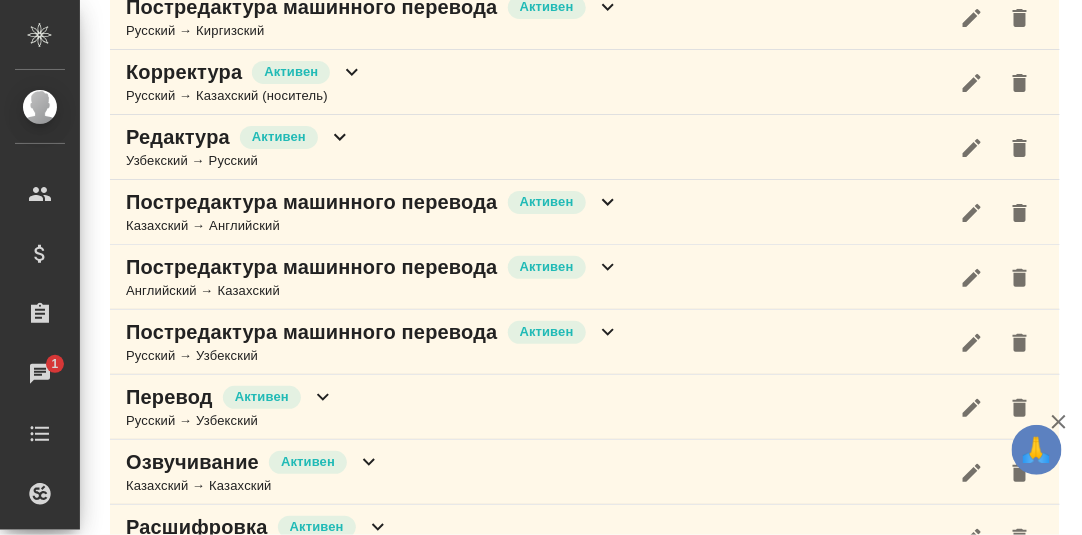 drag, startPoint x: 352, startPoint y: 69, endPoint x: 365, endPoint y: 71, distance: 13.152946 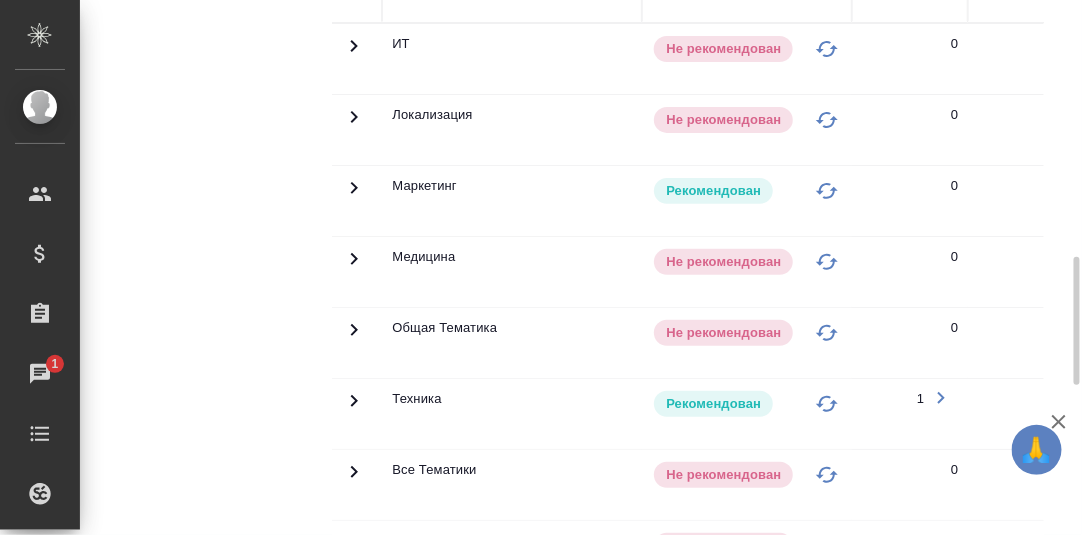 scroll, scrollTop: 651, scrollLeft: 0, axis: vertical 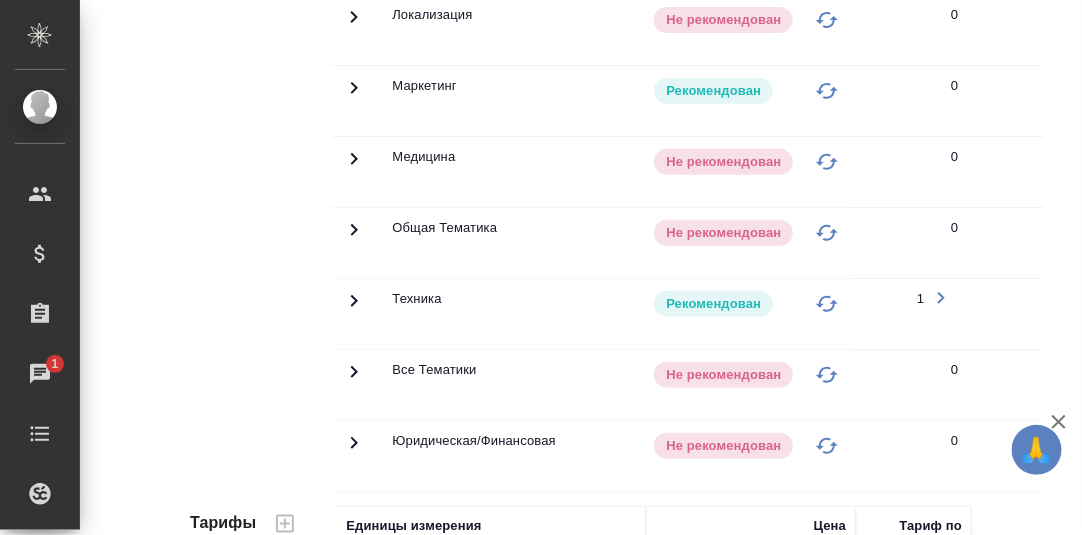 click 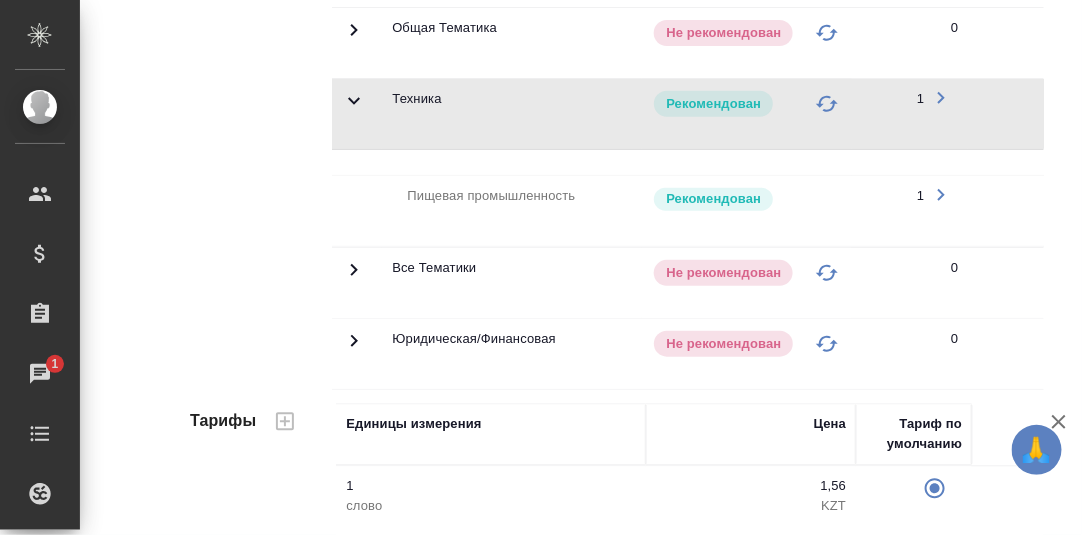 scroll, scrollTop: 251, scrollLeft: 0, axis: vertical 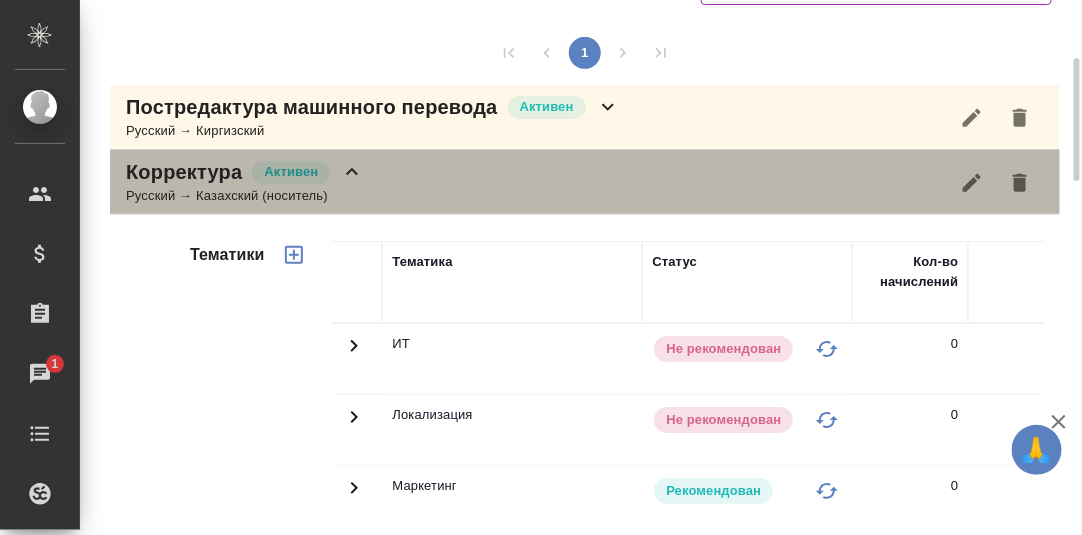 click 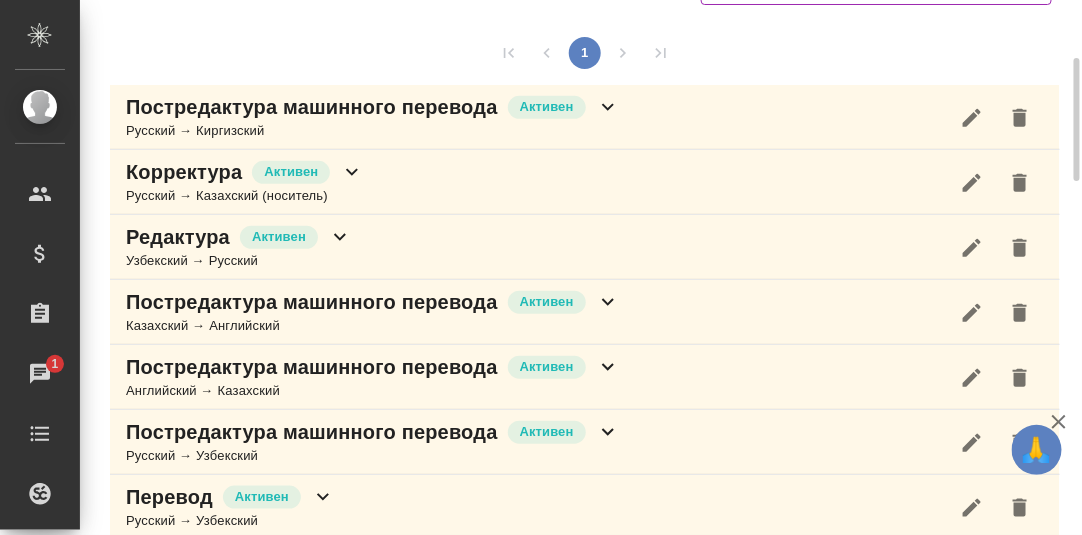 click 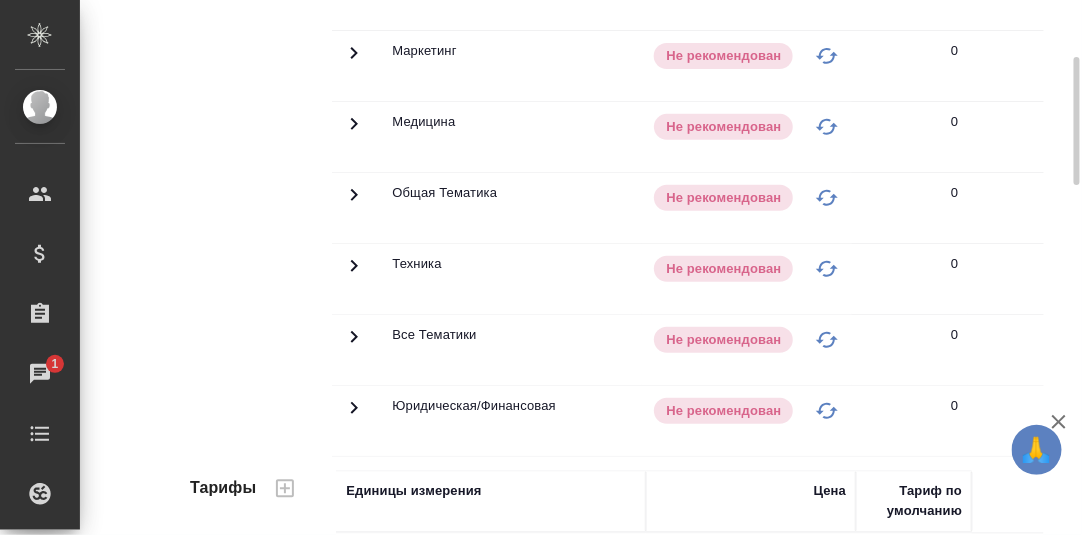 scroll, scrollTop: 451, scrollLeft: 0, axis: vertical 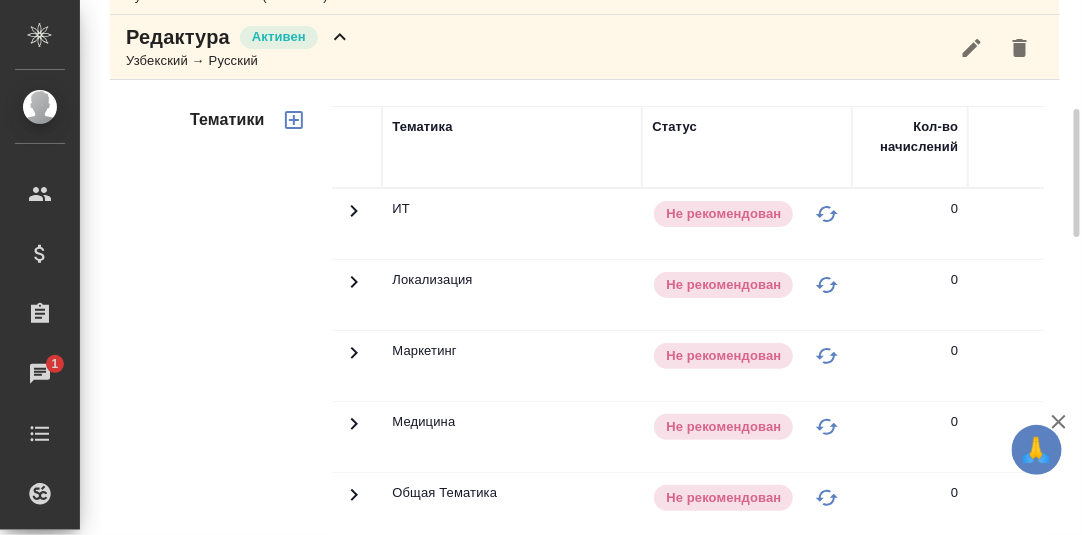 click 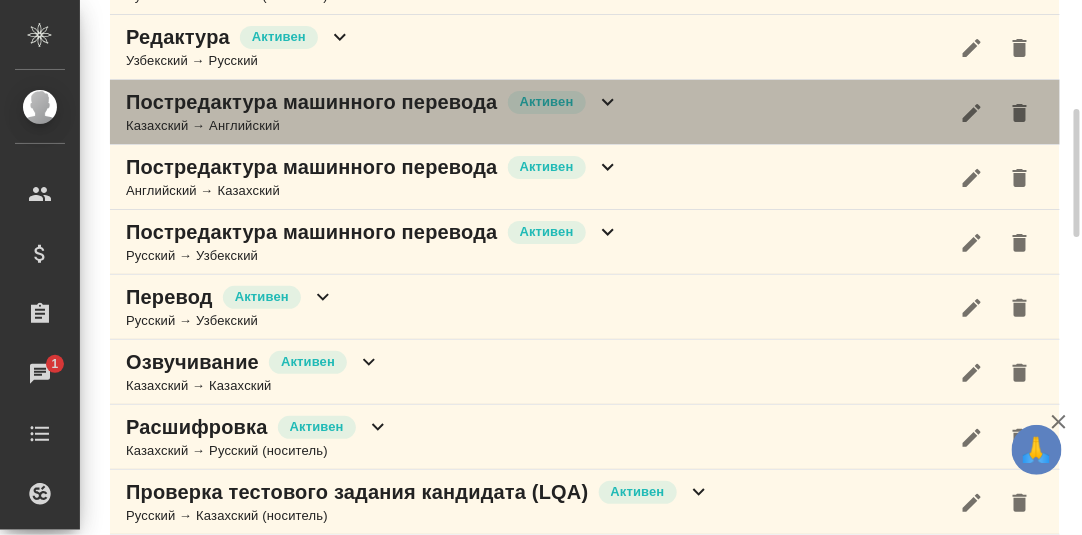 click 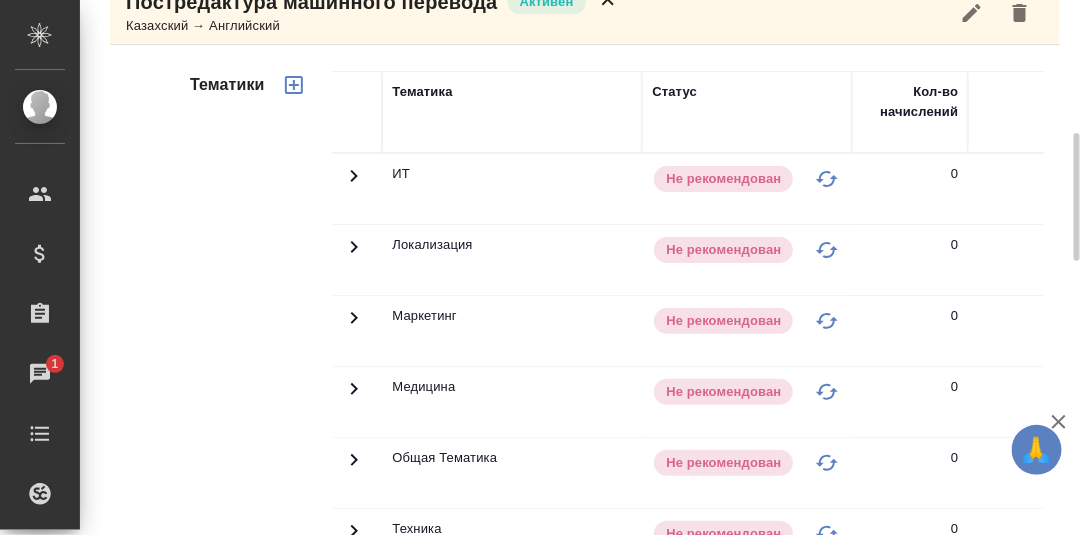 scroll, scrollTop: 451, scrollLeft: 0, axis: vertical 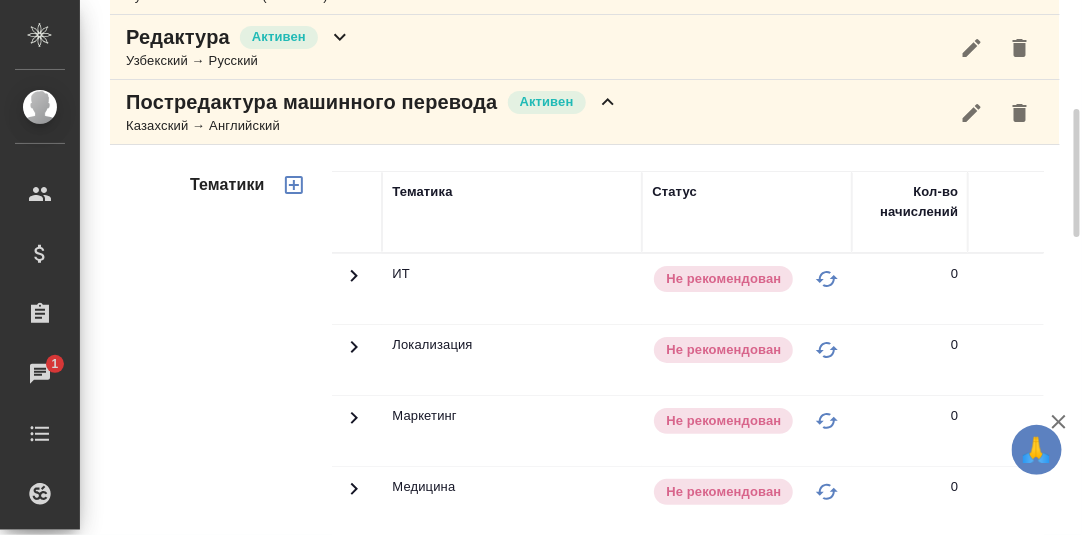 click 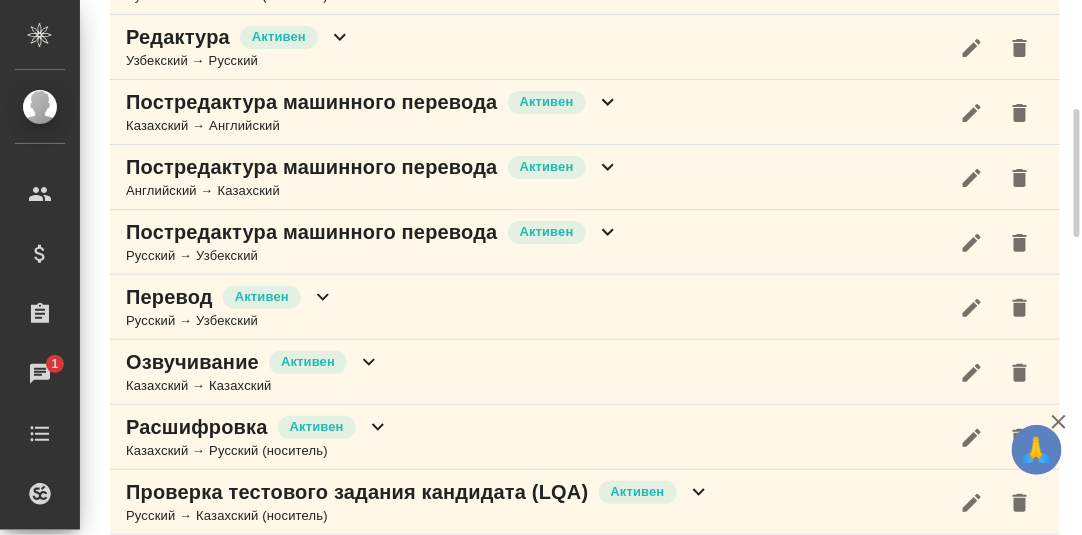 click 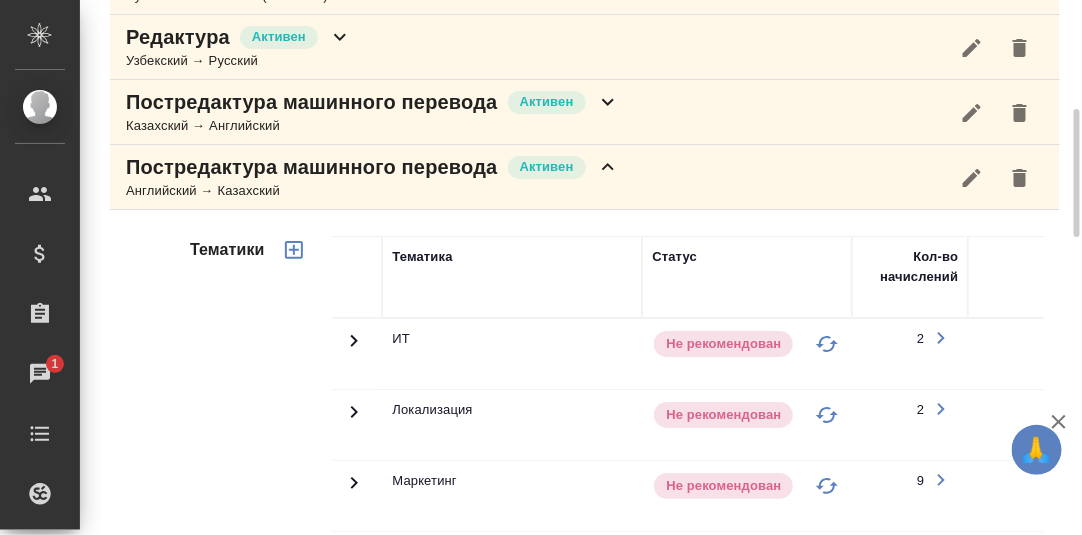 scroll, scrollTop: 751, scrollLeft: 0, axis: vertical 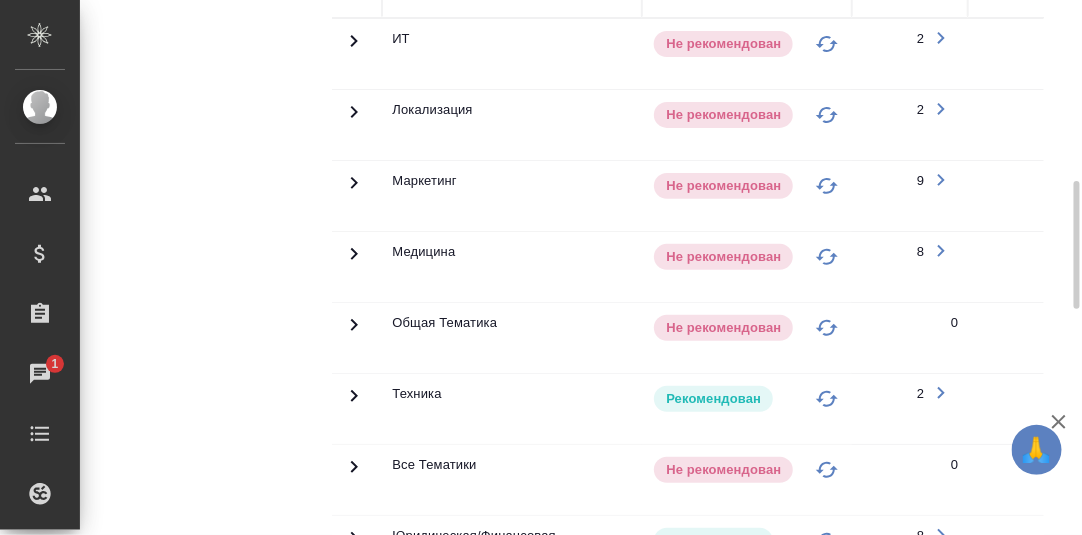 click 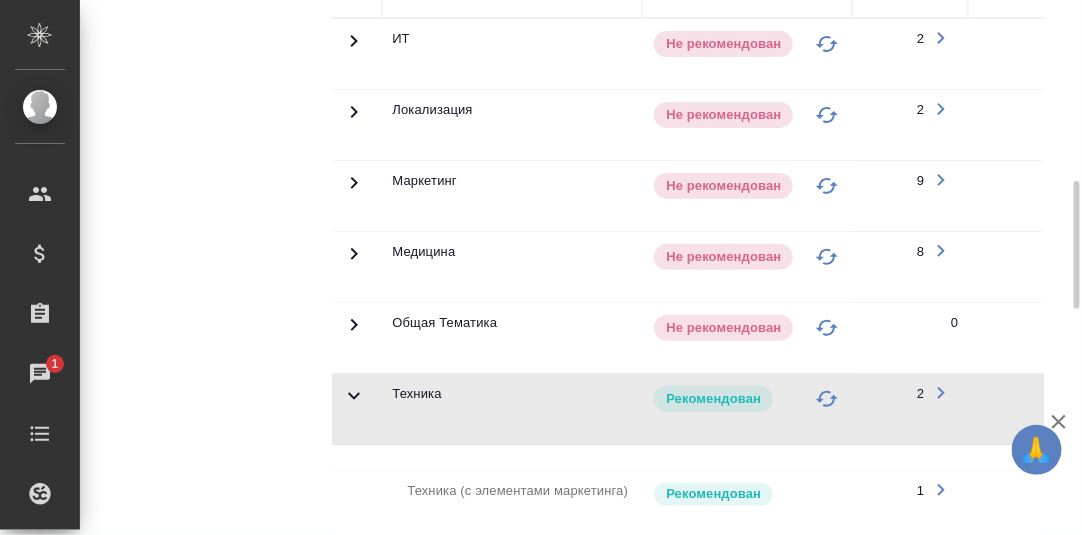 scroll, scrollTop: 1050, scrollLeft: 0, axis: vertical 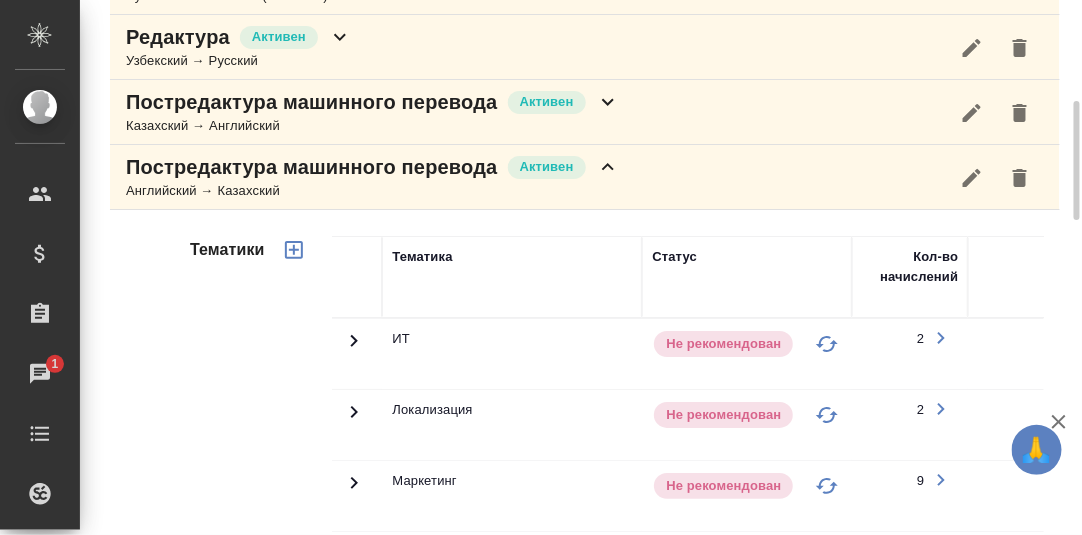 click 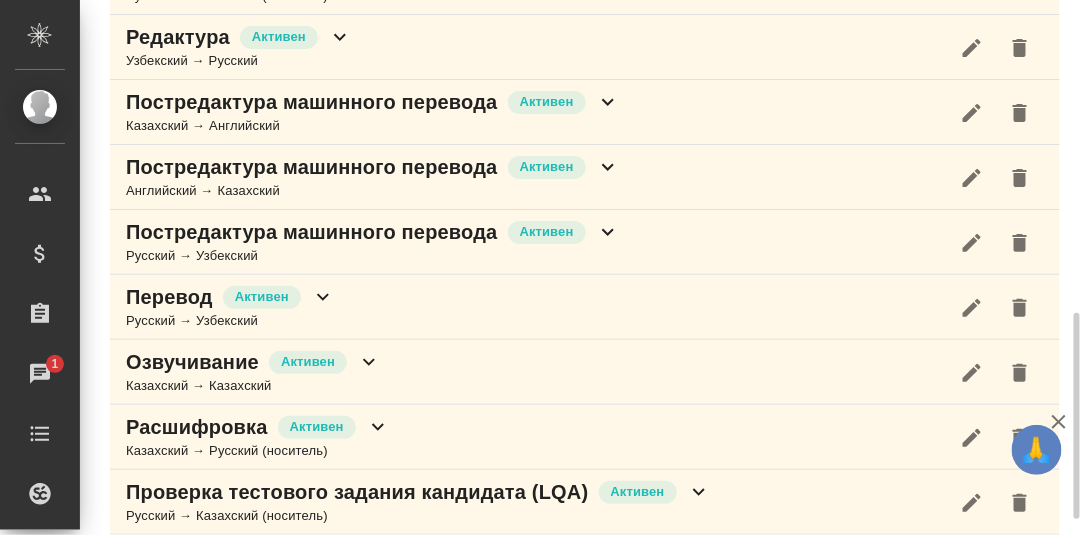 scroll, scrollTop: 551, scrollLeft: 0, axis: vertical 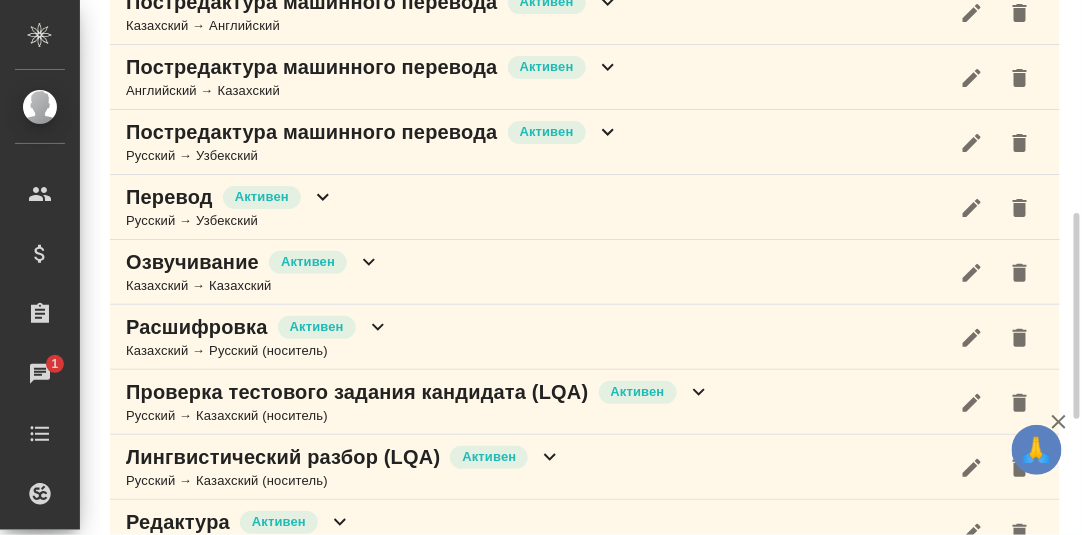 drag, startPoint x: 609, startPoint y: 126, endPoint x: 602, endPoint y: 149, distance: 24.04163 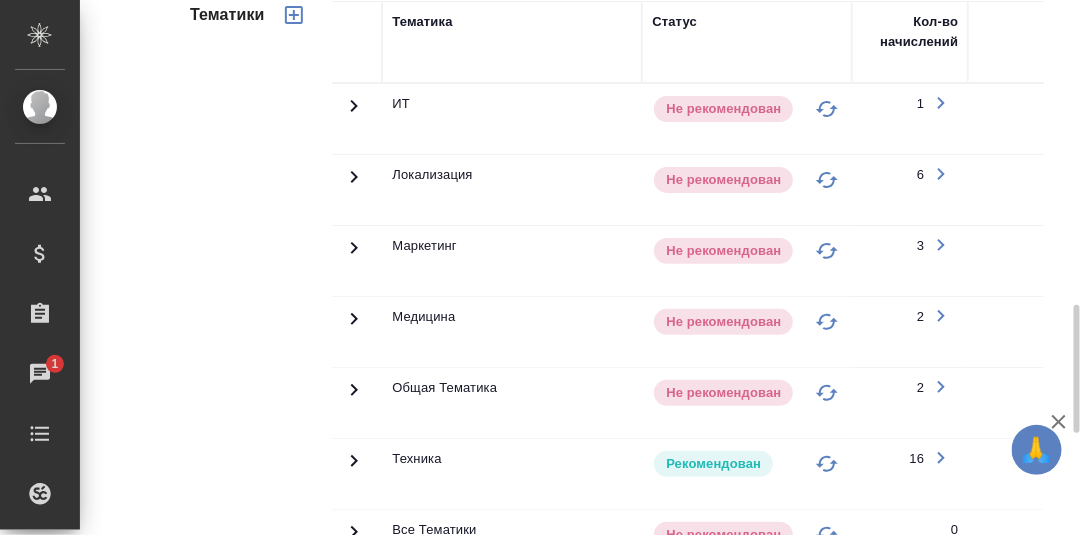 scroll, scrollTop: 950, scrollLeft: 0, axis: vertical 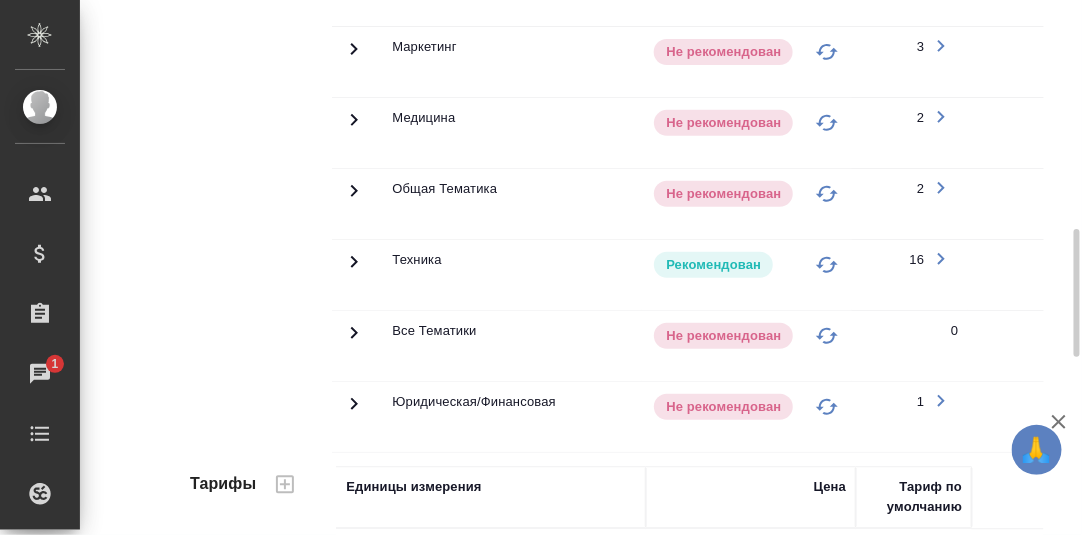 click 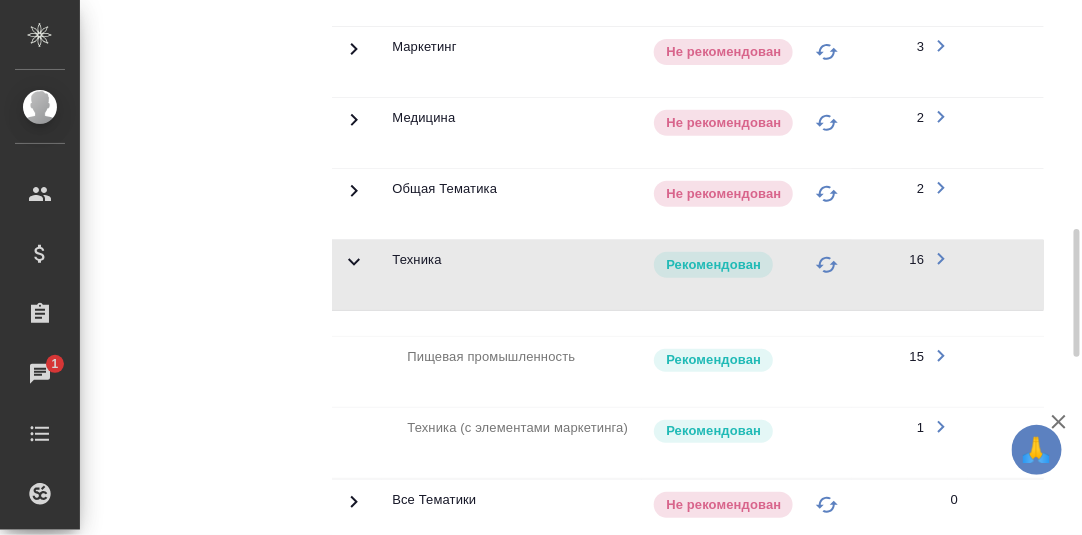scroll, scrollTop: 1150, scrollLeft: 0, axis: vertical 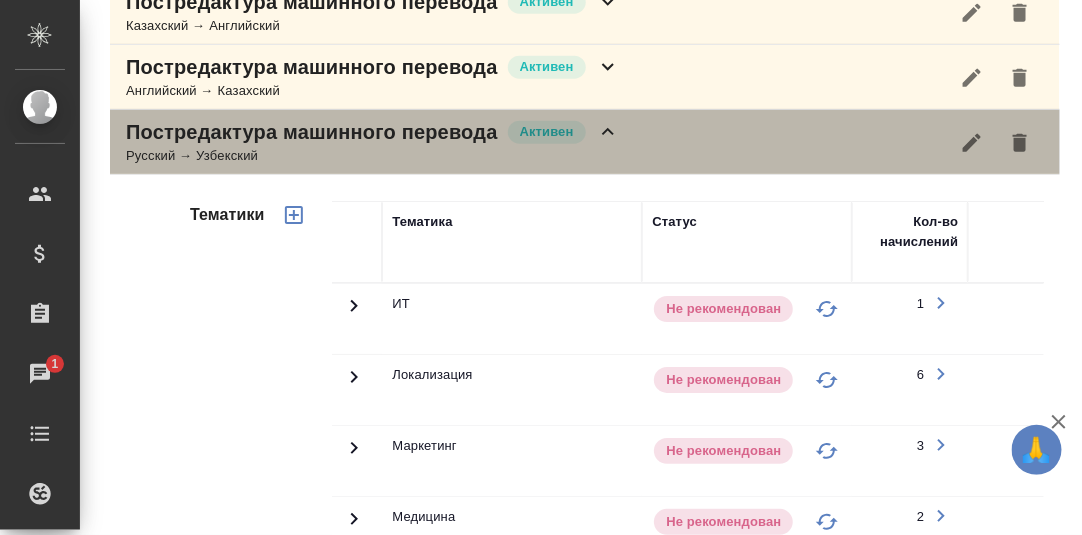 click 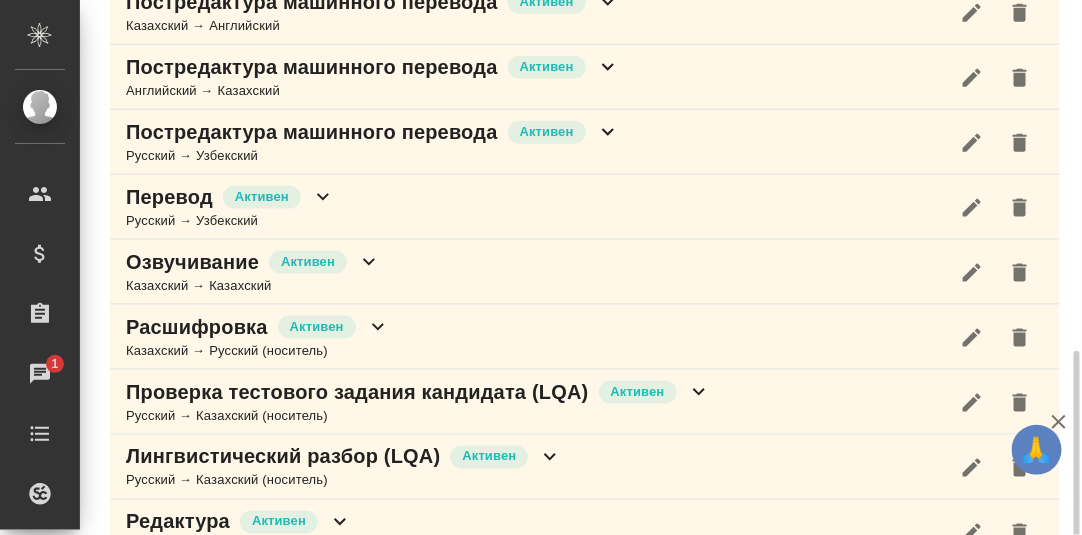 scroll, scrollTop: 651, scrollLeft: 0, axis: vertical 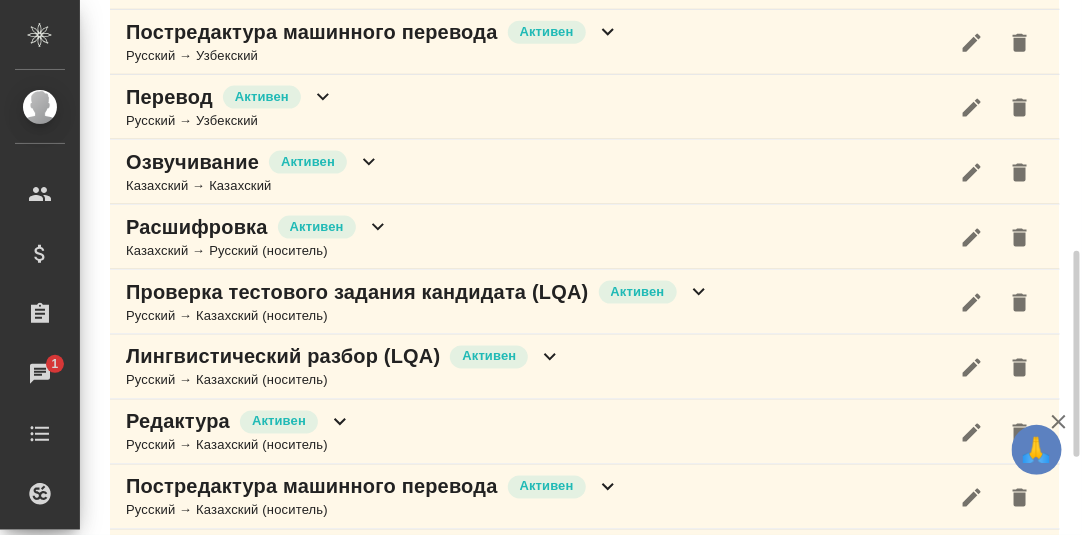 click 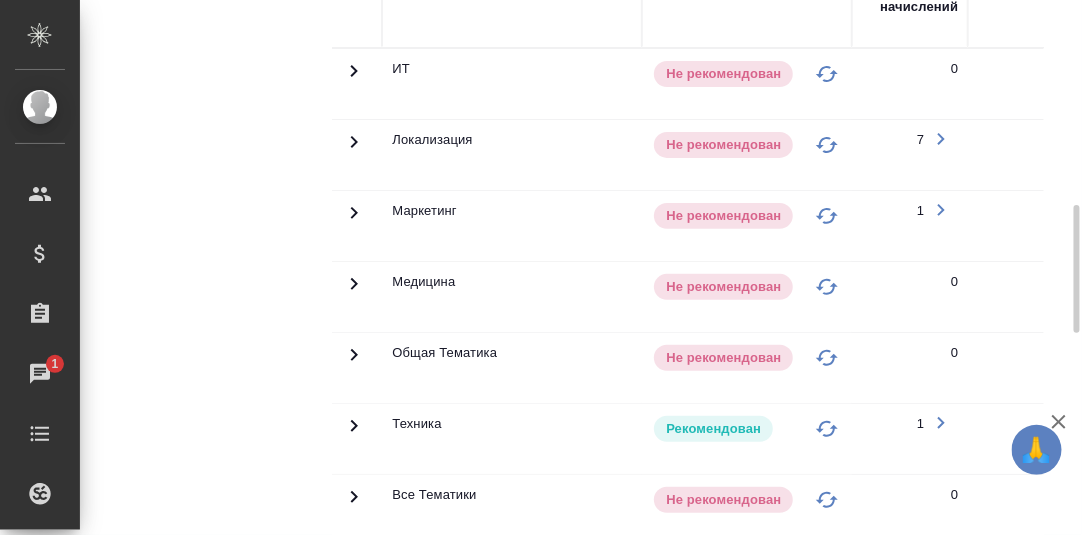scroll, scrollTop: 1150, scrollLeft: 0, axis: vertical 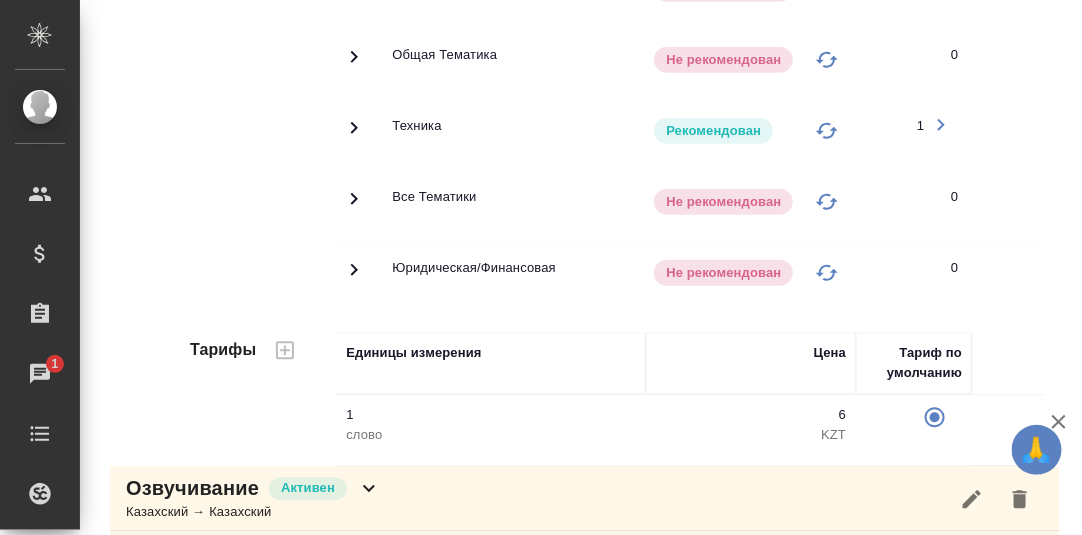 click 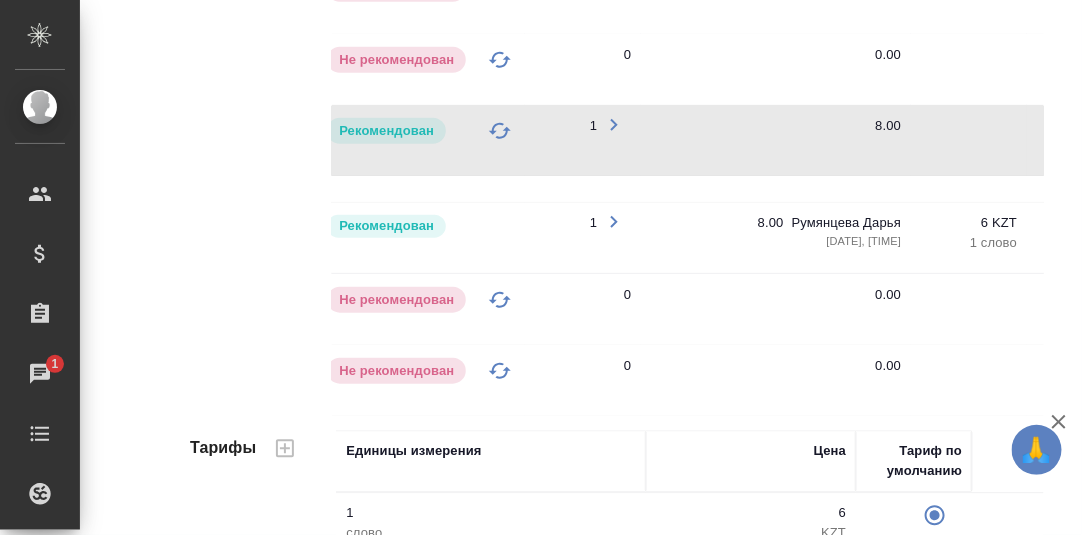 scroll, scrollTop: 0, scrollLeft: 0, axis: both 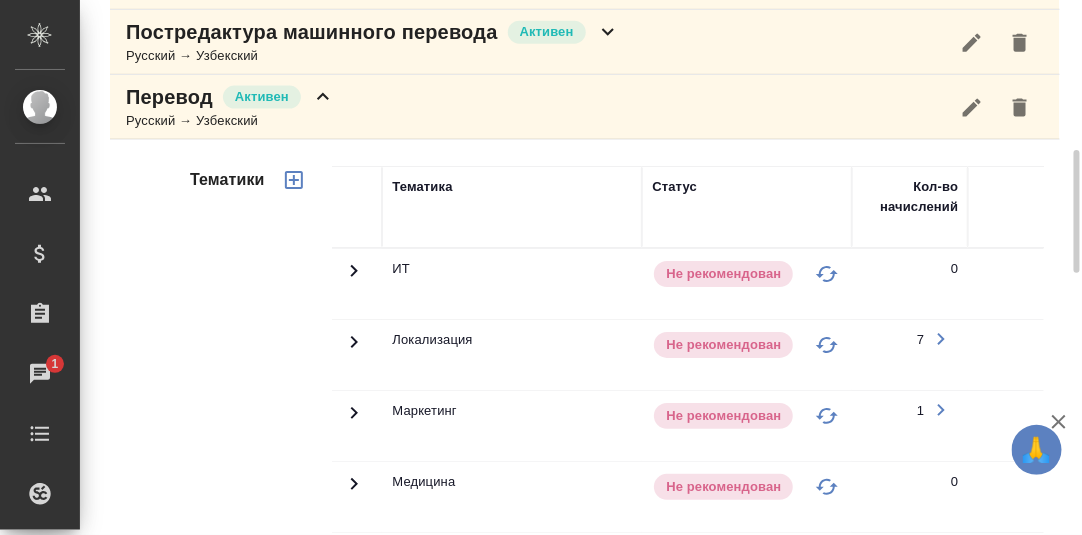 click 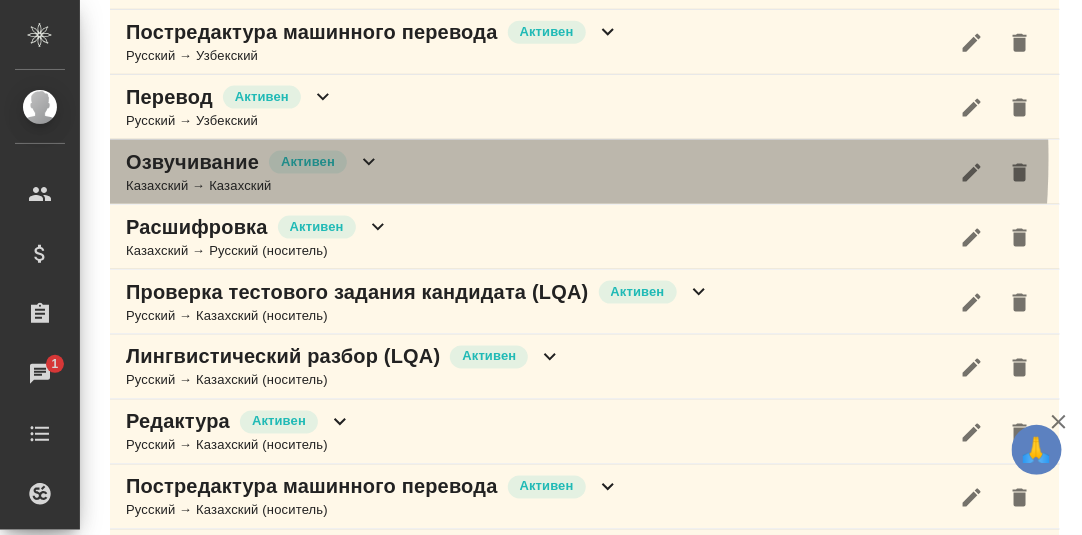 click 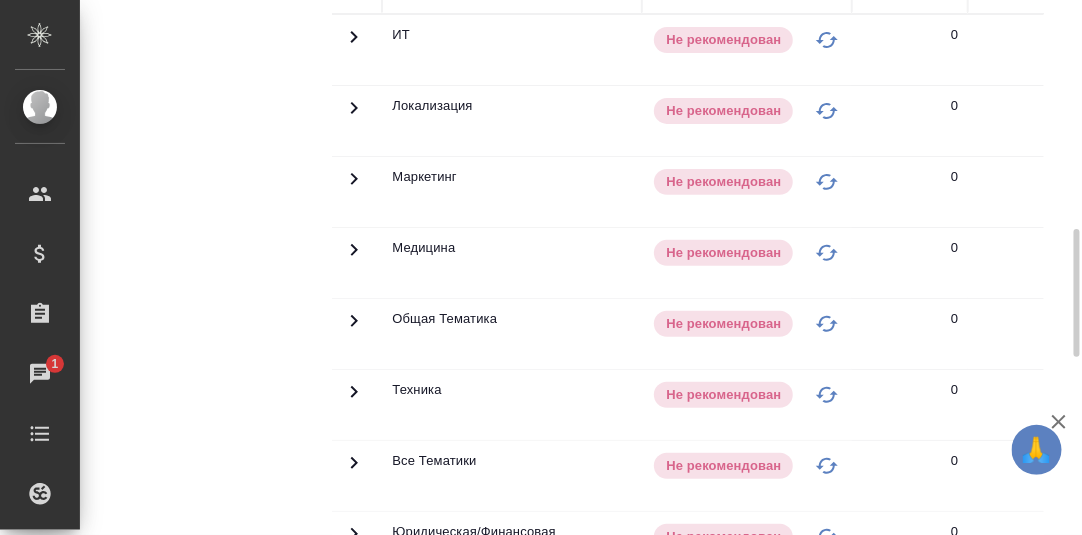 scroll, scrollTop: 651, scrollLeft: 0, axis: vertical 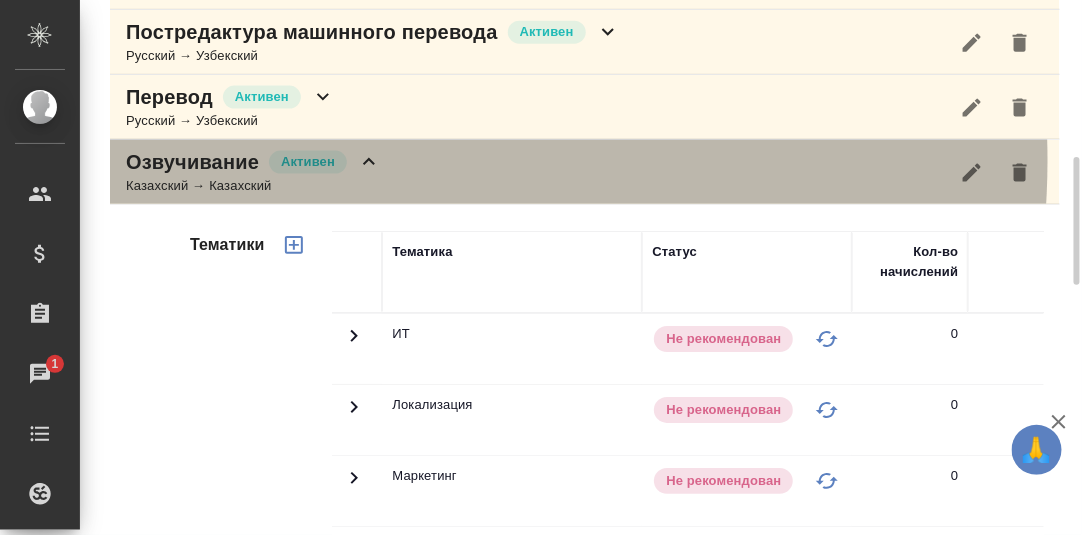 click 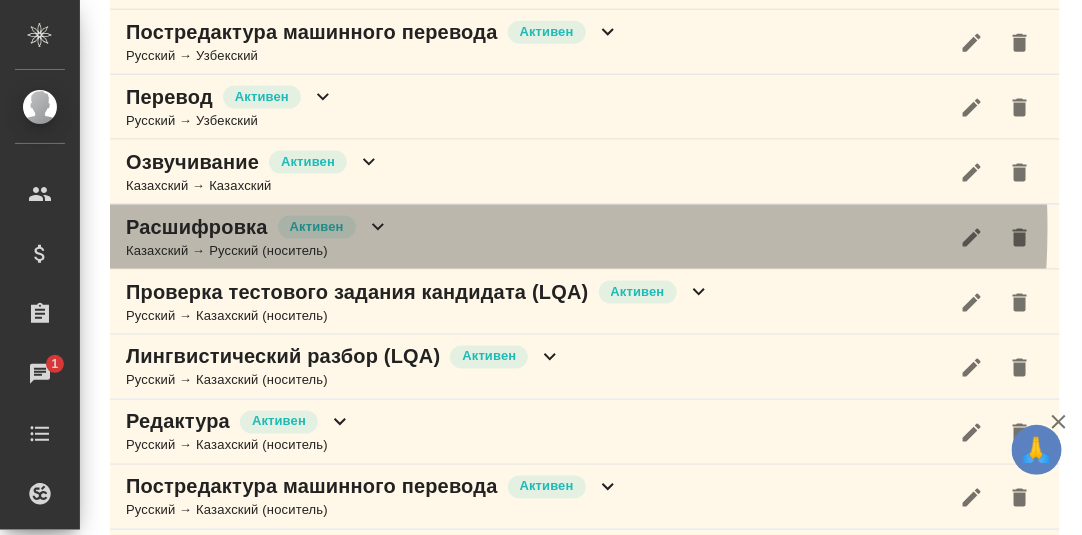 click 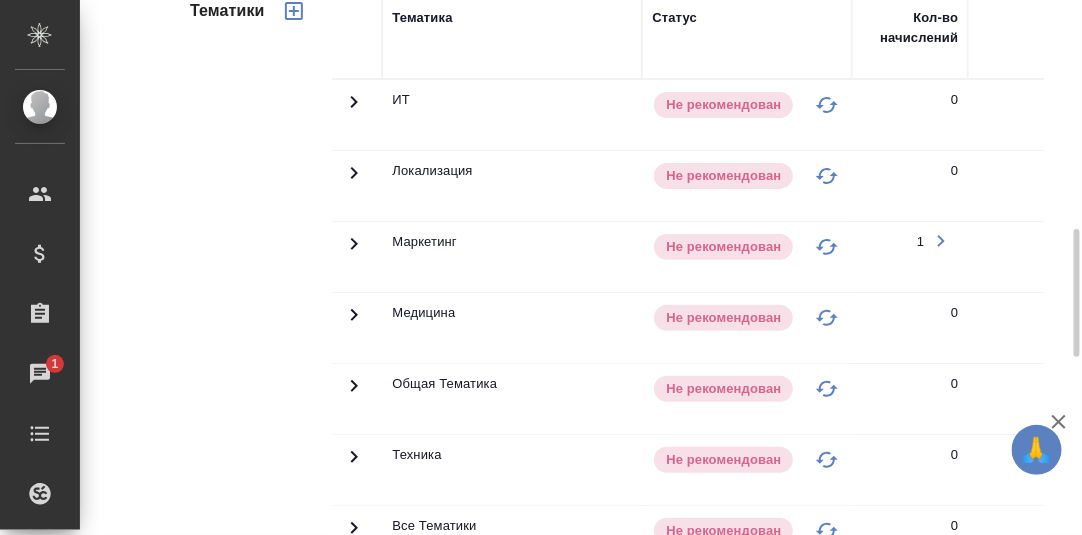 scroll, scrollTop: 751, scrollLeft: 0, axis: vertical 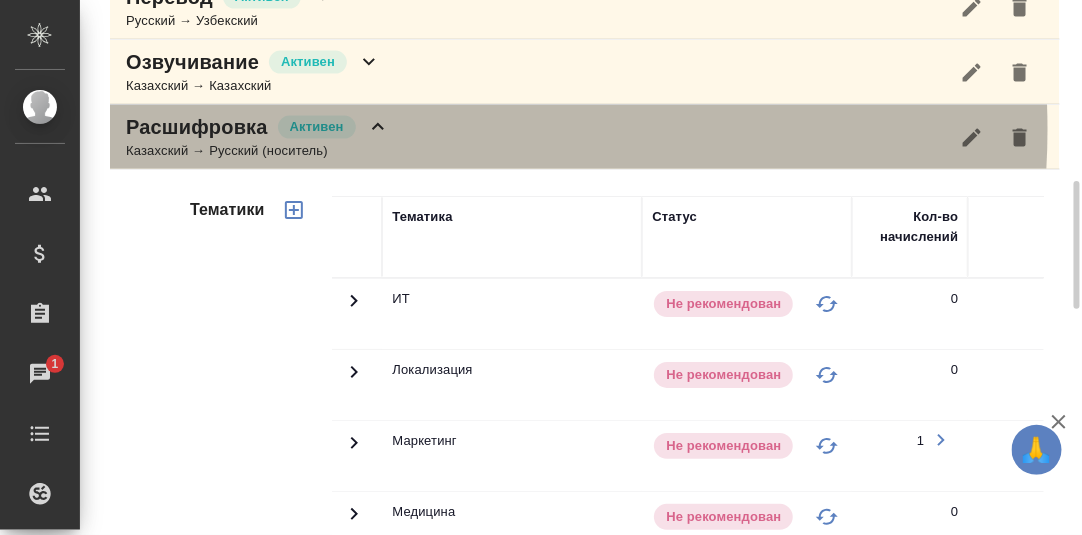 drag, startPoint x: 384, startPoint y: 124, endPoint x: 391, endPoint y: 150, distance: 26.925823 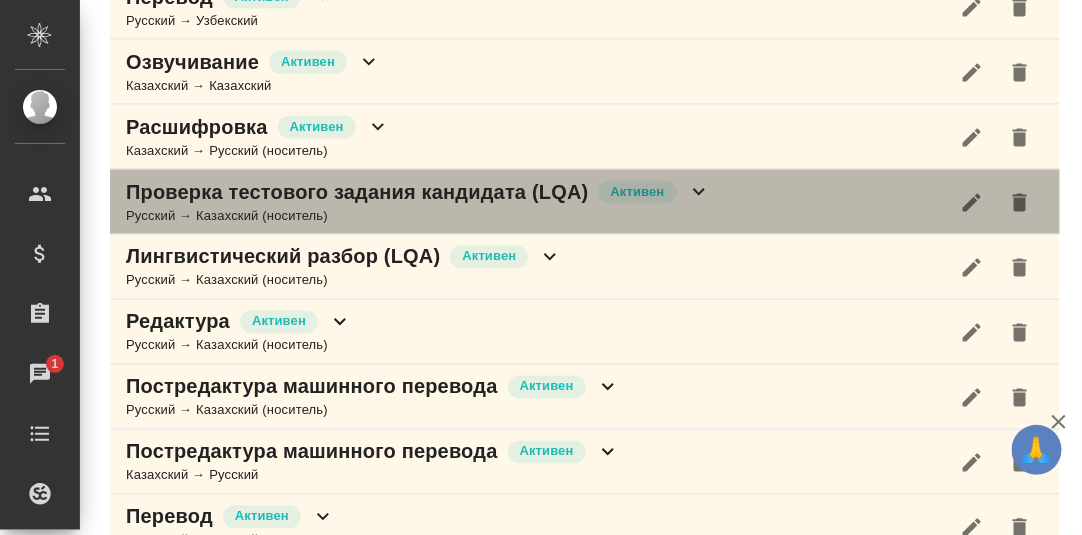 click 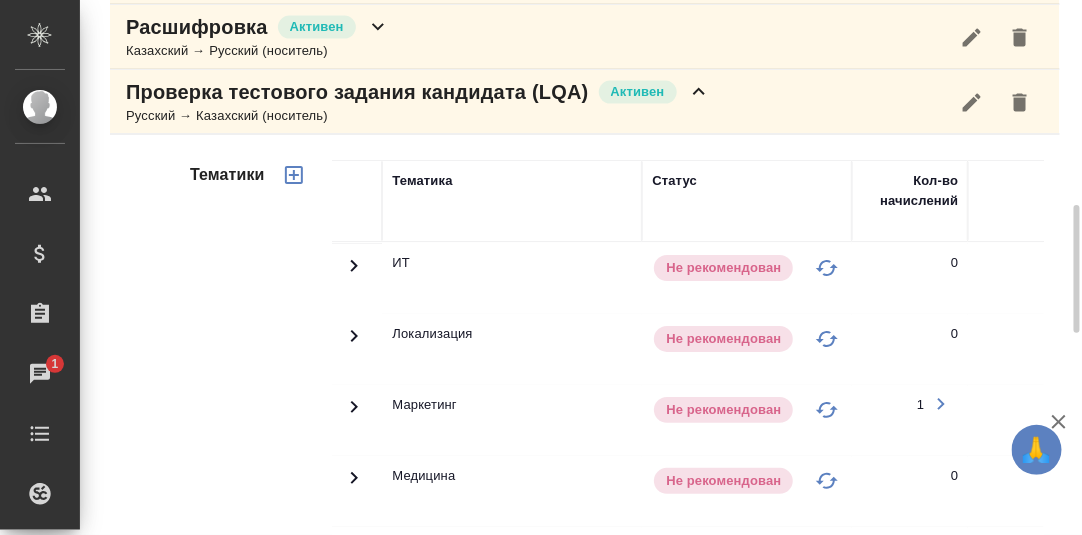 scroll, scrollTop: 751, scrollLeft: 0, axis: vertical 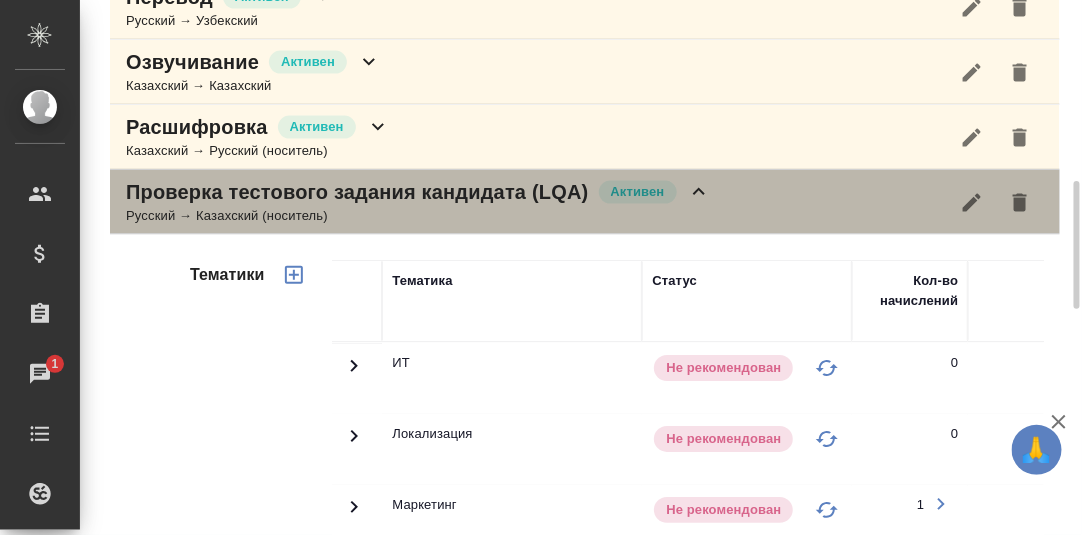 drag, startPoint x: 700, startPoint y: 190, endPoint x: 691, endPoint y: 198, distance: 12.0415945 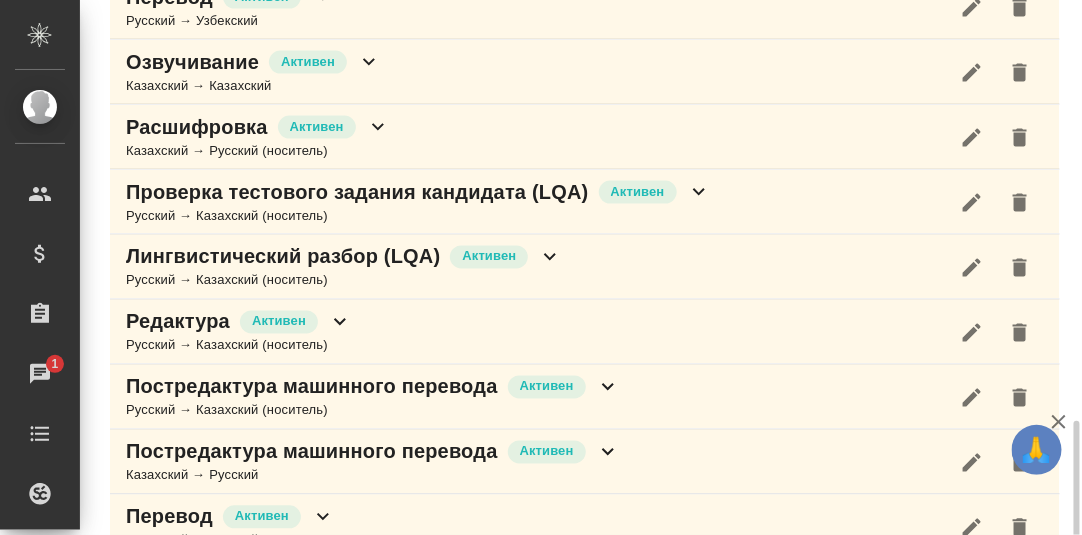 scroll, scrollTop: 851, scrollLeft: 0, axis: vertical 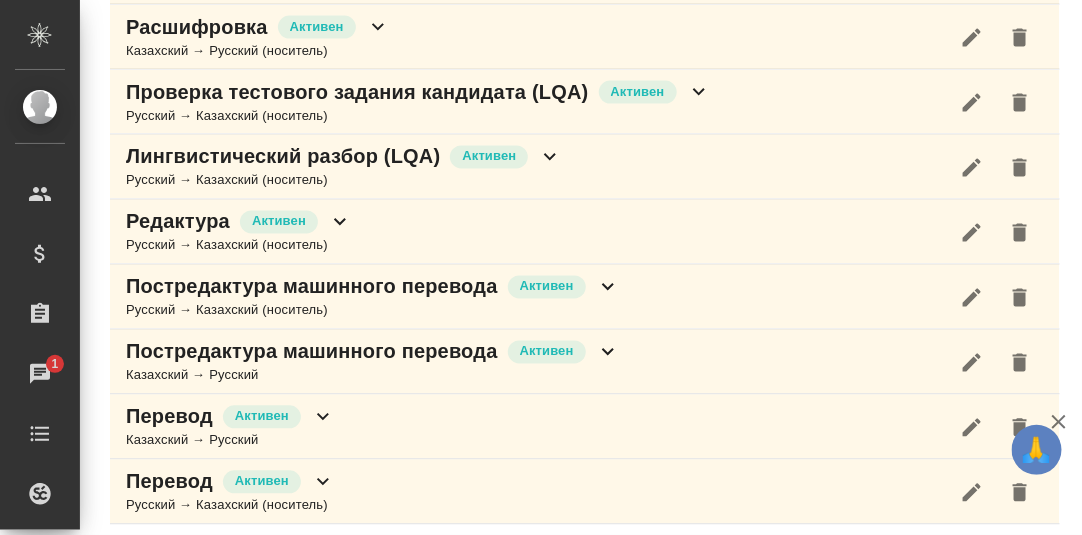 click 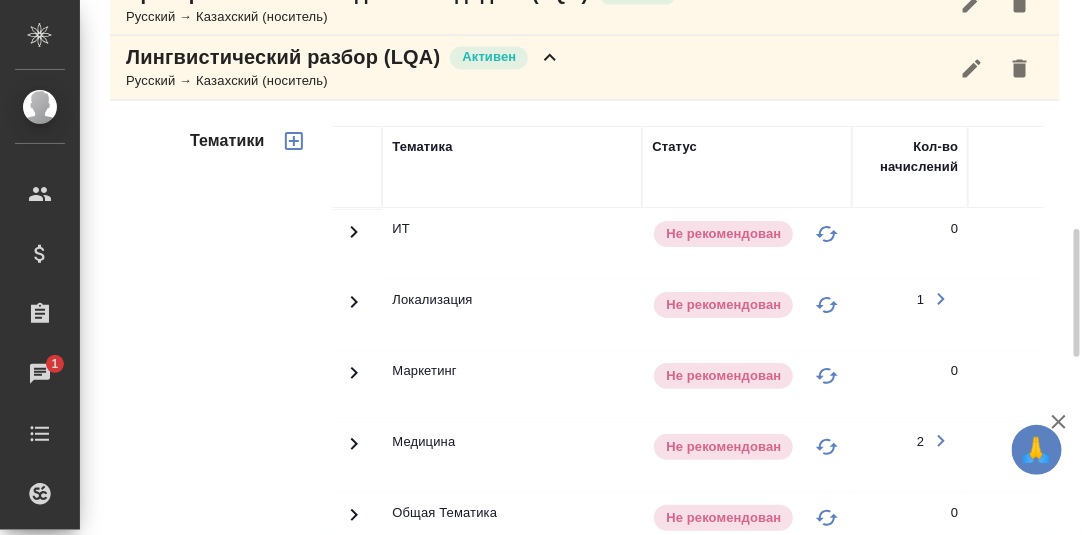 scroll, scrollTop: 751, scrollLeft: 0, axis: vertical 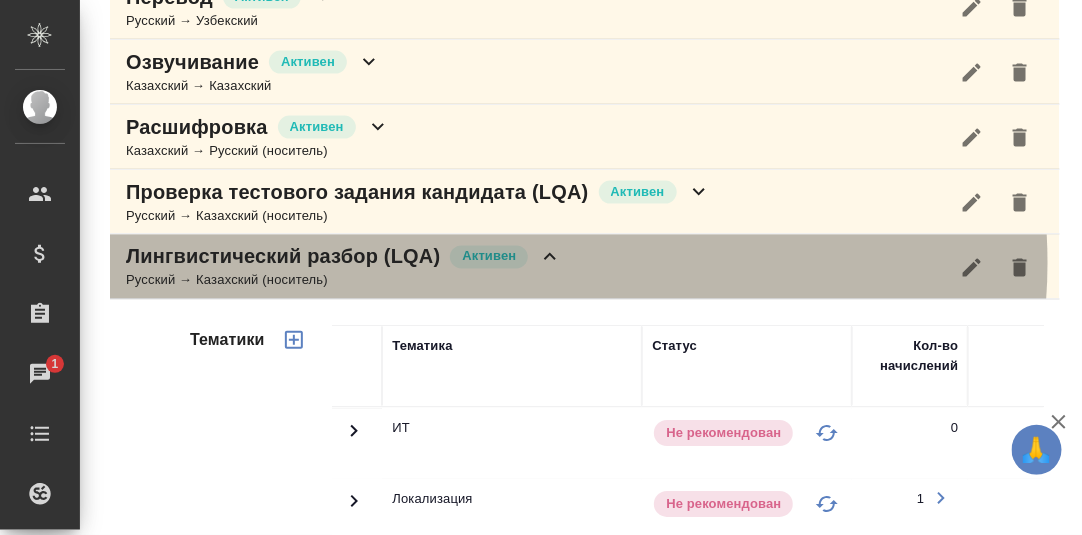 click 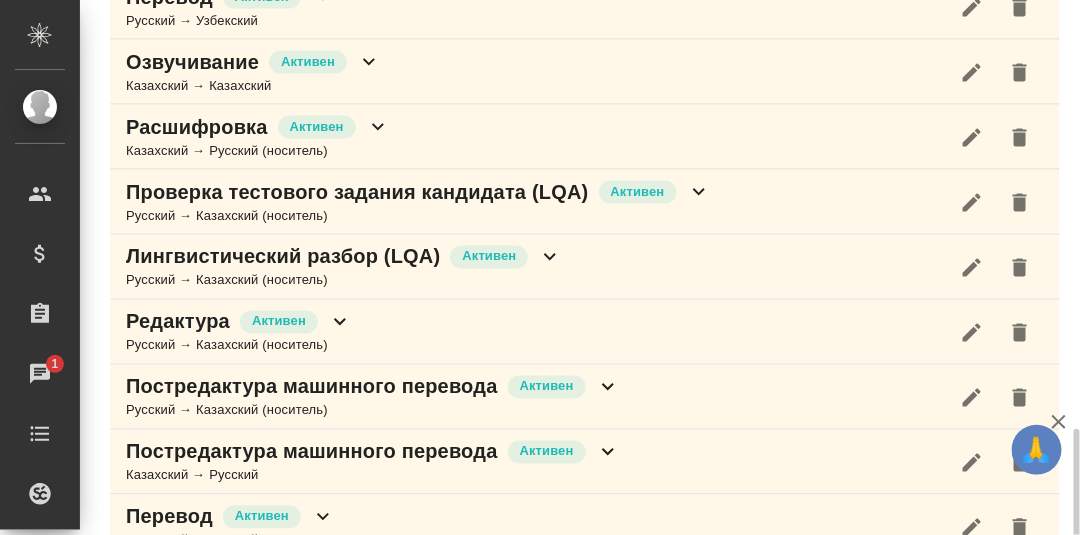 scroll, scrollTop: 851, scrollLeft: 0, axis: vertical 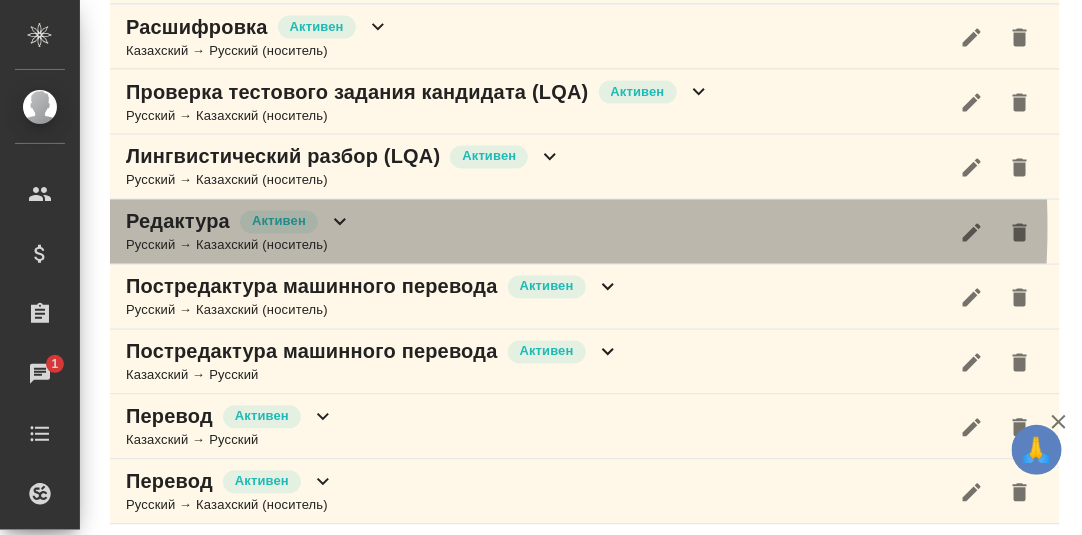 click 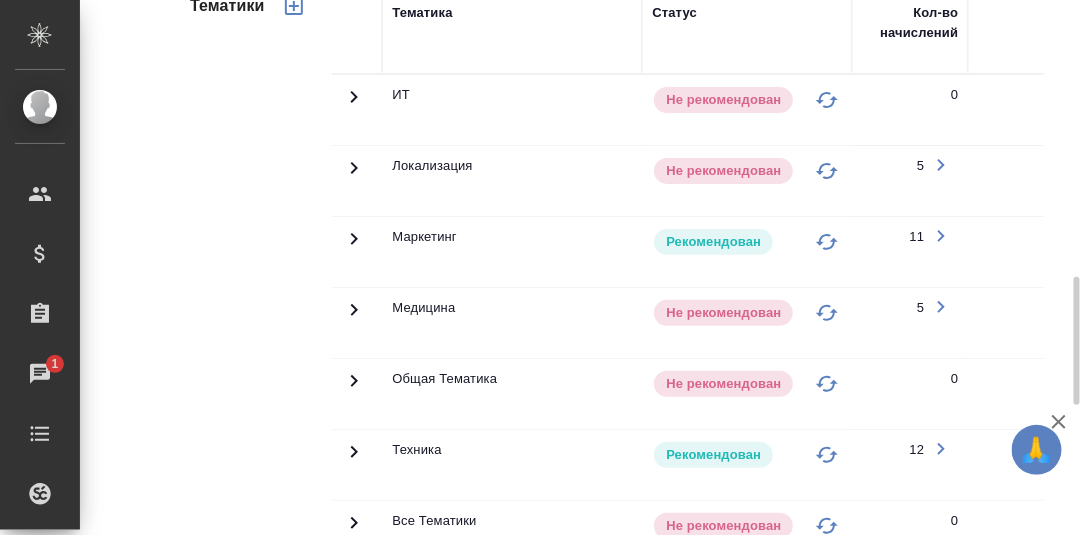 scroll, scrollTop: 1250, scrollLeft: 0, axis: vertical 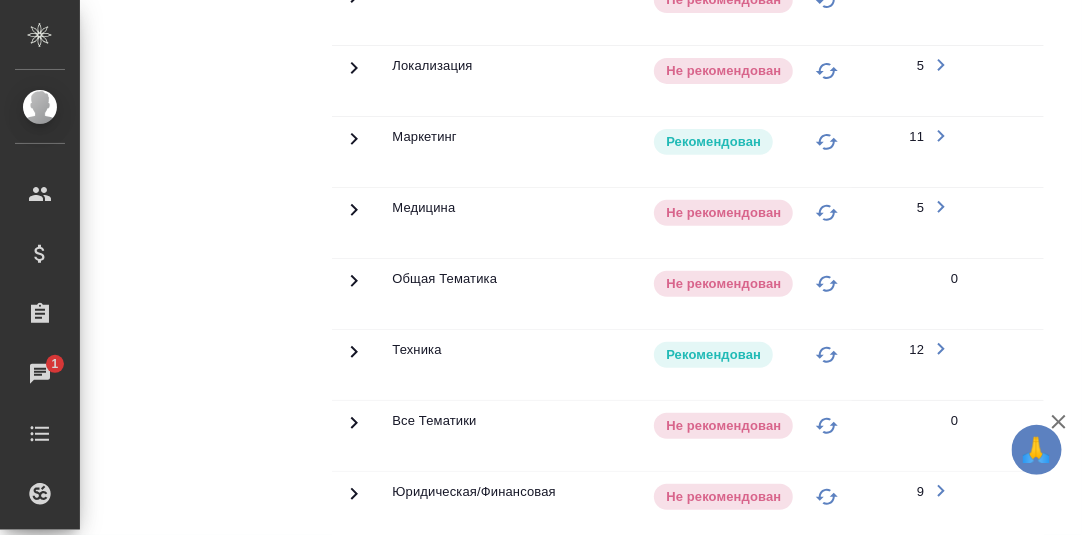 click 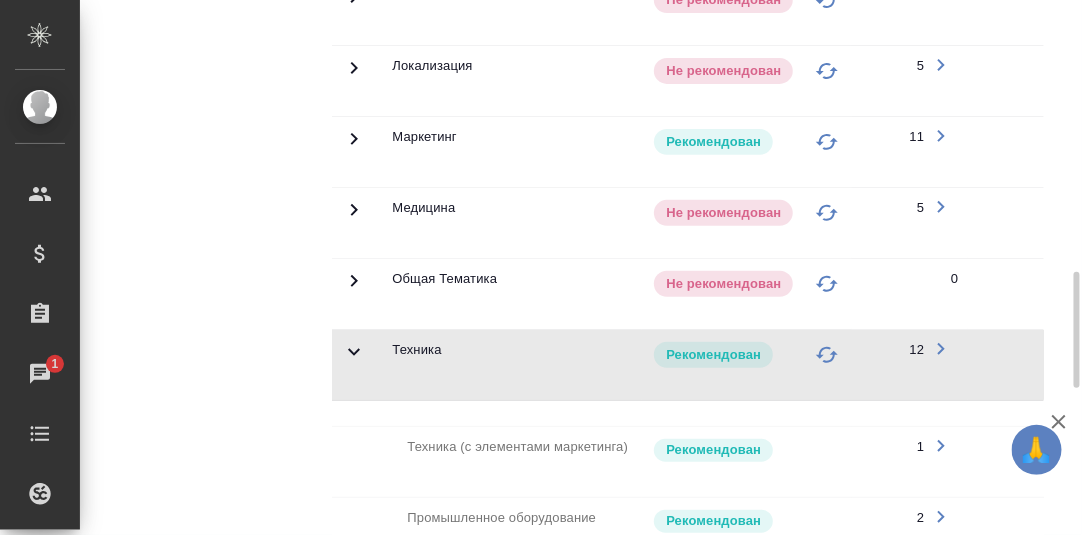 scroll, scrollTop: 950, scrollLeft: 0, axis: vertical 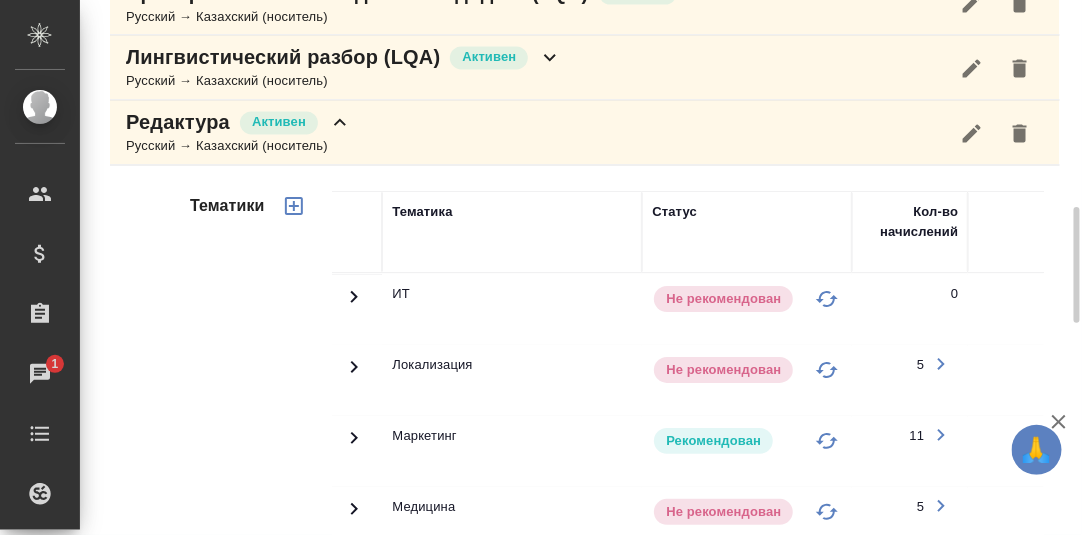 click 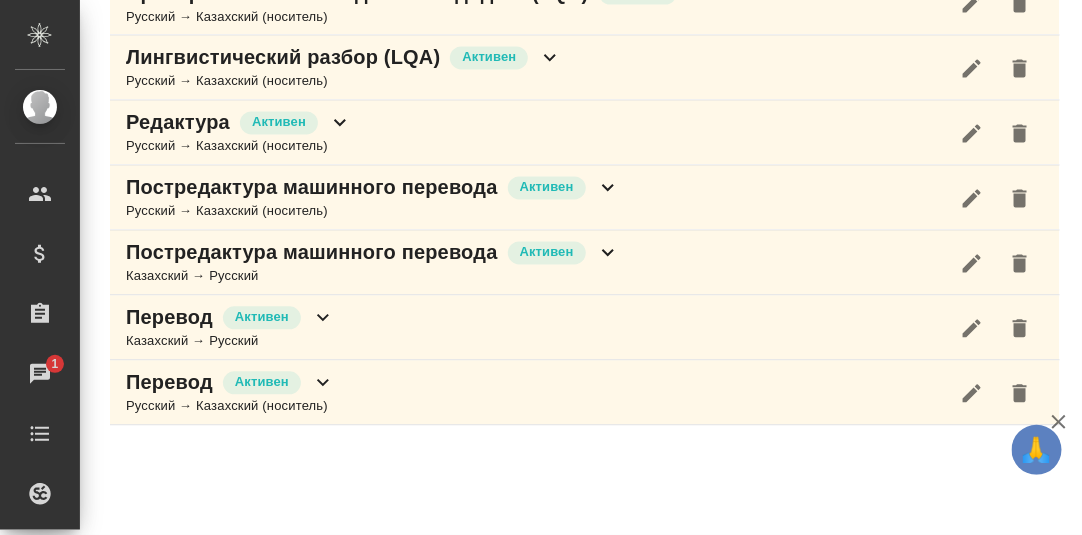 scroll, scrollTop: 949, scrollLeft: 0, axis: vertical 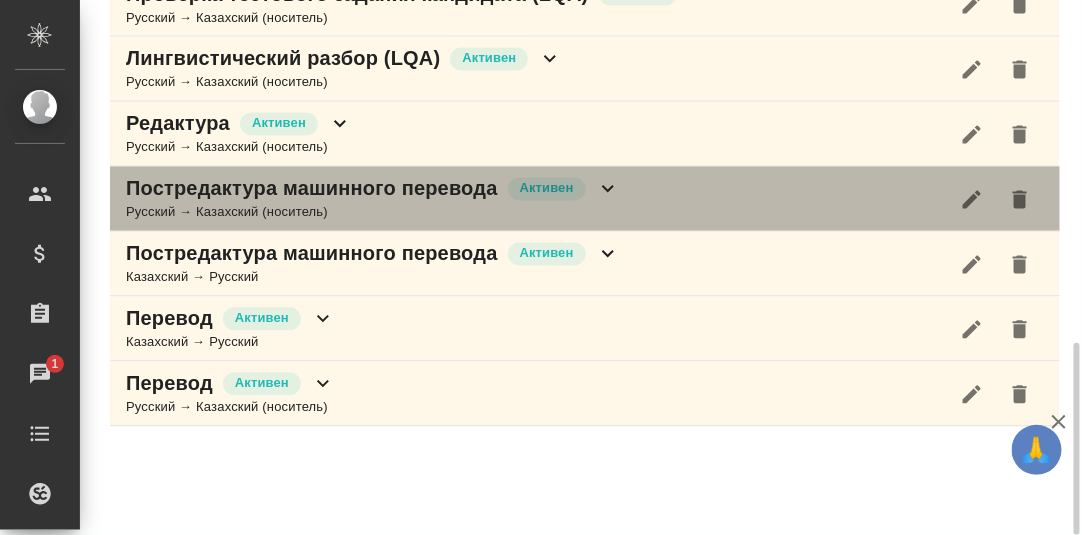 click 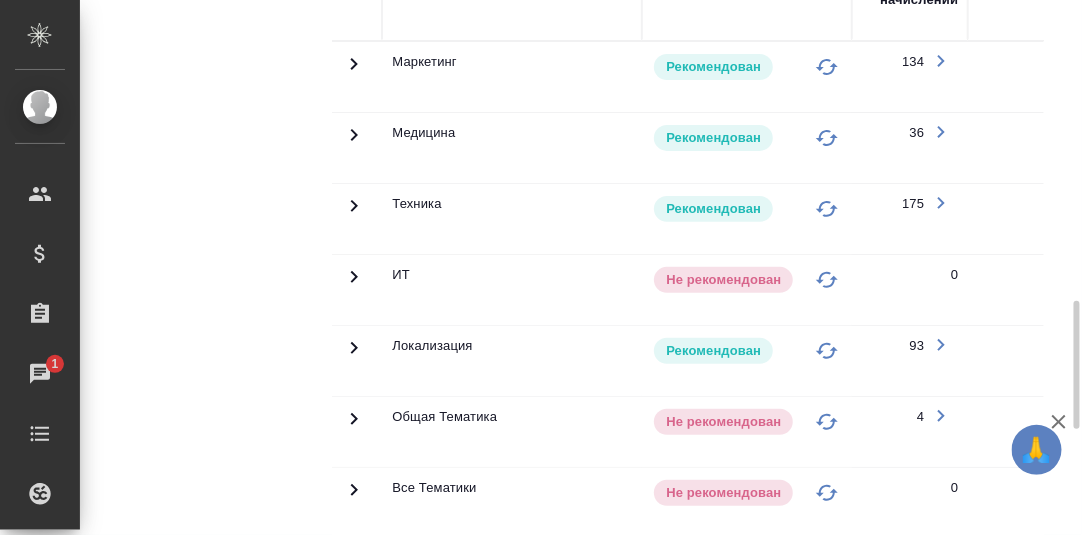 scroll, scrollTop: 1348, scrollLeft: 0, axis: vertical 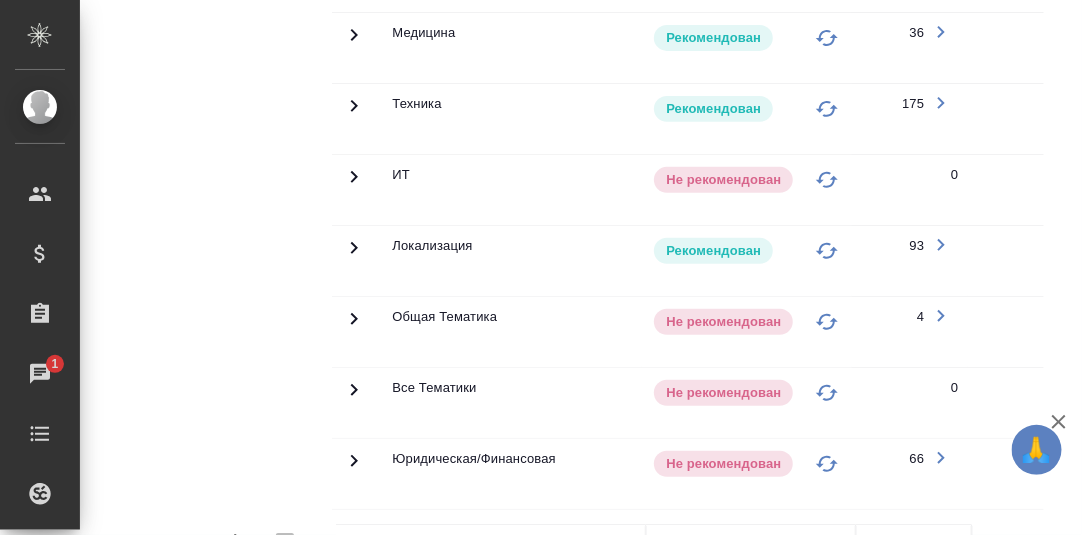 click 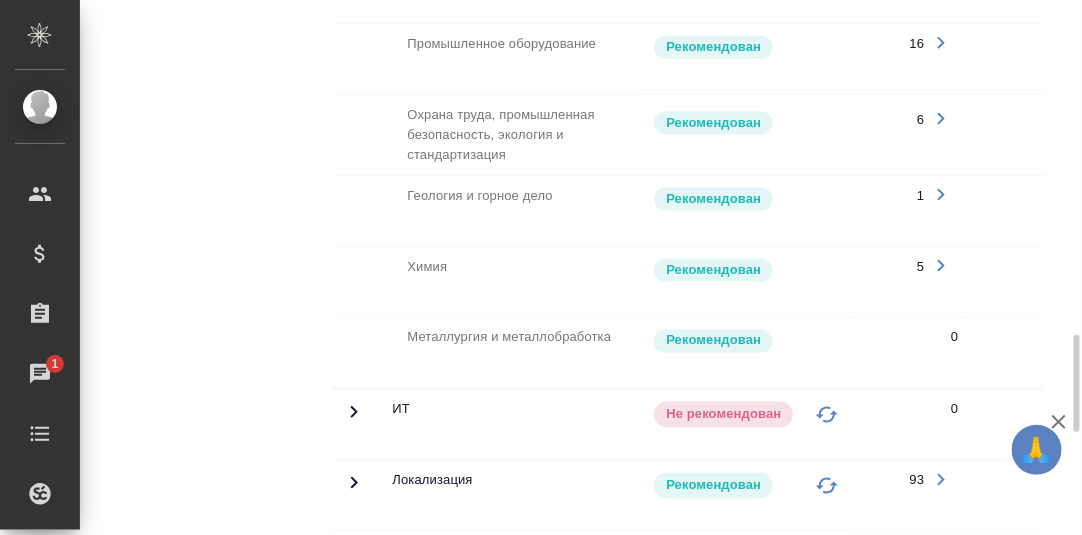 scroll, scrollTop: 2047, scrollLeft: 0, axis: vertical 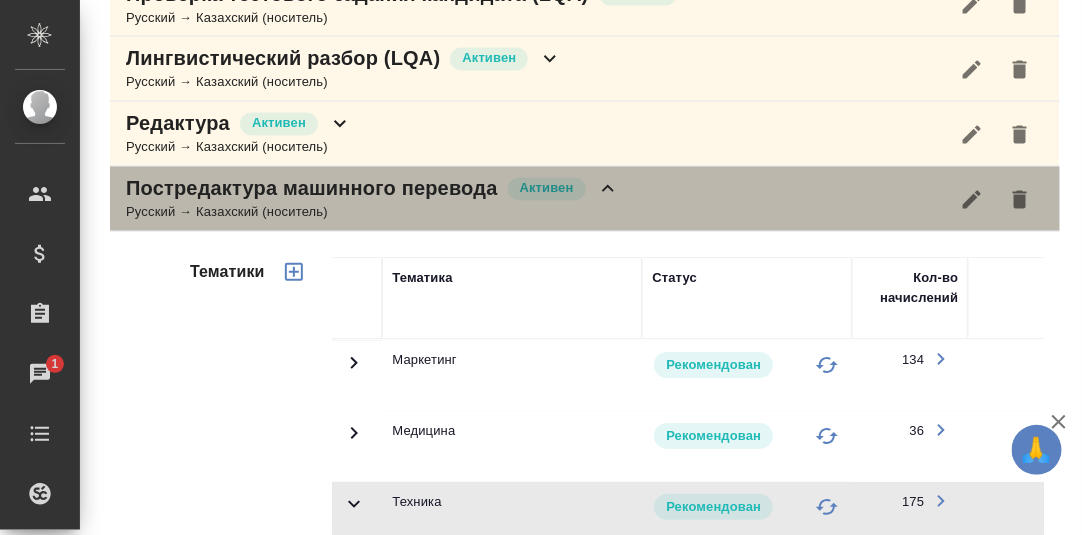 click 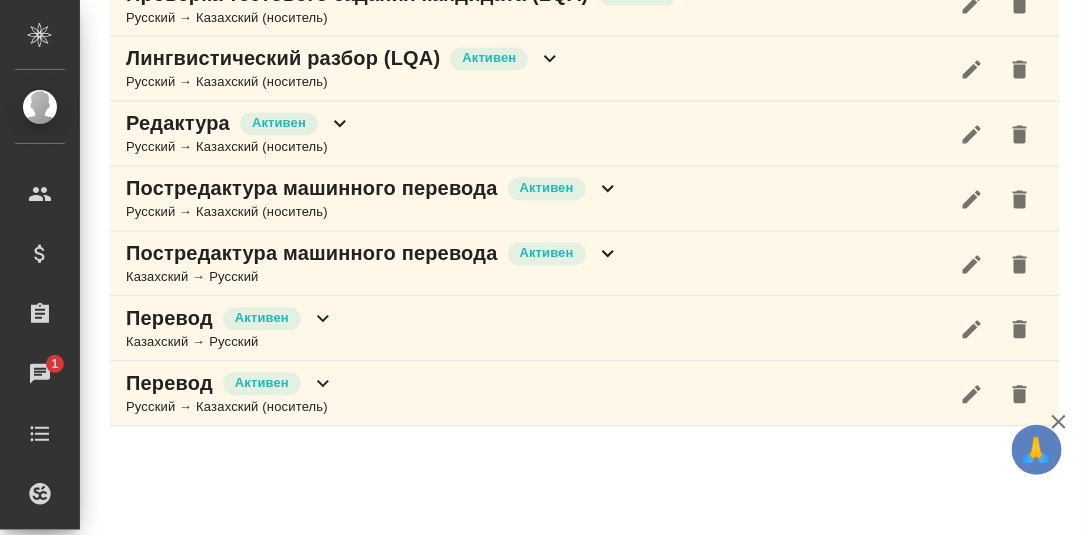click 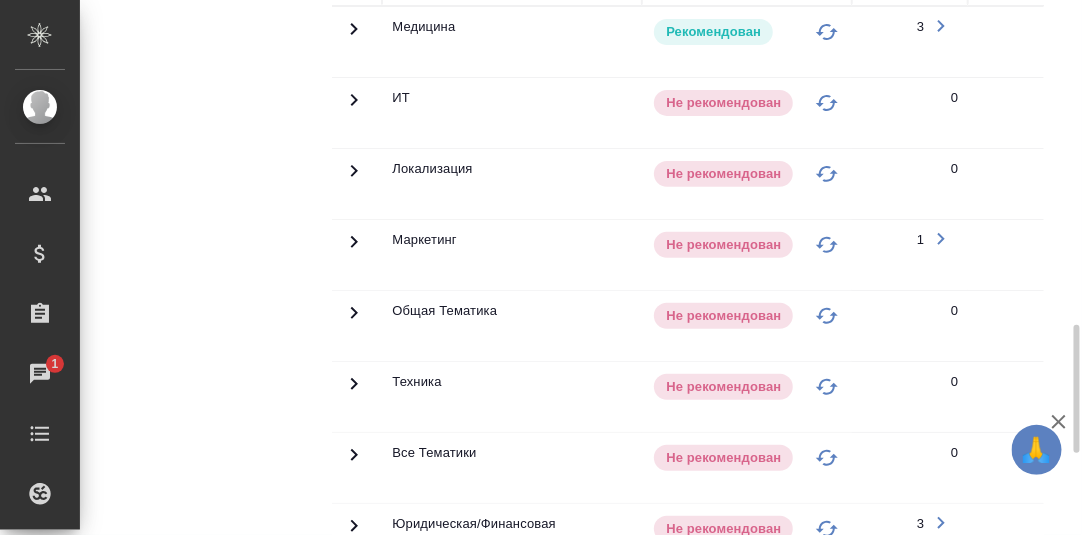 scroll, scrollTop: 949, scrollLeft: 0, axis: vertical 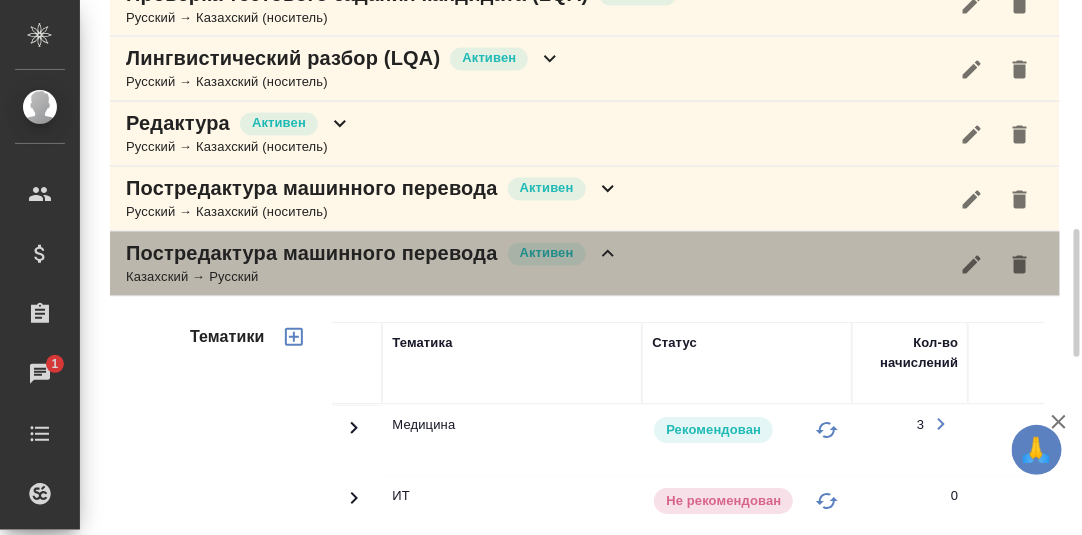 click 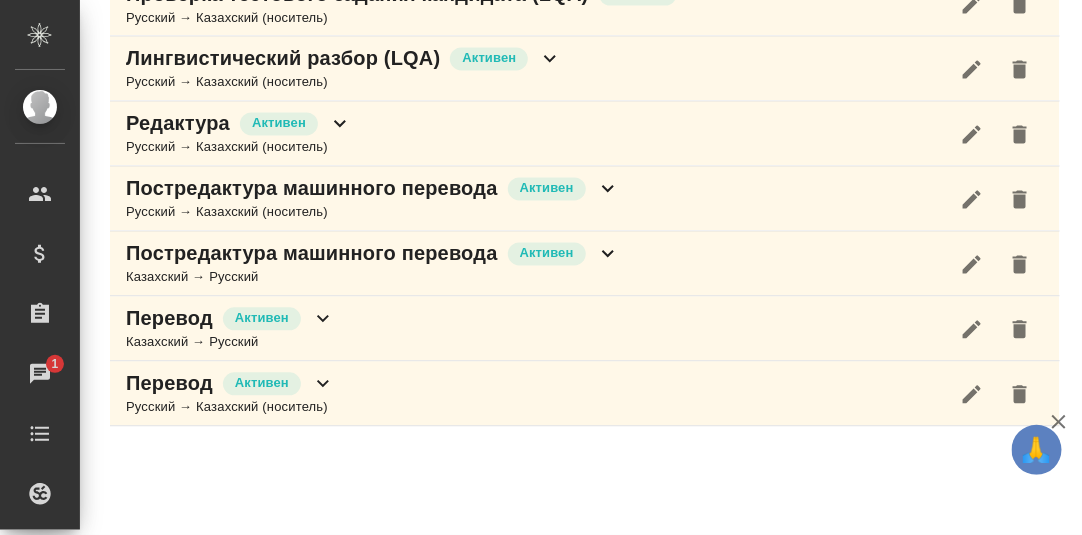 click 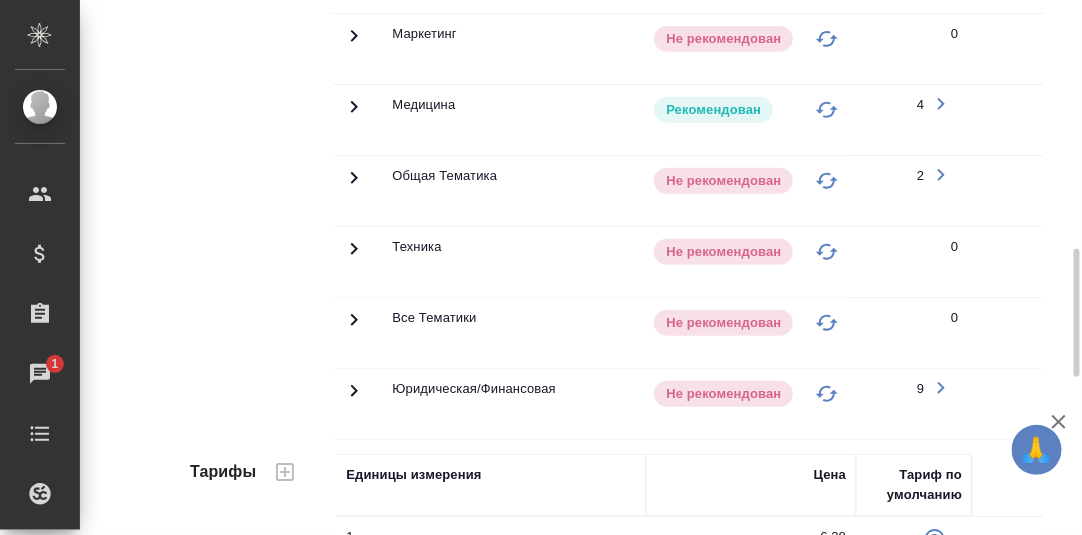 scroll, scrollTop: 1049, scrollLeft: 0, axis: vertical 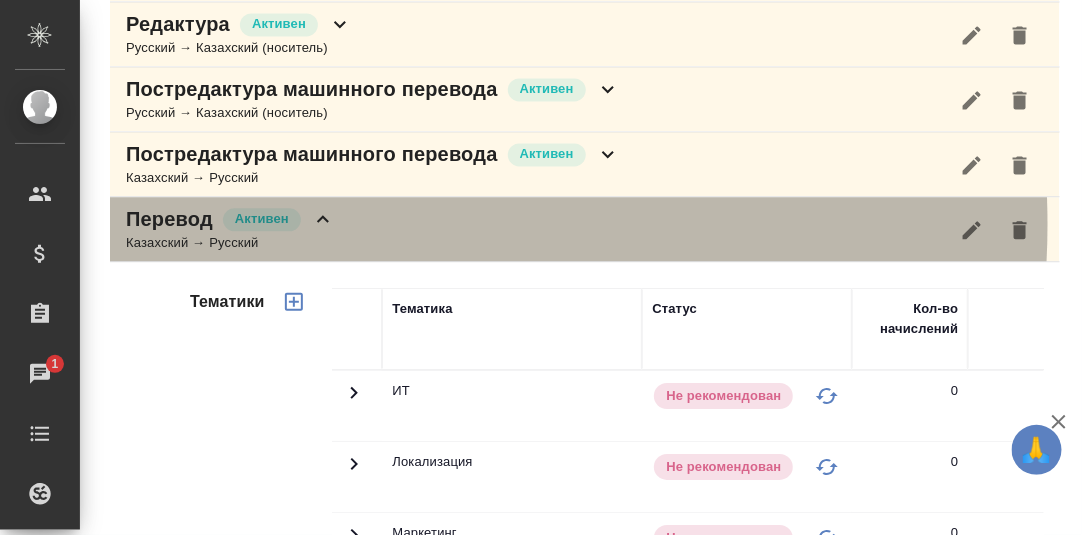 click 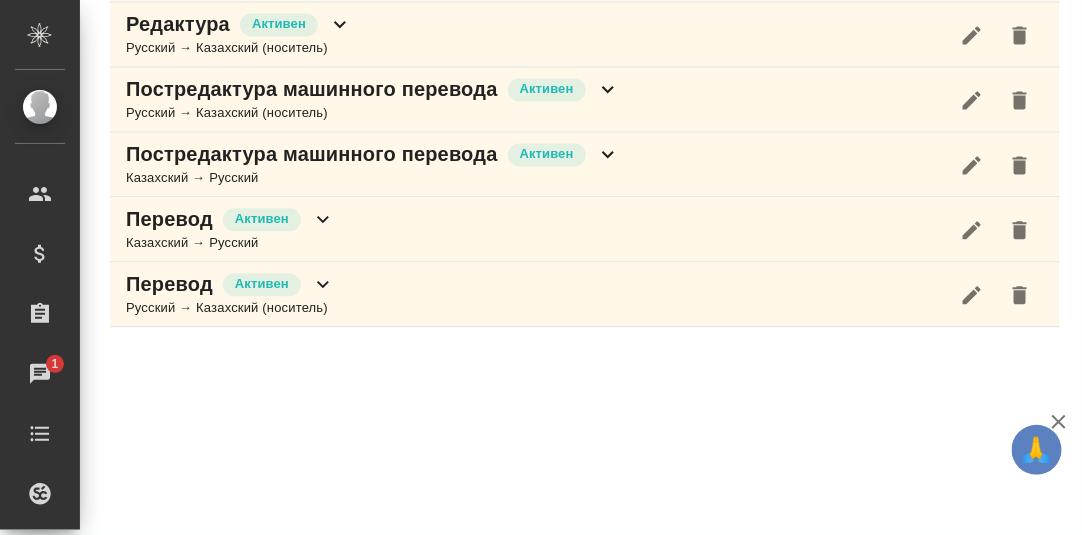 click 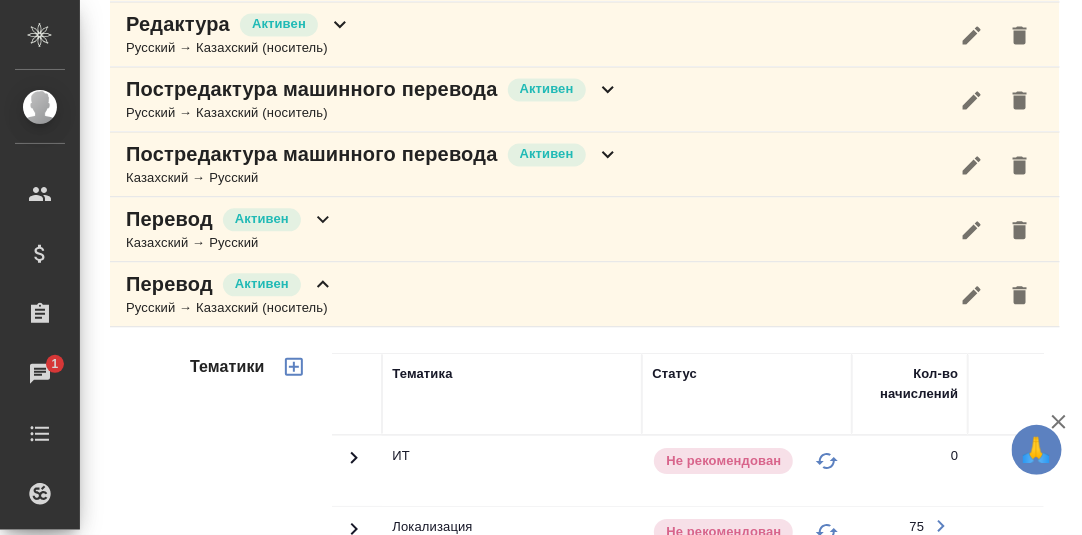 scroll, scrollTop: 1548, scrollLeft: 0, axis: vertical 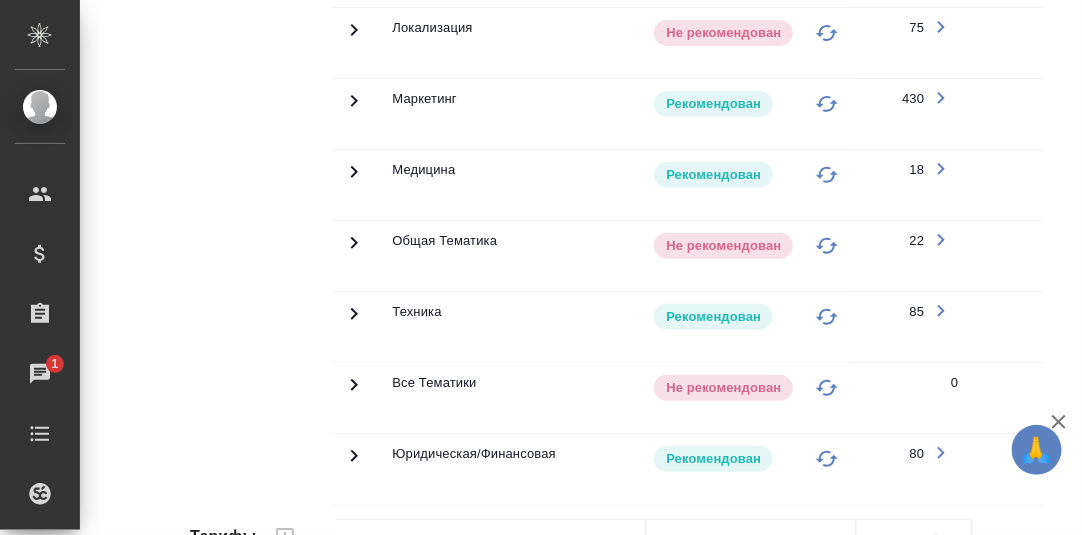 click 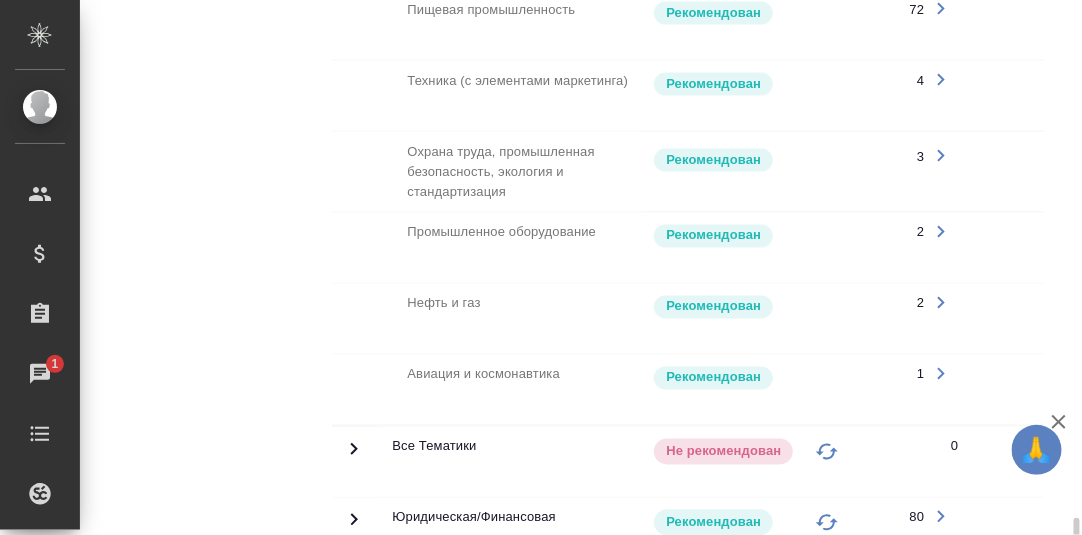 scroll, scrollTop: 2343, scrollLeft: 0, axis: vertical 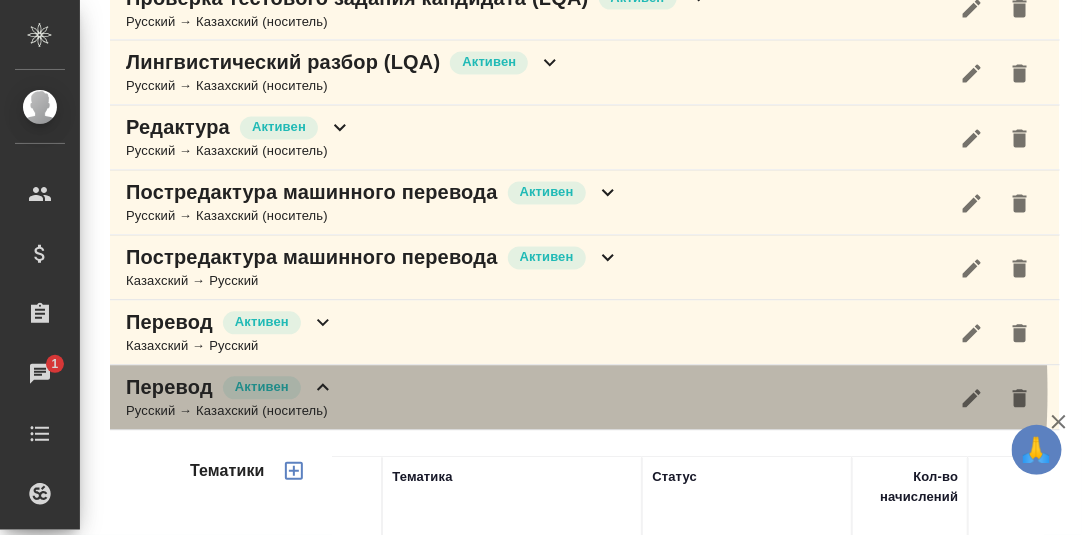 click 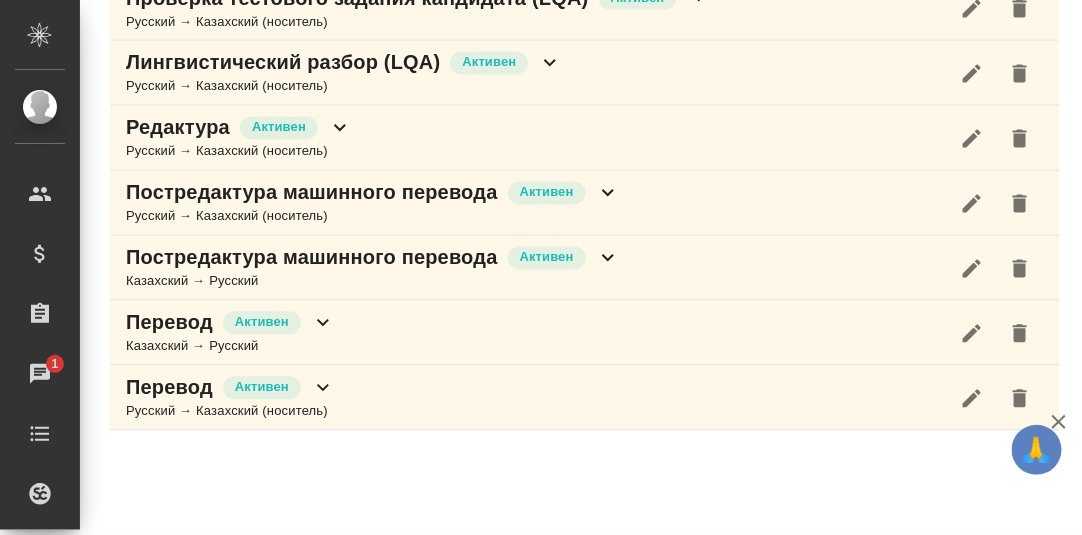 scroll, scrollTop: 944, scrollLeft: 0, axis: vertical 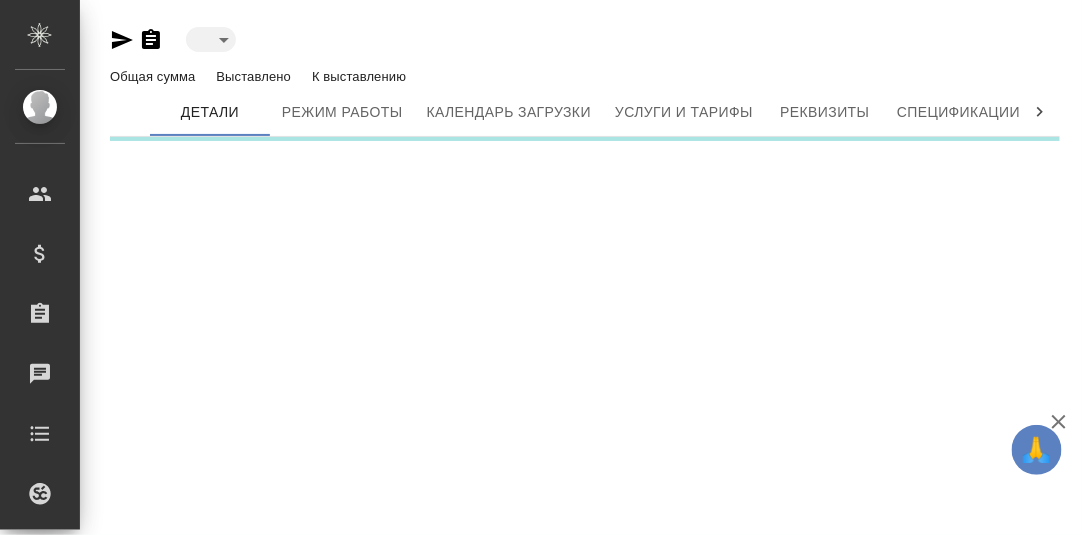 type on "active" 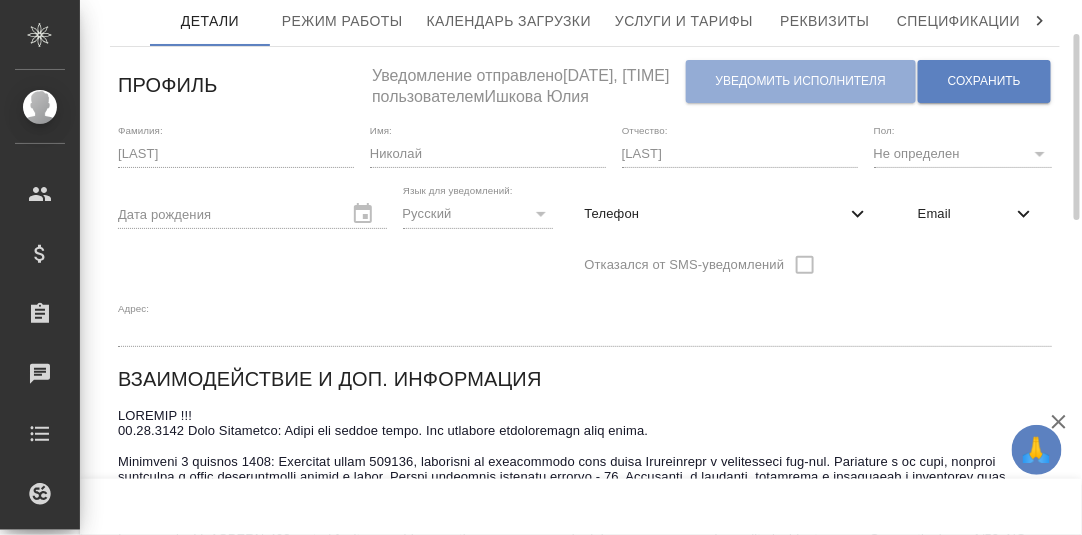 scroll, scrollTop: 0, scrollLeft: 0, axis: both 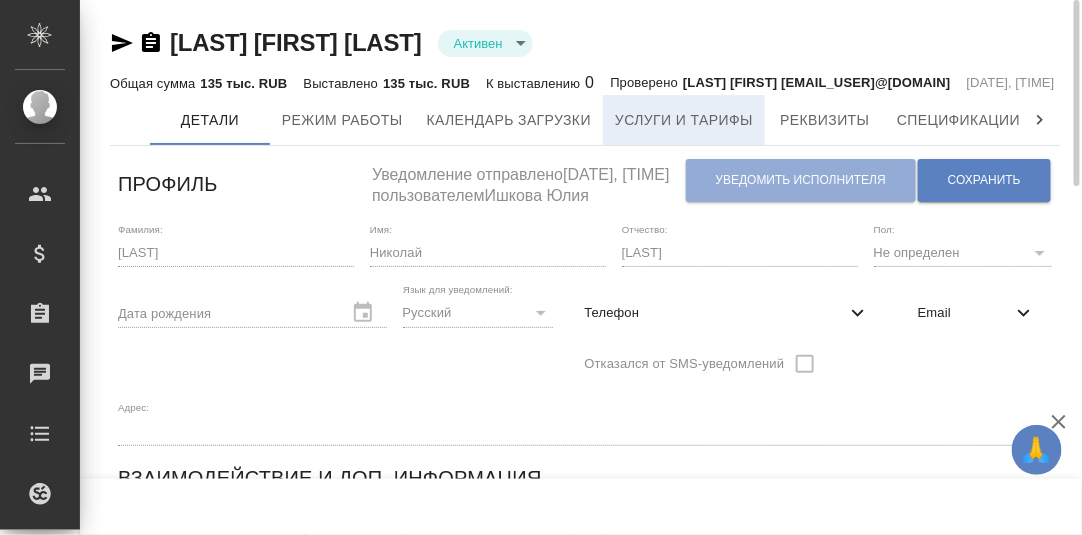 click on "Услуги и тарифы" at bounding box center [684, 120] 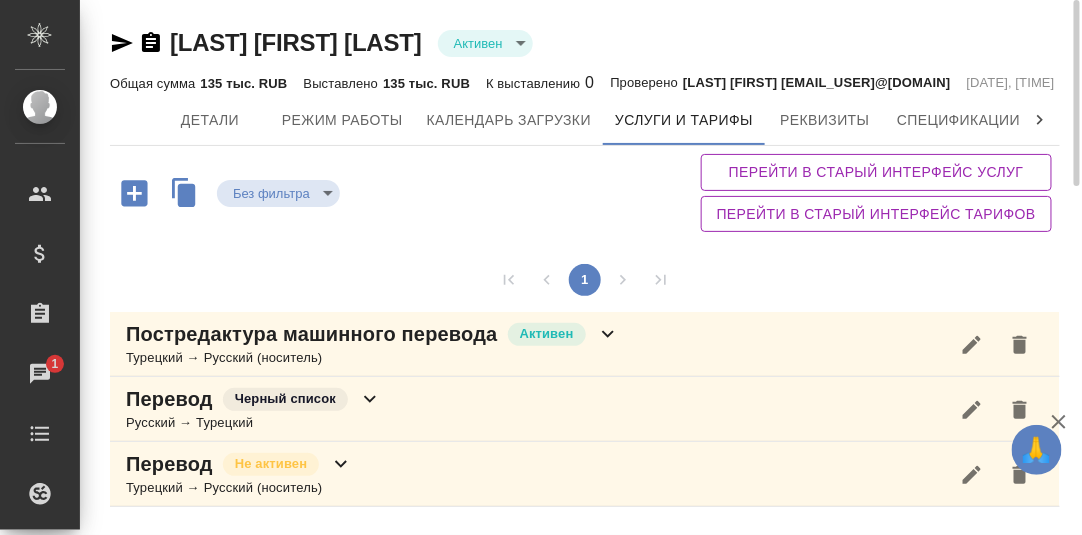 scroll, scrollTop: 9, scrollLeft: 0, axis: vertical 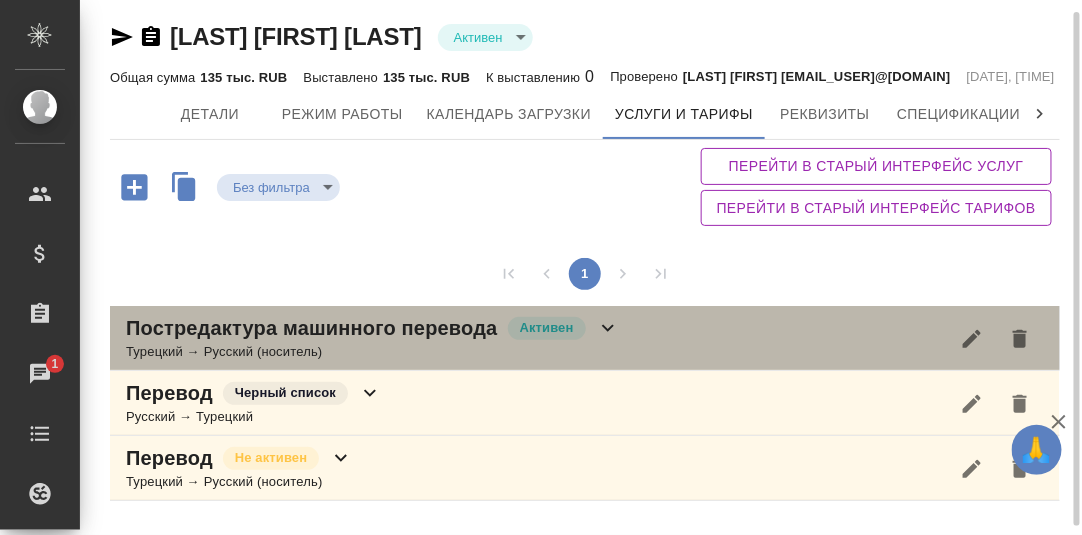 click 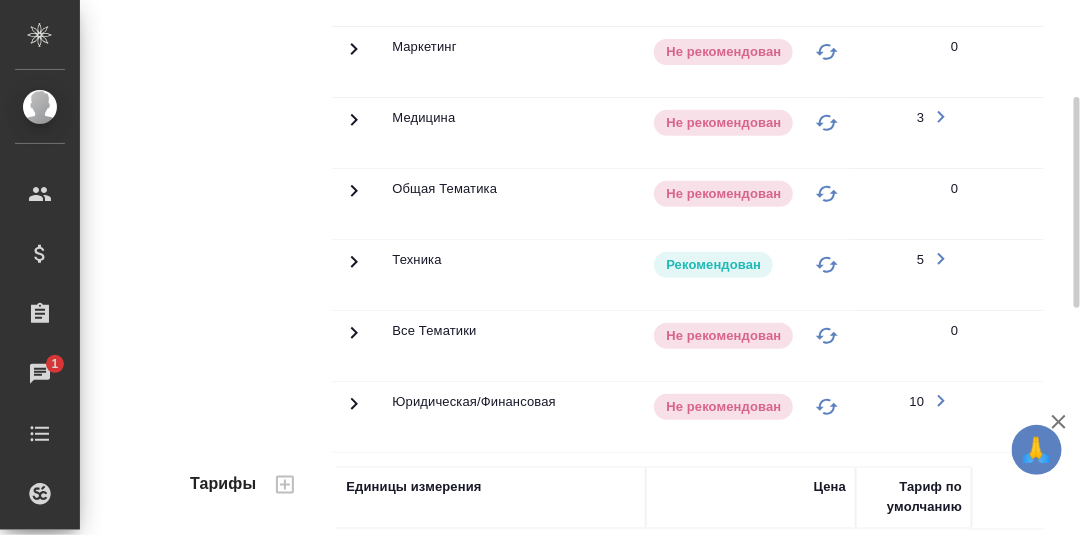 scroll, scrollTop: 701, scrollLeft: 0, axis: vertical 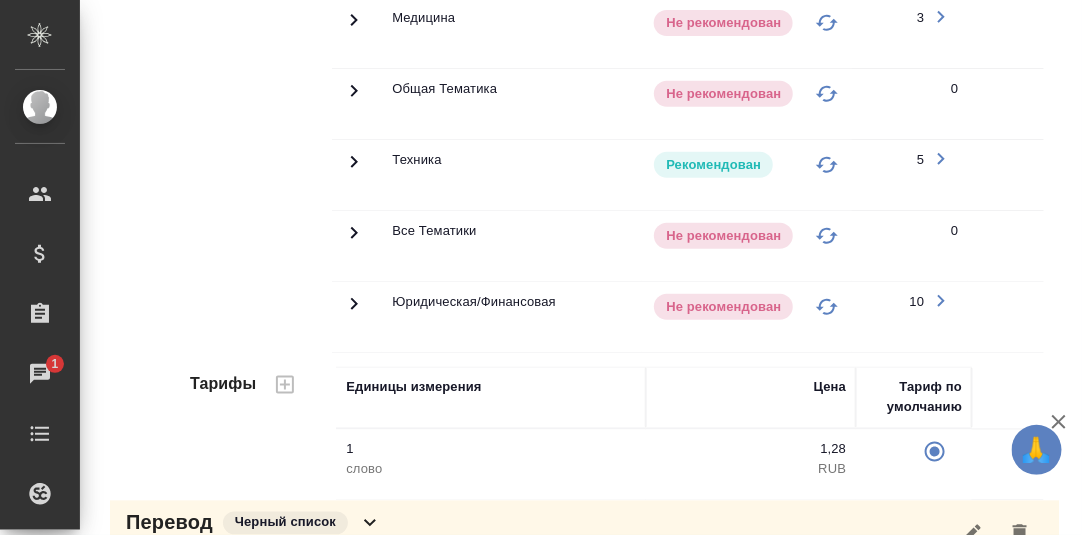 click 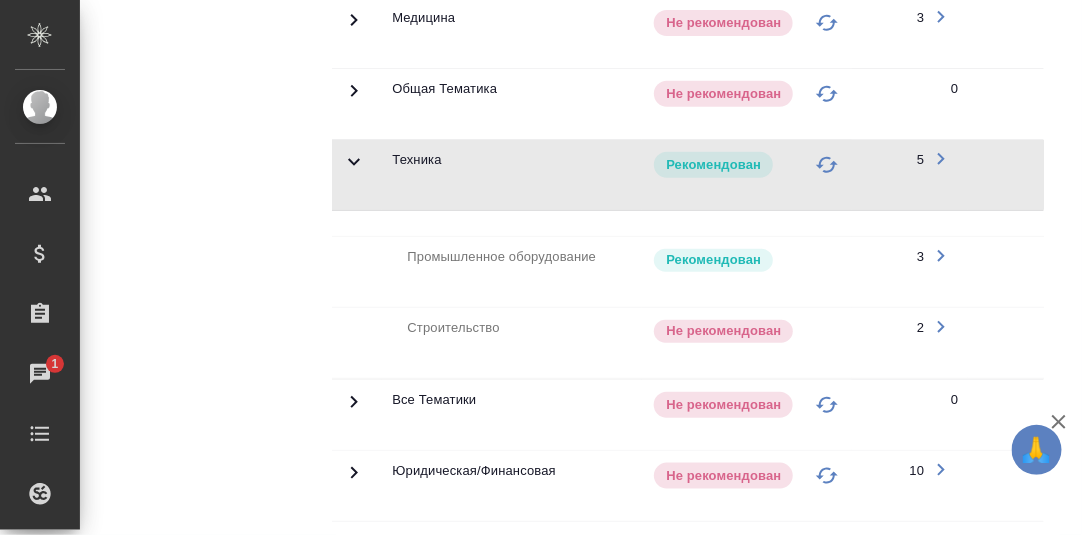 scroll, scrollTop: 801, scrollLeft: 0, axis: vertical 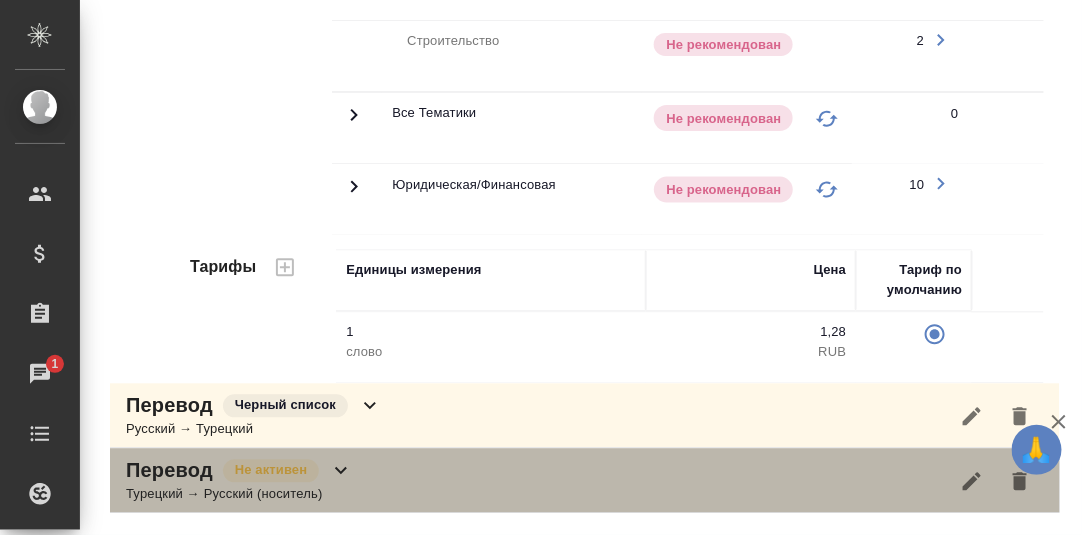 click 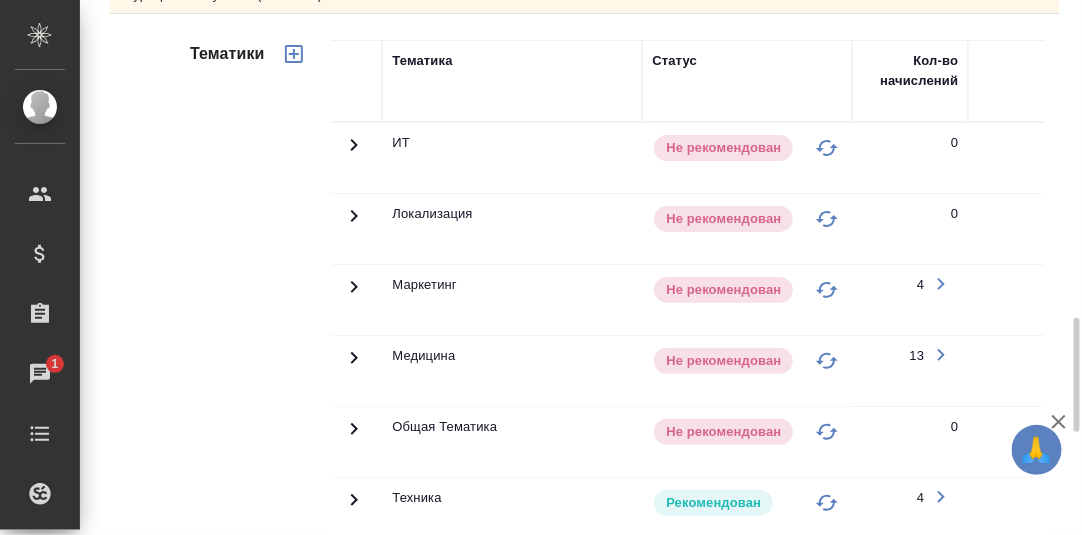 scroll, scrollTop: 1887, scrollLeft: 0, axis: vertical 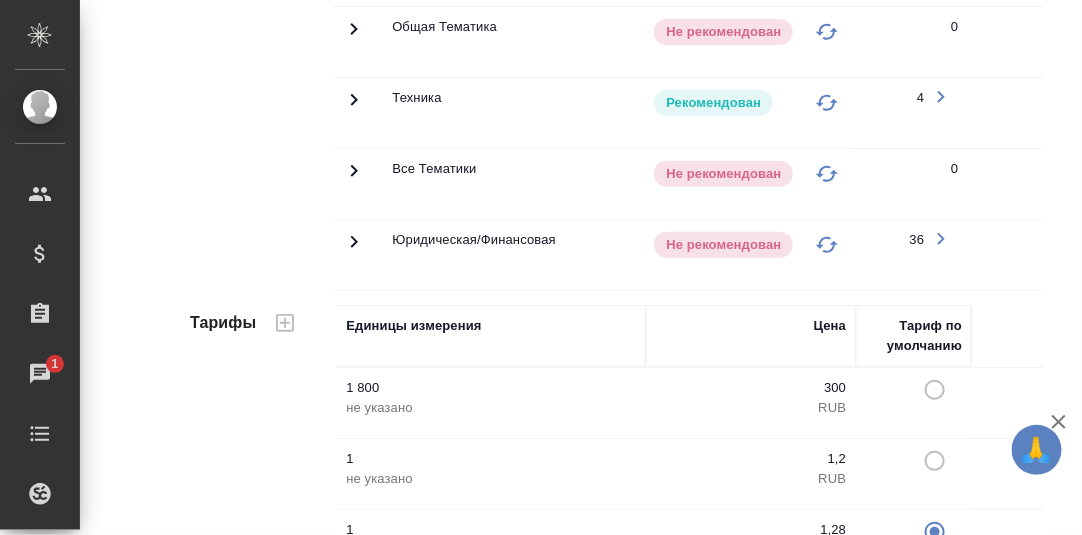 click 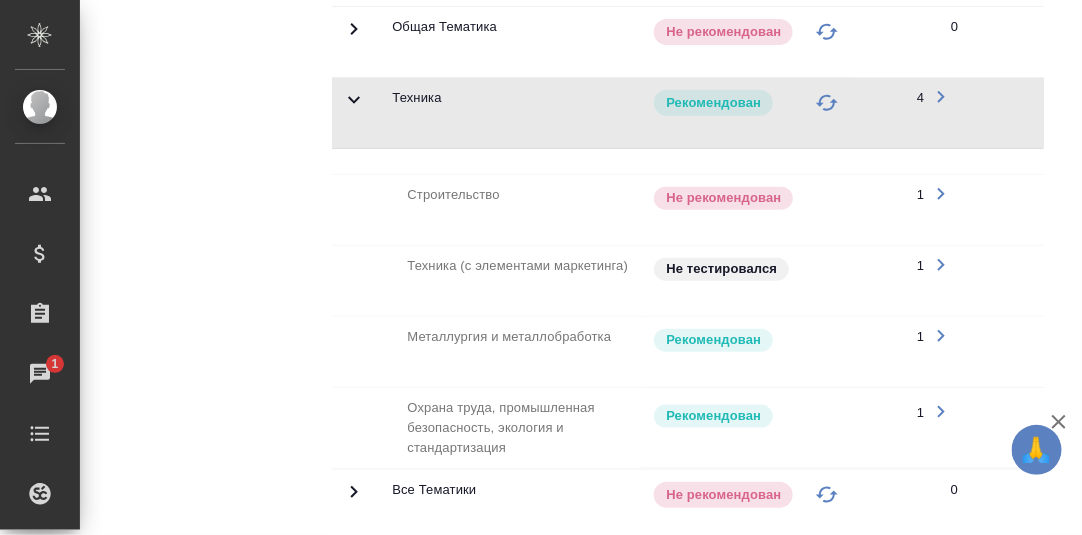 scroll, scrollTop: 2086, scrollLeft: 0, axis: vertical 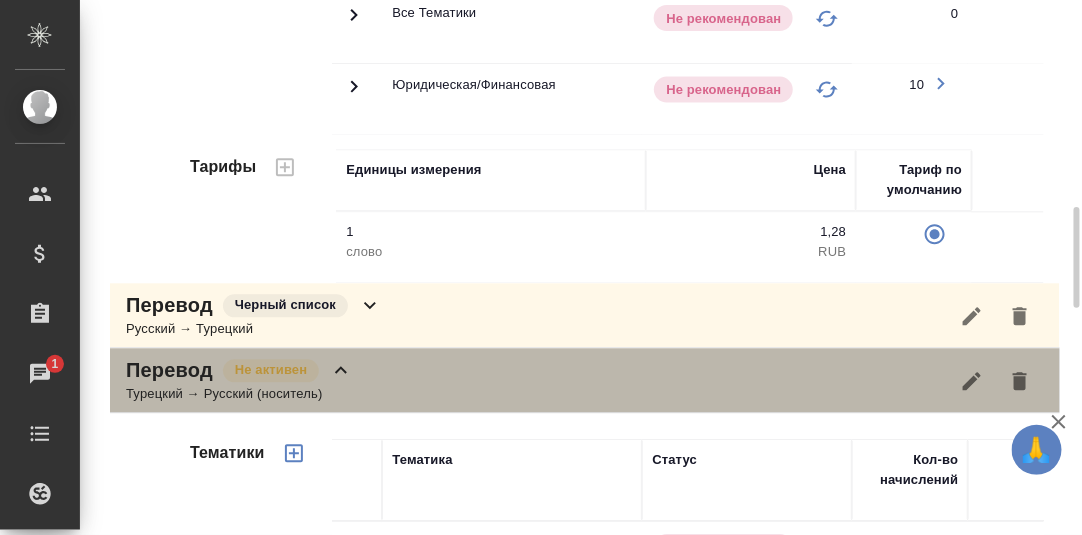 click 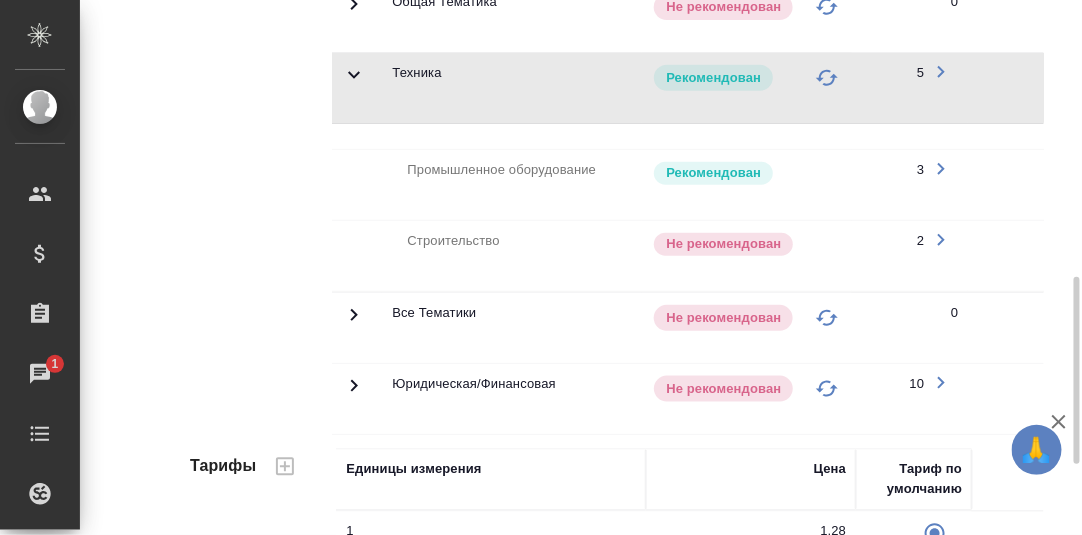 scroll, scrollTop: 688, scrollLeft: 0, axis: vertical 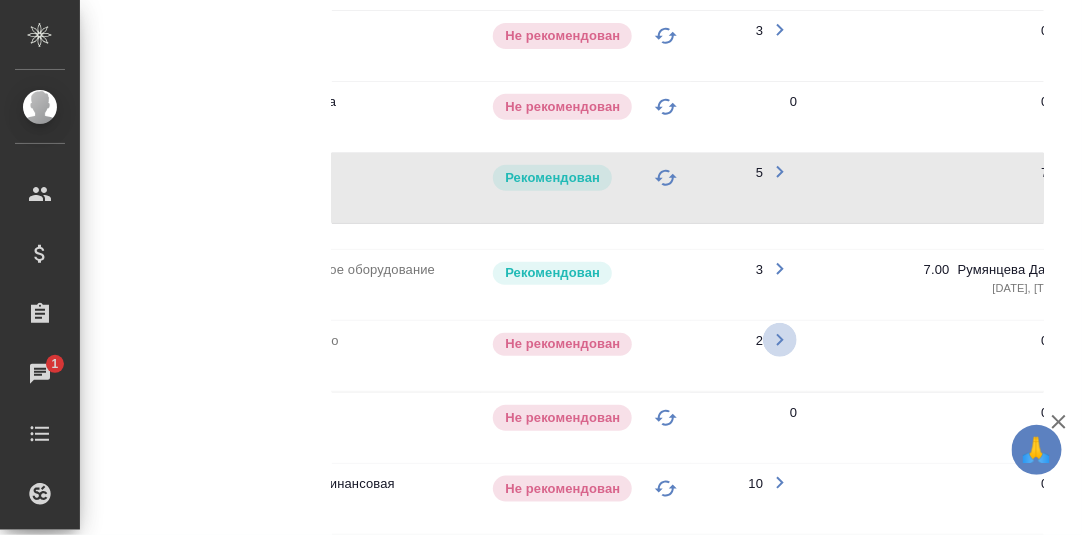 click 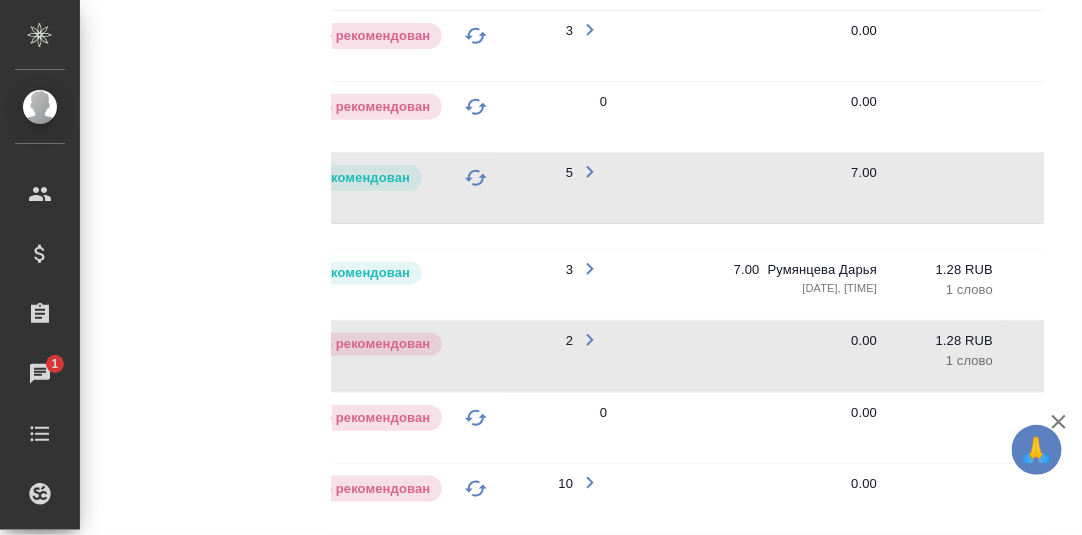 scroll, scrollTop: 0, scrollLeft: 368, axis: horizontal 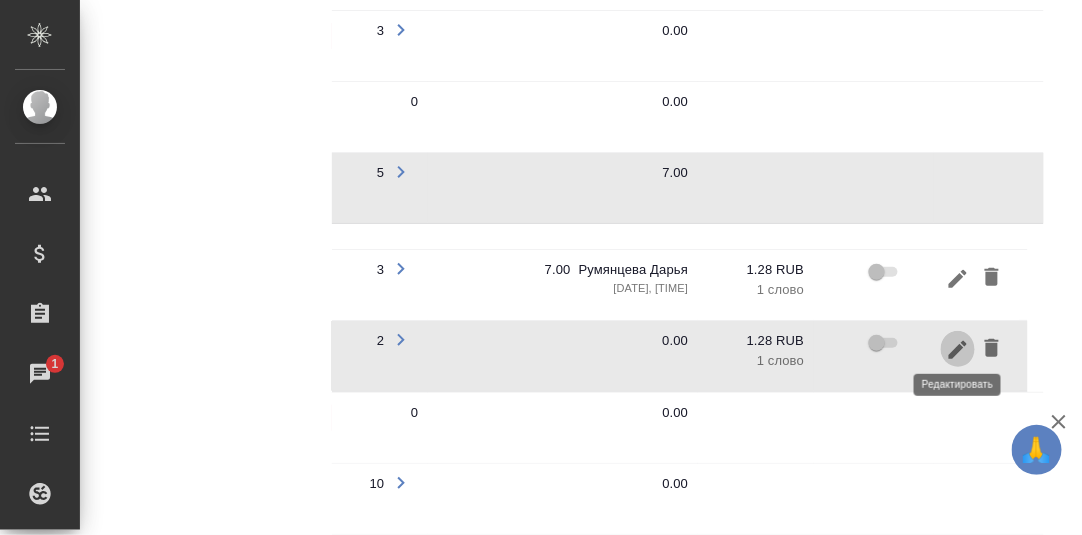 click at bounding box center [958, 349] 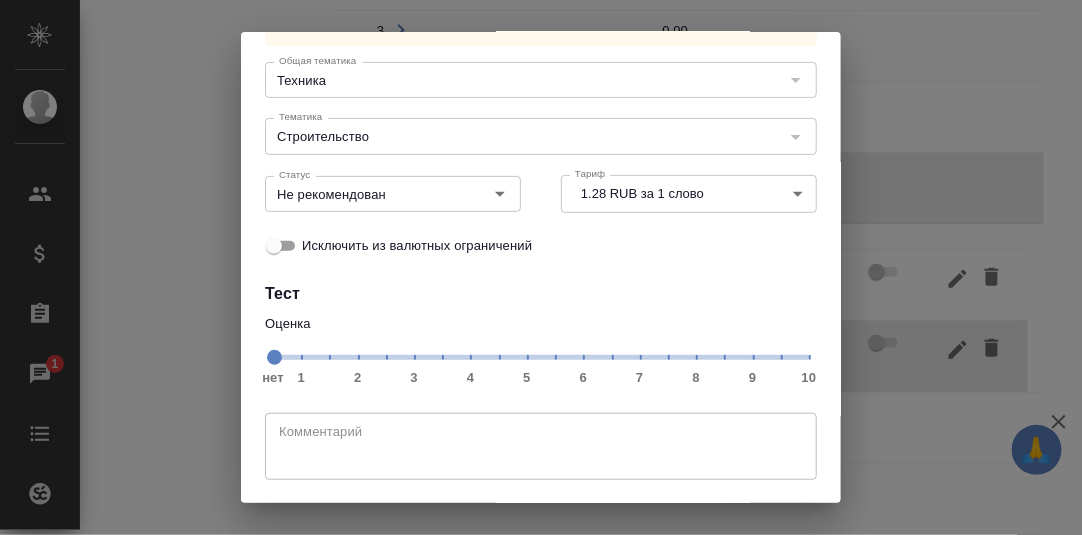 scroll, scrollTop: 183, scrollLeft: 0, axis: vertical 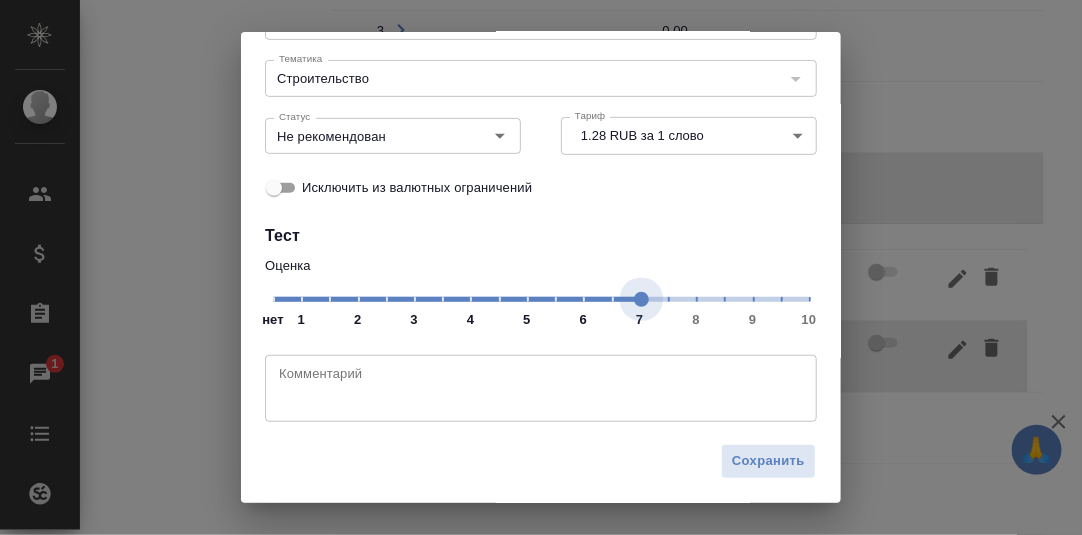 click on "нет 1 2 3 4 5 6 7 8 9 10" at bounding box center [541, 298] 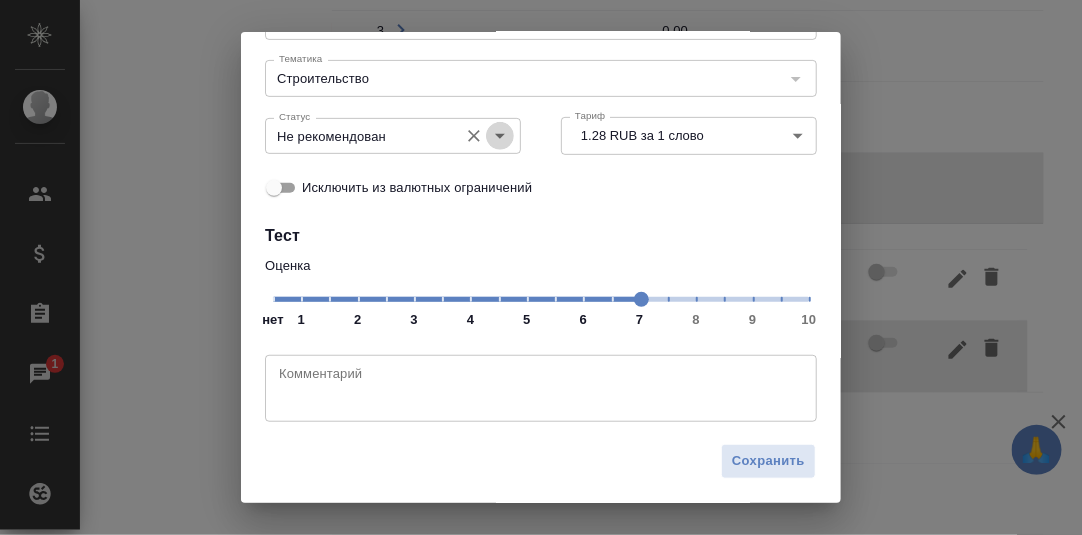 click 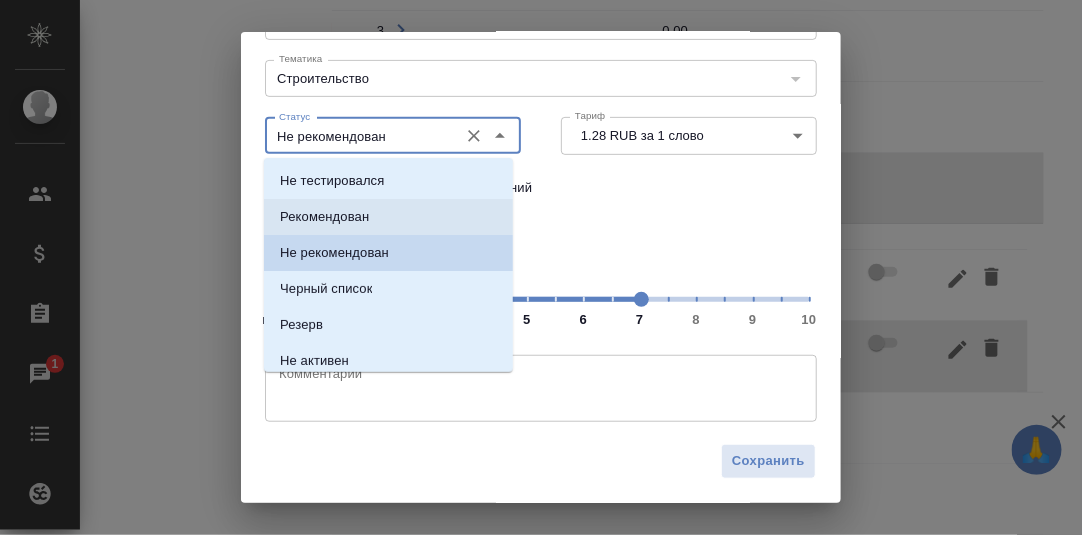 click on "Рекомендован" at bounding box center (324, 217) 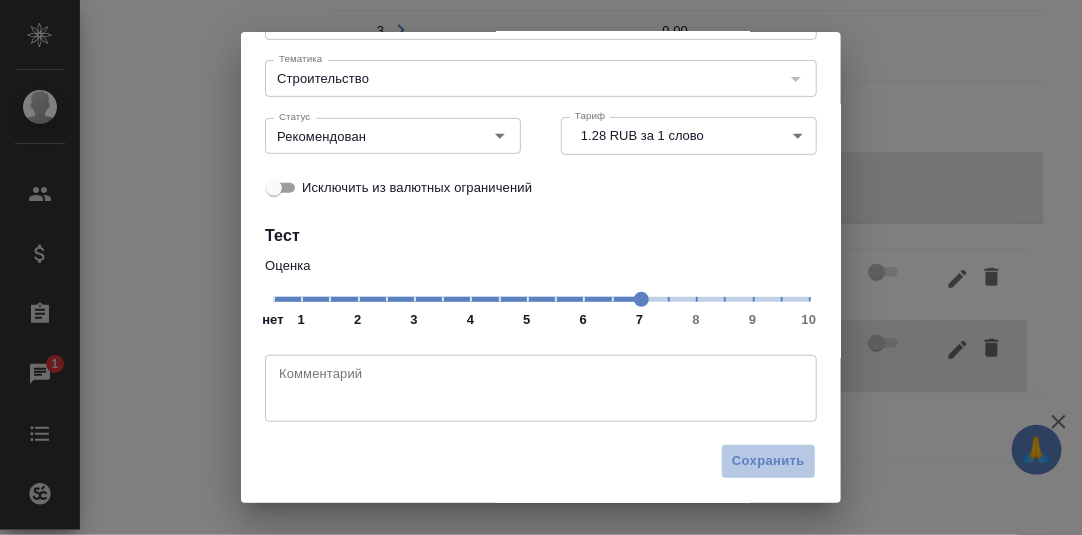 drag, startPoint x: 737, startPoint y: 464, endPoint x: 961, endPoint y: 413, distance: 229.73245 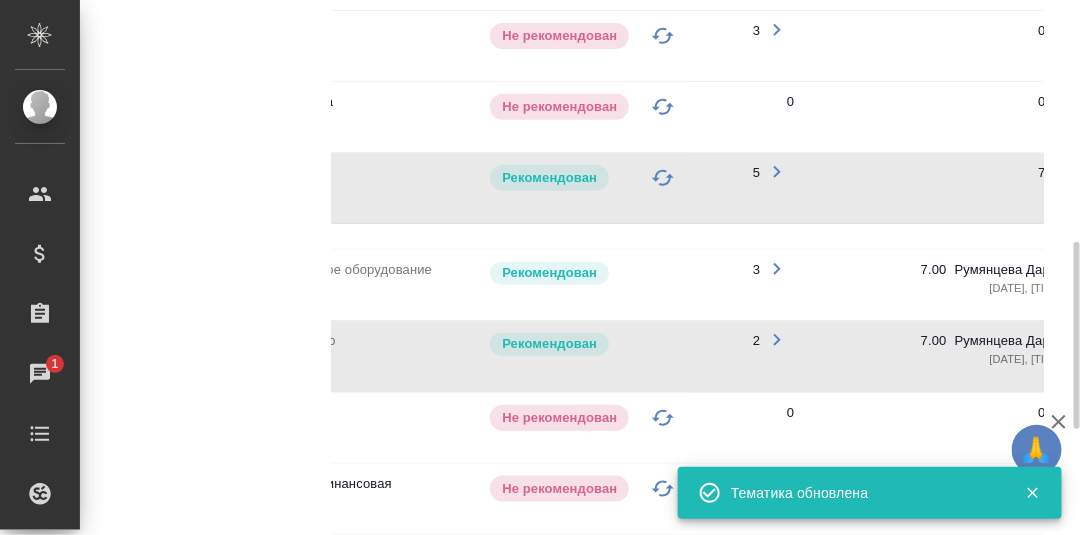 scroll, scrollTop: 0, scrollLeft: 0, axis: both 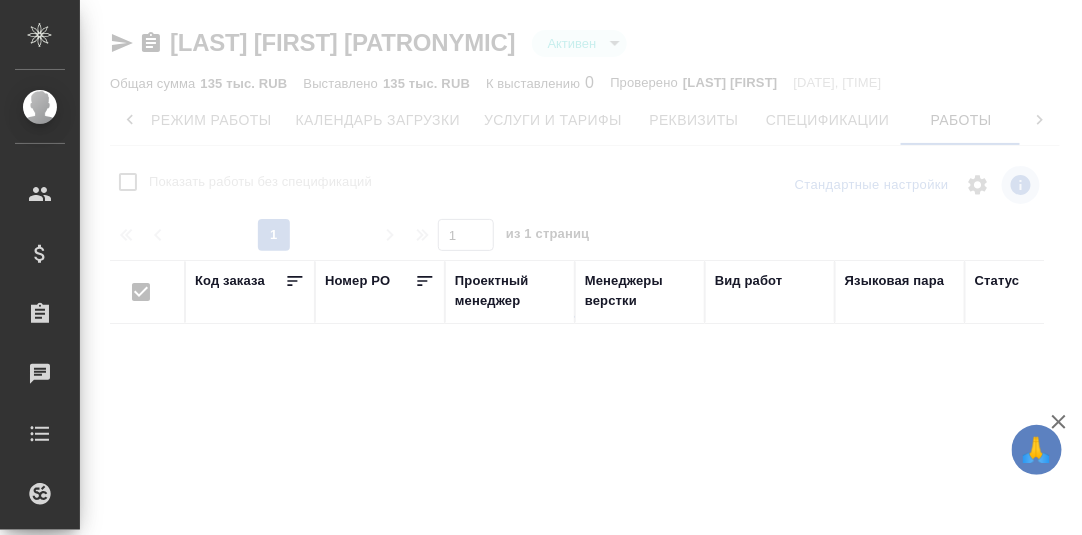 checkbox on "false" 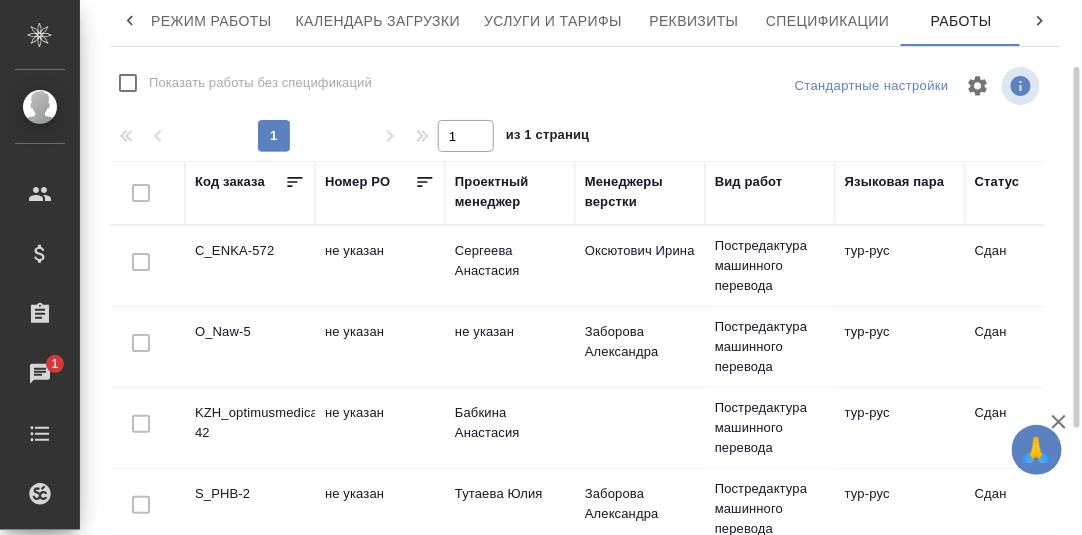scroll, scrollTop: 255, scrollLeft: 0, axis: vertical 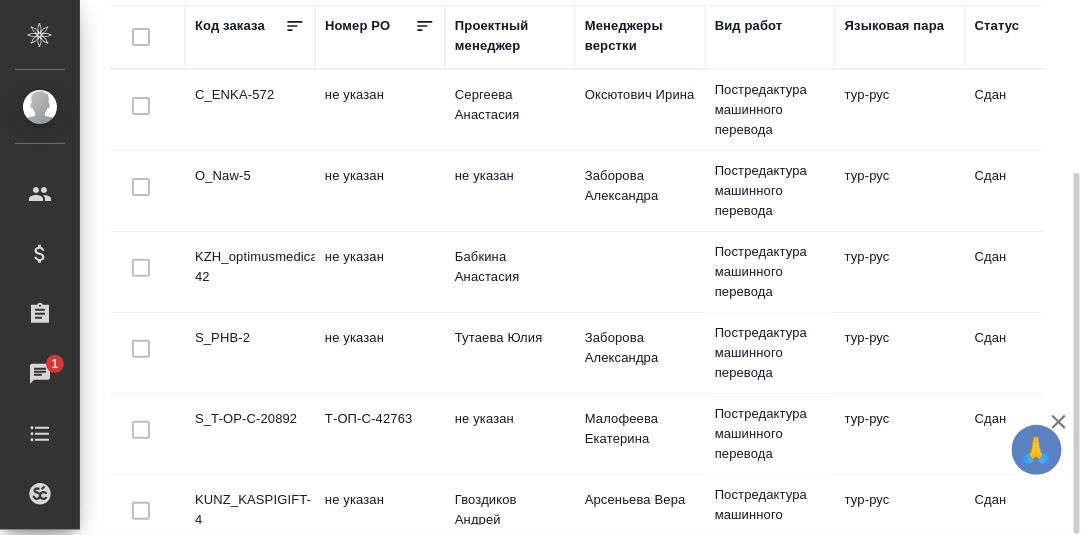 click on "C_ENKA-572" at bounding box center [250, 110] 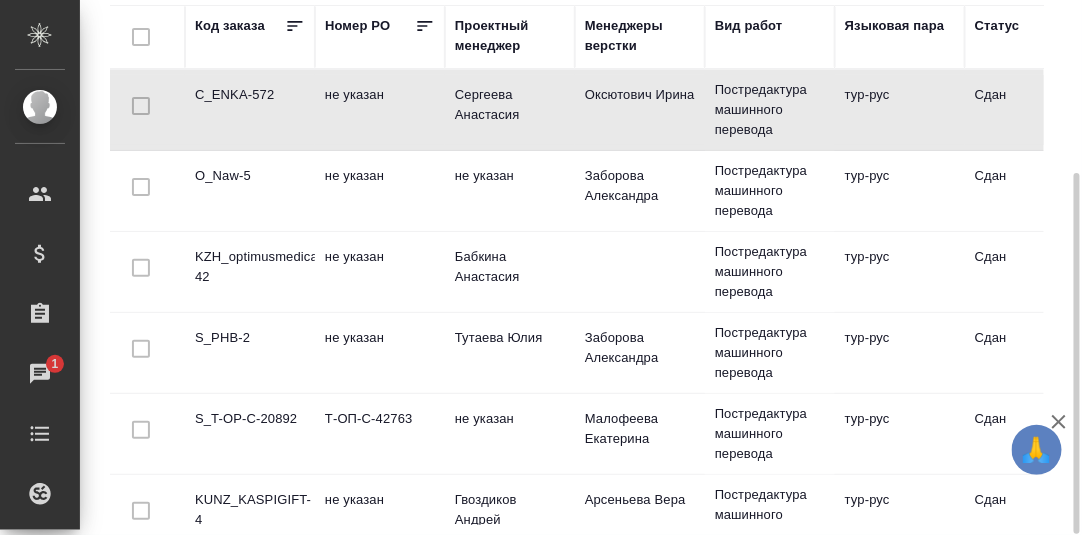 click on "C_ENKA-572" at bounding box center [250, 110] 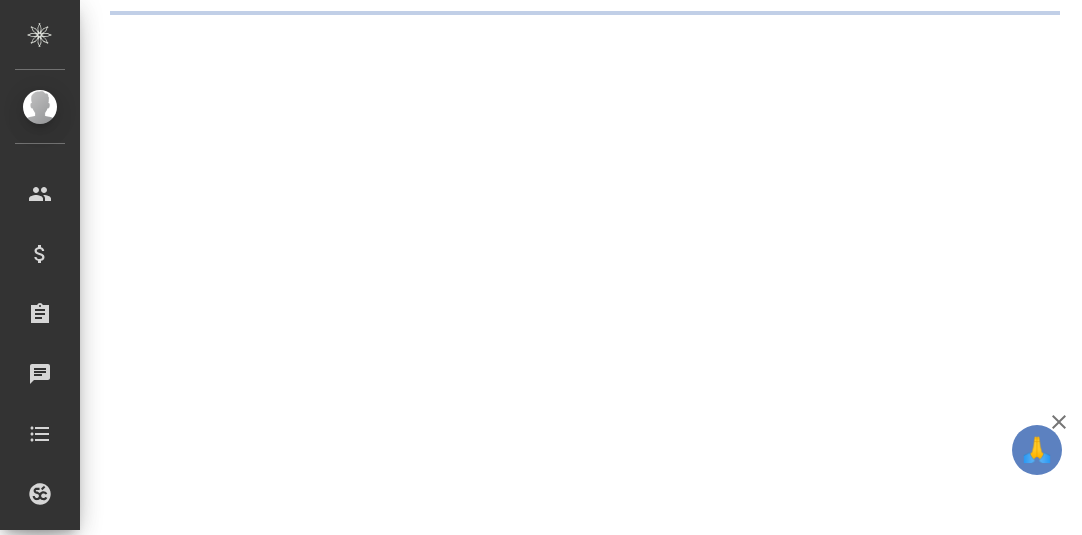 scroll, scrollTop: 0, scrollLeft: 0, axis: both 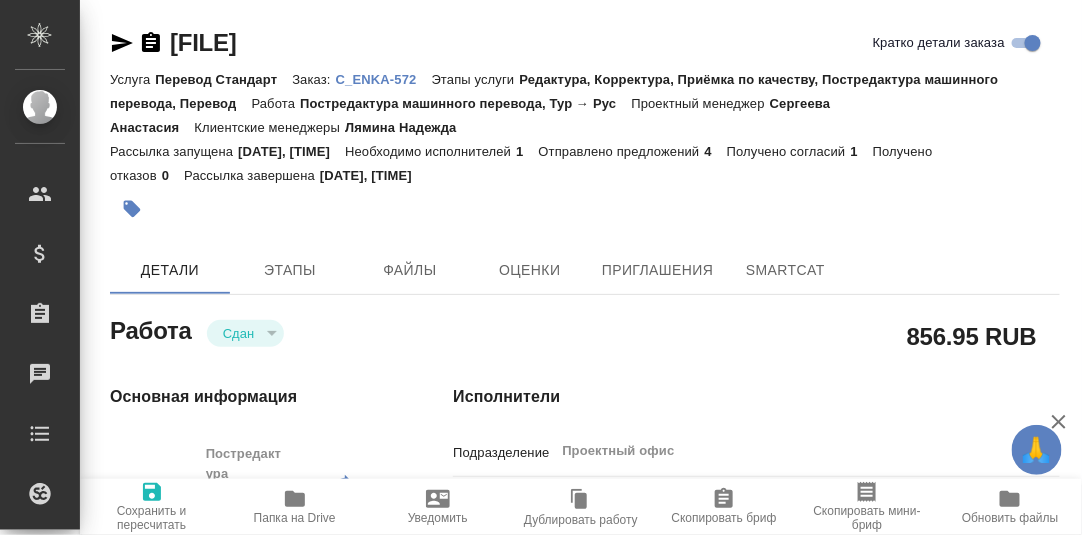 type on "x" 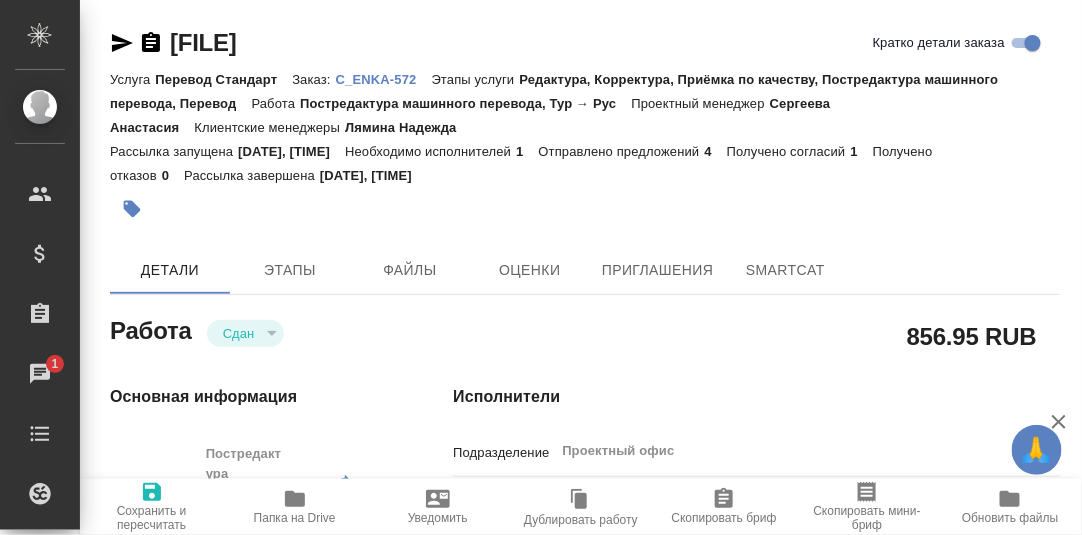 click on "C_ENKA-572" at bounding box center (384, 79) 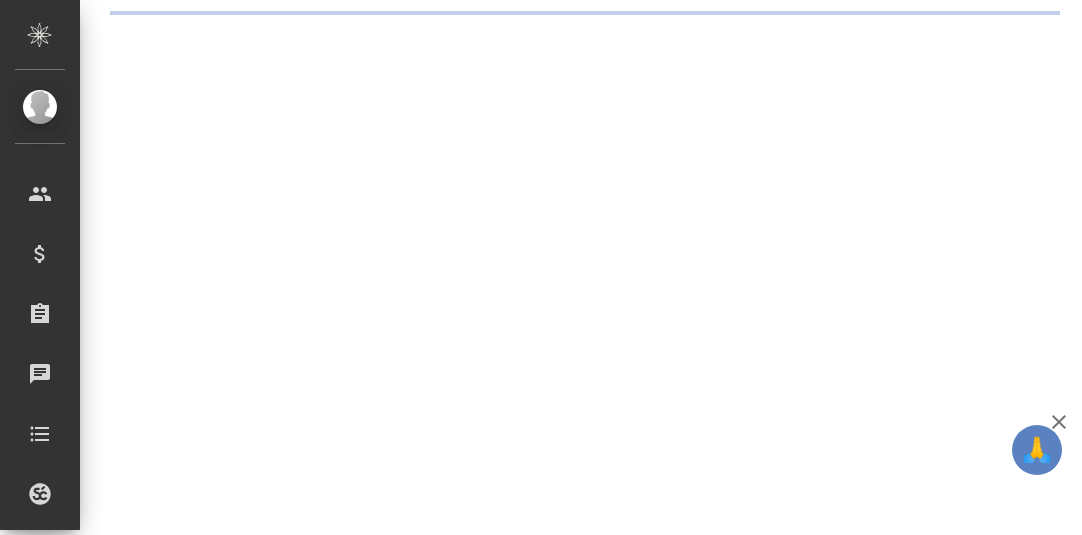 scroll, scrollTop: 0, scrollLeft: 0, axis: both 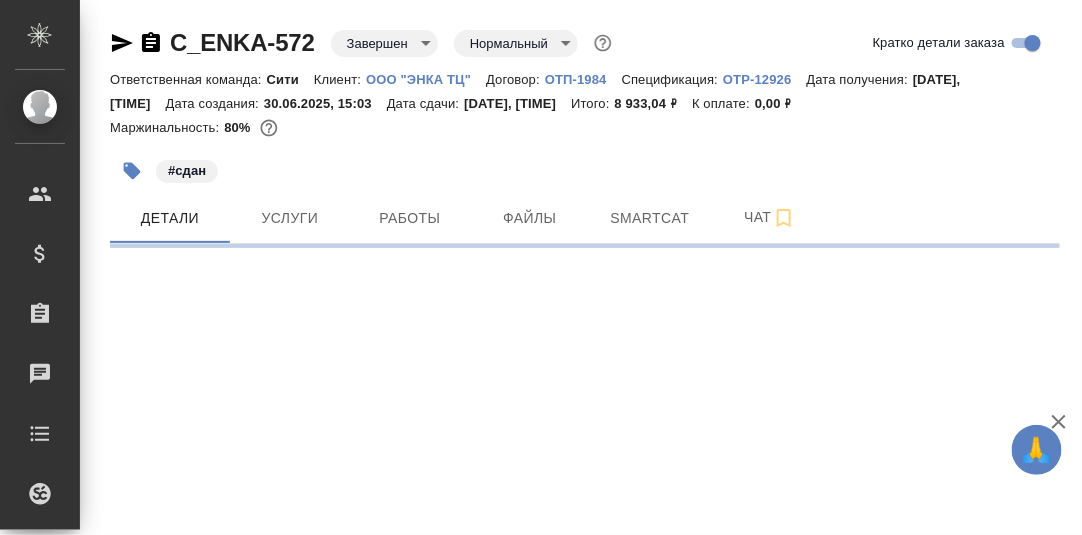 select on "RU" 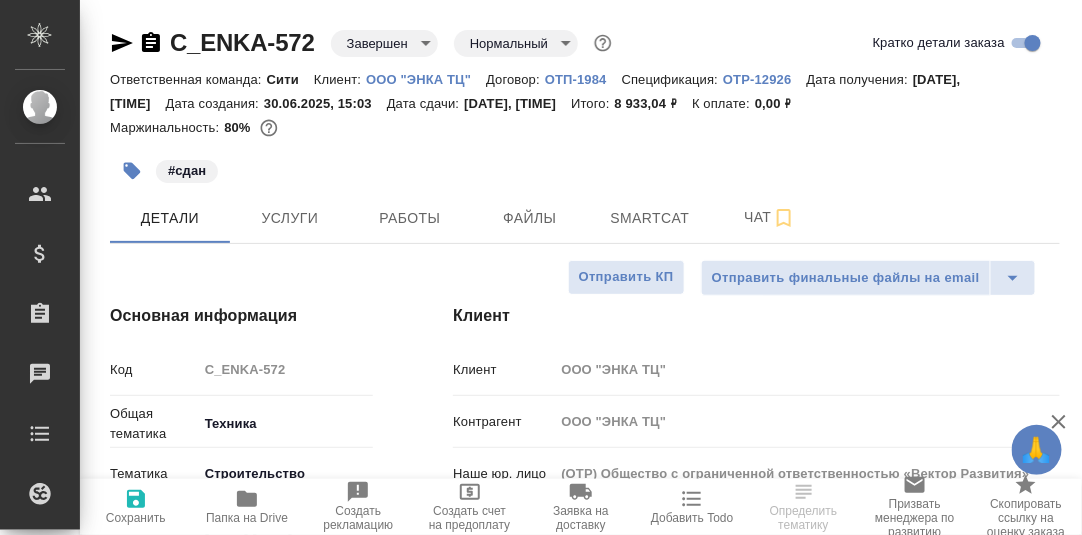 type on "x" 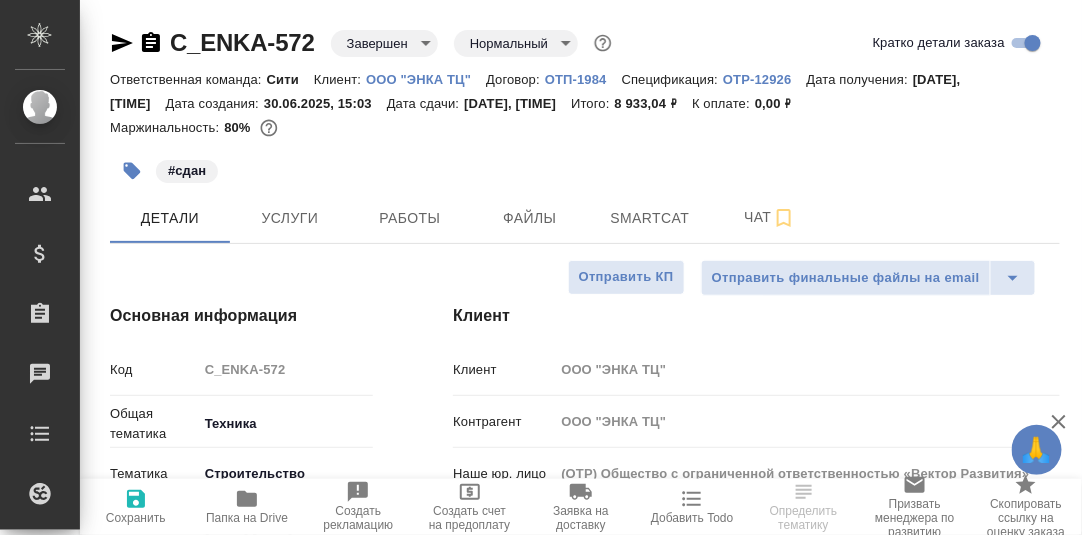 type on "x" 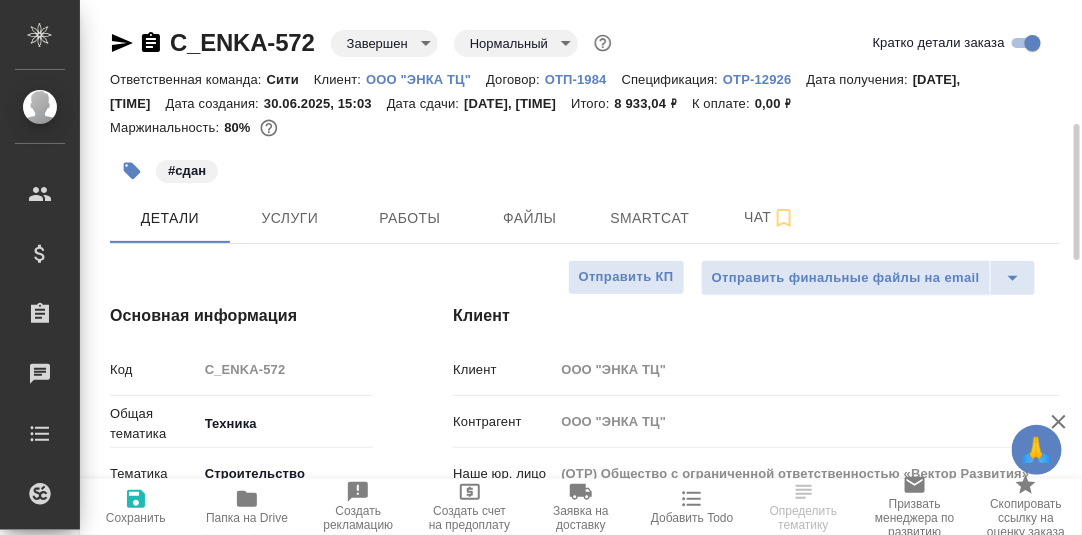 scroll, scrollTop: 99, scrollLeft: 0, axis: vertical 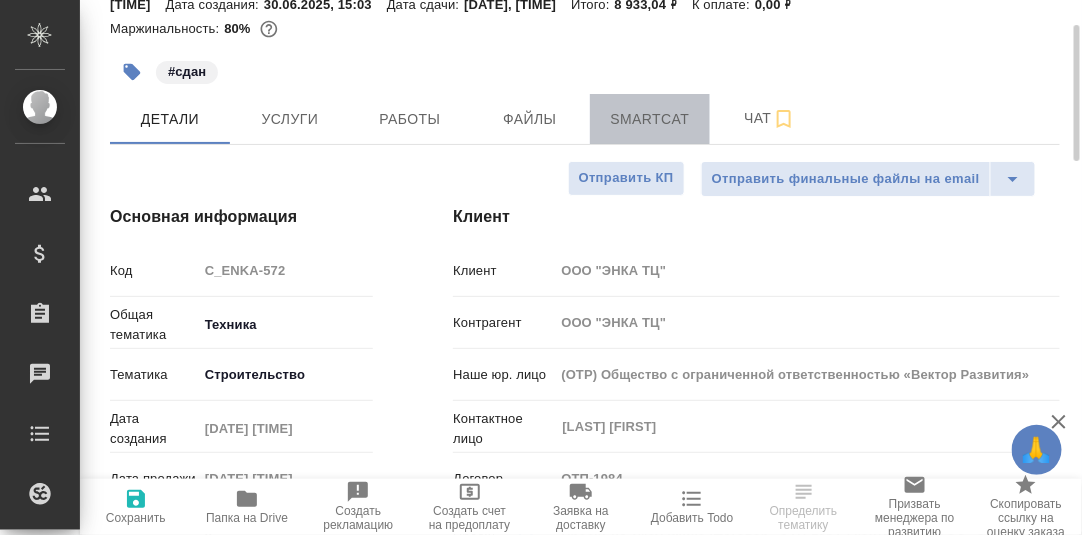click on "Smartcat" at bounding box center [650, 119] 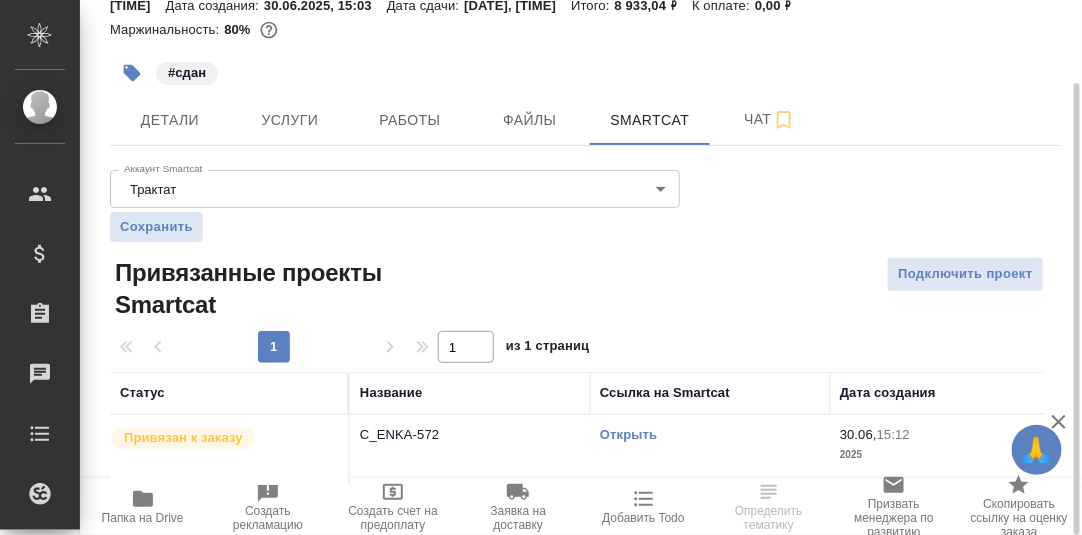 scroll, scrollTop: 114, scrollLeft: 0, axis: vertical 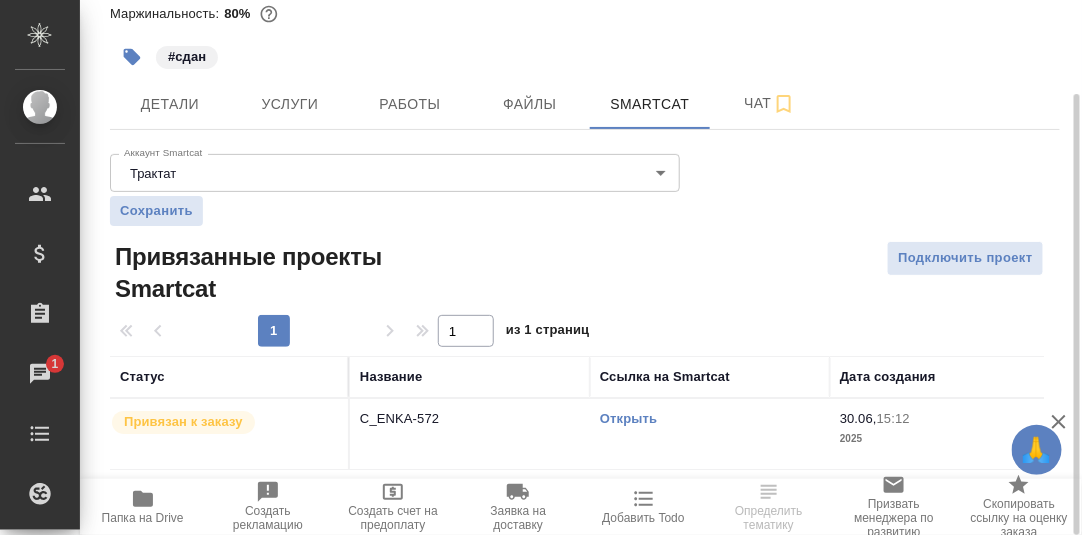 click on "Открыть" at bounding box center (628, 418) 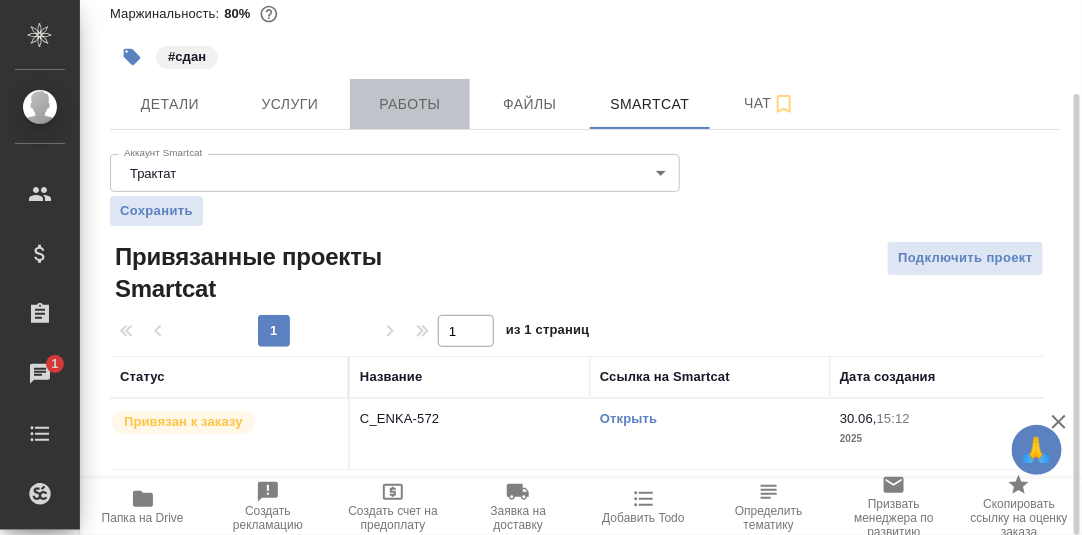 click on "Работы" at bounding box center (410, 104) 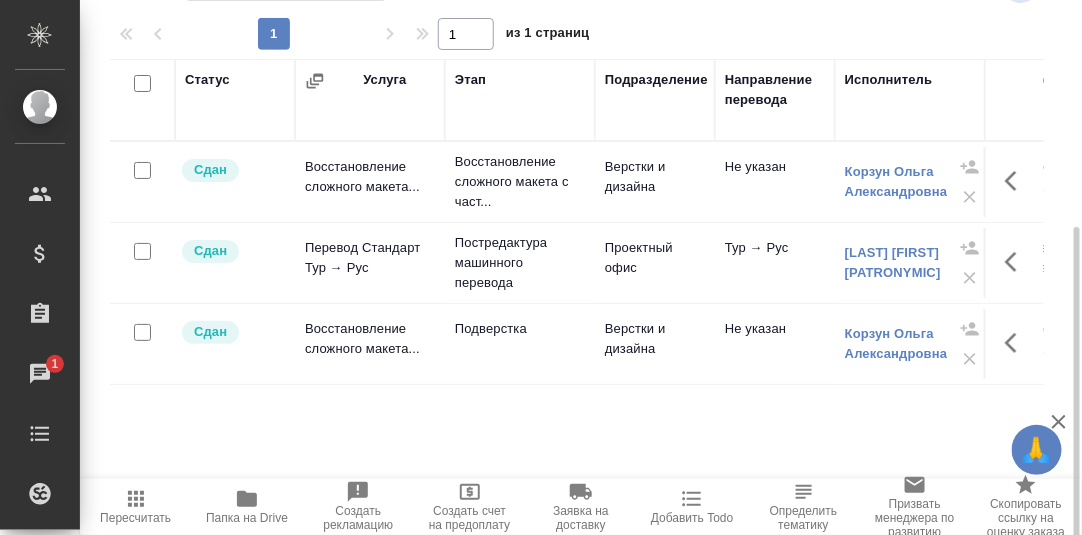 scroll, scrollTop: 324, scrollLeft: 0, axis: vertical 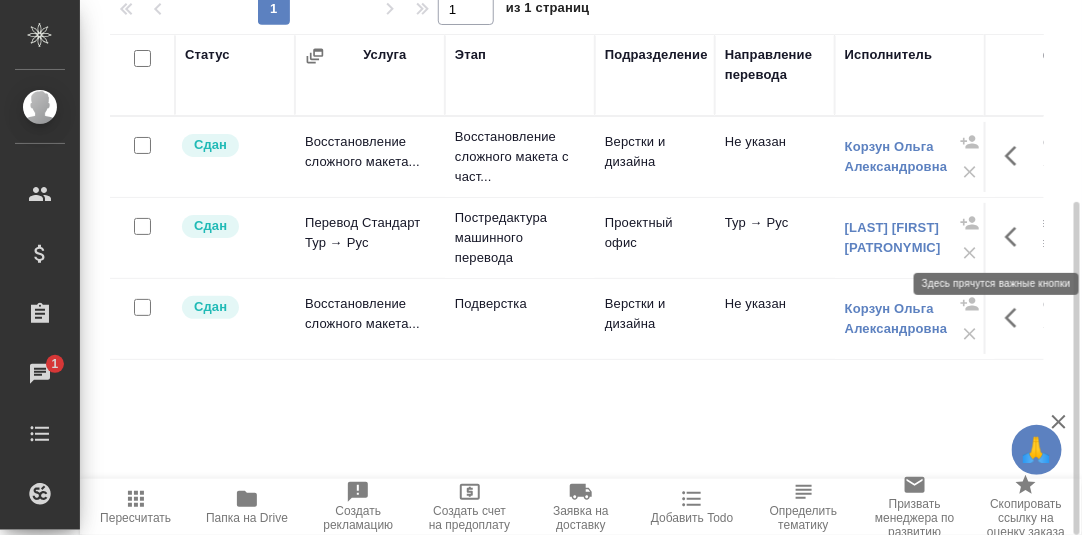 click 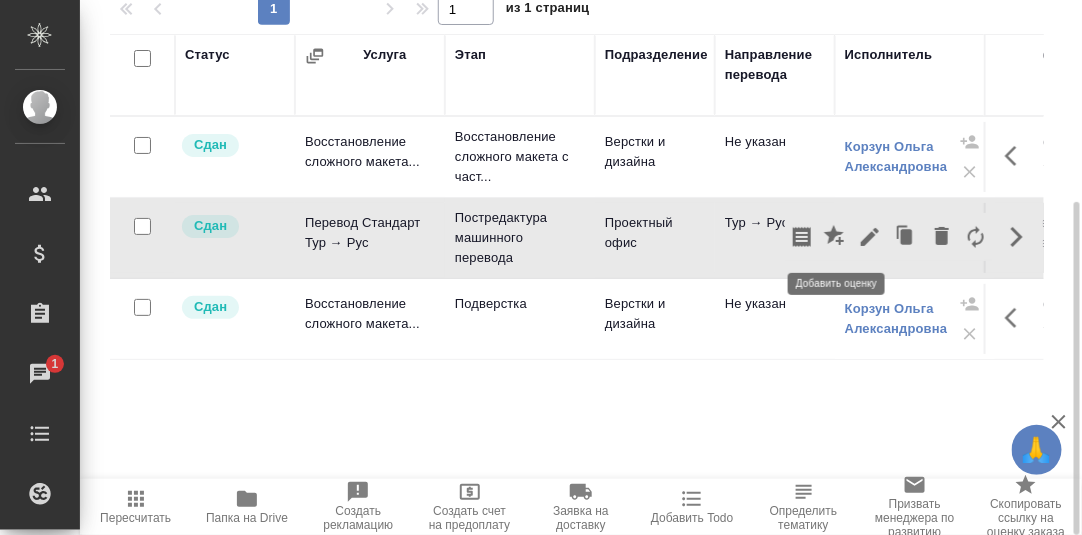 click 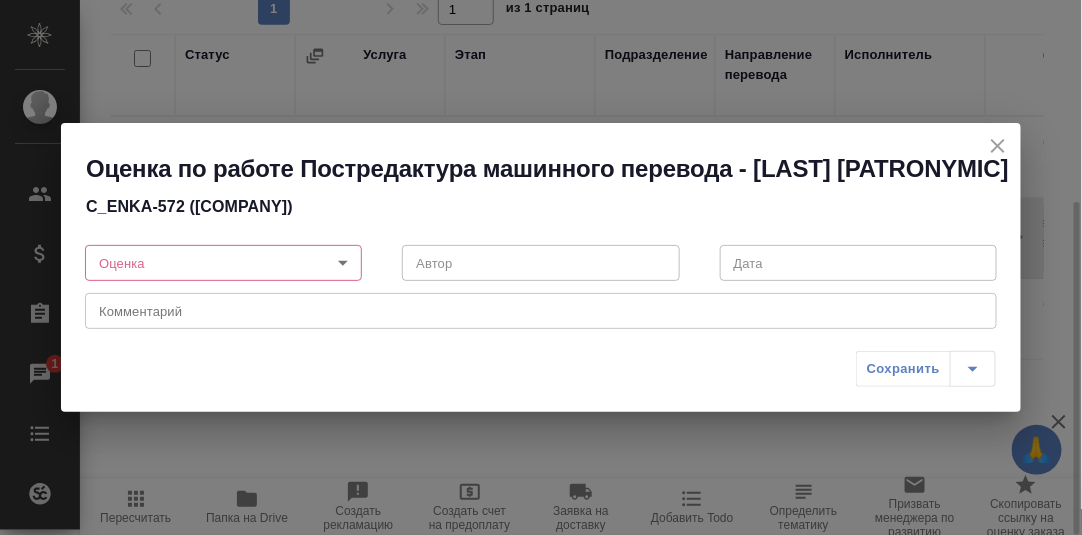 click on "🙏 .cls-1
fill:#fff;
AWATERA Румянцева Дарья d.rumyantseva Клиенты Спецификации Заказы 1 Чаты Todo Проекты SC Исполнители Кандидаты Работы Входящие заявки Заявки на доставку Рекламации Проекты процессинга Конференции Выйти C_ENKA-572 Завершен closed Нормальный normal Кратко детали заказа Ответственная команда: Сити Клиент: ООО "ЭНКА ТЦ" Договор: ОТП-1984 Спецификация: OTP-12926 Дата получения: 16.07.2025, 19:02 Дата создания: 30.06.2025, 15:03 Дата сдачи: 01.07.2025, 16:00 Итого: 8 933,04 ₽ К оплате: 0,00 ₽ Маржинальность: 80% #сдан Детали Услуги Работы Файлы Smartcat Чат Настроить порядок работ 1 1 Статус   2025" at bounding box center (541, 267) 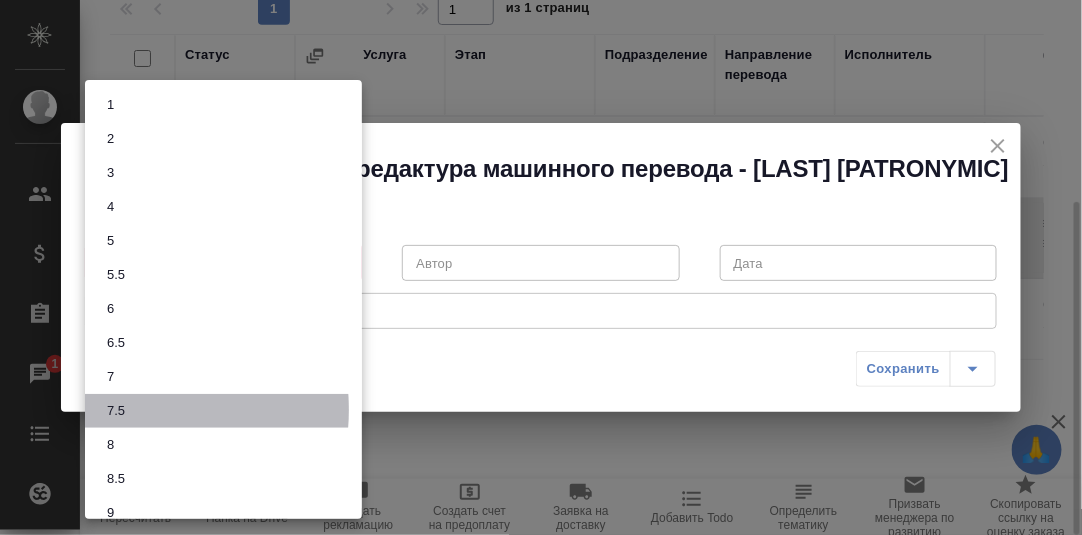 click on "7.5" at bounding box center (116, 411) 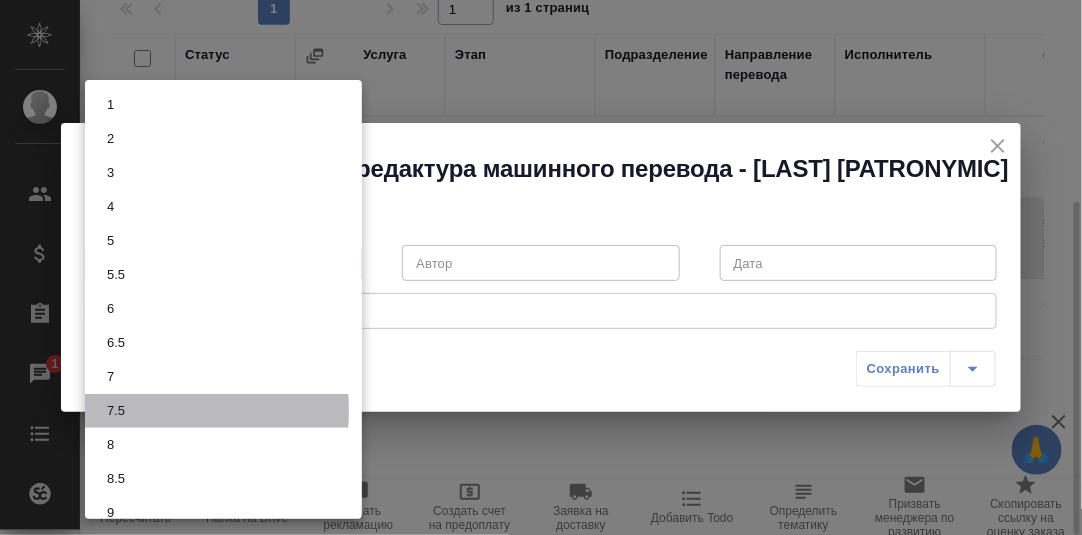 type on "7.5" 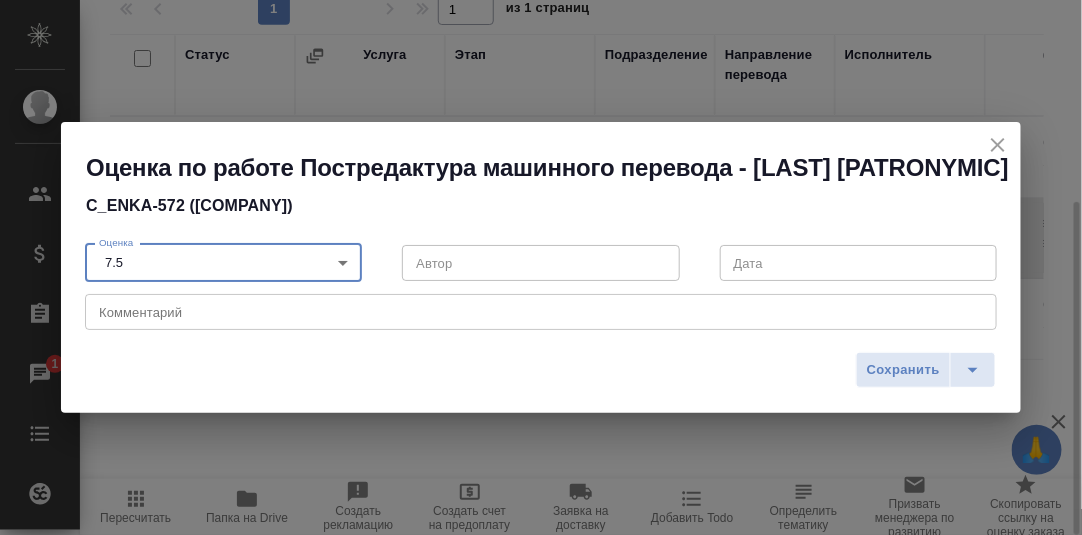 click at bounding box center [541, 312] 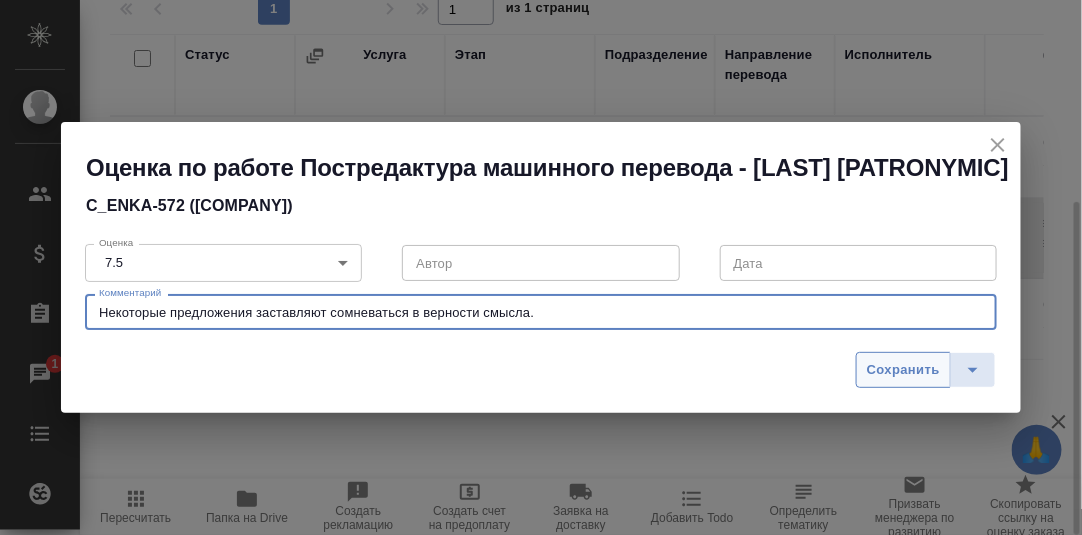type on "Некоторые предложения заставляют сомневаться в верности смысла." 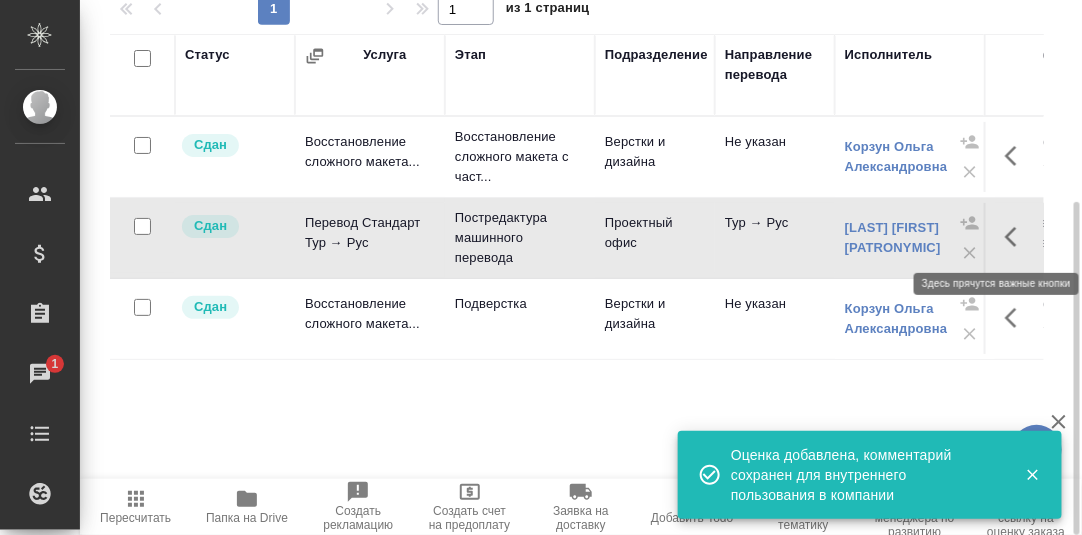 click 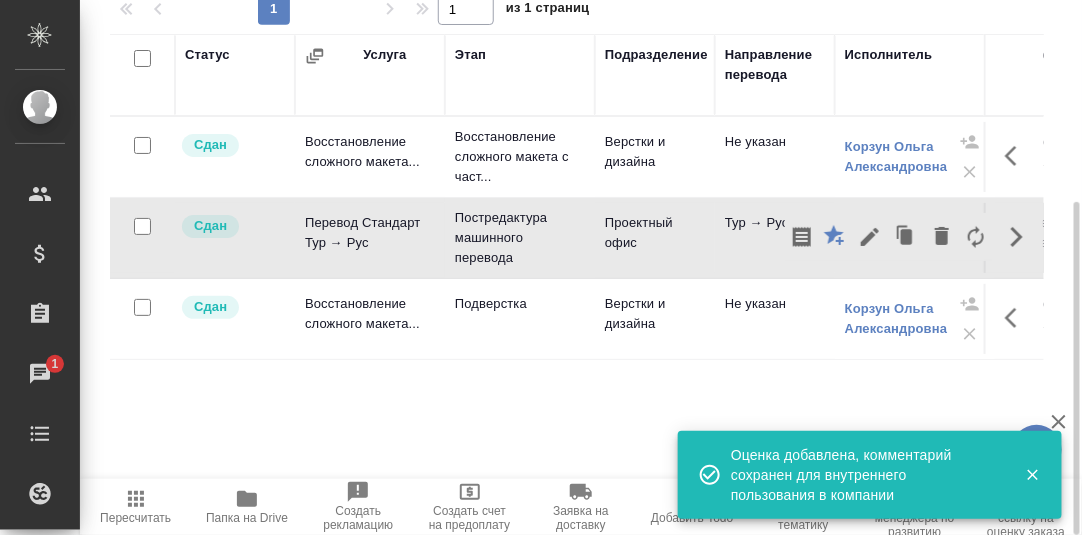 click on "Статус Услуга Этап Подразделение Направление перевода Исполнитель Автор изменения Дата начала Дата завершения Общий объем Оплачиваемый объем Тариф Итого Прогресс исполнителя в SC Оценка Автор оценки Файлы   Сдан Восстановление сложного макета... Восстановление сложного макета с част... Верстки и дизайна Не указан Корзун Ольга Александровна Оксютович Ирина 30.06,  17:00 2025 01.07,  11:00 2025 11 Страница А4 11 Страница А4 50 RUB 550 RUB - 1 файл Сдан Перевод Стандарт Тур → Рус Постредактура машинного перевода Проектный офис Тур → Рус Обрезчиков Николай Владимирович 01.07,  10:00 2025 -" at bounding box center (577, 259) 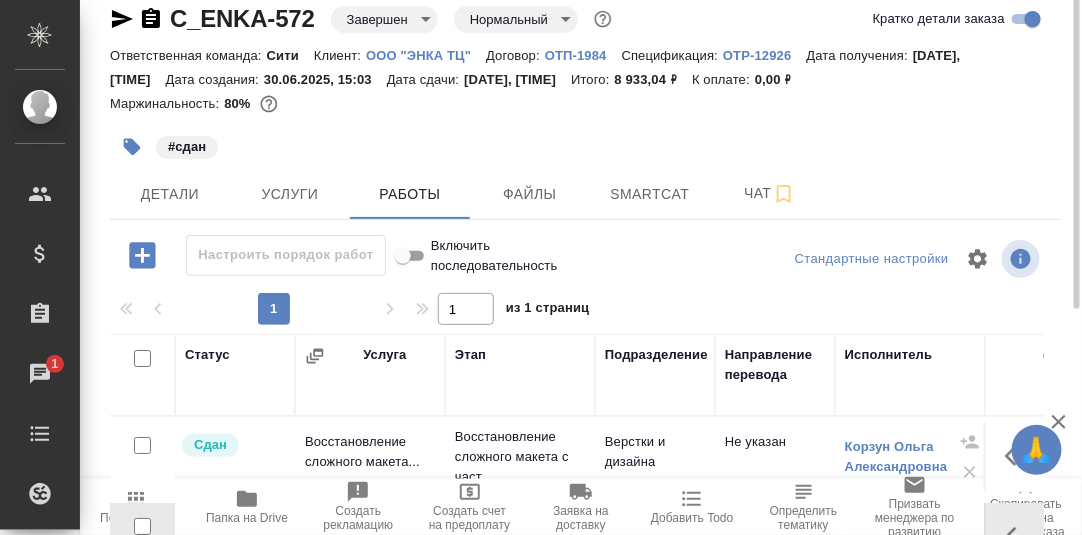scroll, scrollTop: 0, scrollLeft: 0, axis: both 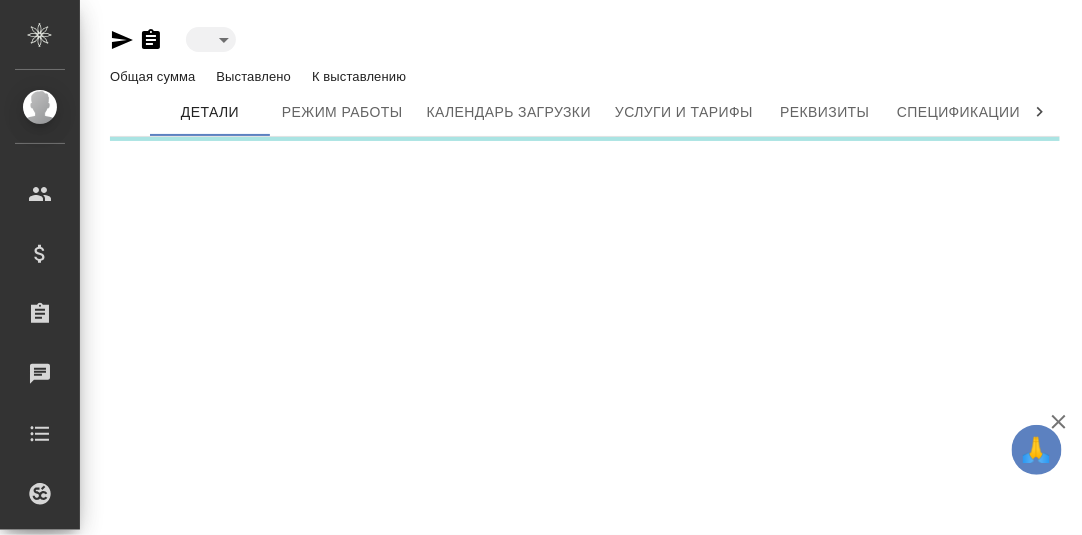 type on "inactive" 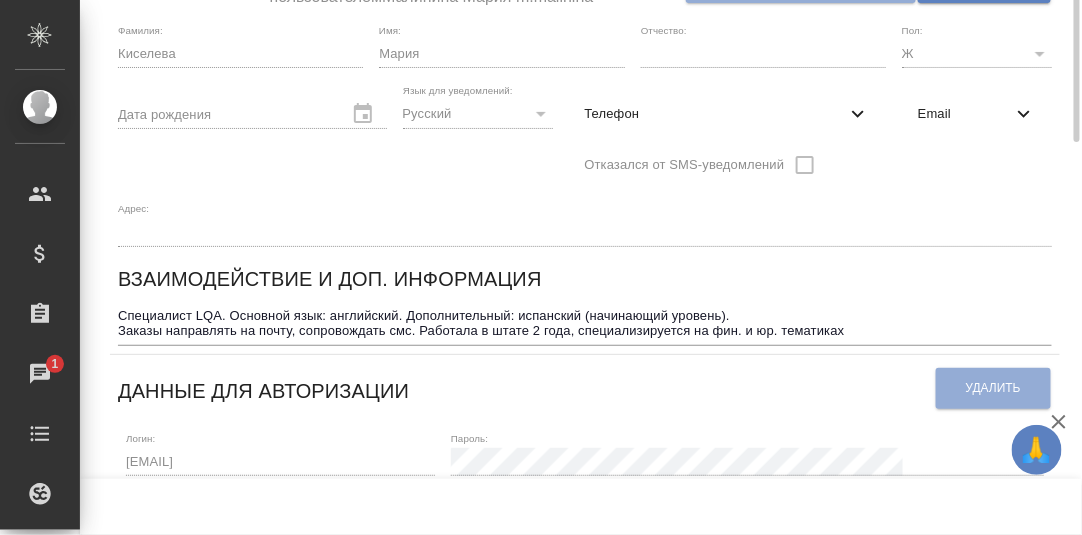 scroll, scrollTop: 0, scrollLeft: 0, axis: both 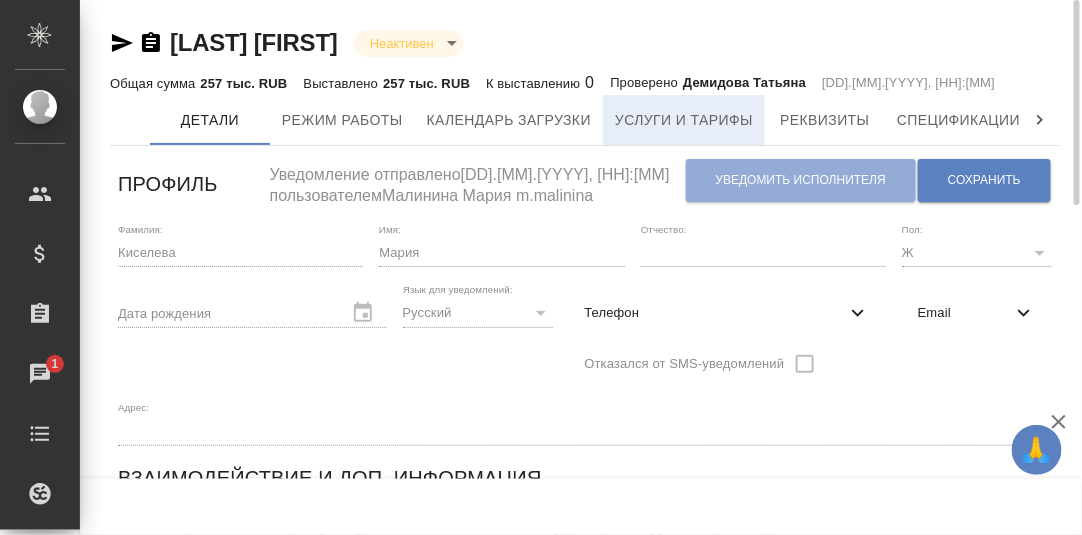 click on "Услуги и тарифы" at bounding box center [684, 120] 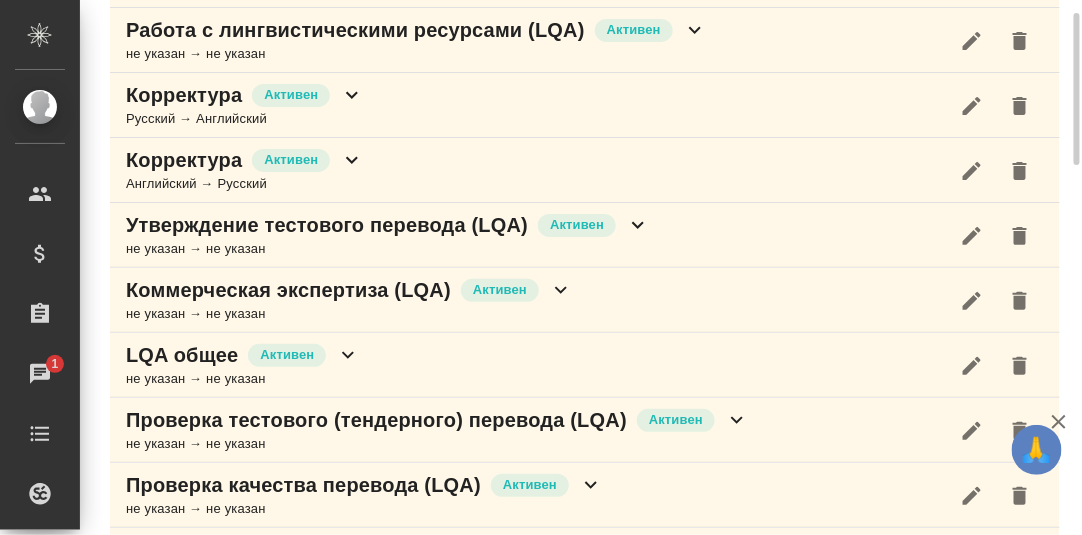 scroll, scrollTop: 0, scrollLeft: 0, axis: both 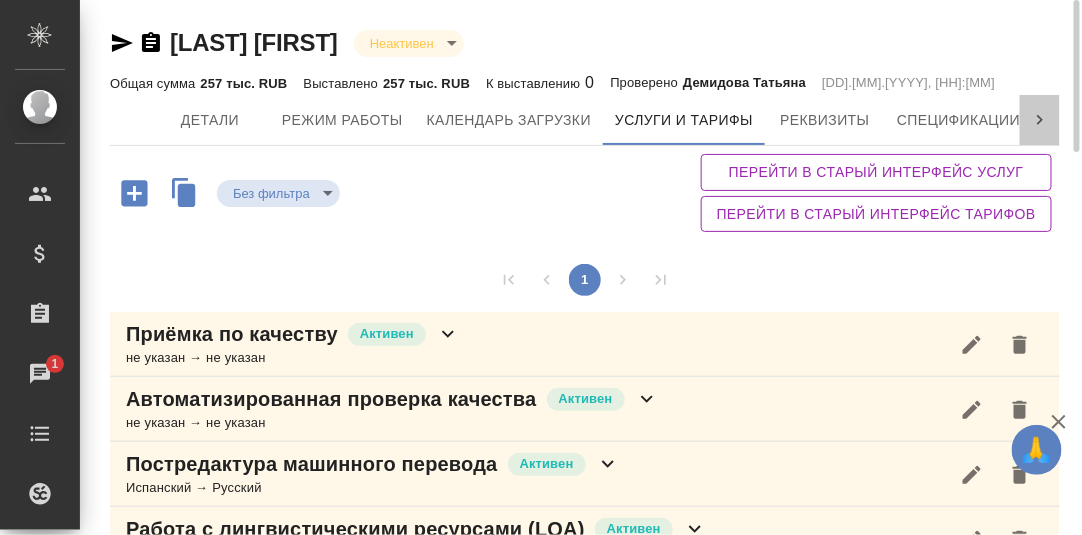 click 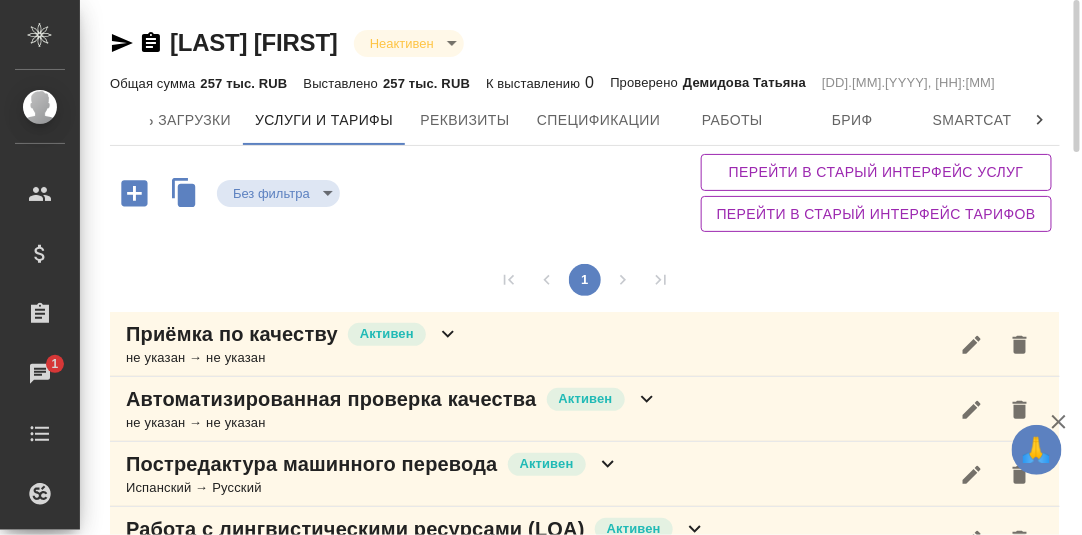 scroll, scrollTop: 0, scrollLeft: 612, axis: horizontal 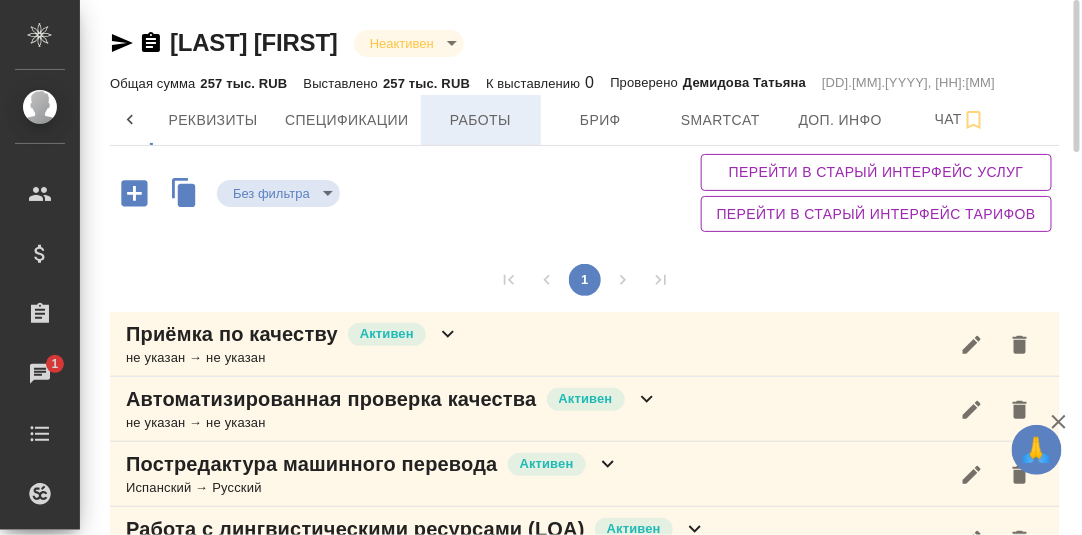click on "Работы" at bounding box center [481, 120] 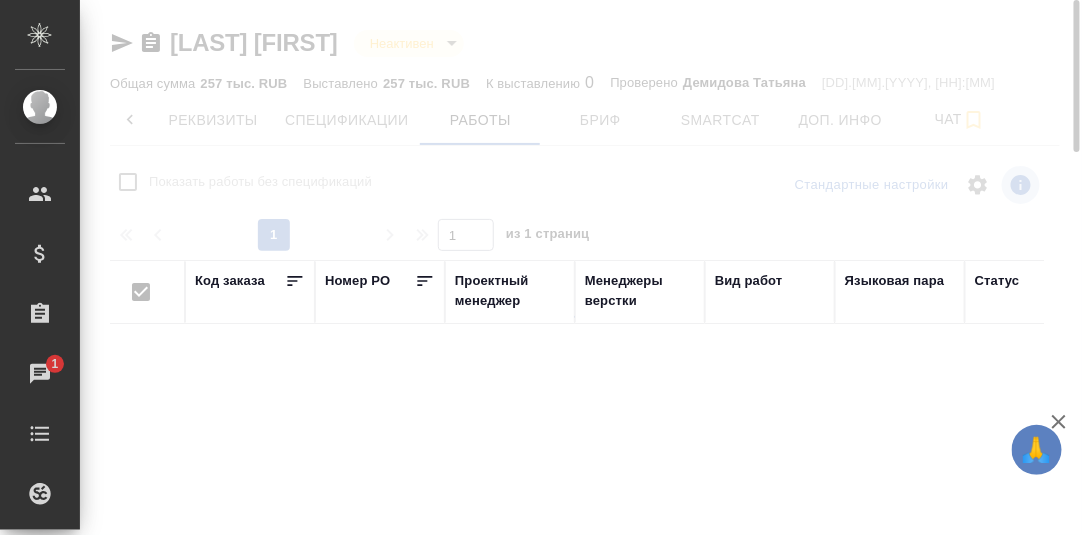 checkbox on "false" 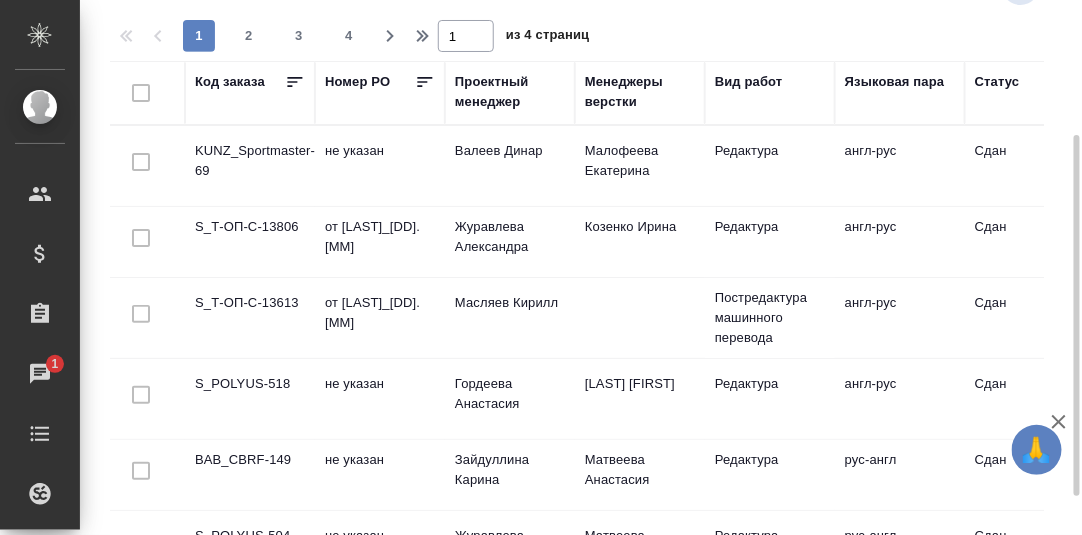 scroll, scrollTop: 255, scrollLeft: 0, axis: vertical 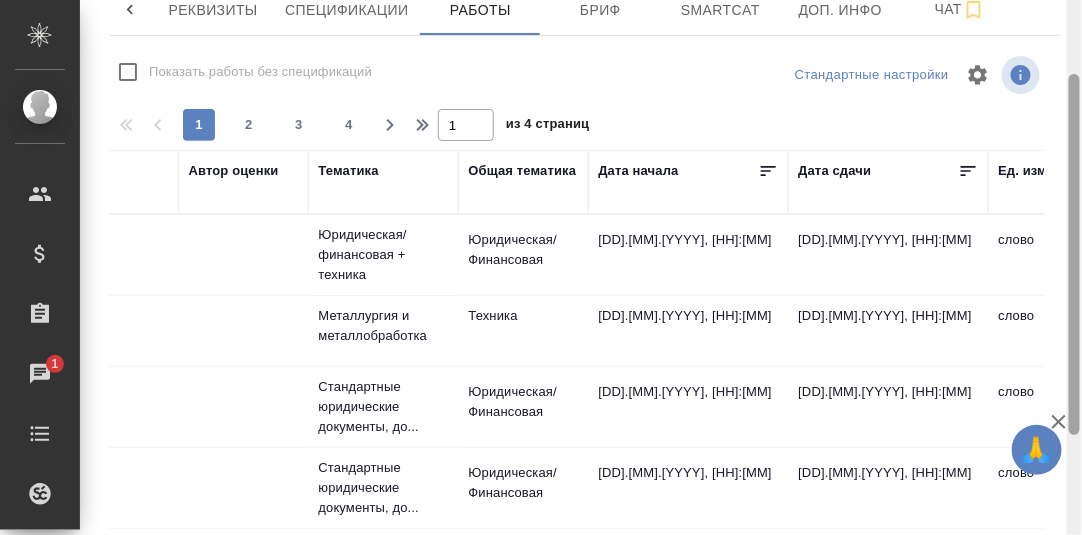 drag, startPoint x: 1079, startPoint y: 240, endPoint x: 1030, endPoint y: 141, distance: 110.46266 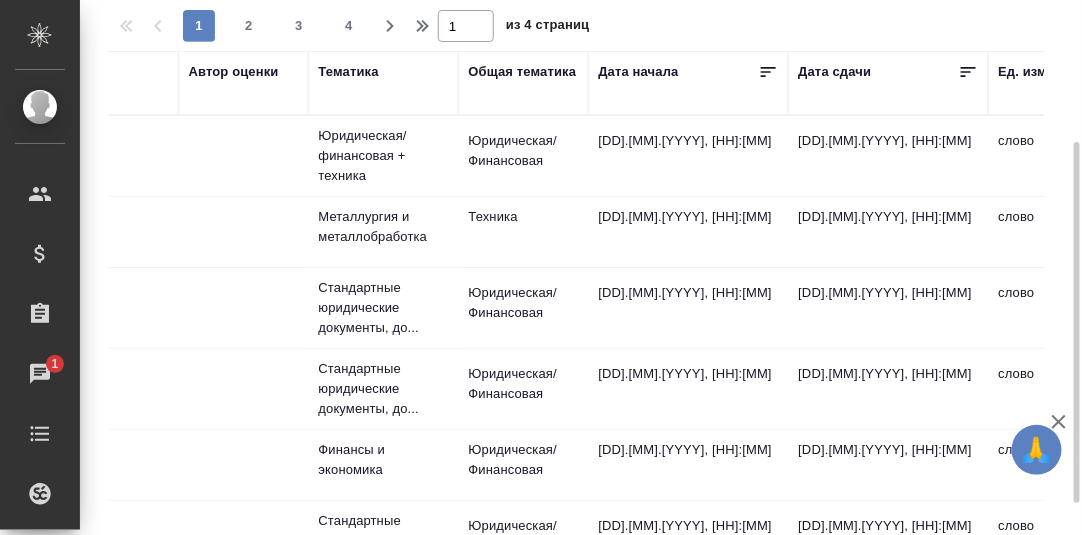 scroll, scrollTop: 255, scrollLeft: 0, axis: vertical 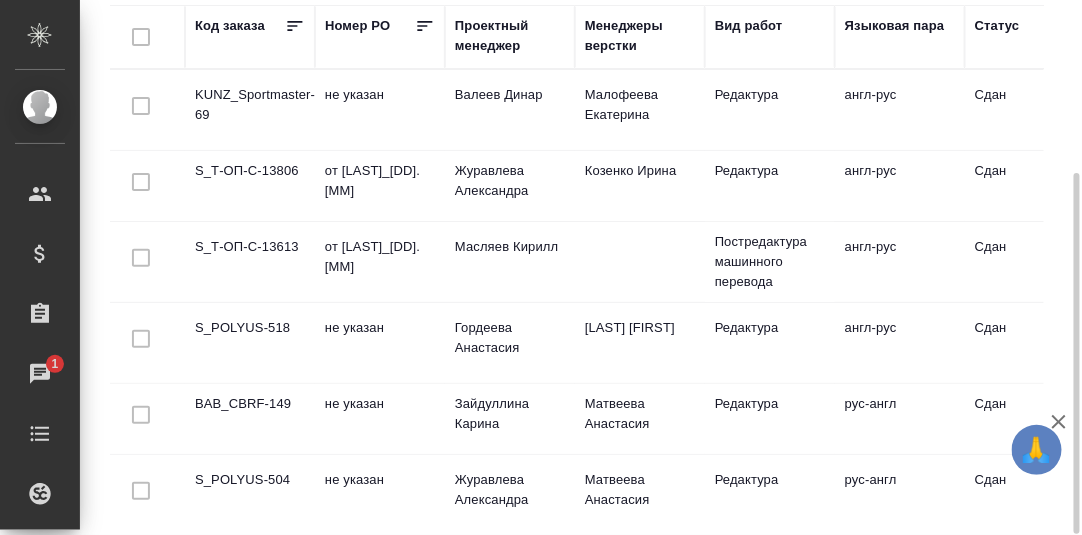 drag, startPoint x: 580, startPoint y: 526, endPoint x: 354, endPoint y: 408, distance: 254.95097 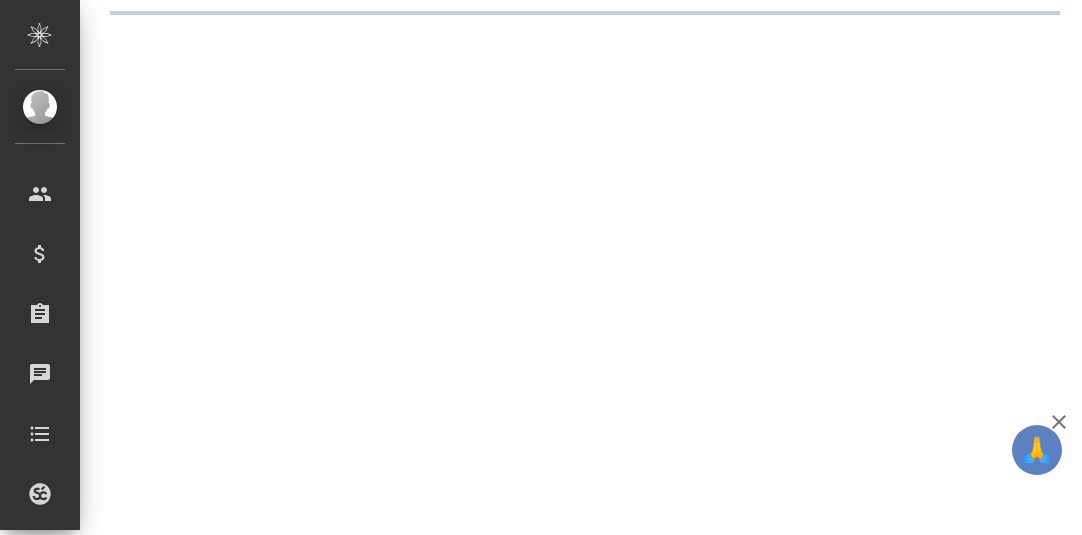scroll, scrollTop: 0, scrollLeft: 0, axis: both 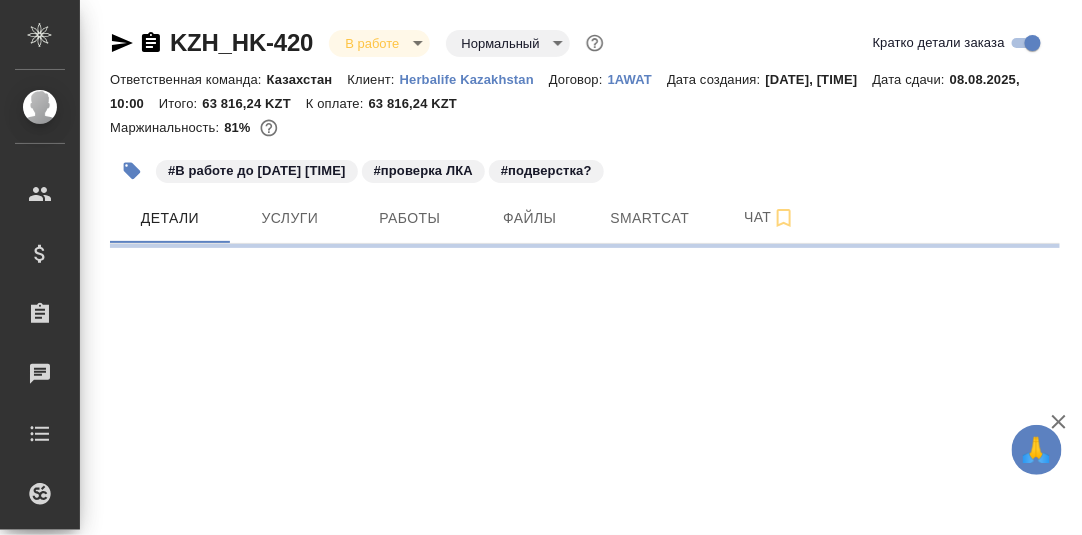 select on "RU" 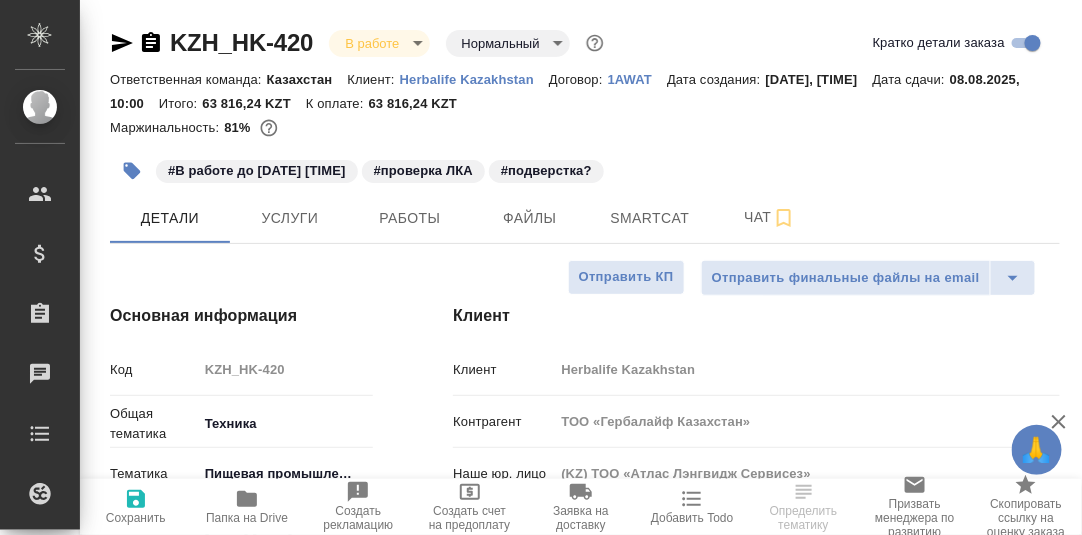 type on "x" 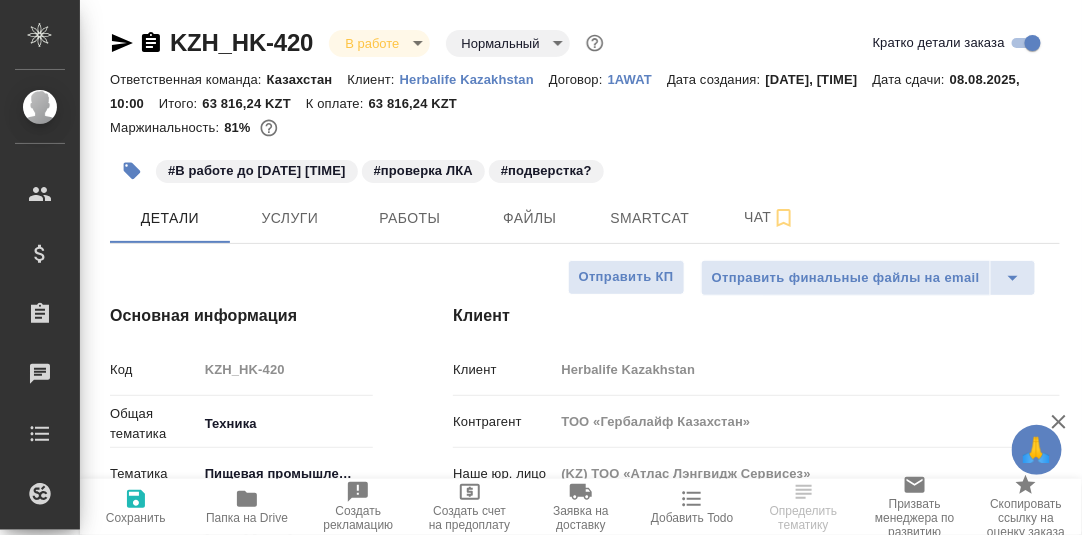 type on "x" 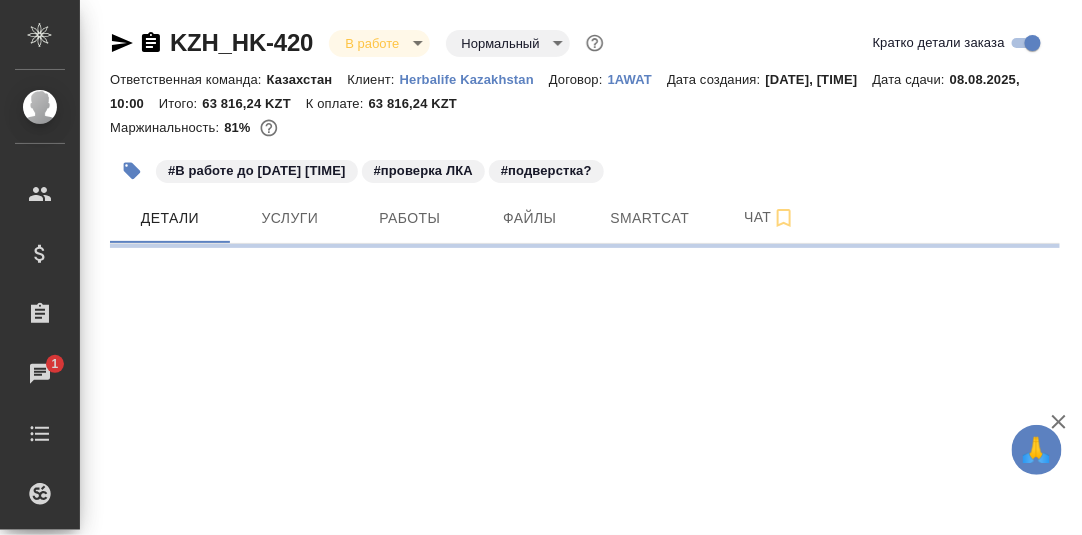 select on "RU" 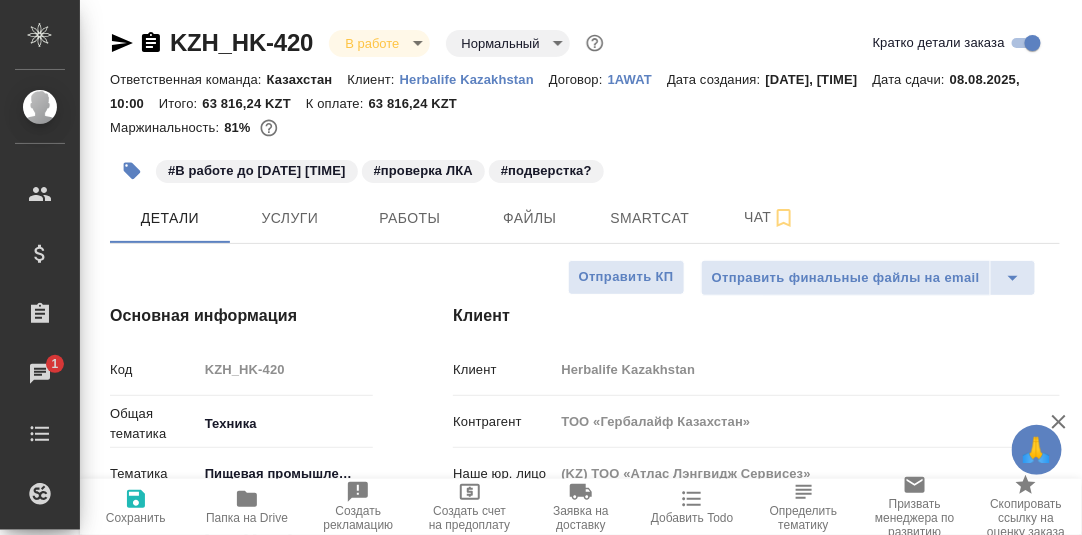 type on "x" 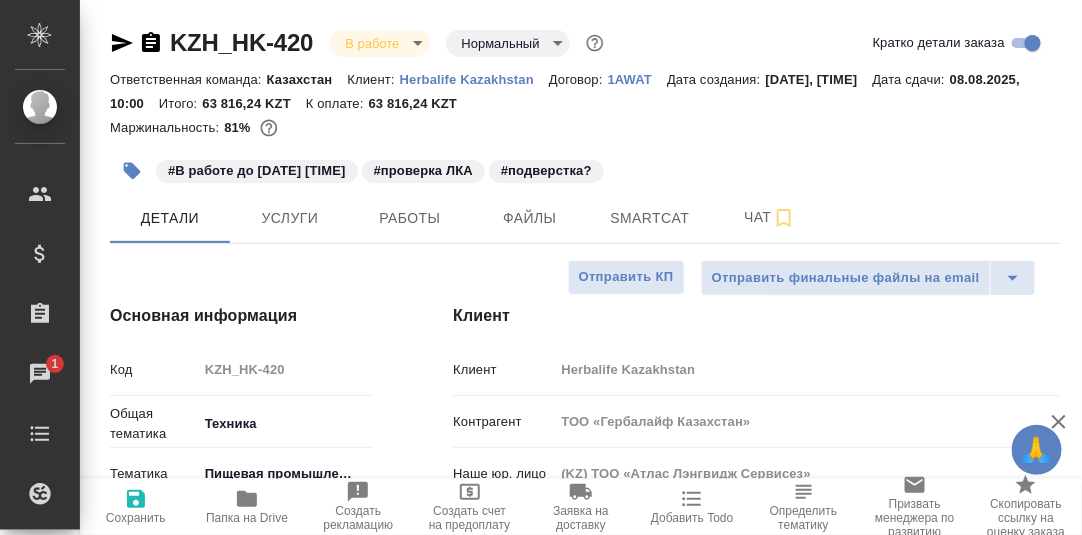 type on "x" 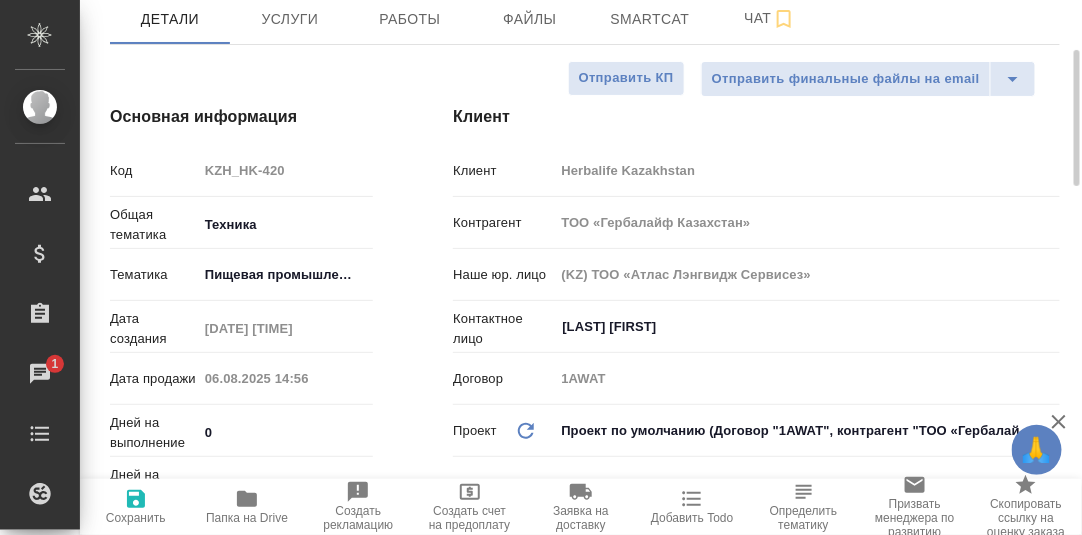 scroll, scrollTop: 0, scrollLeft: 0, axis: both 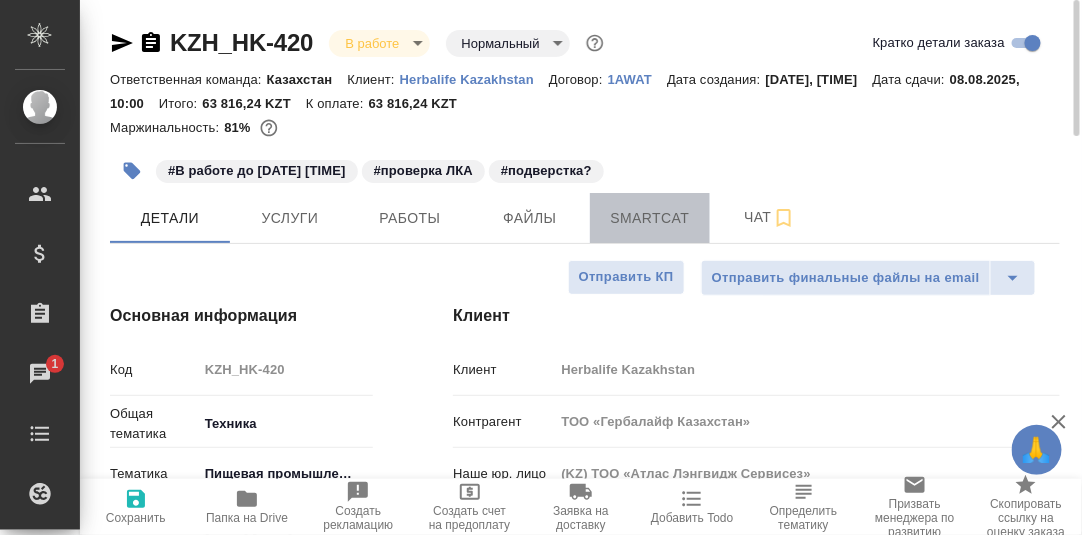 click on "Smartcat" at bounding box center [650, 218] 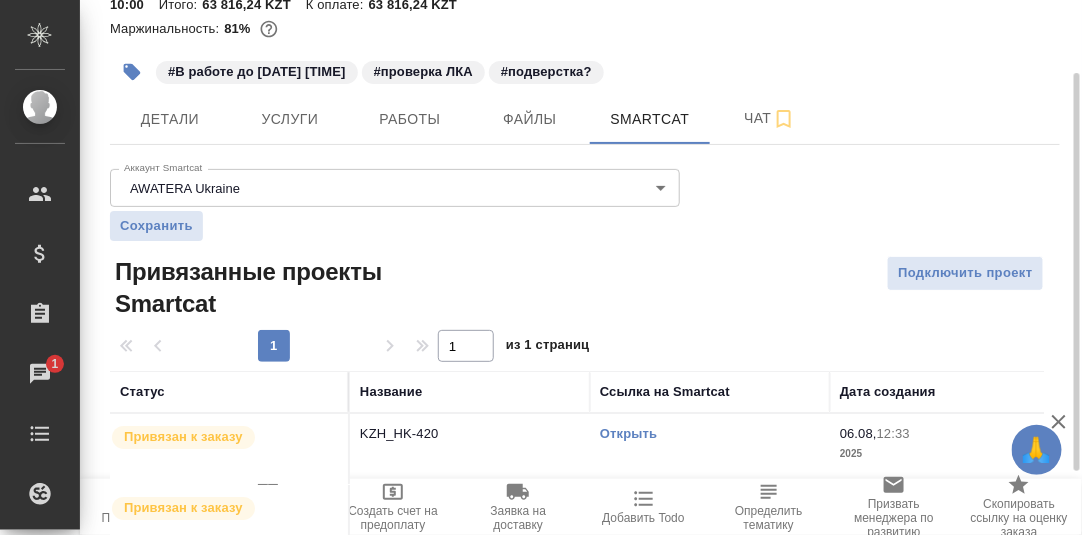 scroll, scrollTop: 184, scrollLeft: 0, axis: vertical 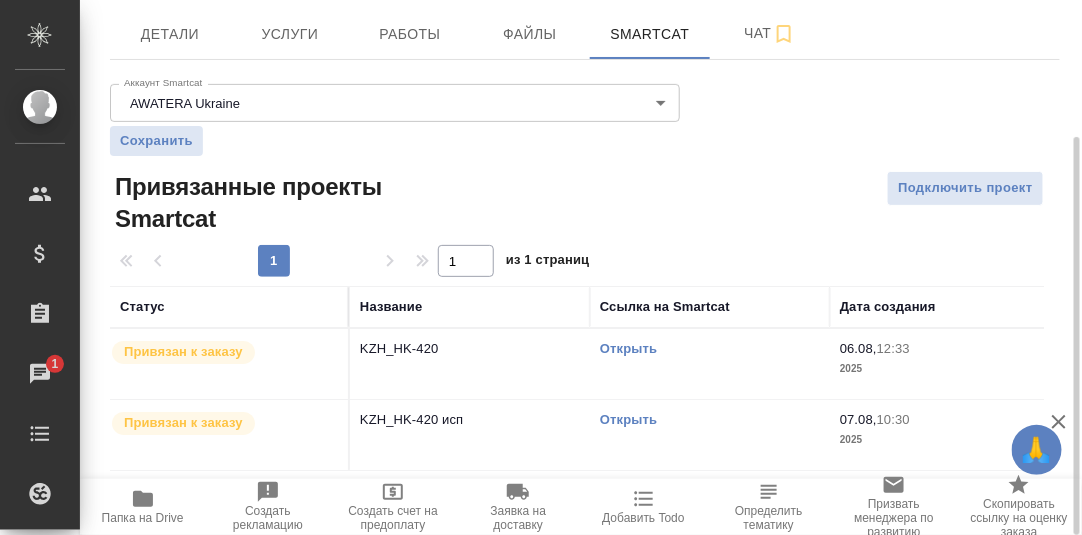 click on "Открыть" at bounding box center [628, 419] 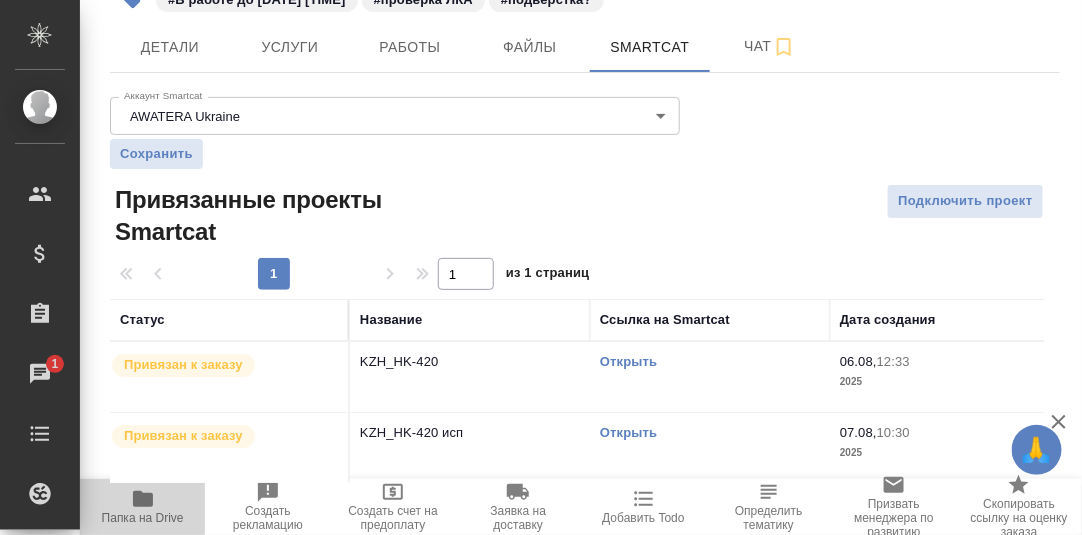 click 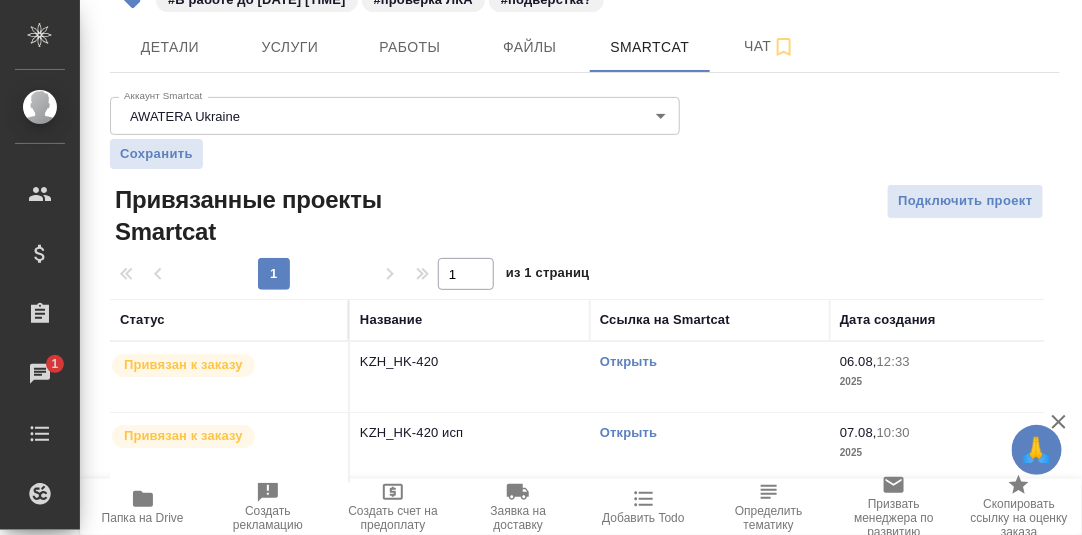 click on "Открыть" at bounding box center (628, 361) 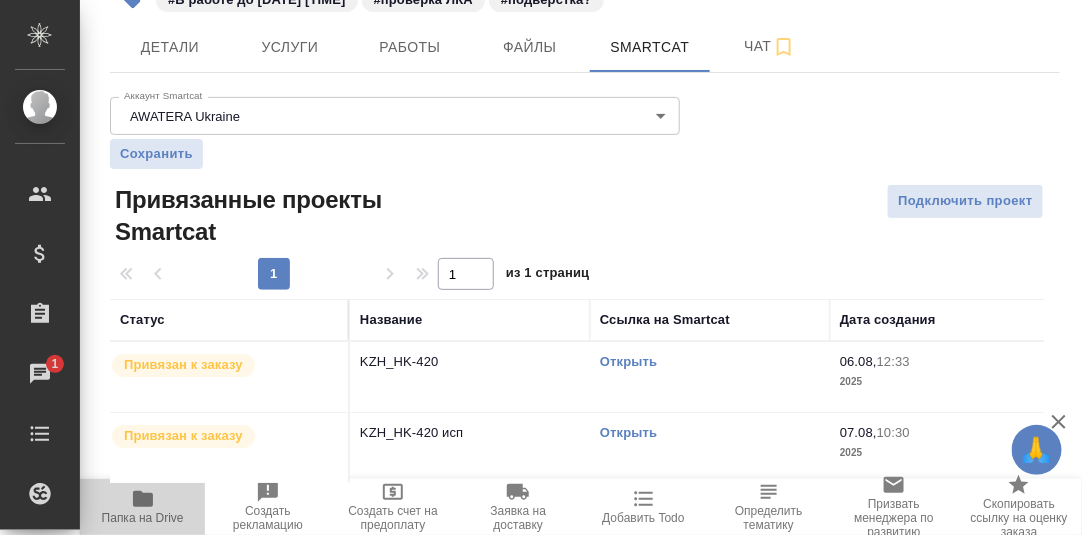 click 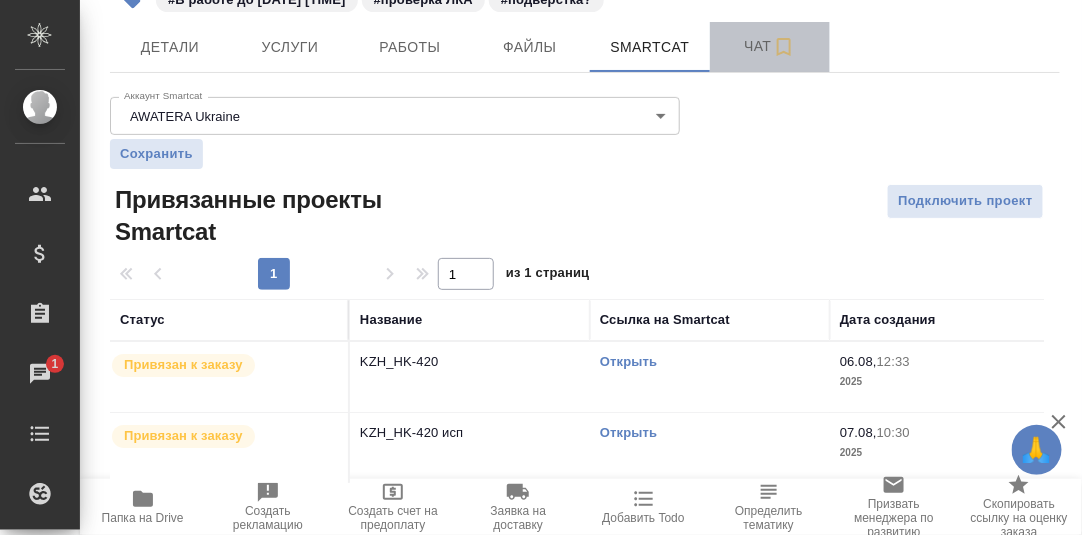 click on "Чат" at bounding box center [770, 46] 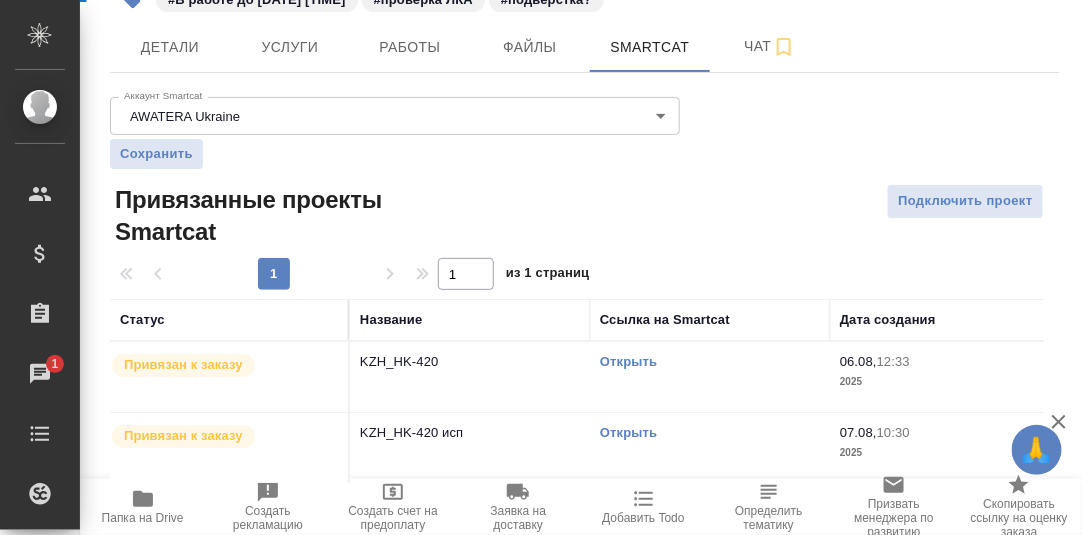 scroll, scrollTop: 121, scrollLeft: 0, axis: vertical 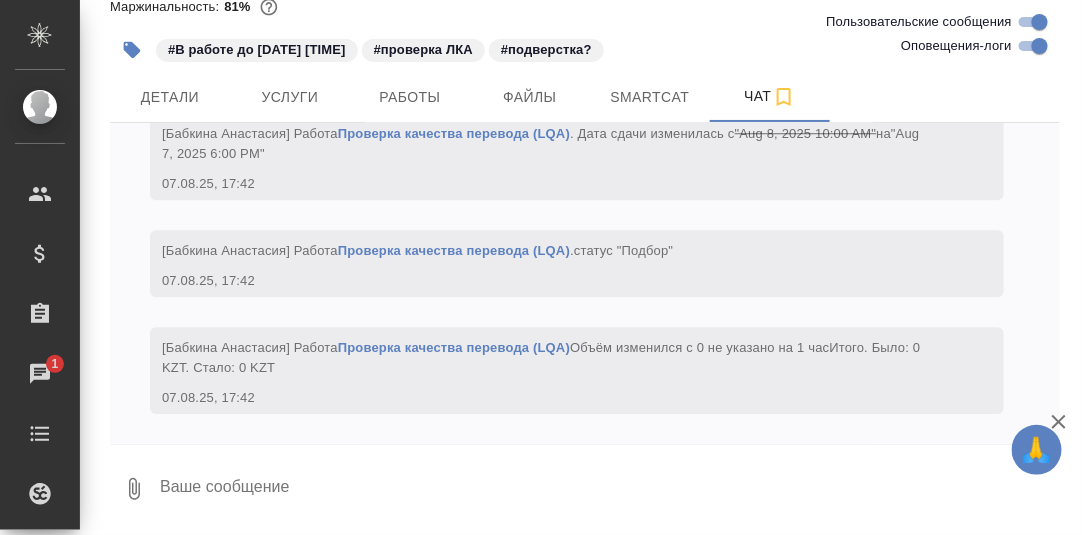 click at bounding box center (609, 489) 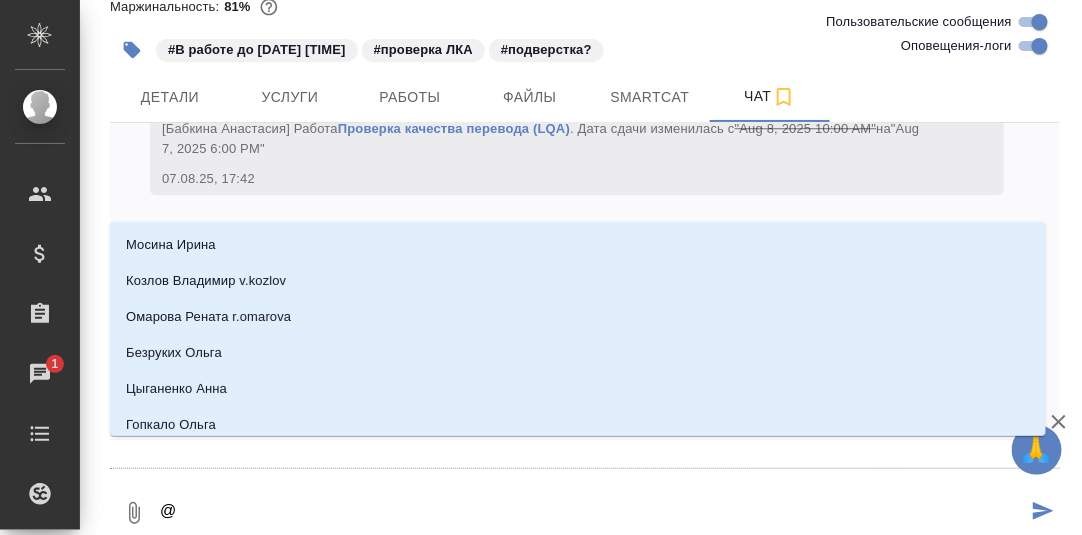 type on "@Б" 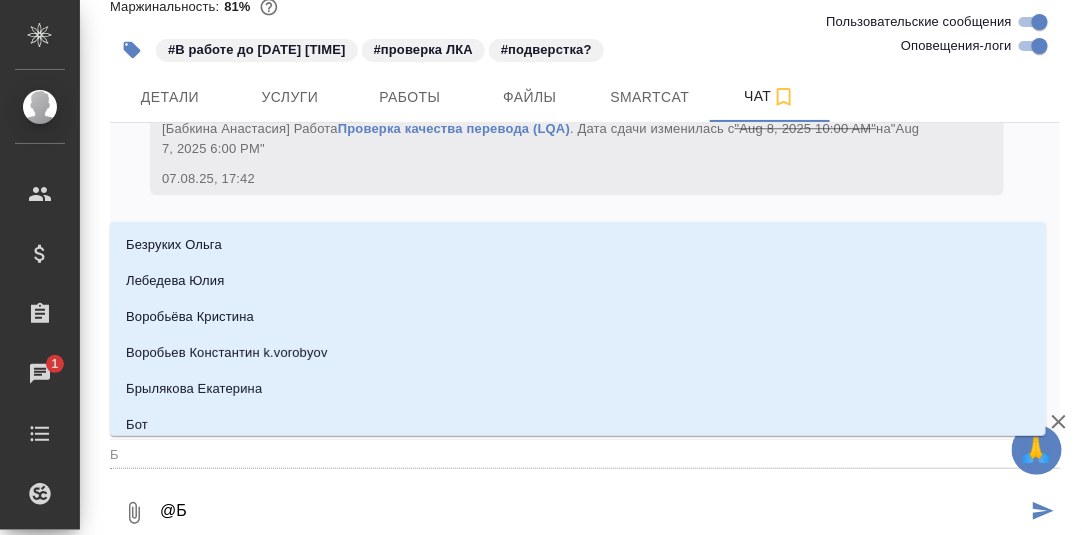 type on "@[LAST]" 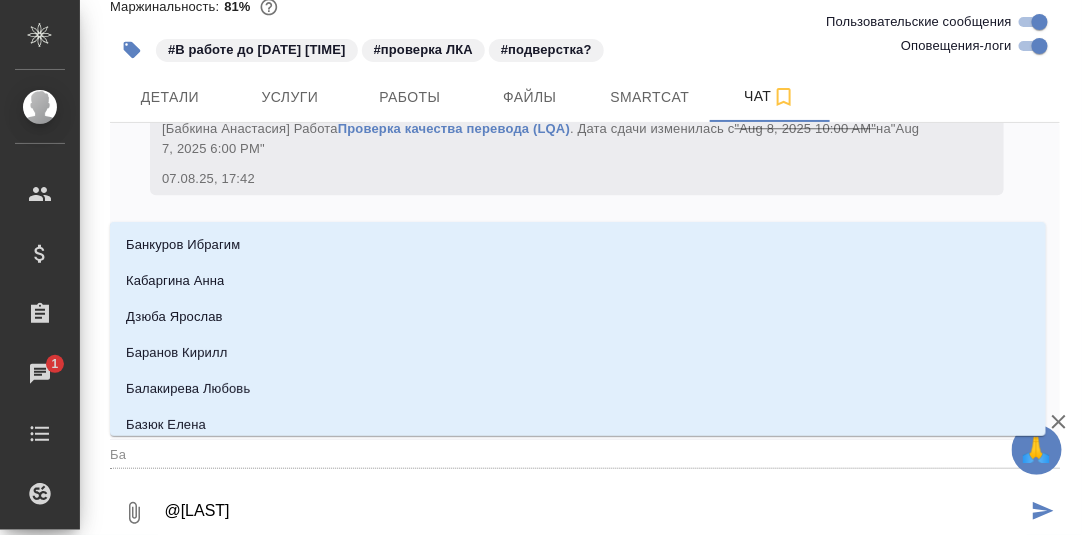 type on "@[LAST]" 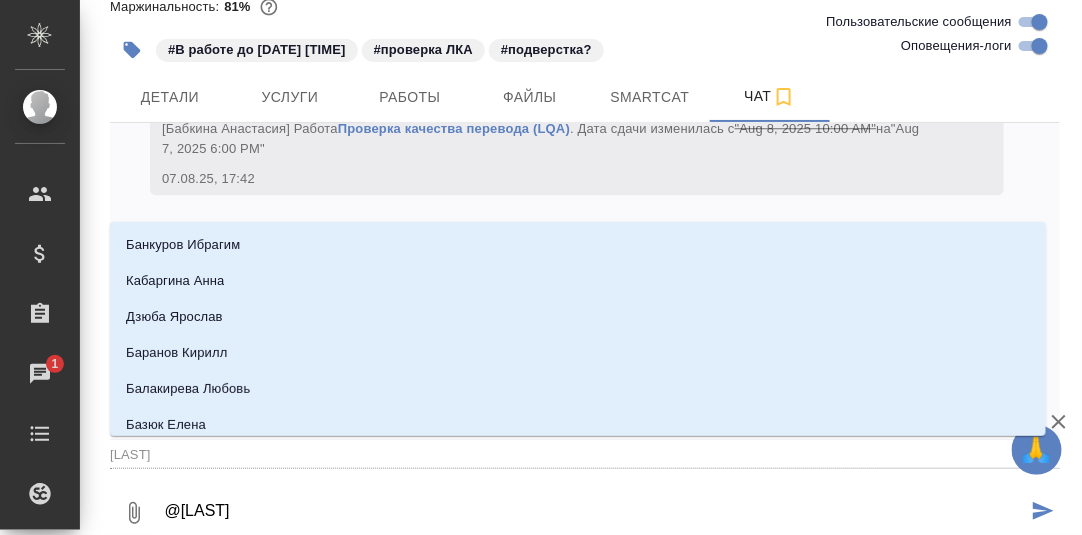 type on ""[LAST]" 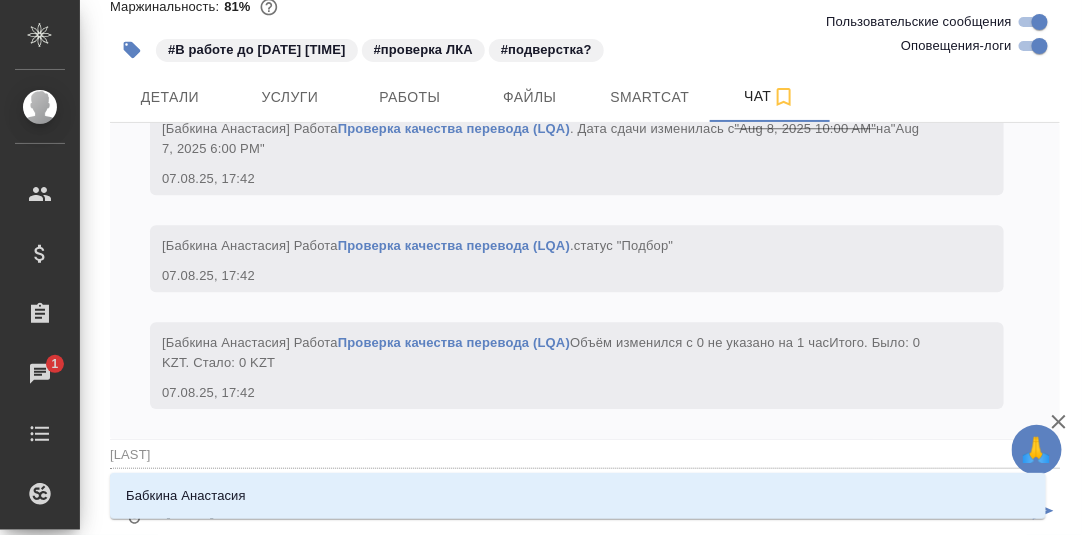type on "@[LAST]" 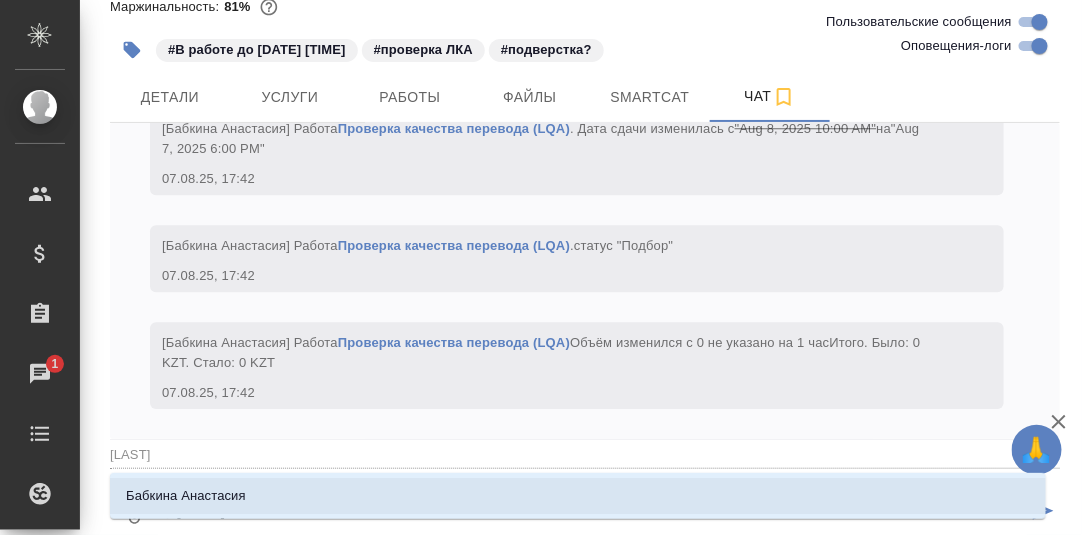 click on "Бабкина Анастасия" at bounding box center (186, 496) 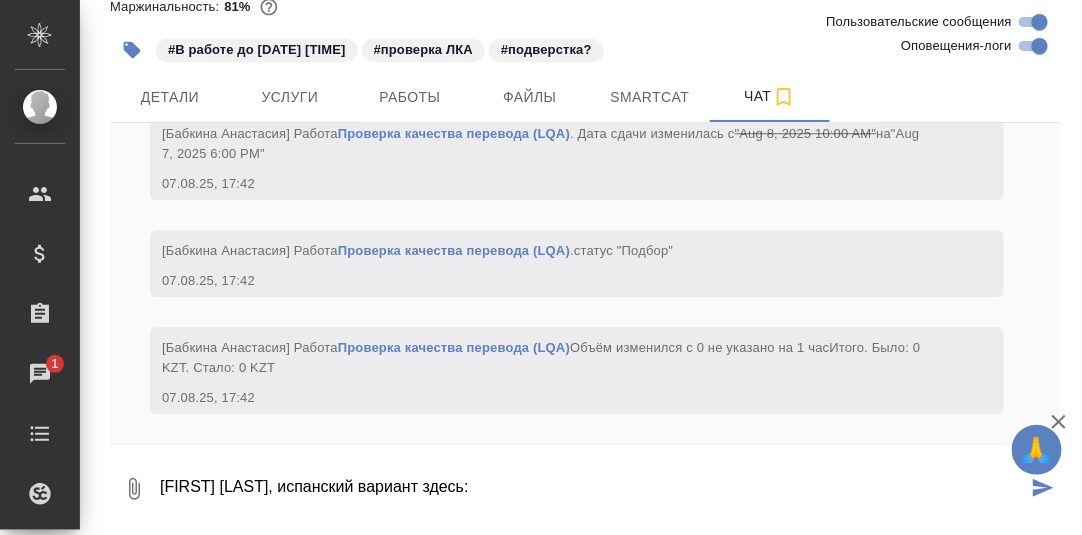 paste on "https://drive.awatera.com/apps/files/files?dir=/Shares/HK/Orders/KZH_HK-420/LQA/KZH_HK-420-WK-012/out" 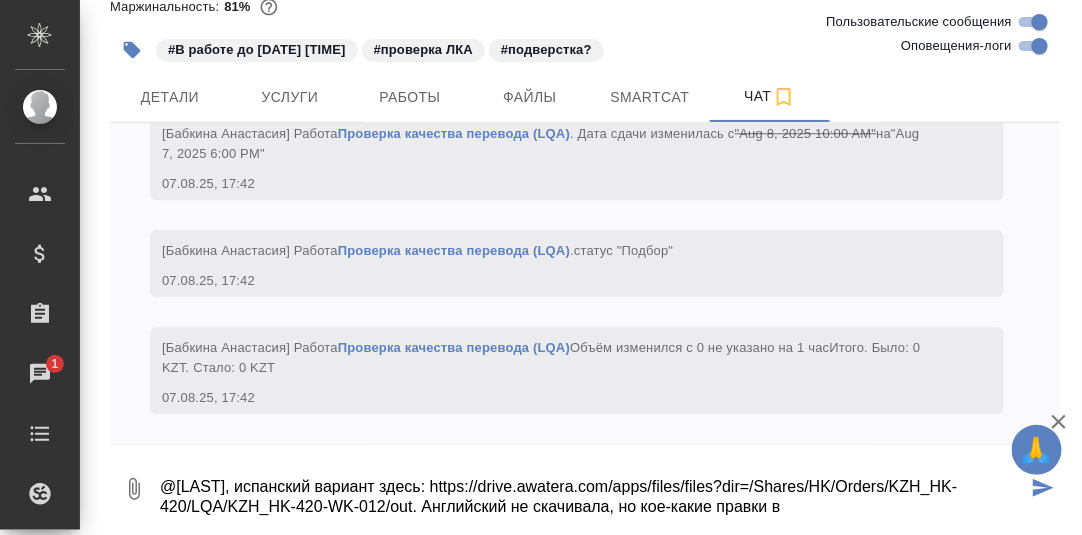 scroll, scrollTop: 13, scrollLeft: 0, axis: vertical 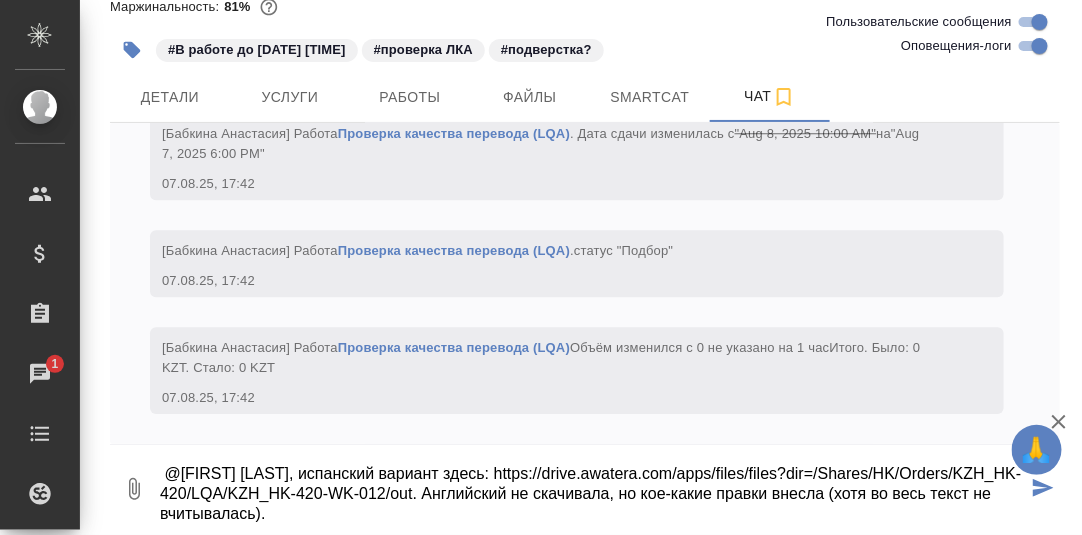 type on "@[FIRST] [LAST], испанский вариант здесь: https://drive.awatera.com/apps/files/files?dir=/Shares/HK/Orders/KZH_HK-420/LQA/KZH_HK-420-WK-012/out. Английский не скачивала, но кое-какие правки внесла (хотя во весь текст не вчитывалась)." 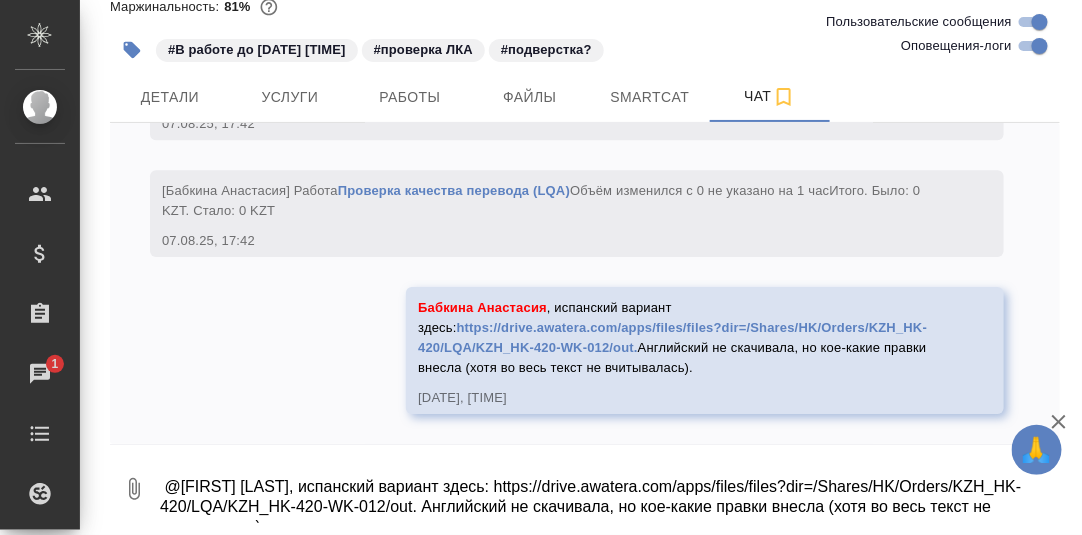 scroll, scrollTop: 9537, scrollLeft: 0, axis: vertical 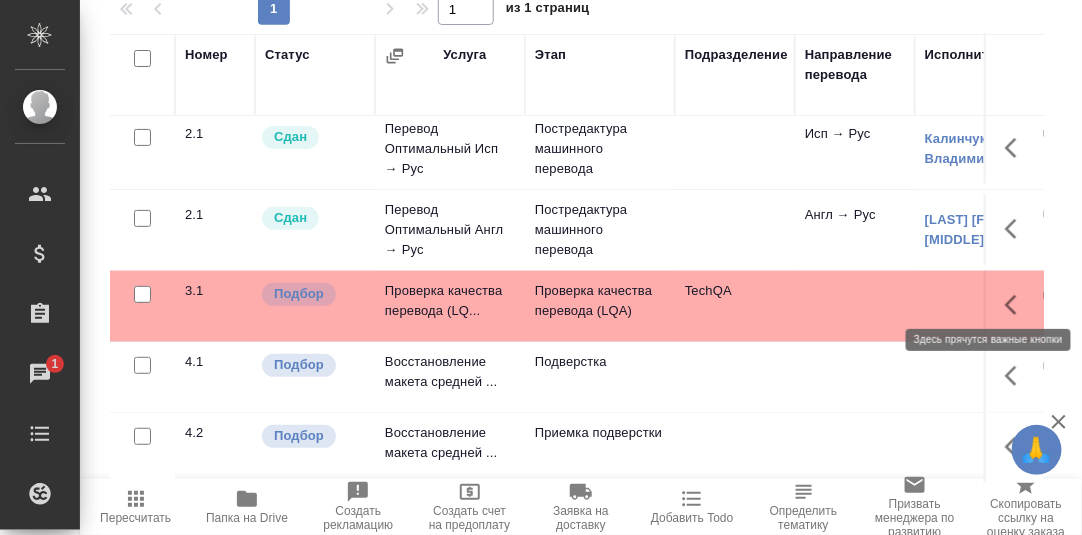 click 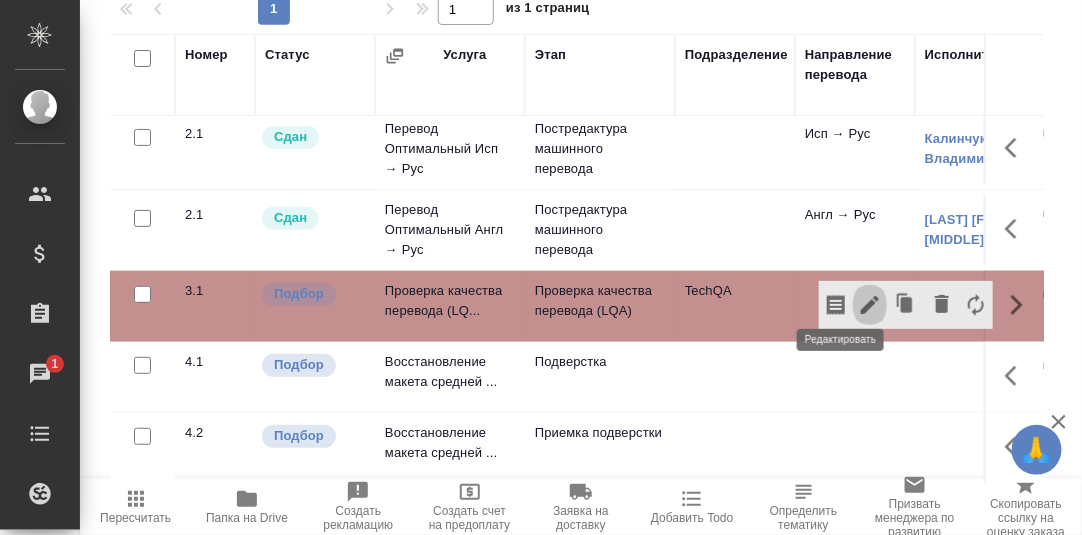 click 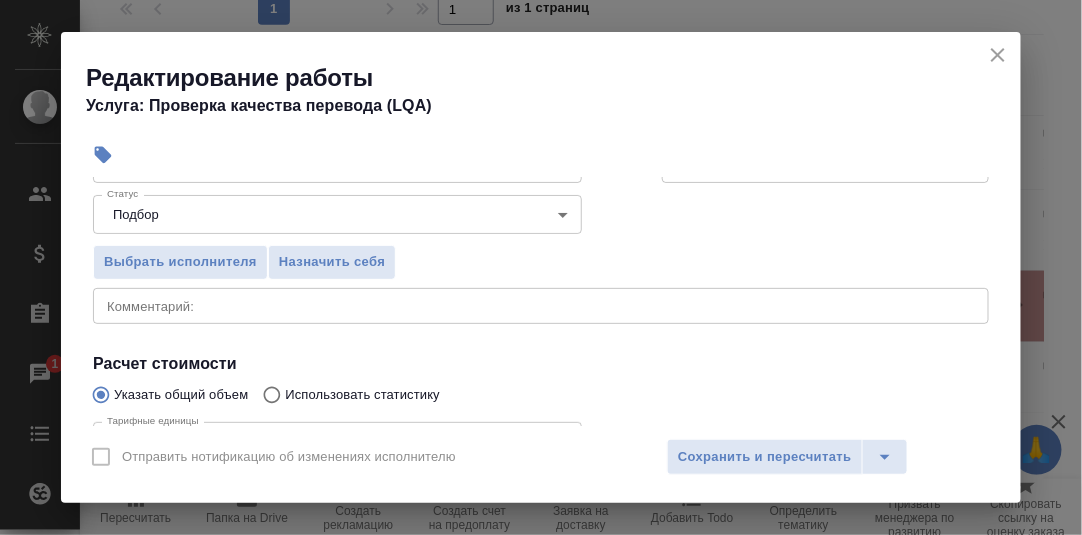 scroll, scrollTop: 300, scrollLeft: 0, axis: vertical 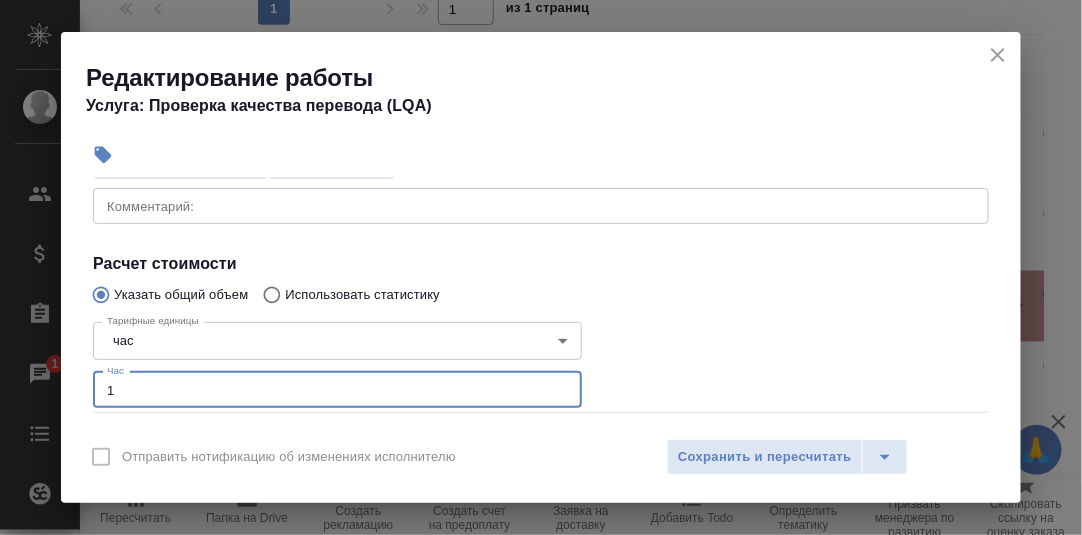 drag, startPoint x: 108, startPoint y: 395, endPoint x: 121, endPoint y: 390, distance: 13.928389 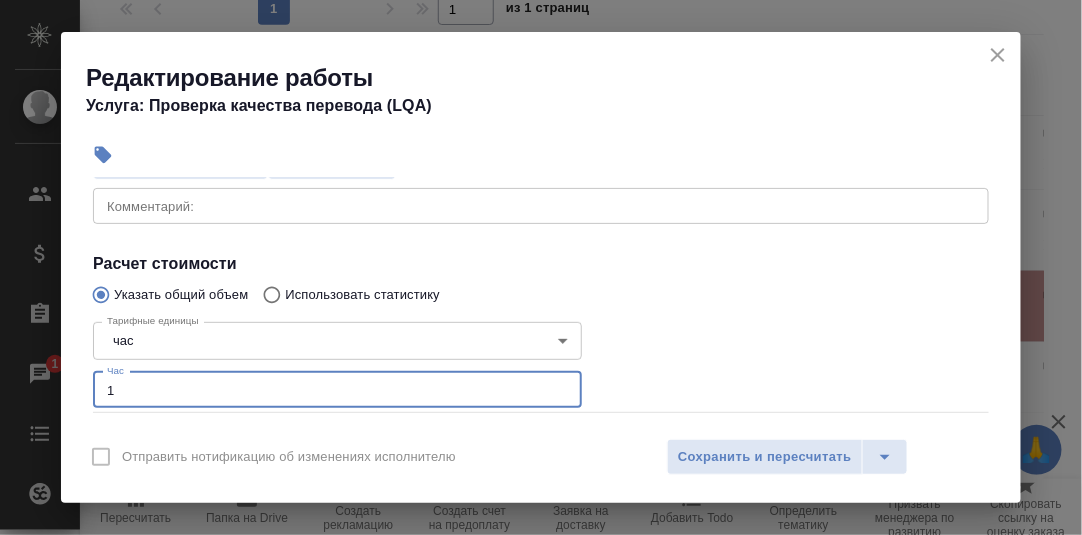 click on "1" at bounding box center (337, 390) 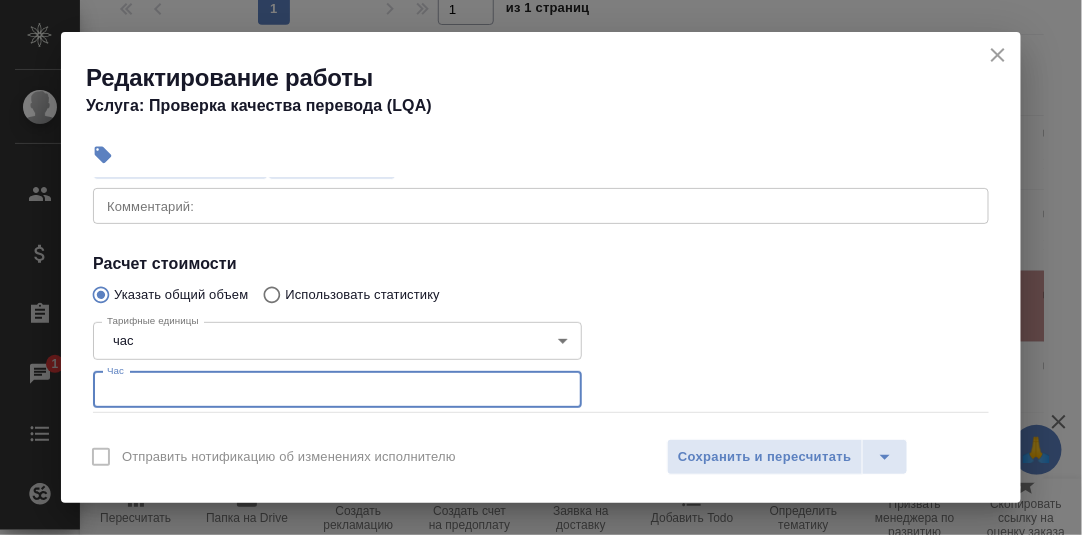 type on "9" 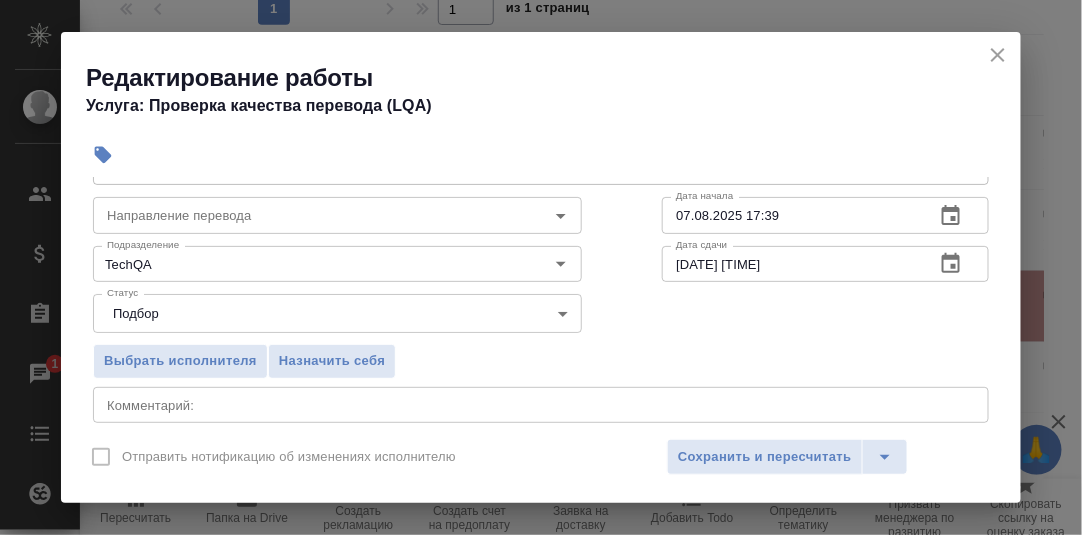 scroll, scrollTop: 99, scrollLeft: 0, axis: vertical 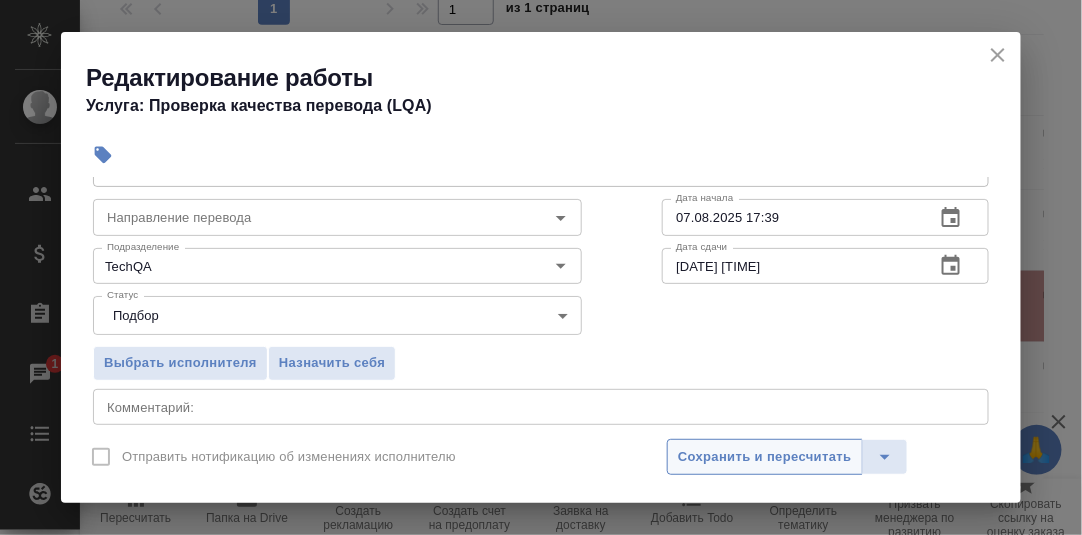 type on "0.5" 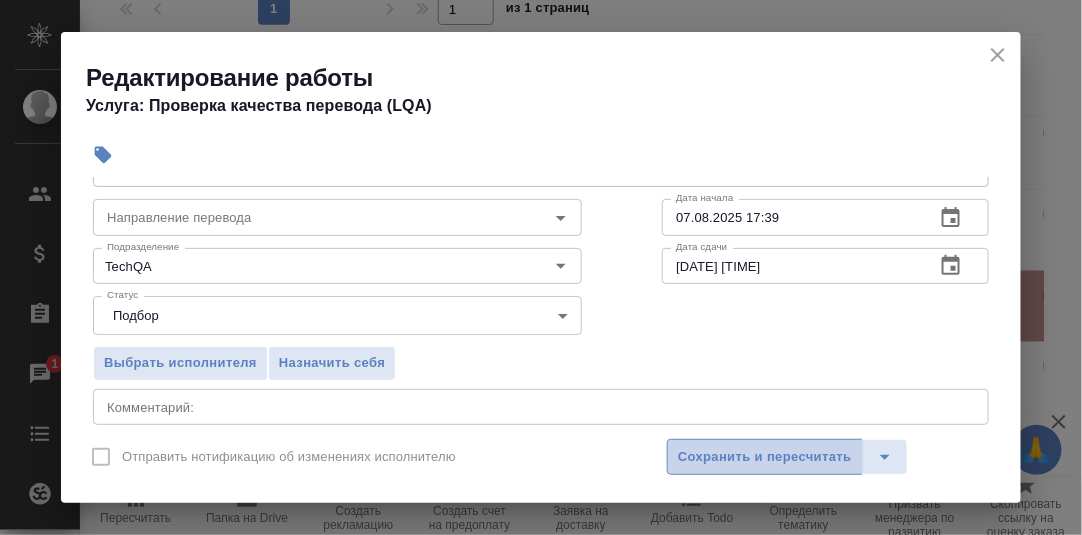 drag, startPoint x: 760, startPoint y: 462, endPoint x: 828, endPoint y: 465, distance: 68.06615 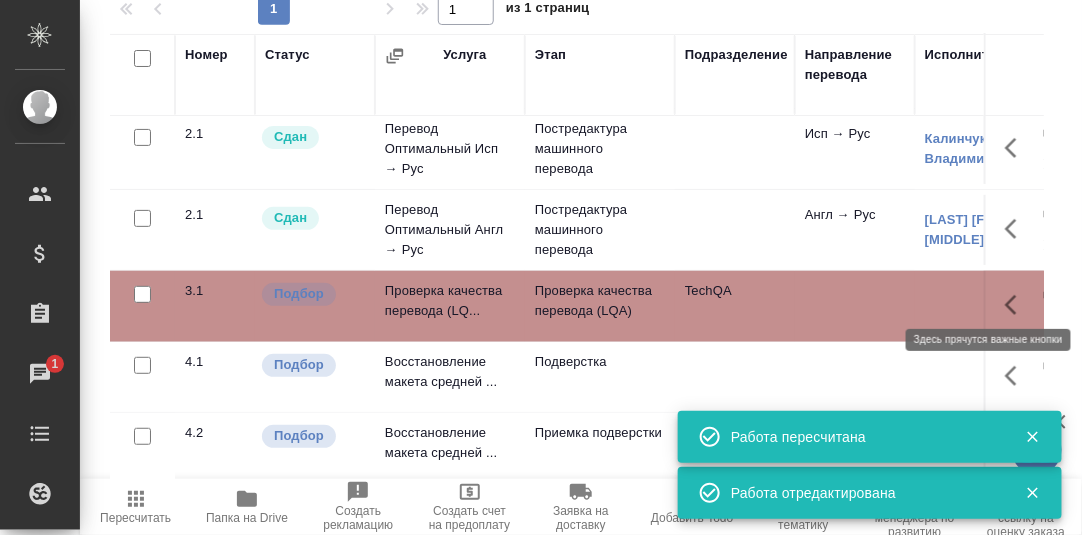 click 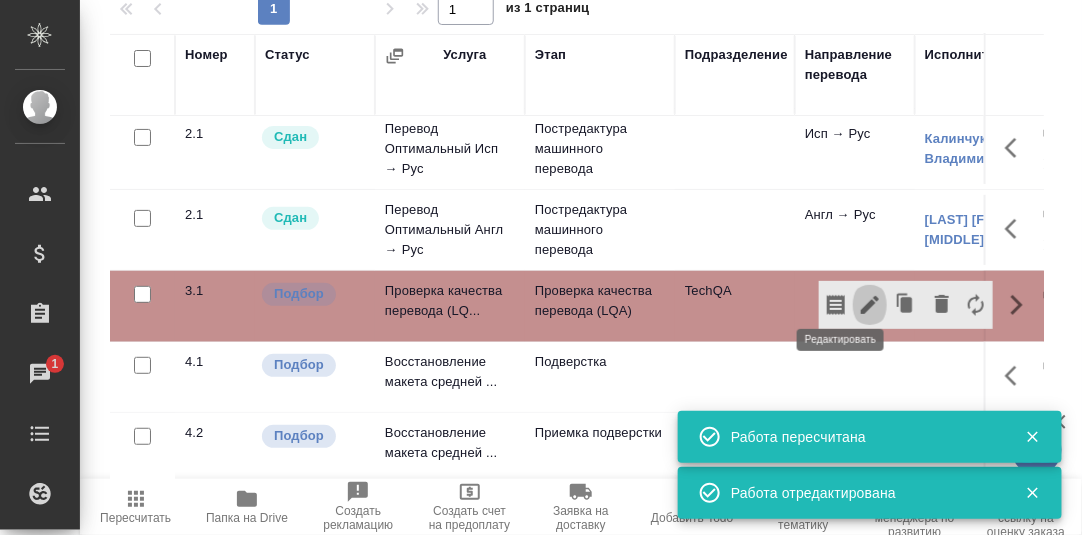 click 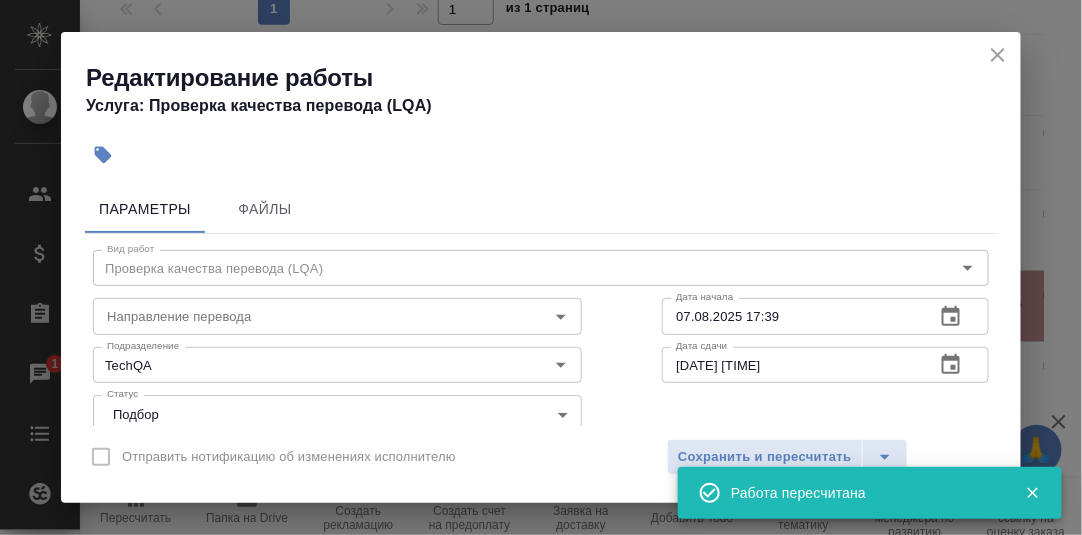 scroll, scrollTop: 99, scrollLeft: 0, axis: vertical 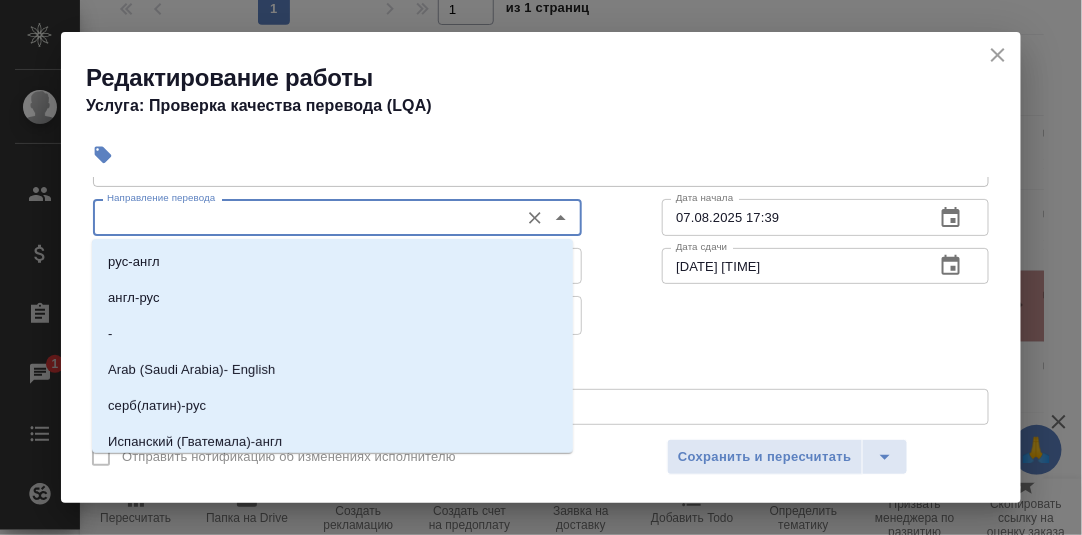 click on "Направление перевода" at bounding box center [304, 217] 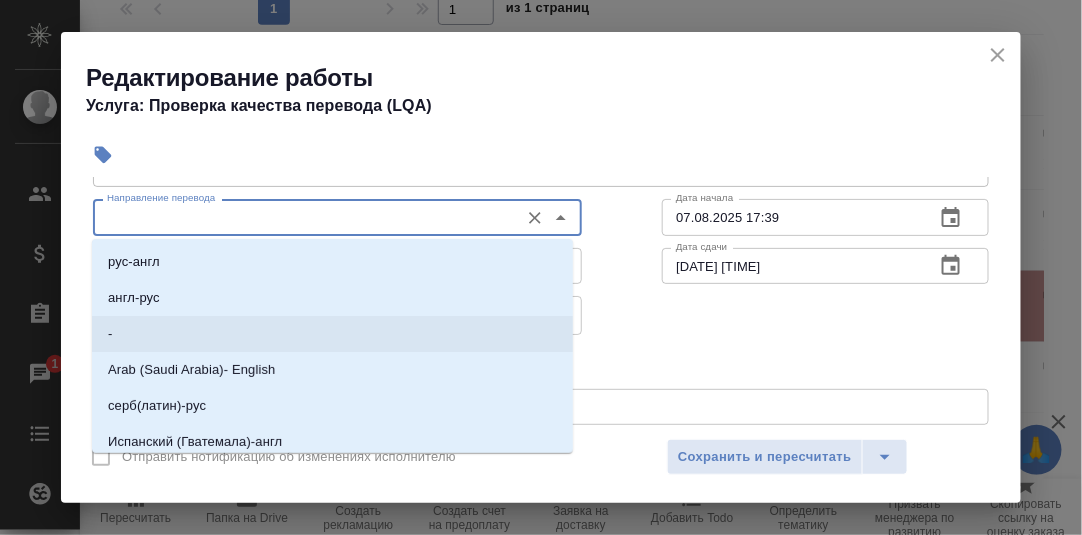drag, startPoint x: 137, startPoint y: 331, endPoint x: 165, endPoint y: 333, distance: 28.071337 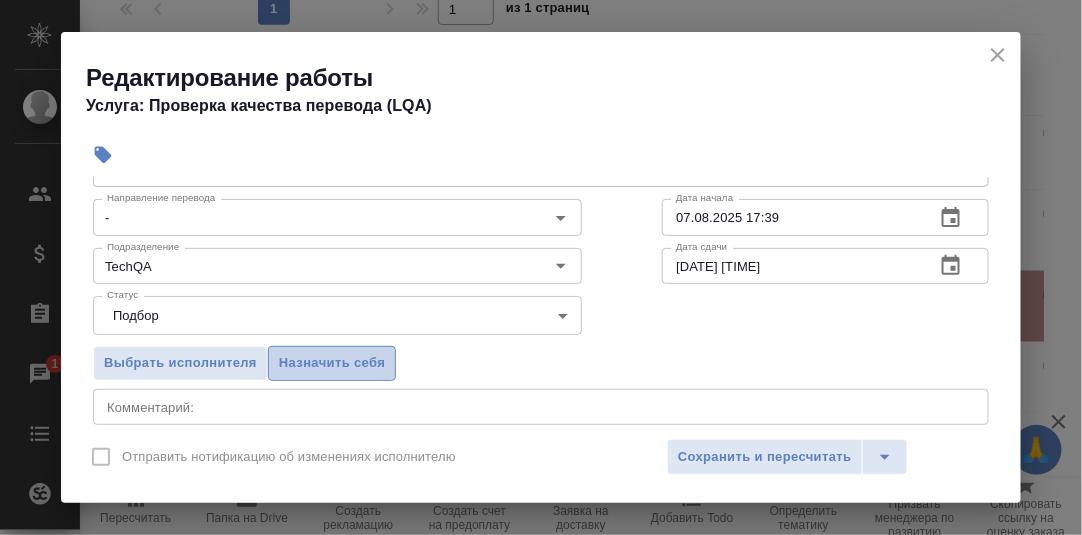 drag, startPoint x: 334, startPoint y: 354, endPoint x: 415, endPoint y: 372, distance: 82.9759 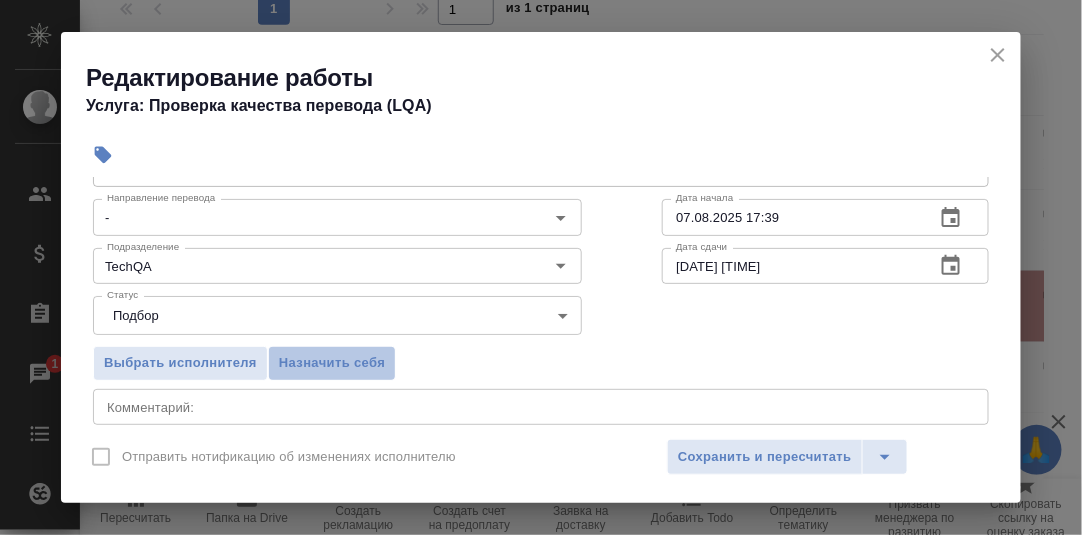 click on "Назначить себя" at bounding box center [332, 363] 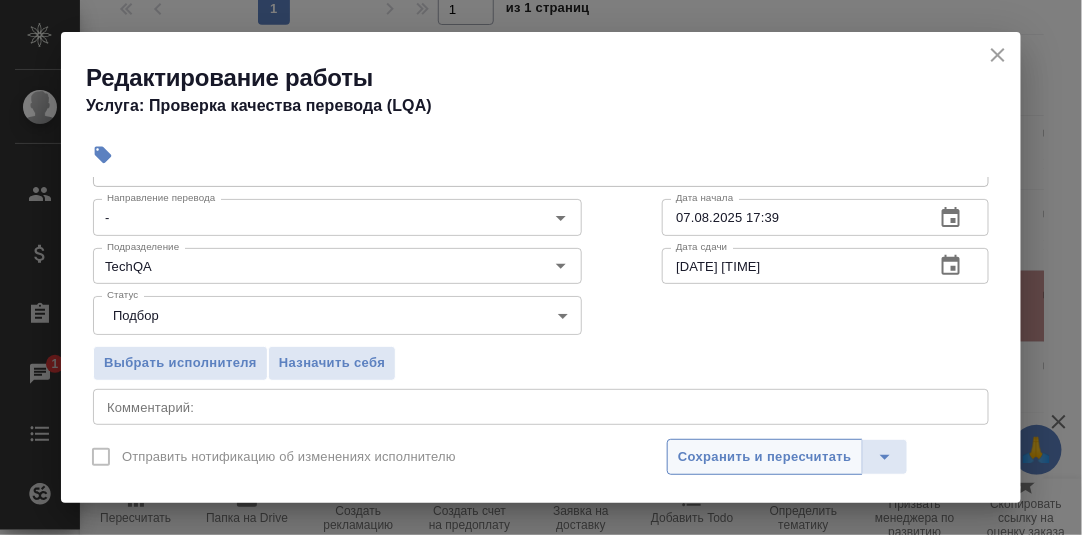 drag, startPoint x: 716, startPoint y: 452, endPoint x: 862, endPoint y: 383, distance: 161.48375 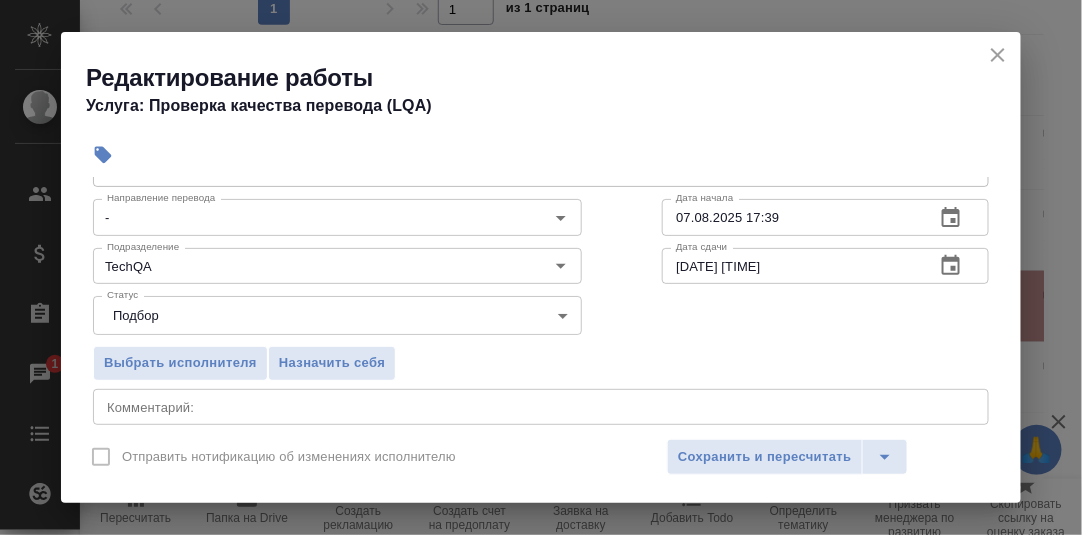 click on "Сохранить и пересчитать" at bounding box center (765, 457) 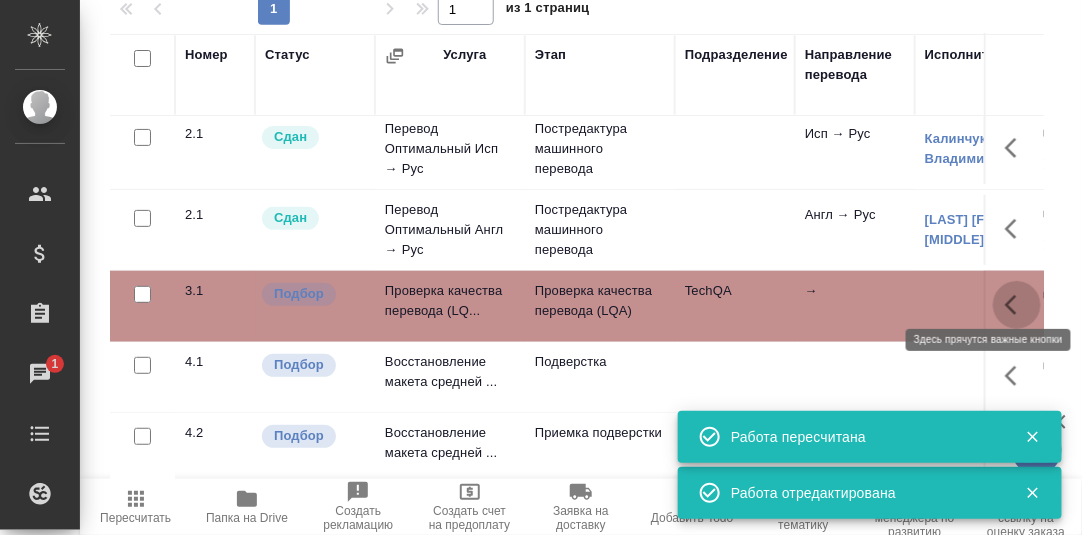 click 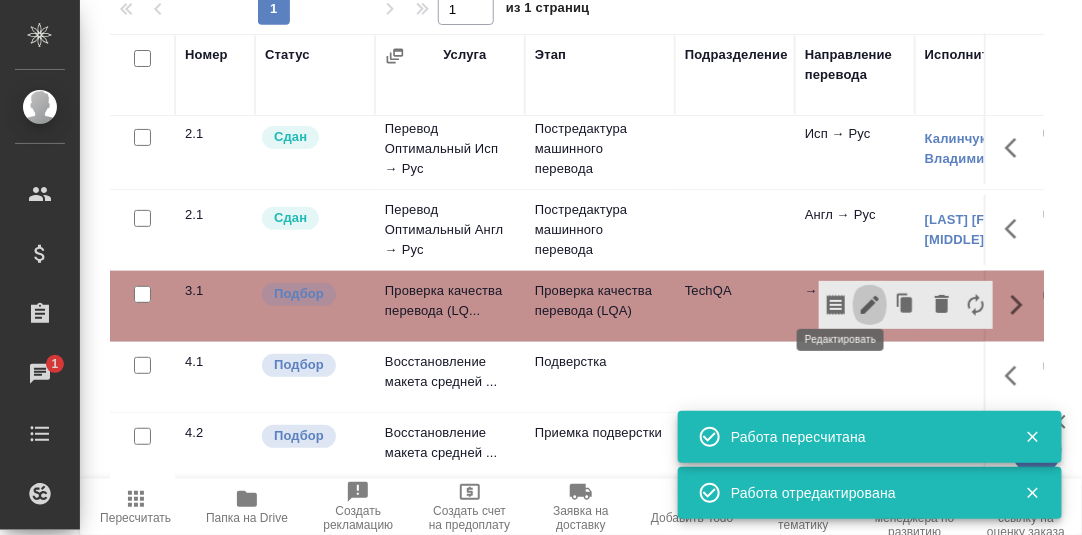 click 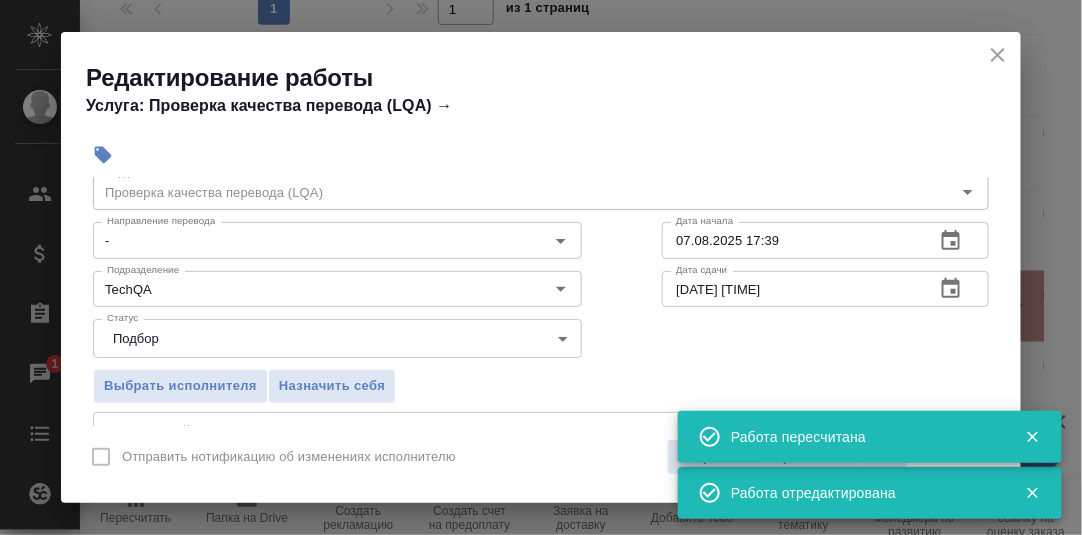 scroll, scrollTop: 99, scrollLeft: 0, axis: vertical 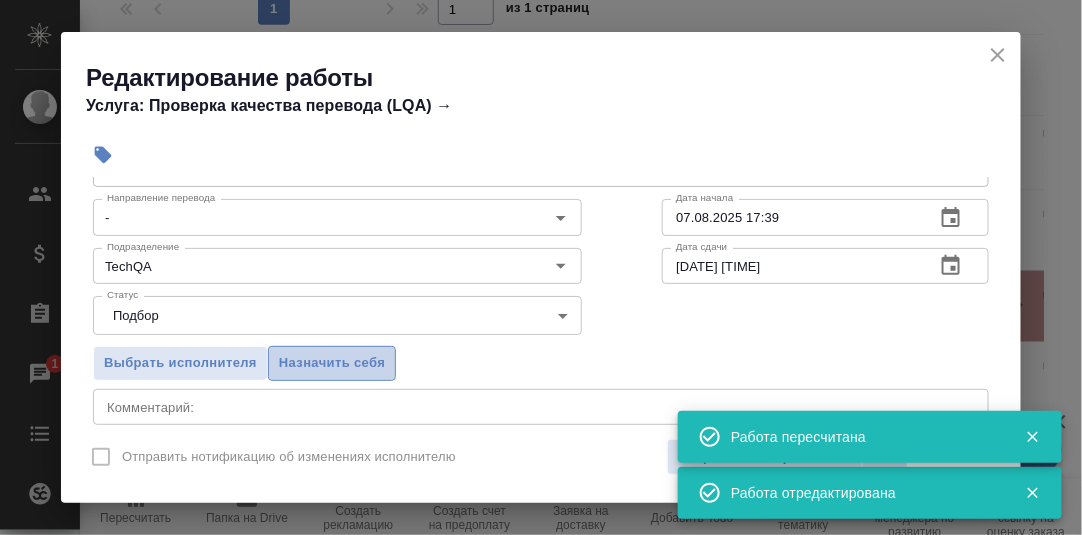 drag, startPoint x: 354, startPoint y: 363, endPoint x: 585, endPoint y: 411, distance: 235.93431 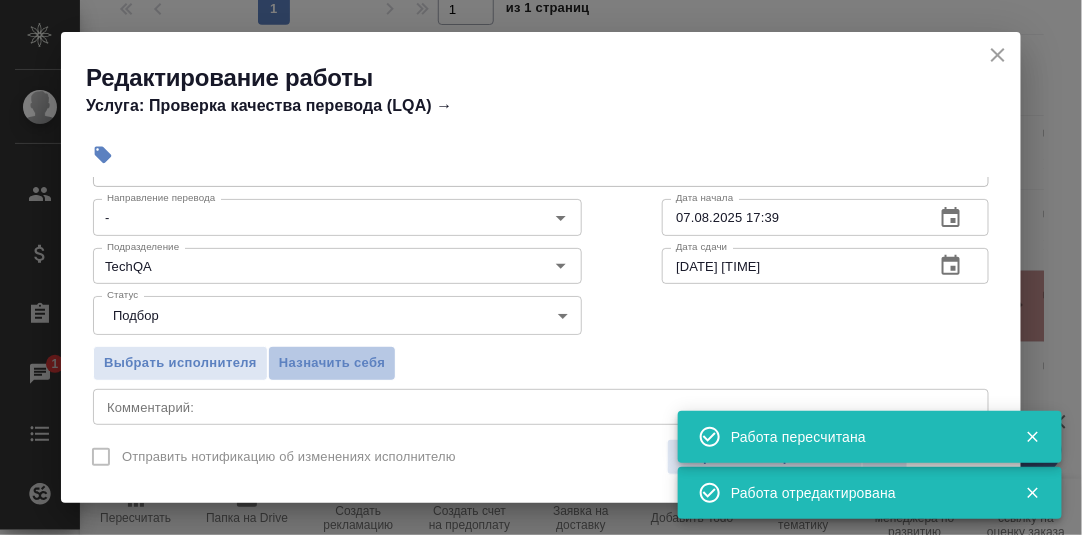 click on "Назначить себя" at bounding box center (332, 363) 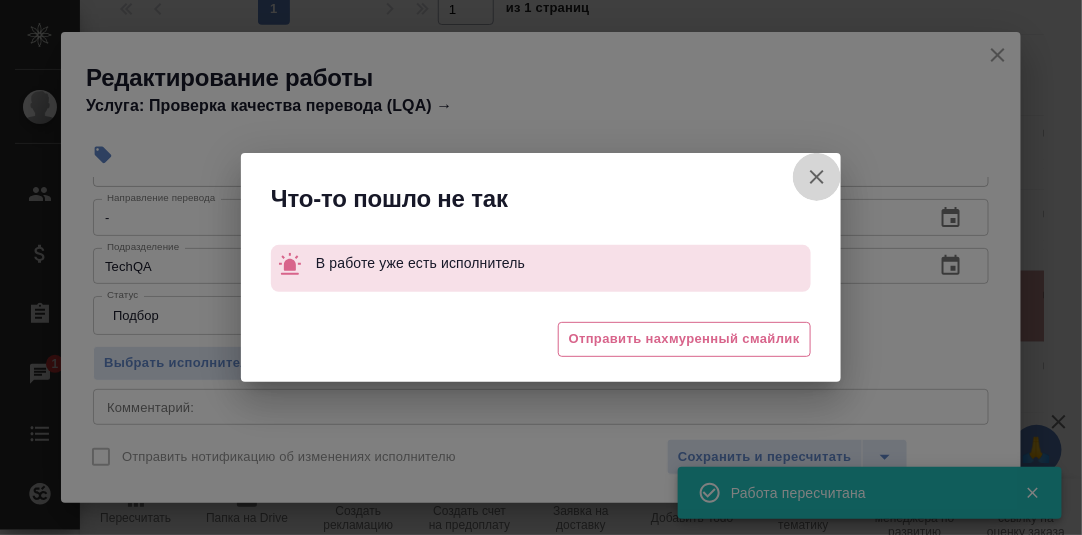 drag, startPoint x: 817, startPoint y: 178, endPoint x: 829, endPoint y: 200, distance: 25.059929 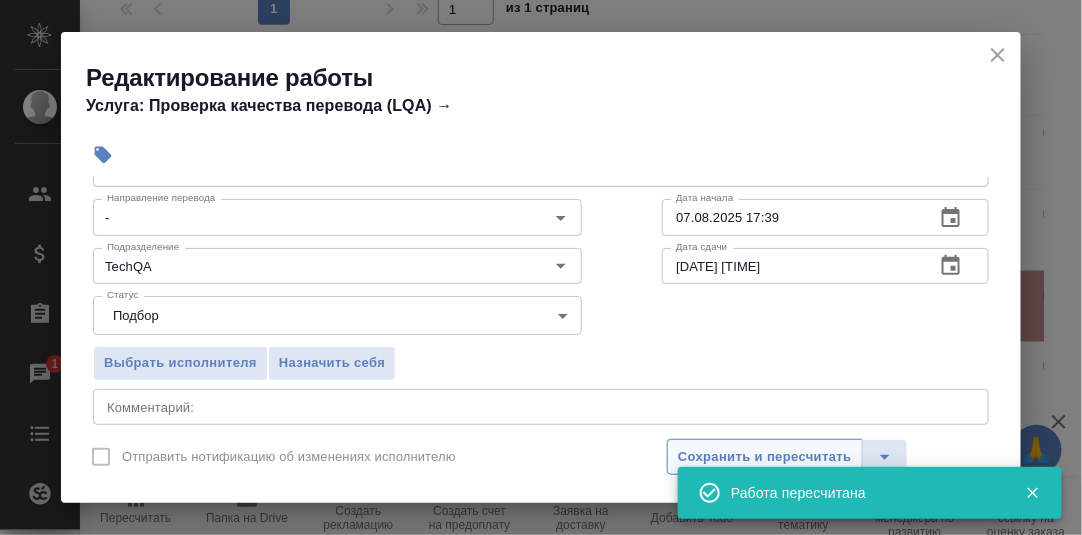click on "Сохранить и пересчитать" at bounding box center (765, 457) 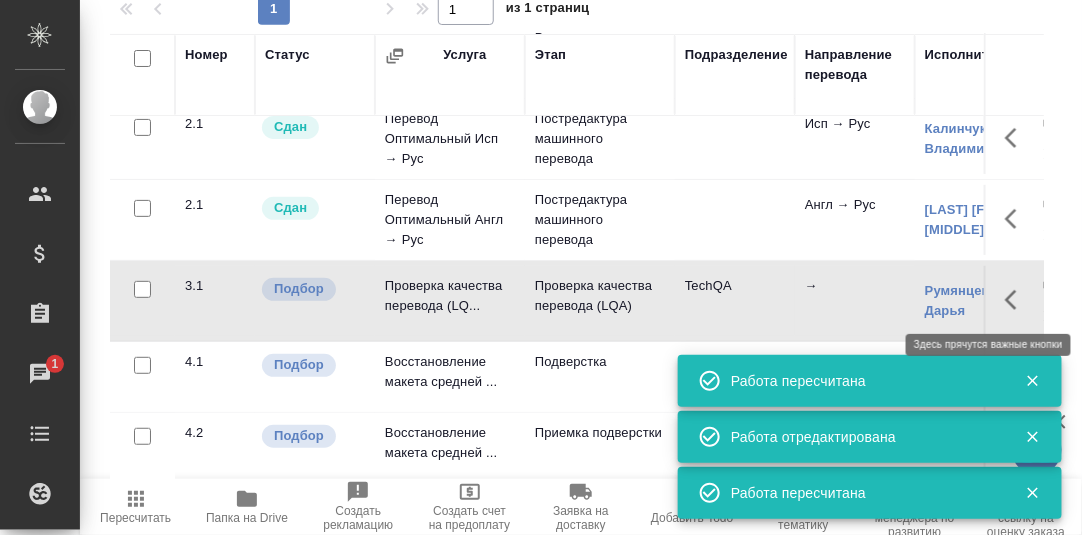 click 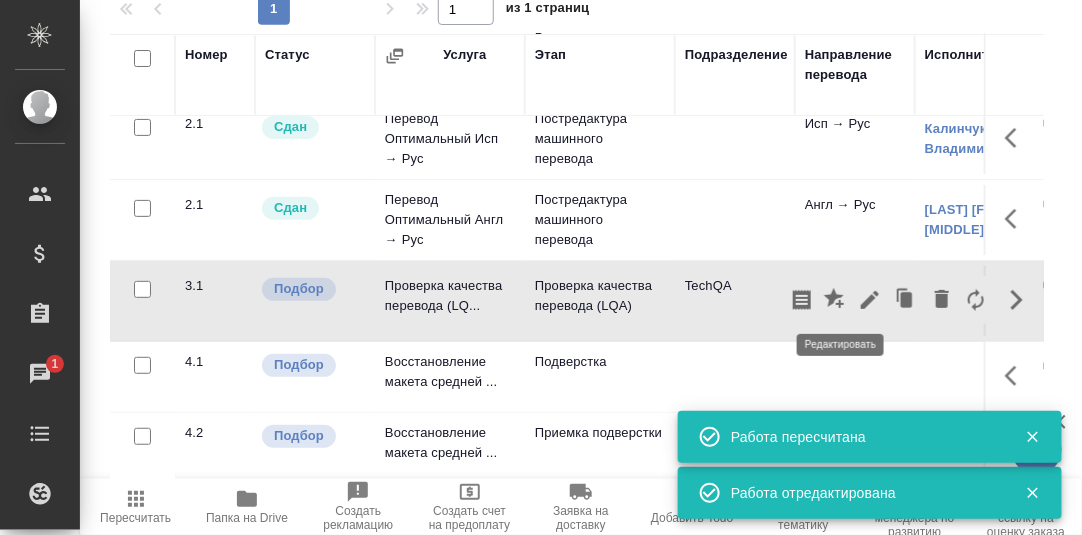 click 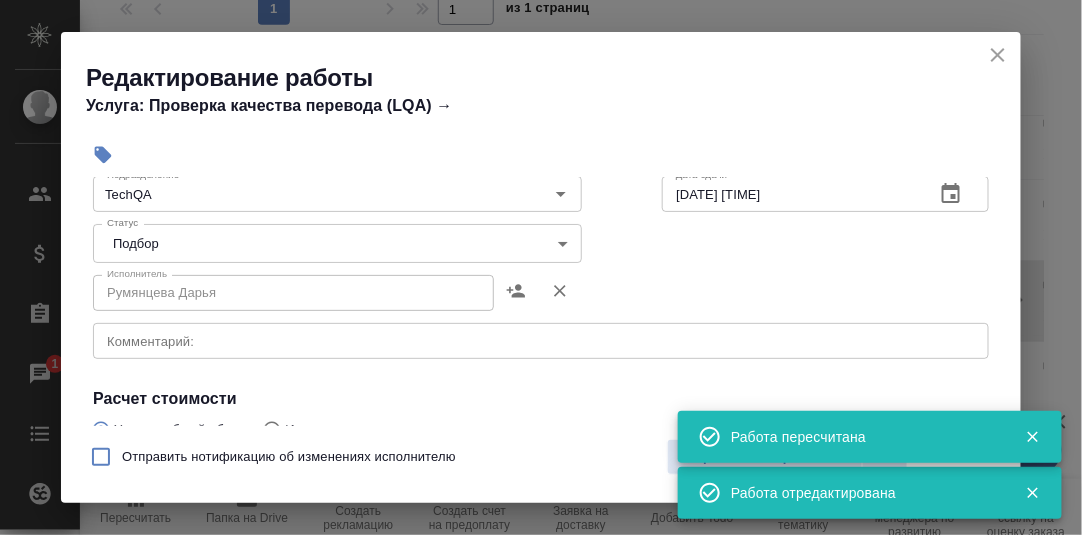 scroll, scrollTop: 200, scrollLeft: 0, axis: vertical 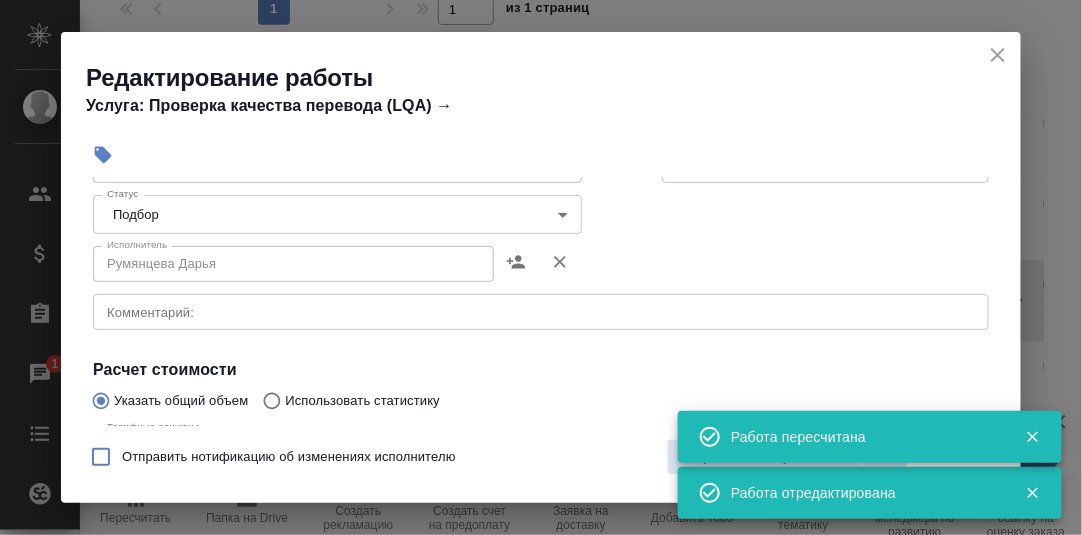 click on "🙏 .cls-1
fill:#fff;
AWATERA [LAST] [FIRST] d.rumyantseva Клиенты Спецификации Заказы 1 Чаты Todo Проекты SC Исполнители Кандидаты Работы Входящие заявки Заявки на доставку Рекламации Проекты процессинга Конференции Выйти KZH_HK-420 В работе inProgress Нормальный normal Кратко детали заказа Ответственная команда: Казахстан Клиент: Herbalife Kazakhstan Договор: 1AWAT Дата создания: [DATE], [TIME] Дата сдачи: [DATE], [TIME] Итого: 63 816,24 KZT К оплате: 63 816,24 KZT Маржинальность: 81% #В работе до [DATE] #проверка ЛКА #подверстка? Детали Услуги Работы Файлы Smartcat Чат Настроить порядок работ 1 1 Номер Этап" at bounding box center [541, 267] 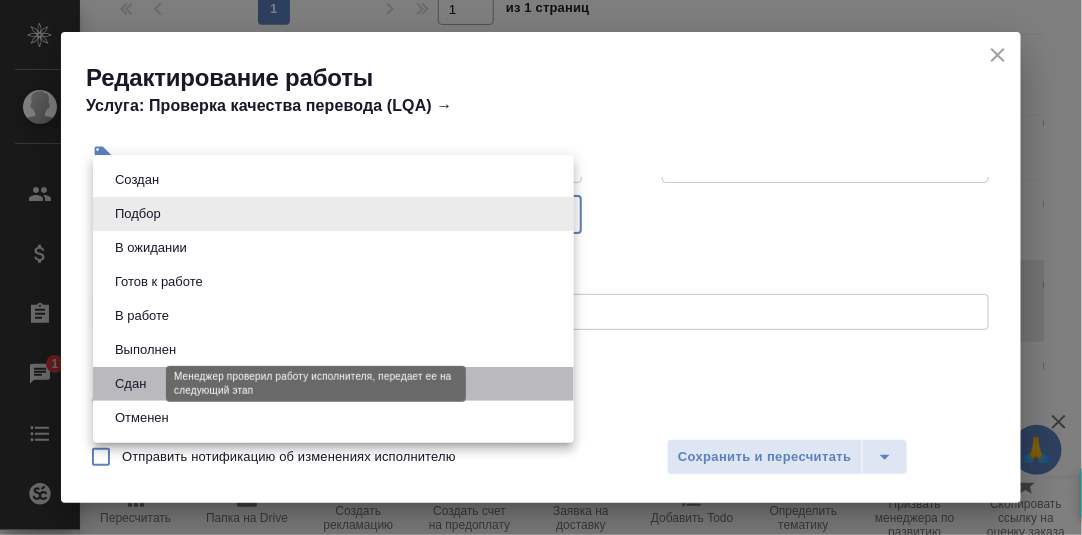 click on "Сдан" at bounding box center [130, 384] 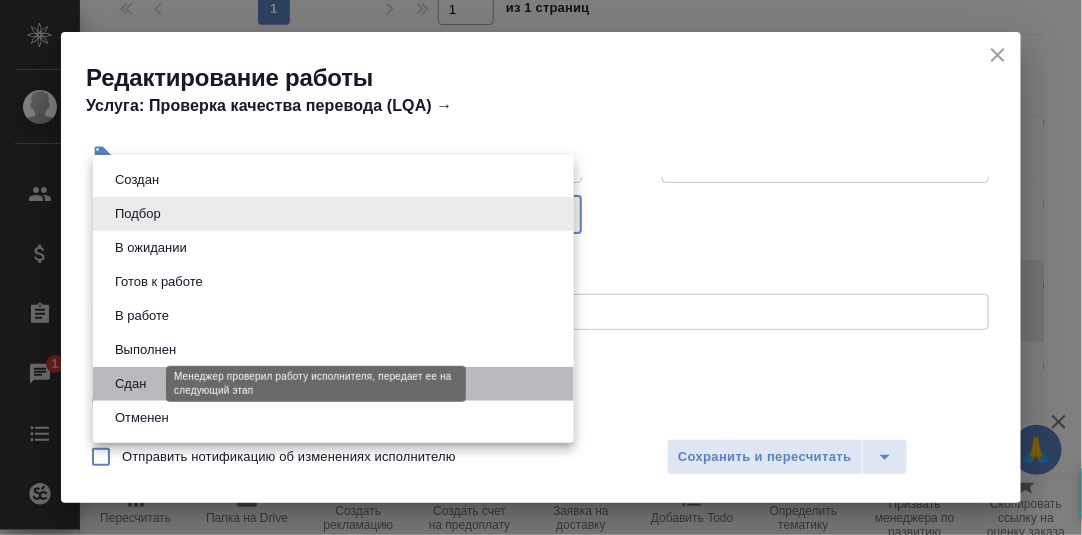type on "closed" 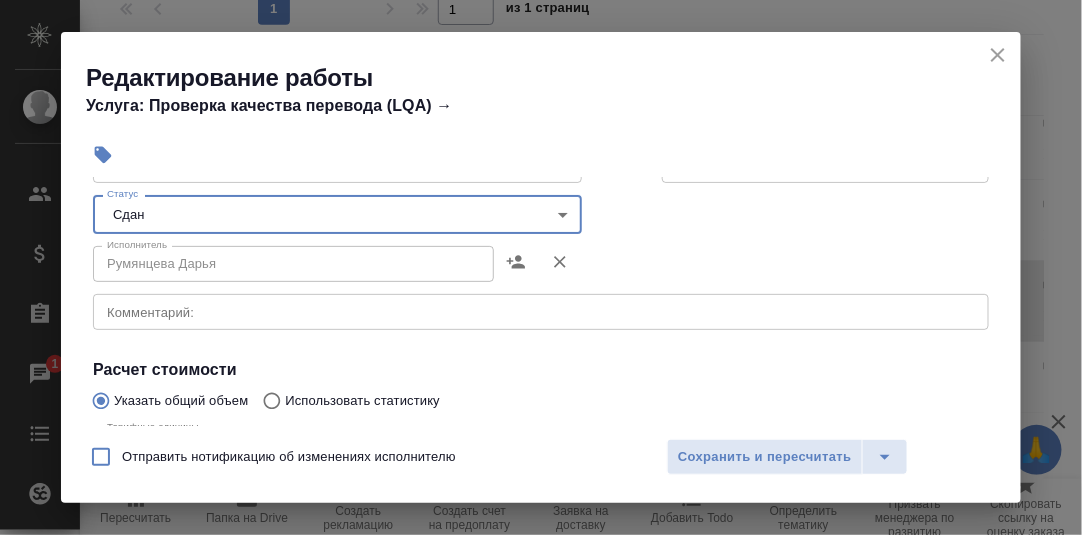drag, startPoint x: 780, startPoint y: 453, endPoint x: 835, endPoint y: 427, distance: 60.835846 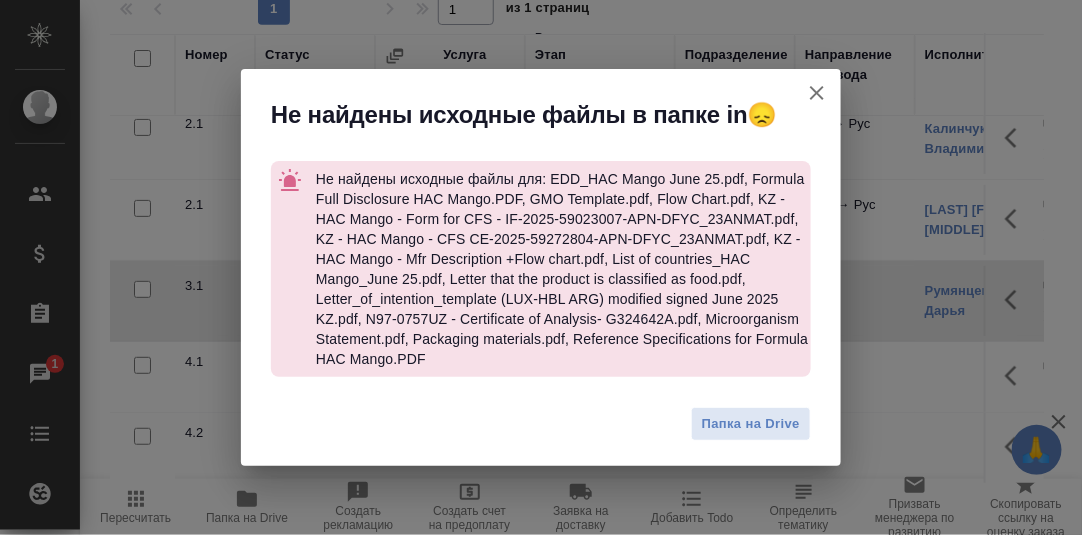 drag, startPoint x: 819, startPoint y: 92, endPoint x: 800, endPoint y: 107, distance: 24.207438 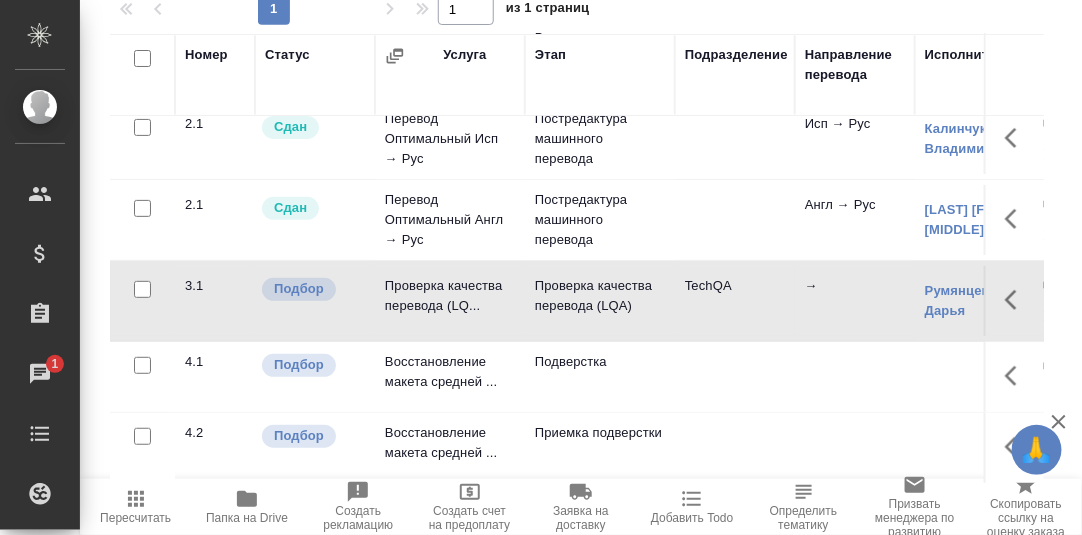 scroll, scrollTop: 0, scrollLeft: 0, axis: both 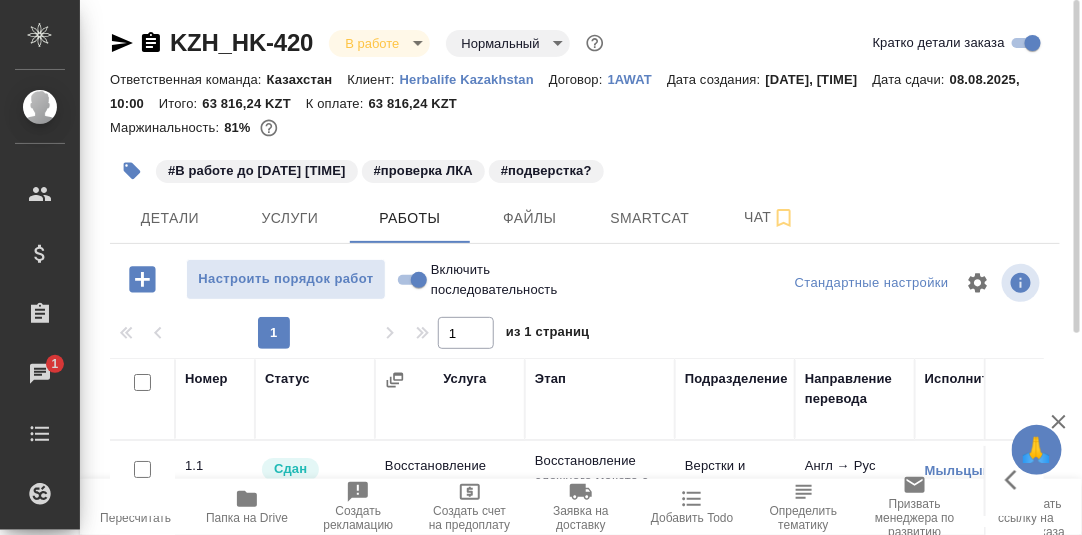 click on "Включить последовательность" at bounding box center [419, 280] 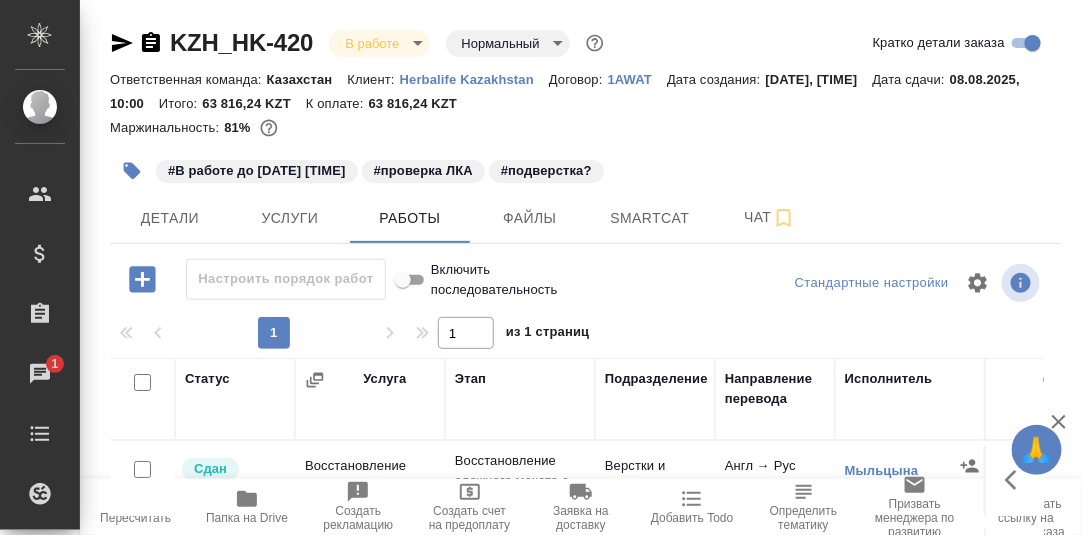 scroll, scrollTop: 324, scrollLeft: 0, axis: vertical 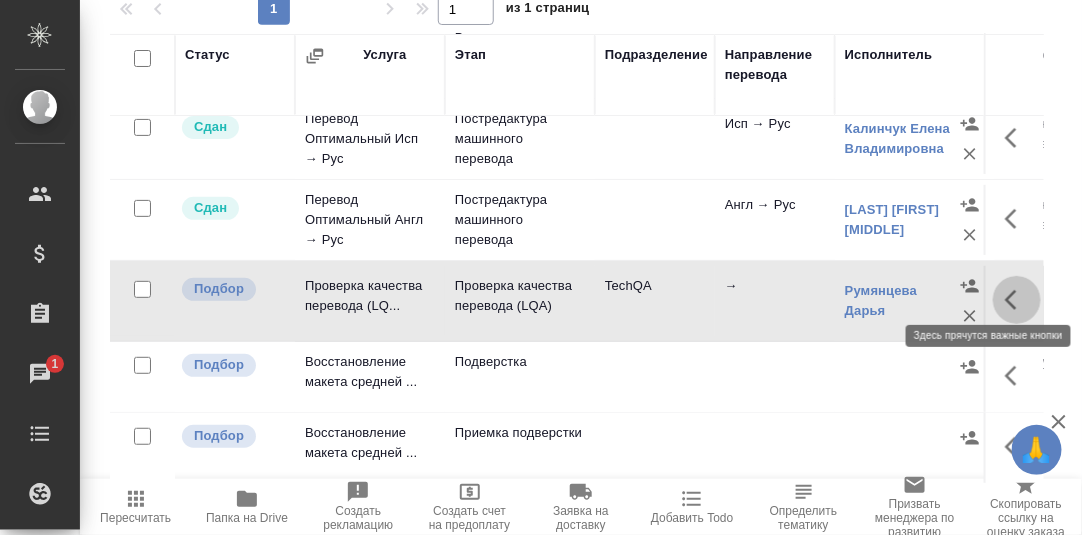 click 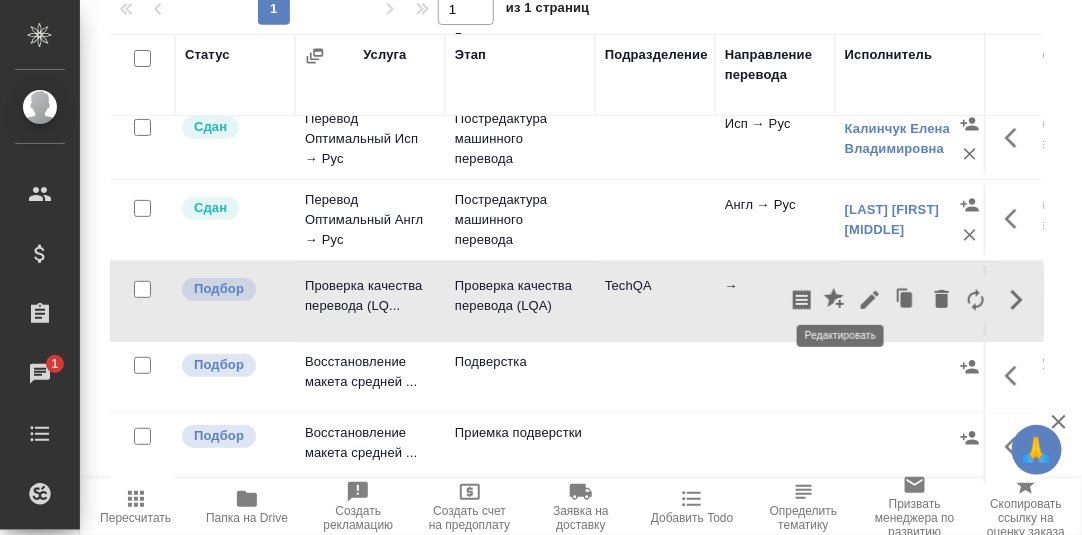 click 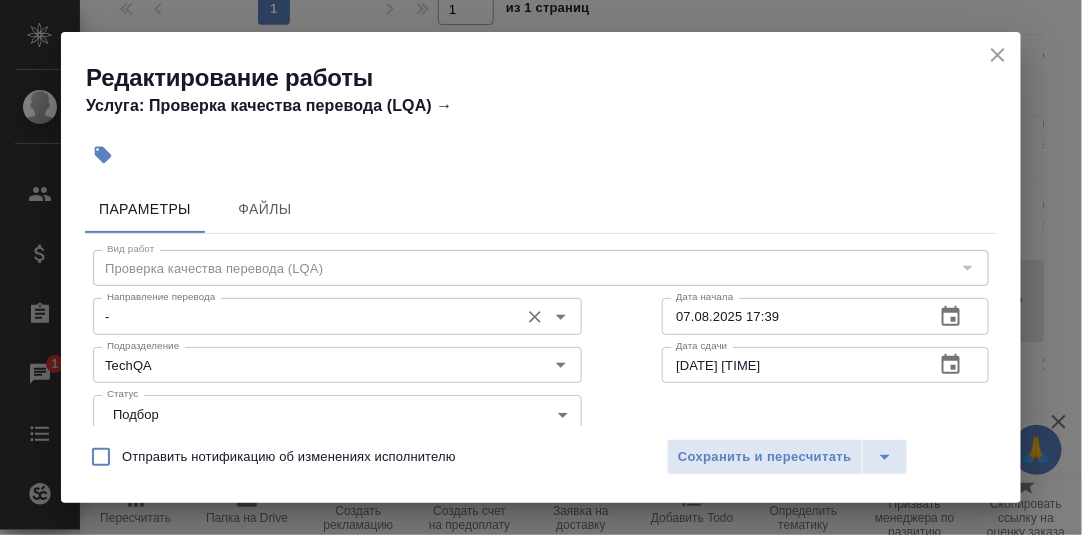 scroll, scrollTop: 99, scrollLeft: 0, axis: vertical 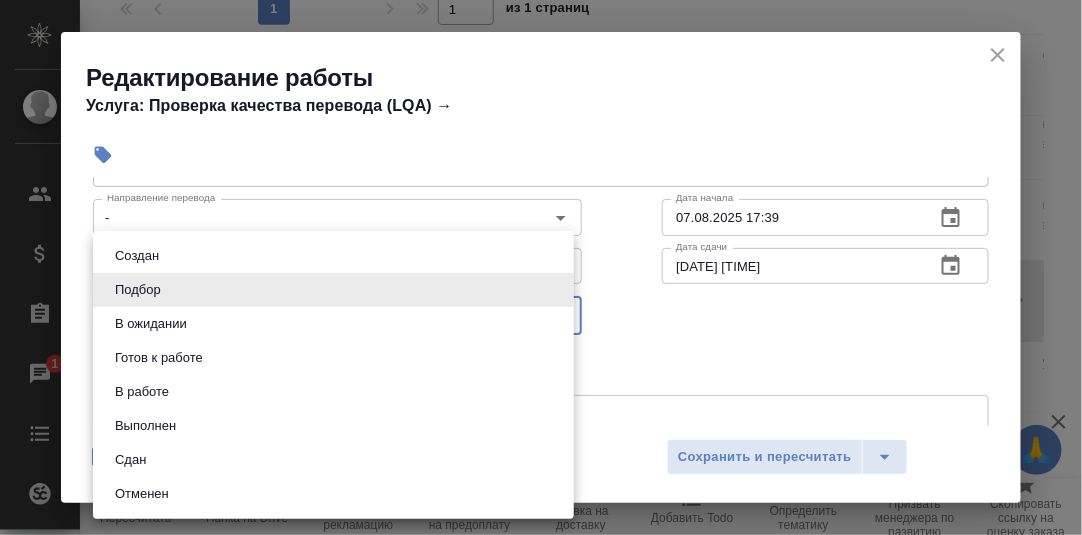 drag, startPoint x: 559, startPoint y: 310, endPoint x: 445, endPoint y: 337, distance: 117.15375 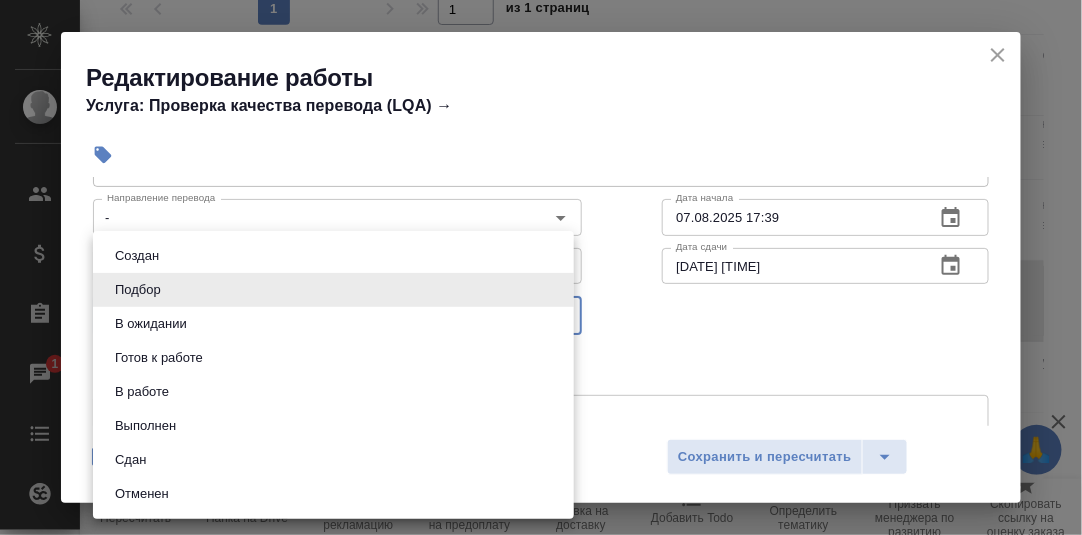 click on "Сдан" at bounding box center (333, 460) 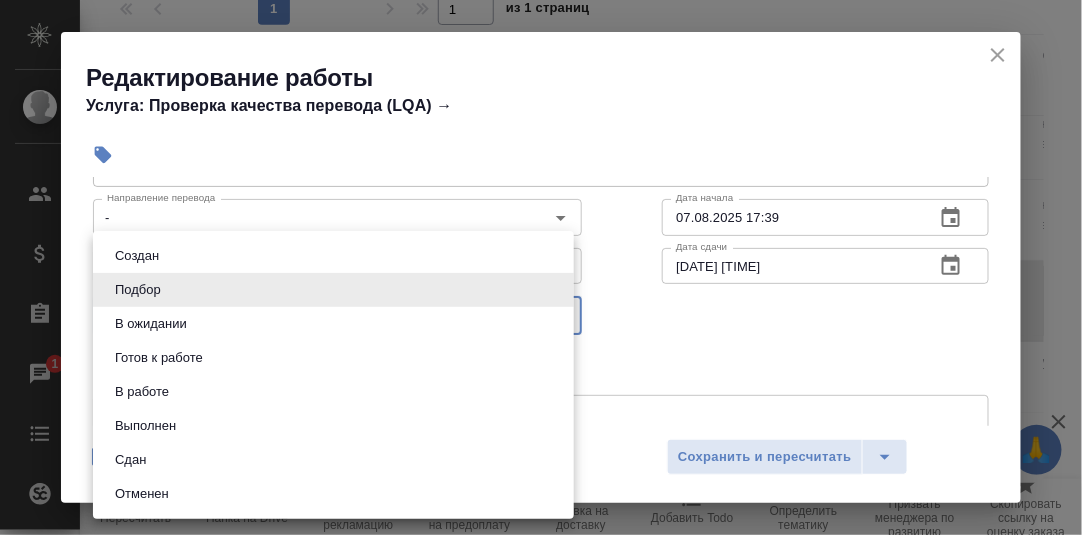 type on "closed" 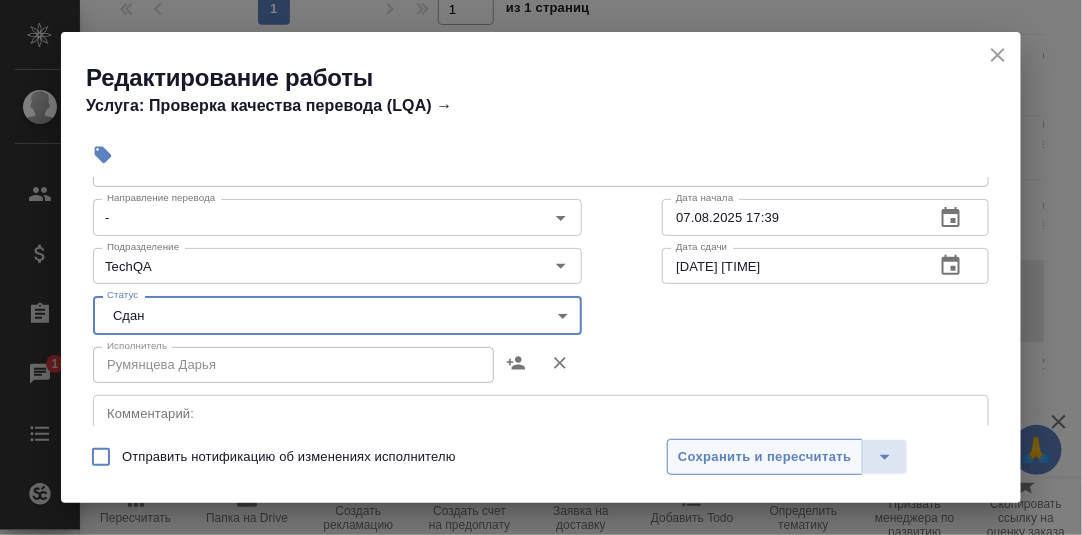 click on "Сохранить и пересчитать" at bounding box center [765, 457] 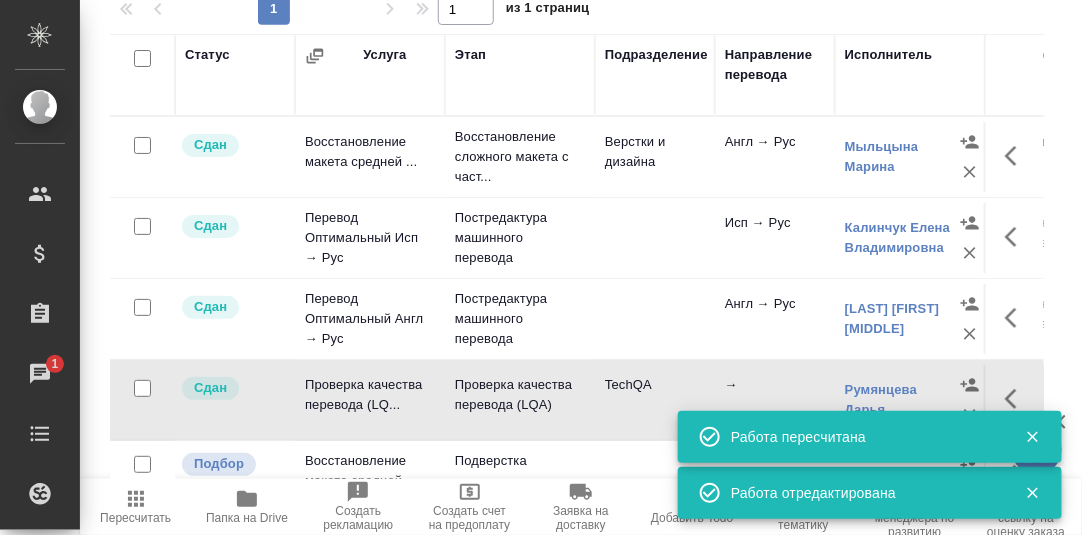 scroll, scrollTop: 0, scrollLeft: 0, axis: both 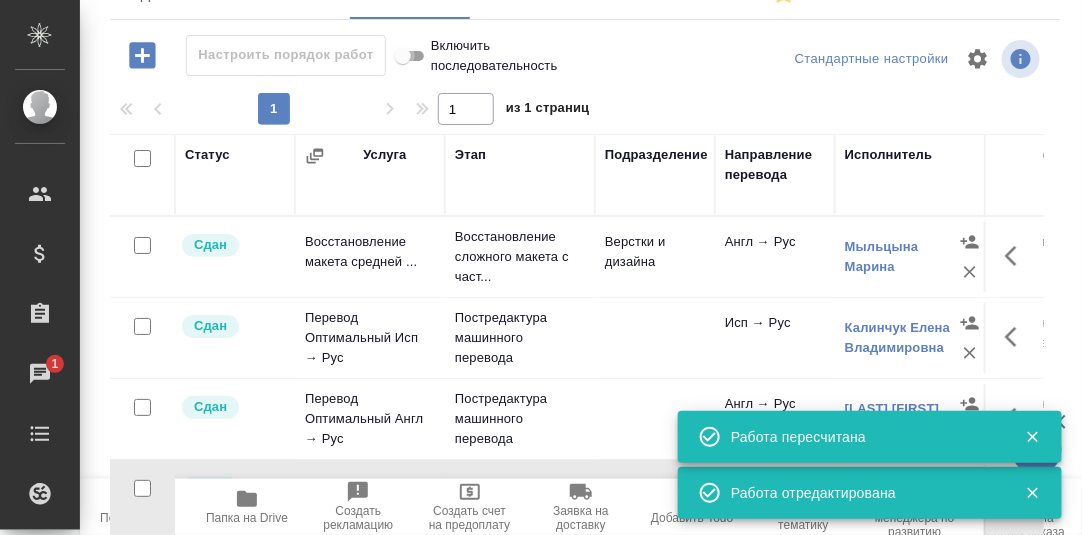 click on "Включить последовательность" at bounding box center (403, 56) 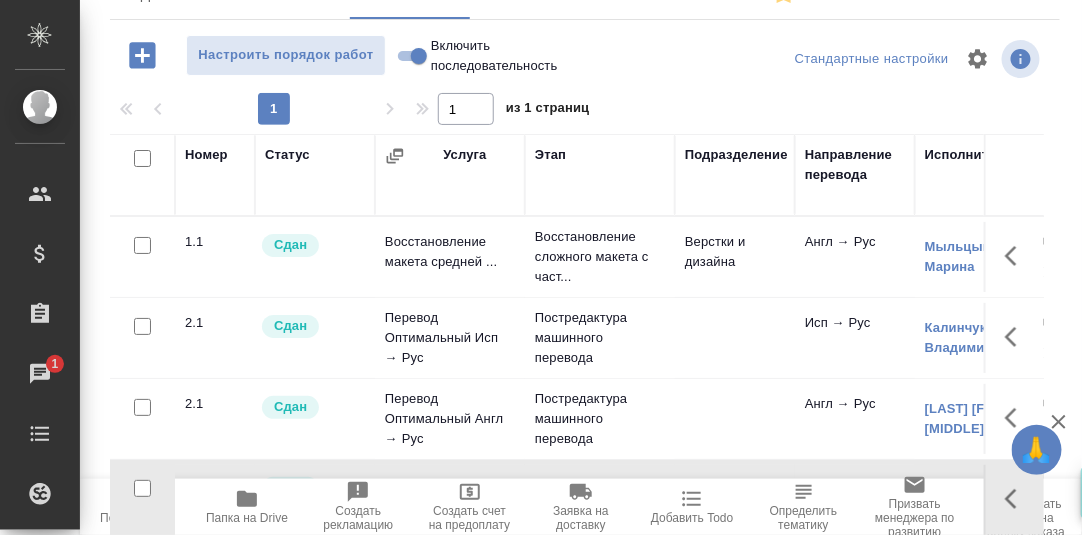 scroll, scrollTop: 324, scrollLeft: 0, axis: vertical 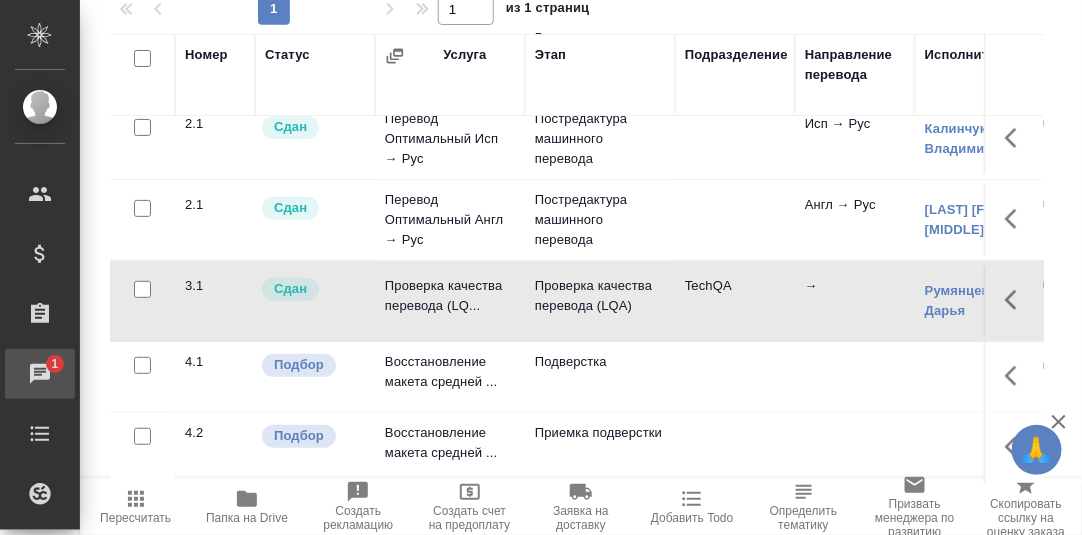 click on "Чаты" at bounding box center [15, 374] 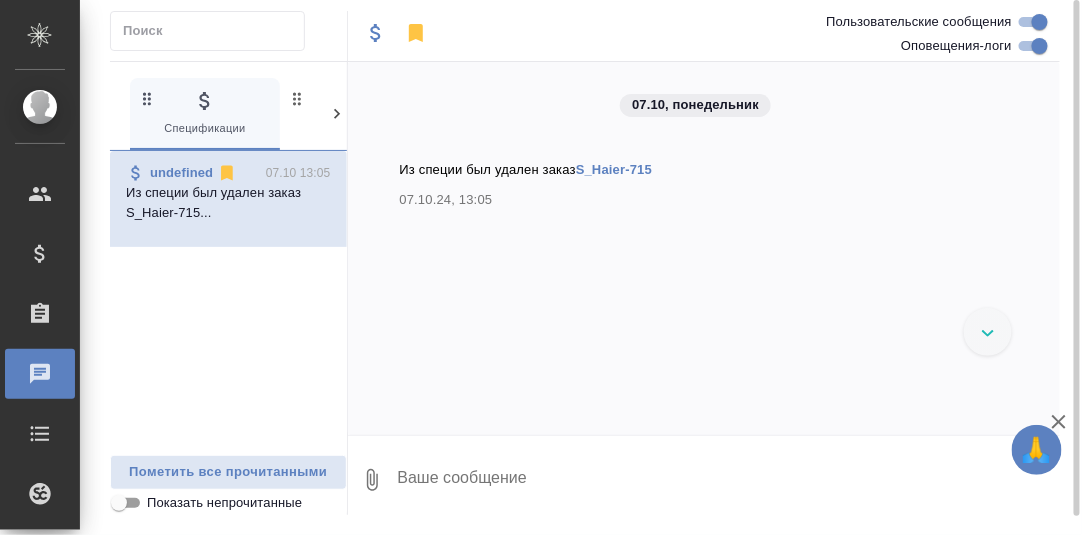 click 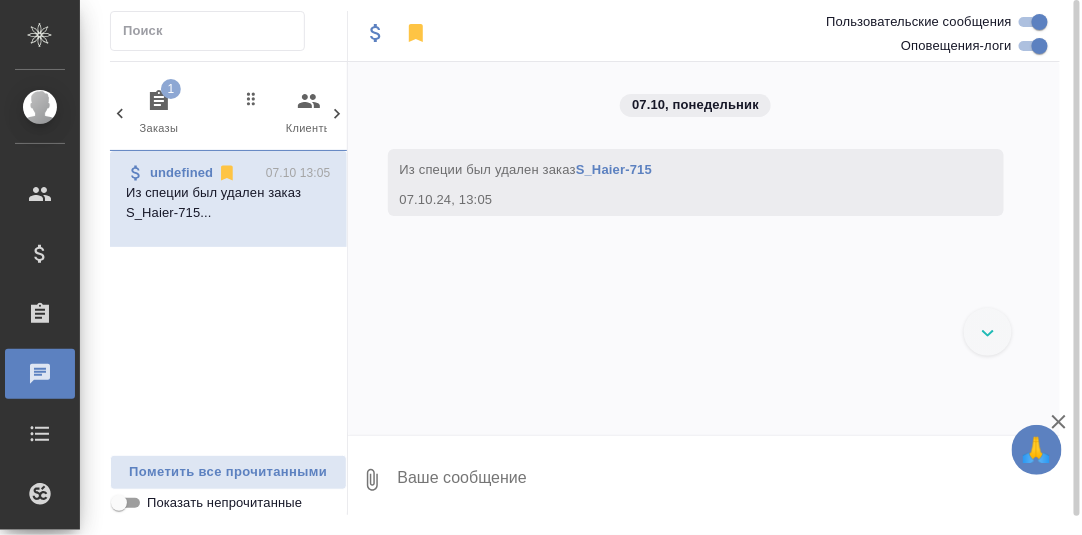 click on "1" at bounding box center (171, 89) 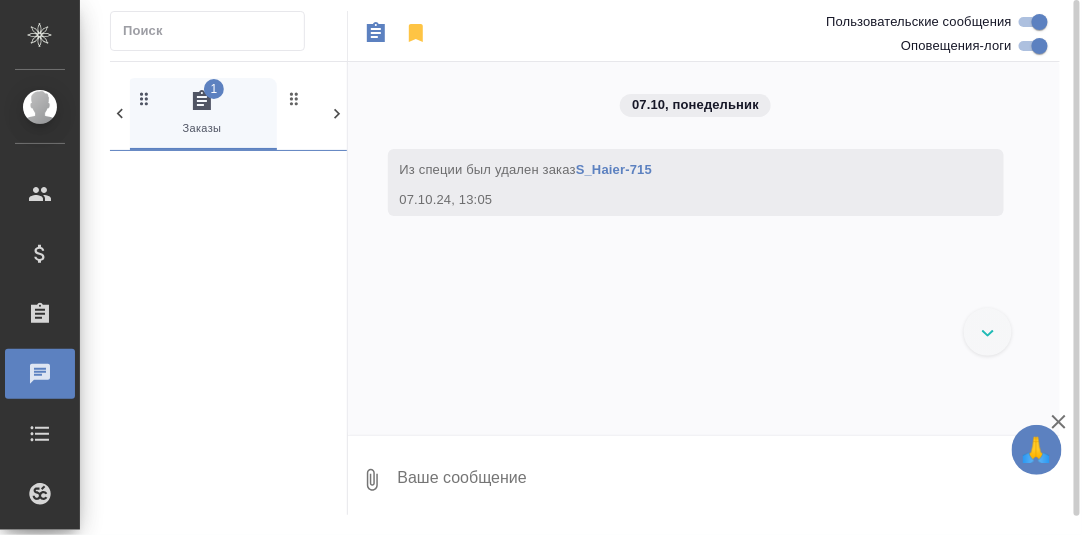 scroll, scrollTop: 0, scrollLeft: 149, axis: horizontal 